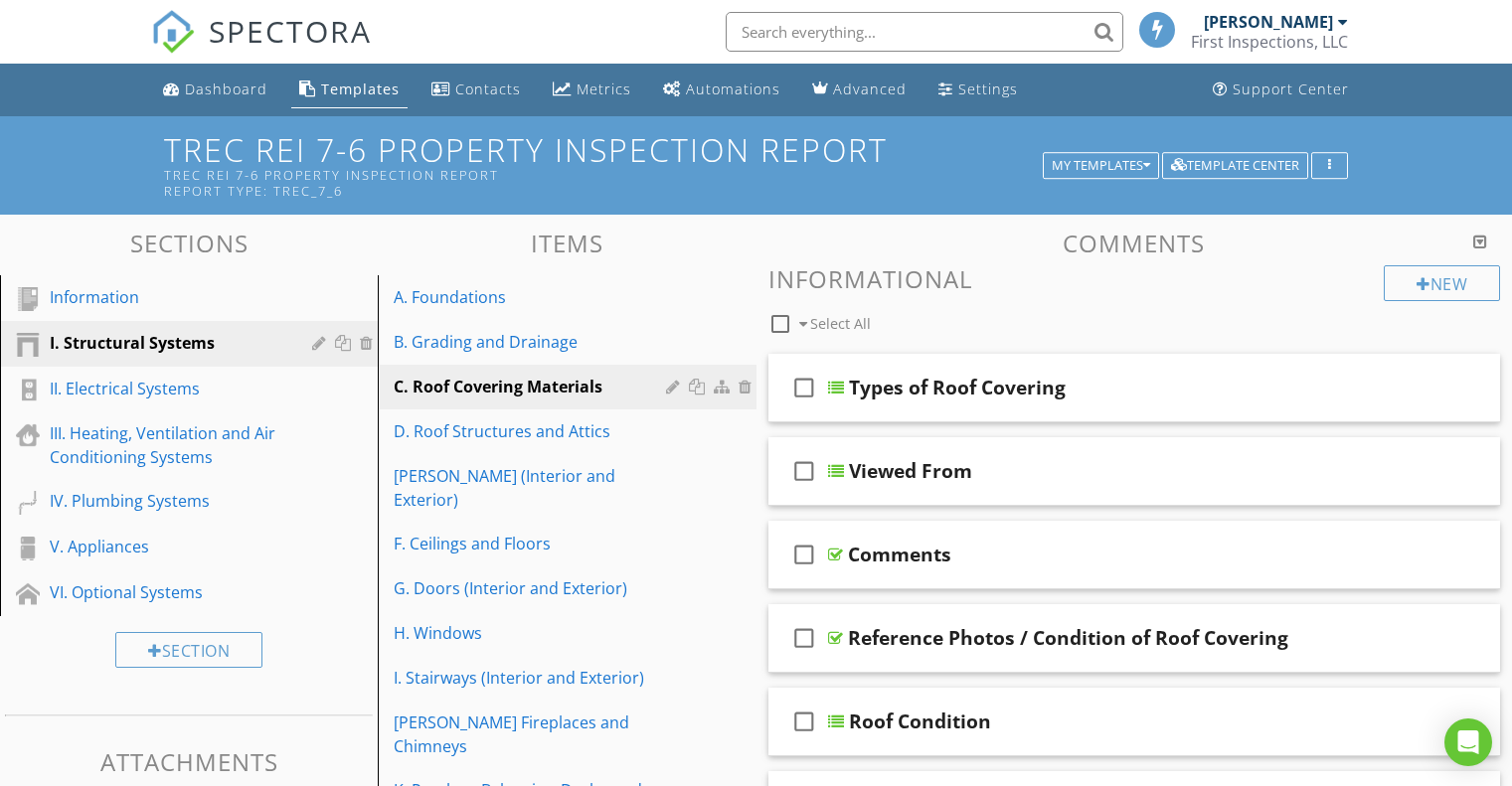 scroll, scrollTop: 1166, scrollLeft: 0, axis: vertical 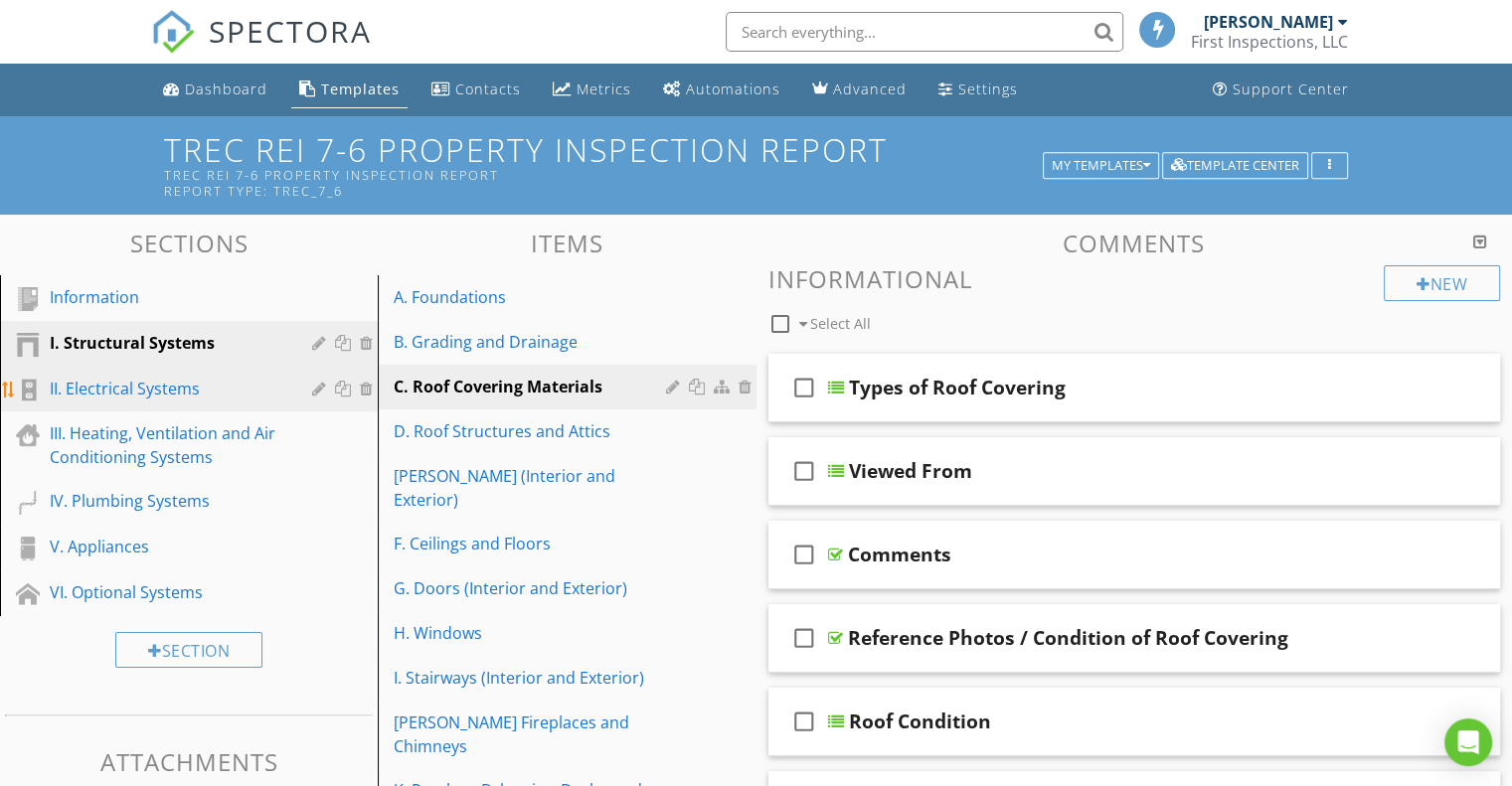 click on "II. Electrical Systems" at bounding box center [166, 389] 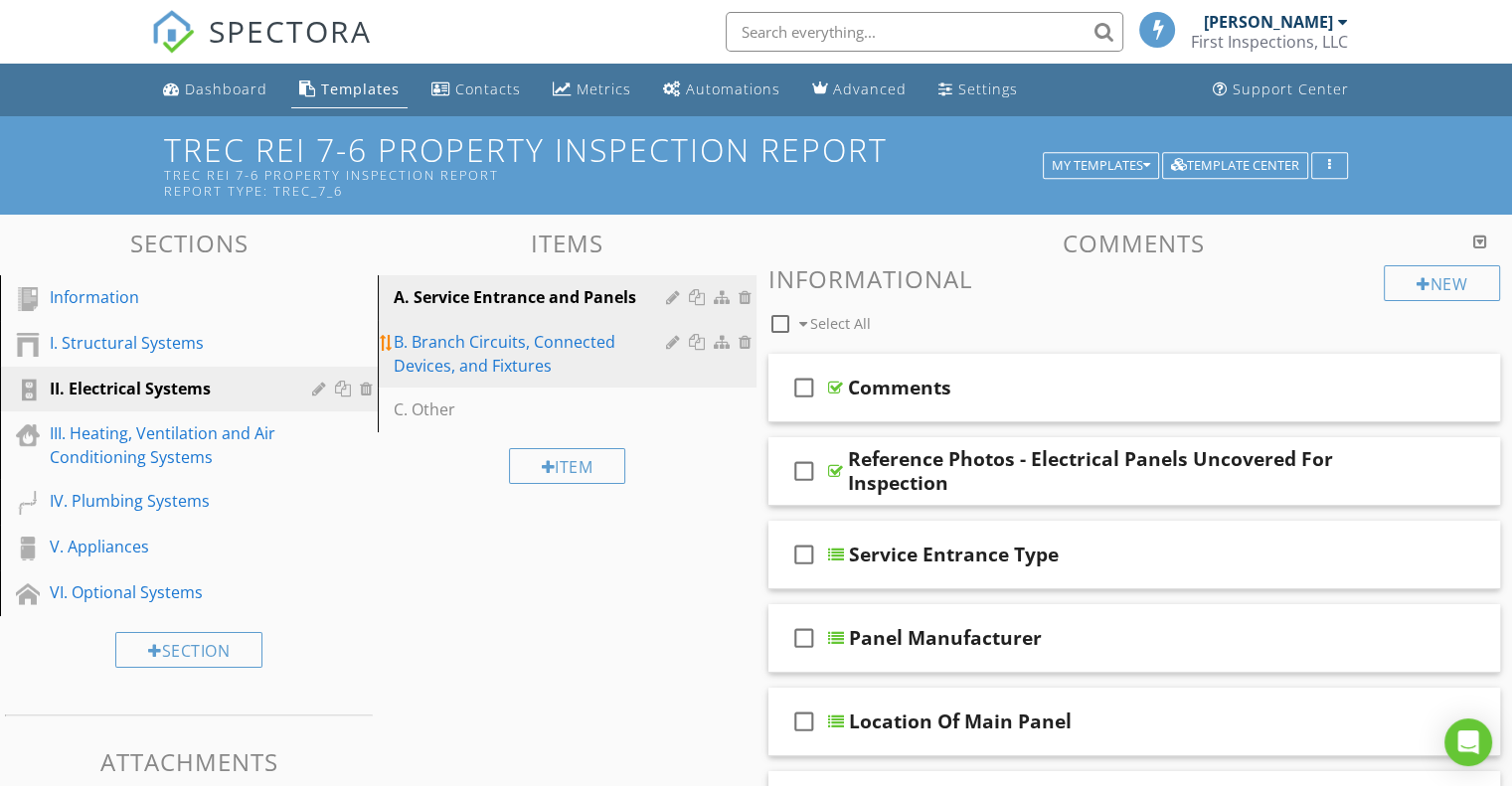 click on "B. Branch Circuits, Connected Devices, and Fixtures" at bounding box center [532, 354] 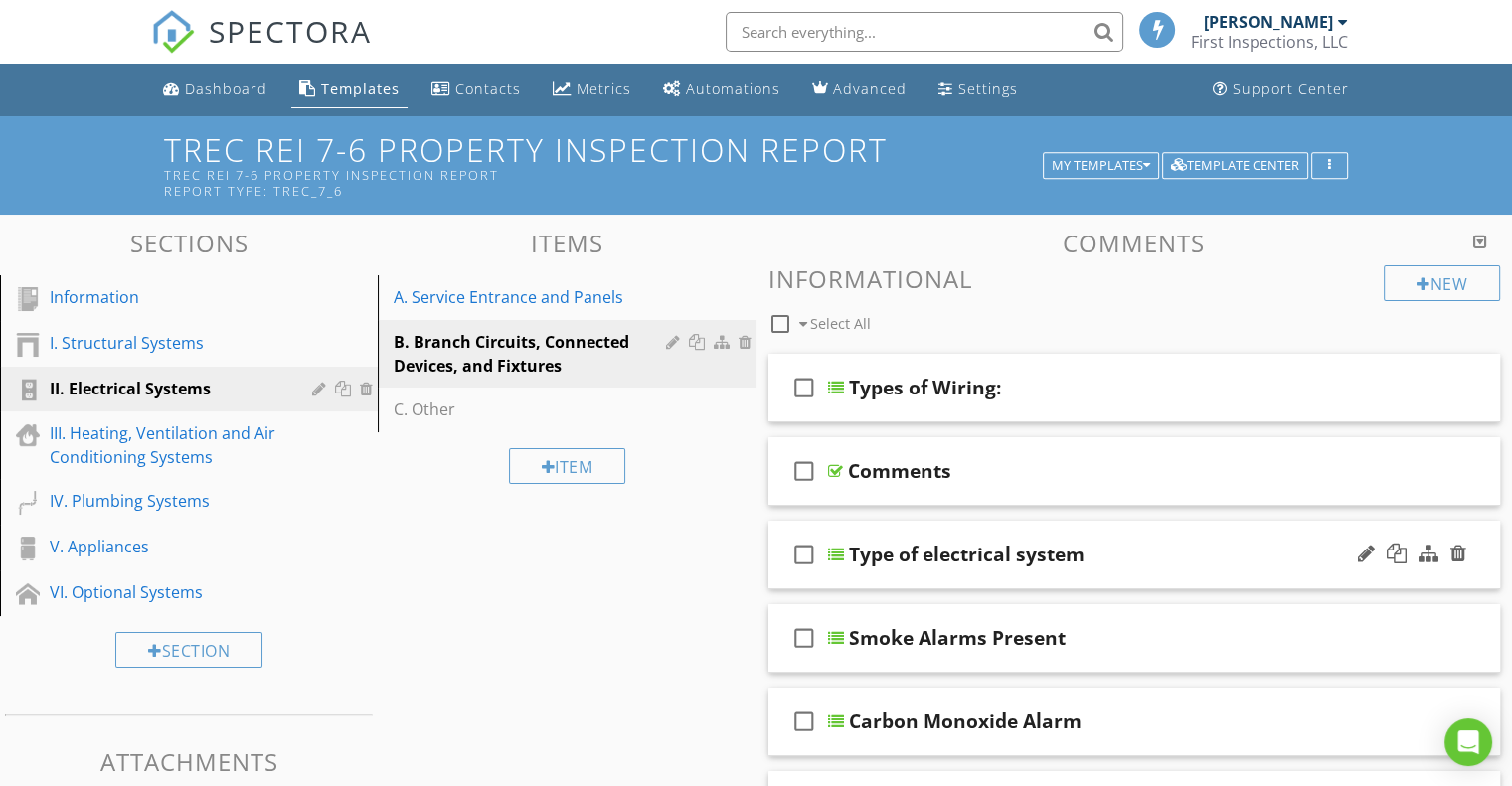 click on "Type of electrical system" at bounding box center (966, 554) 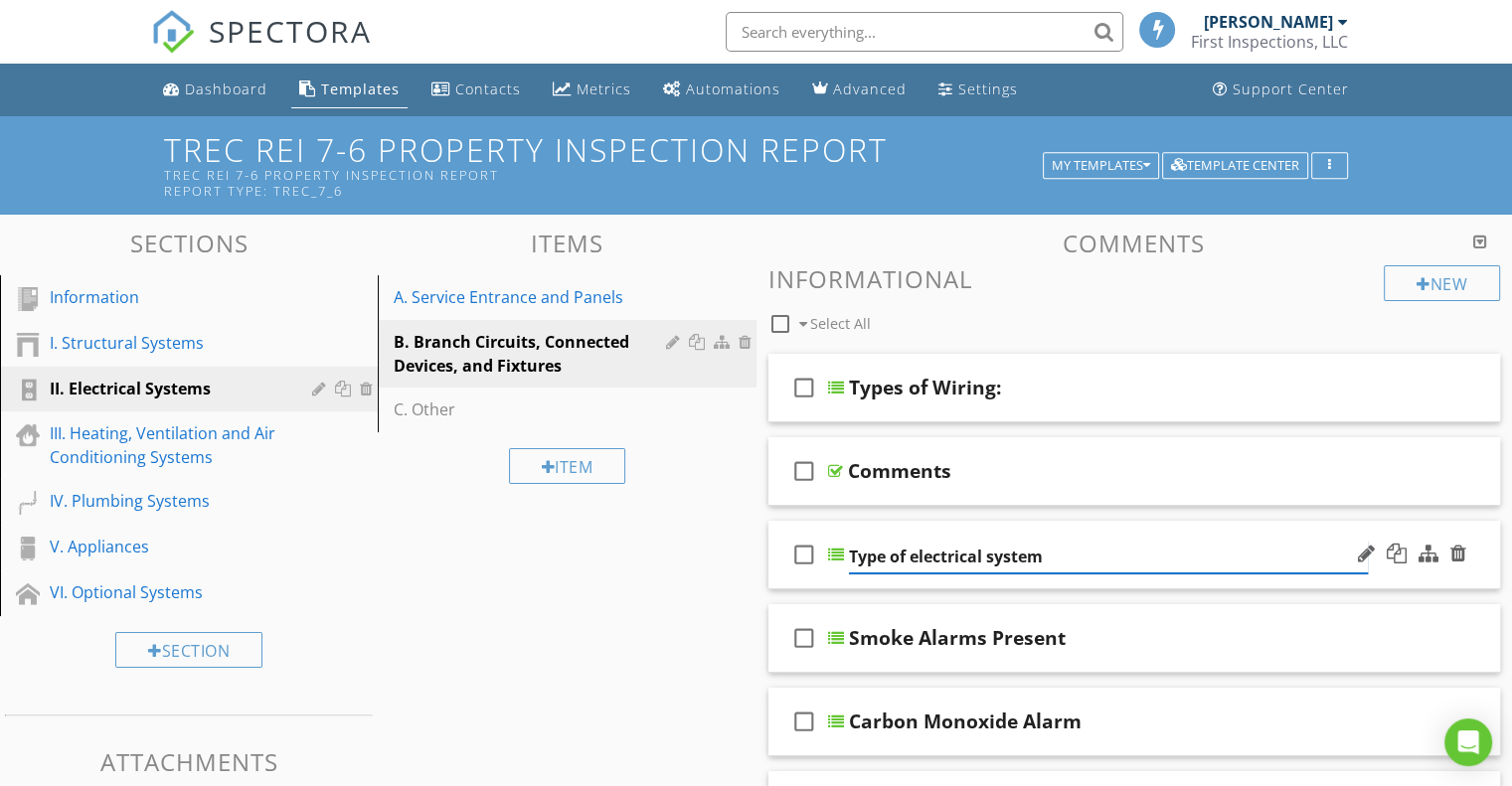 click on "Type of electrical system" at bounding box center (1108, 556) 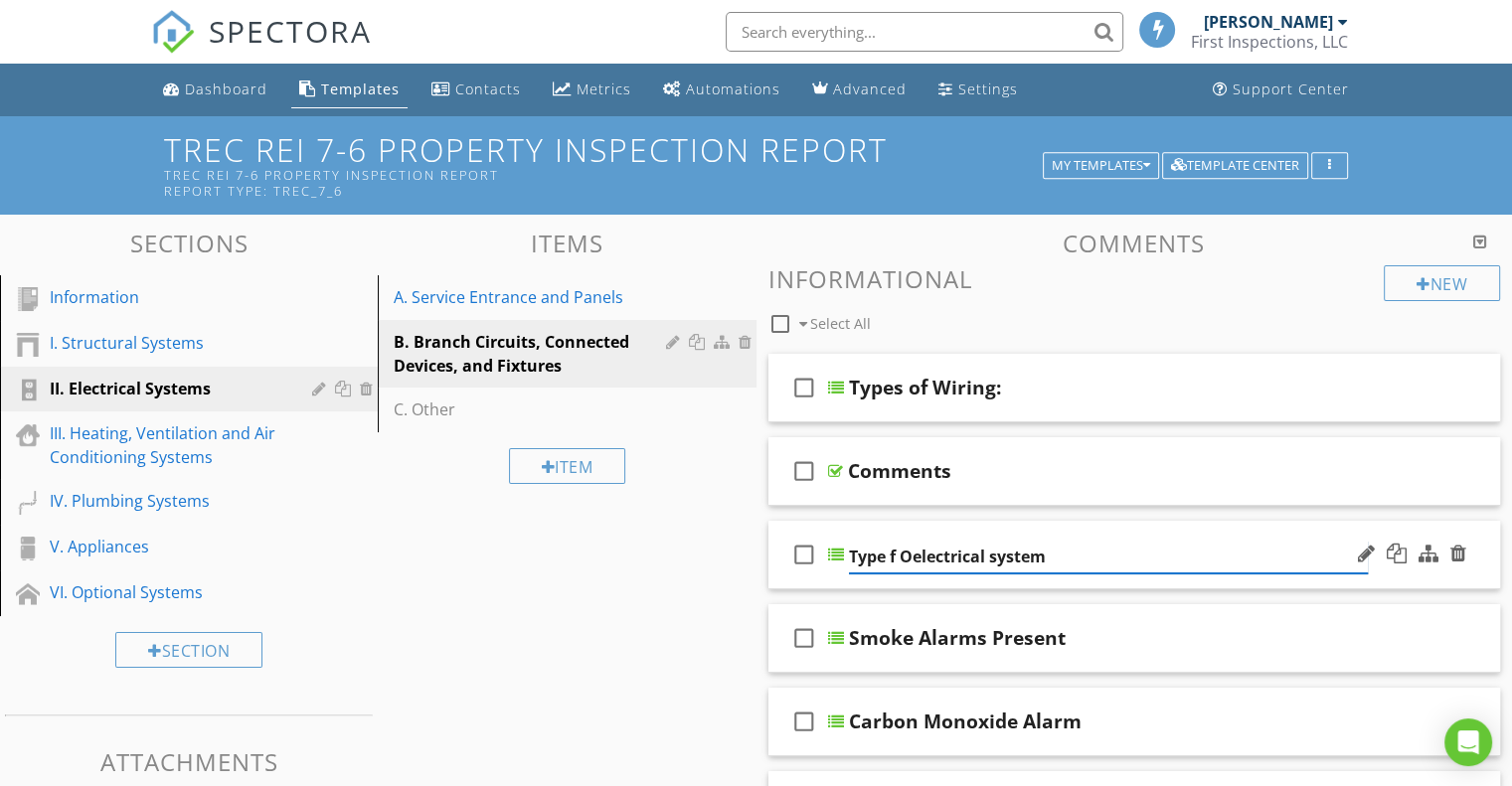 click on "Type f Oelectrical system" at bounding box center (1108, 556) 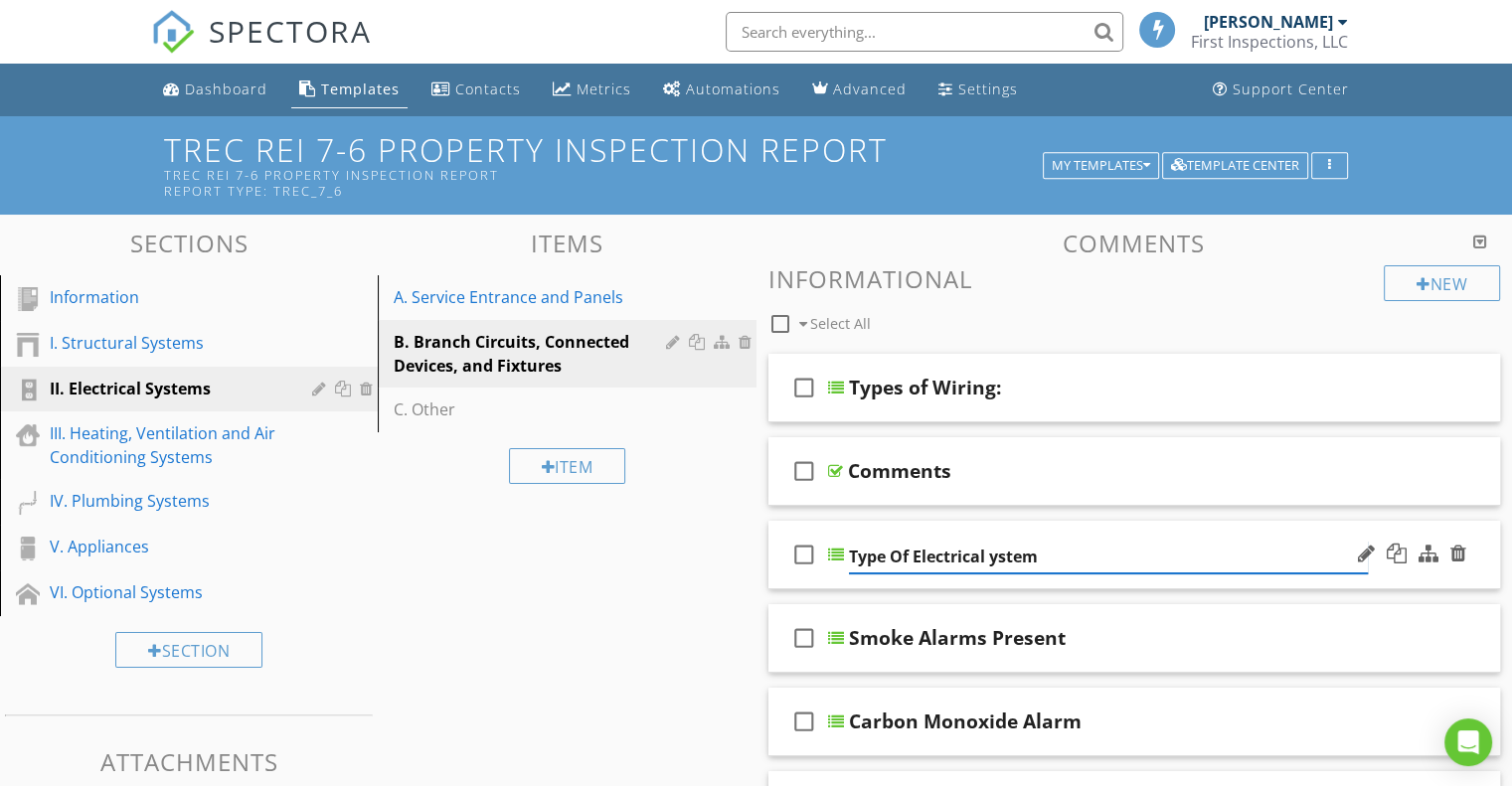 type on "Type Of Electrical System" 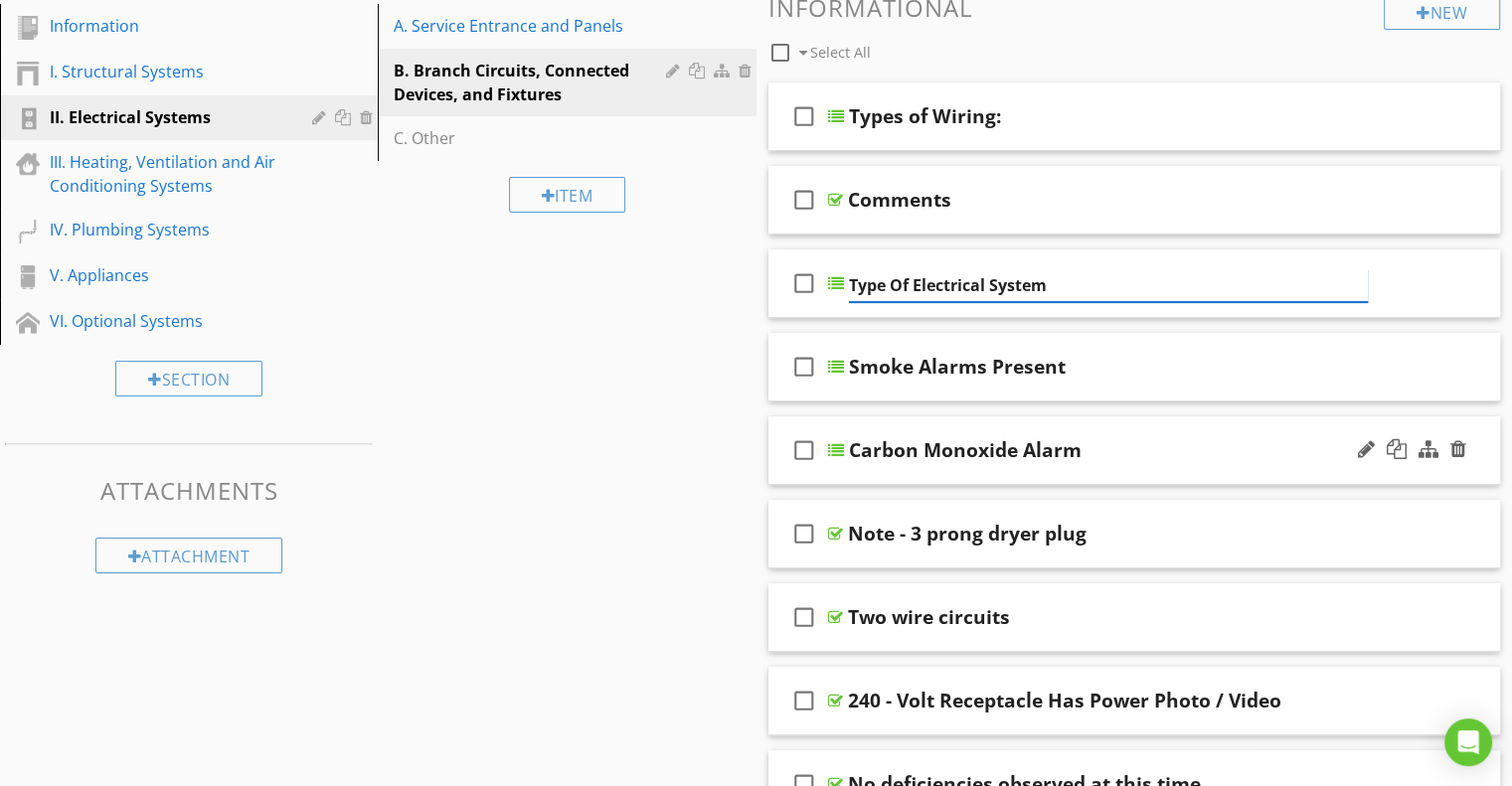 scroll, scrollTop: 304, scrollLeft: 0, axis: vertical 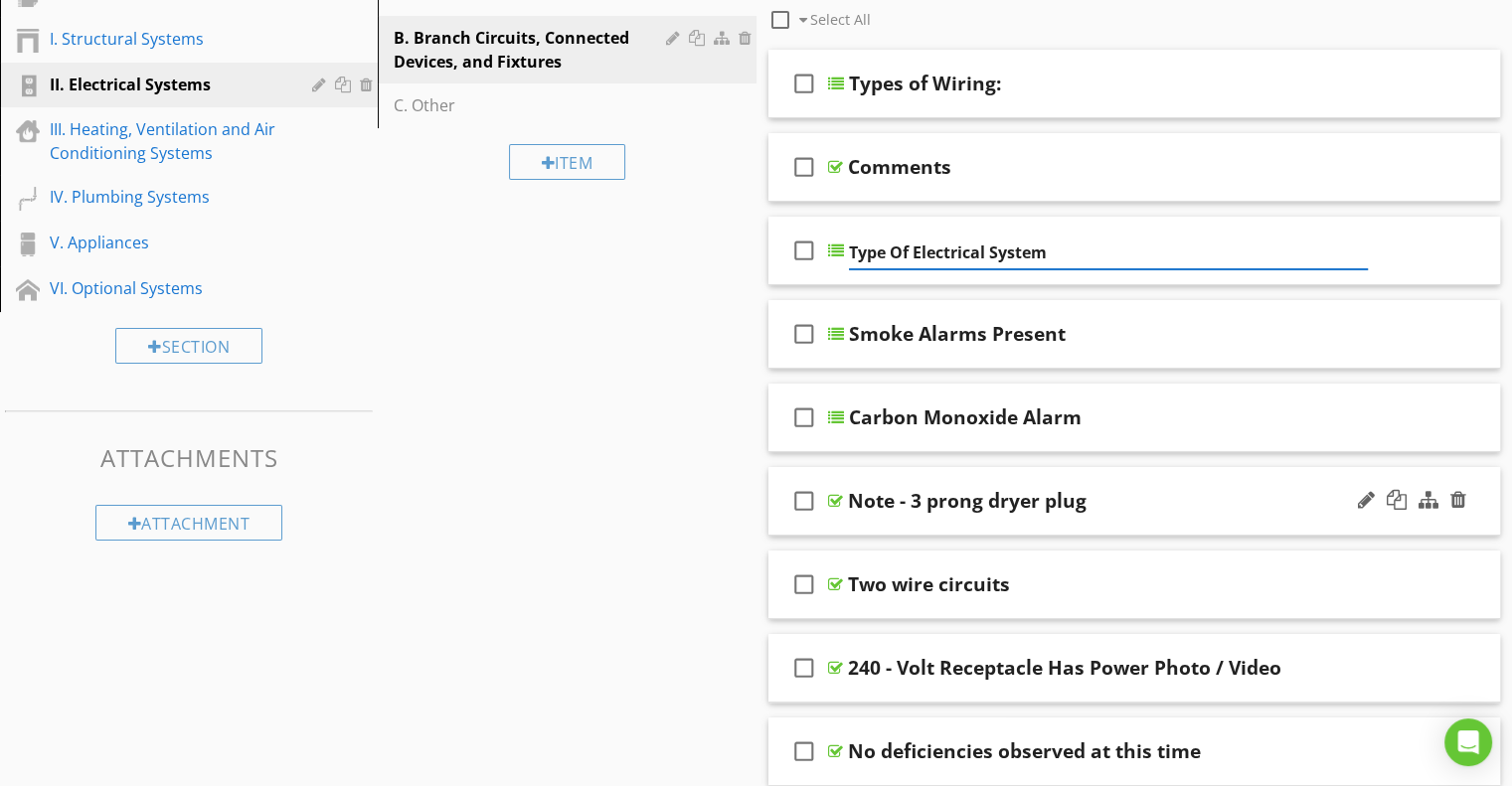 click on "Note - 3 prong dryer plug" at bounding box center (967, 501) 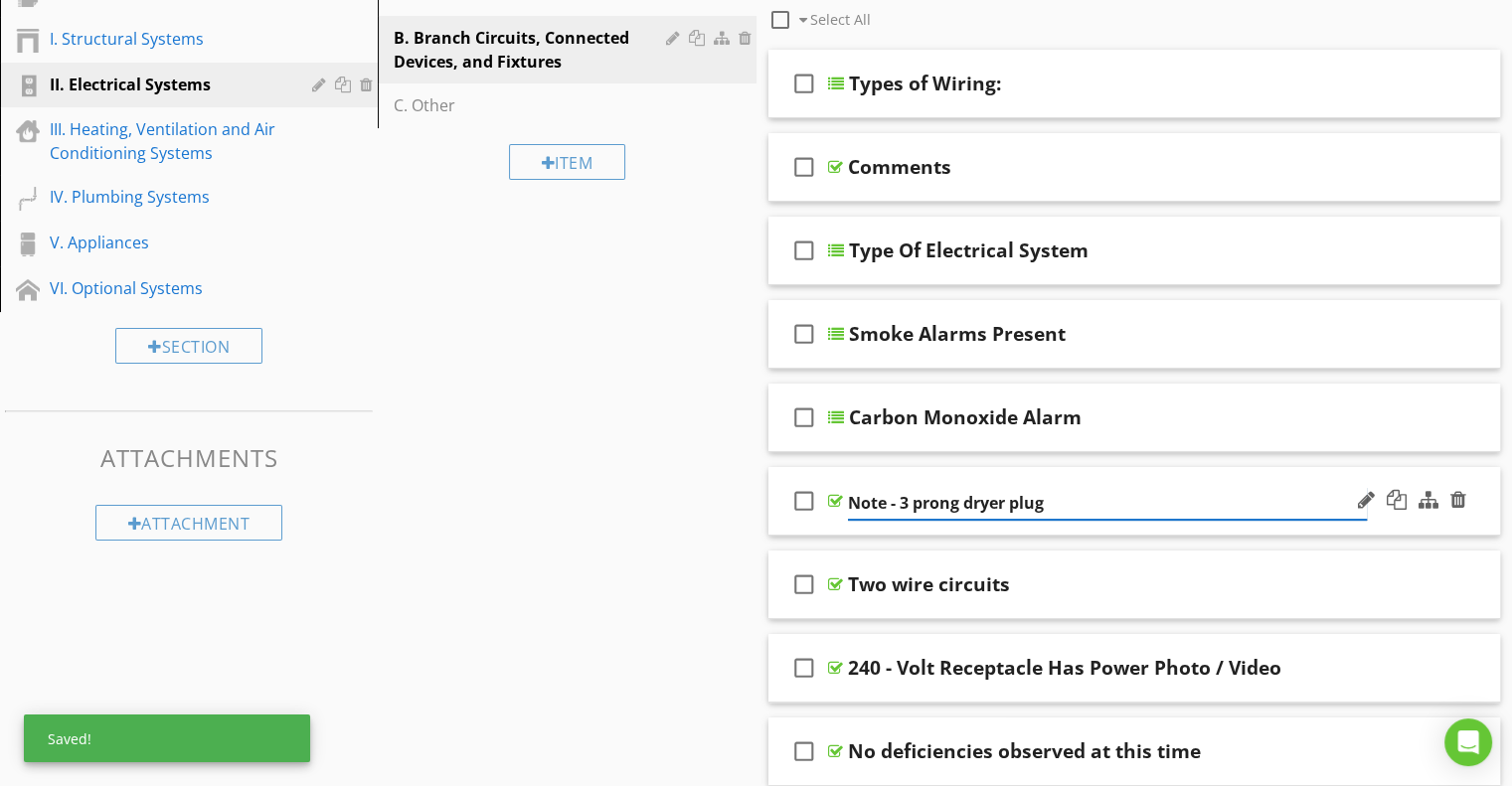 click on "Note - 3 prong dryer plug" at bounding box center [1107, 503] 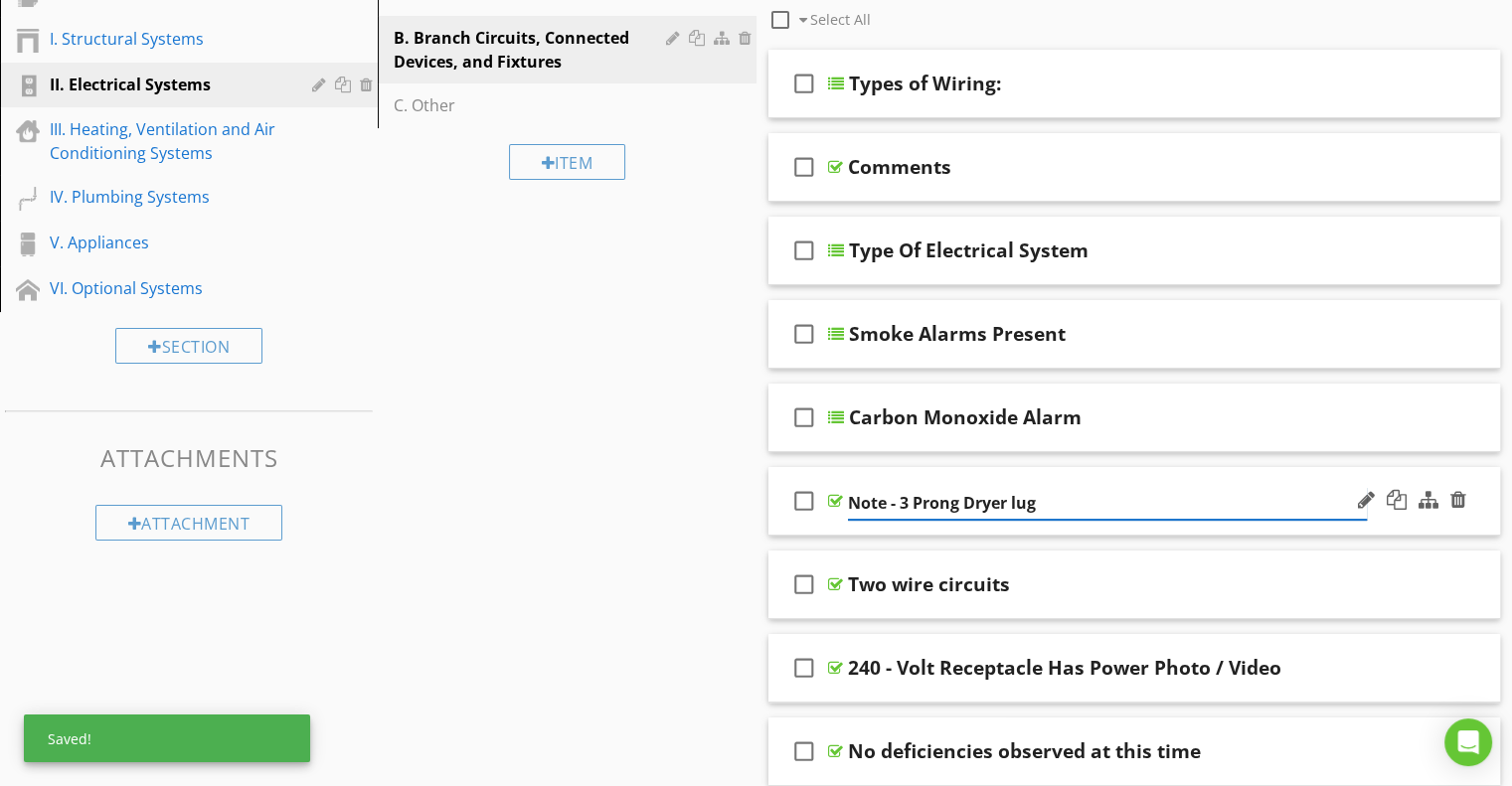 type on "Note - 3 Prong Dryer Plug" 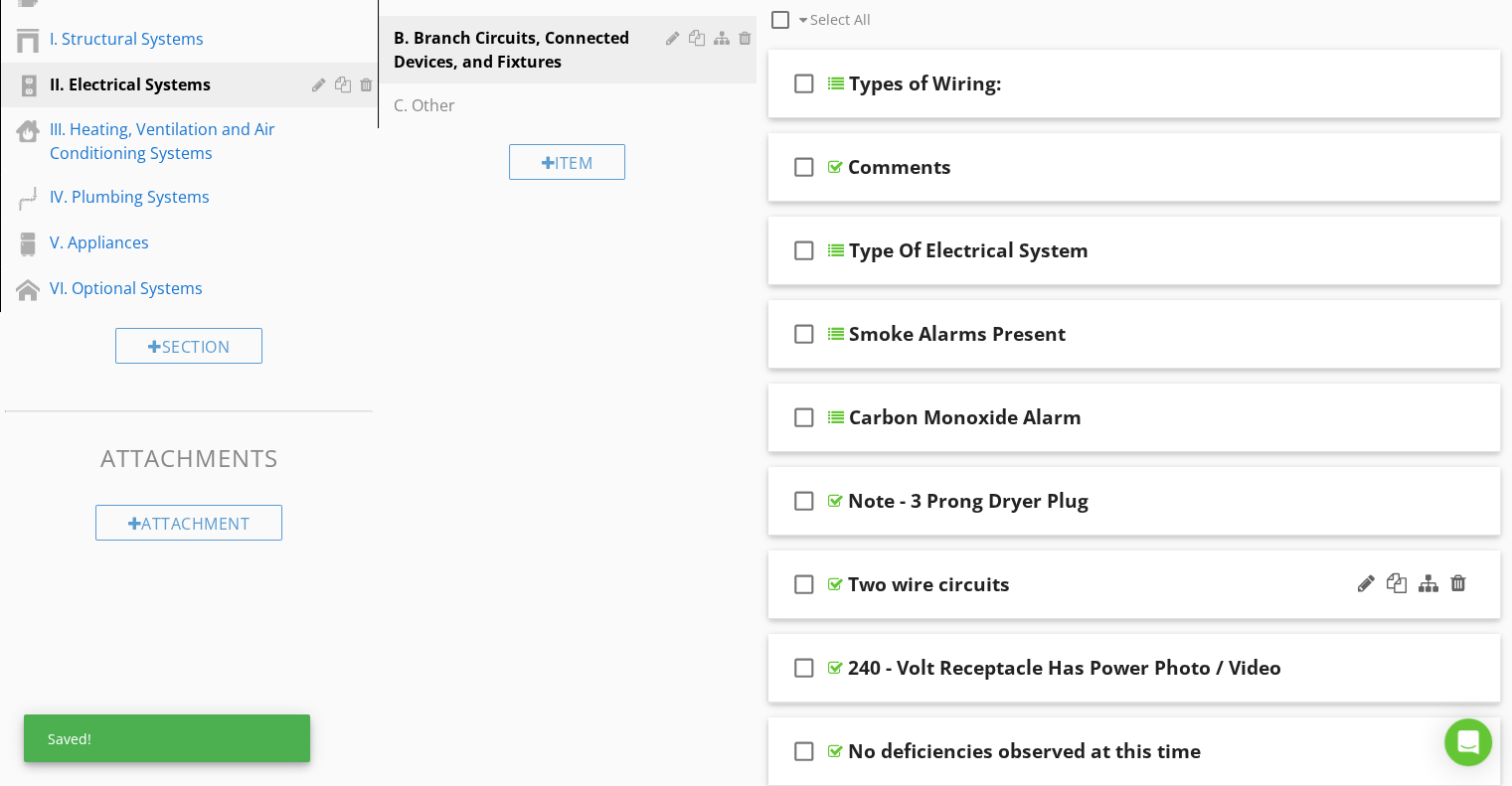 click on "Two wire circuits" at bounding box center [928, 584] 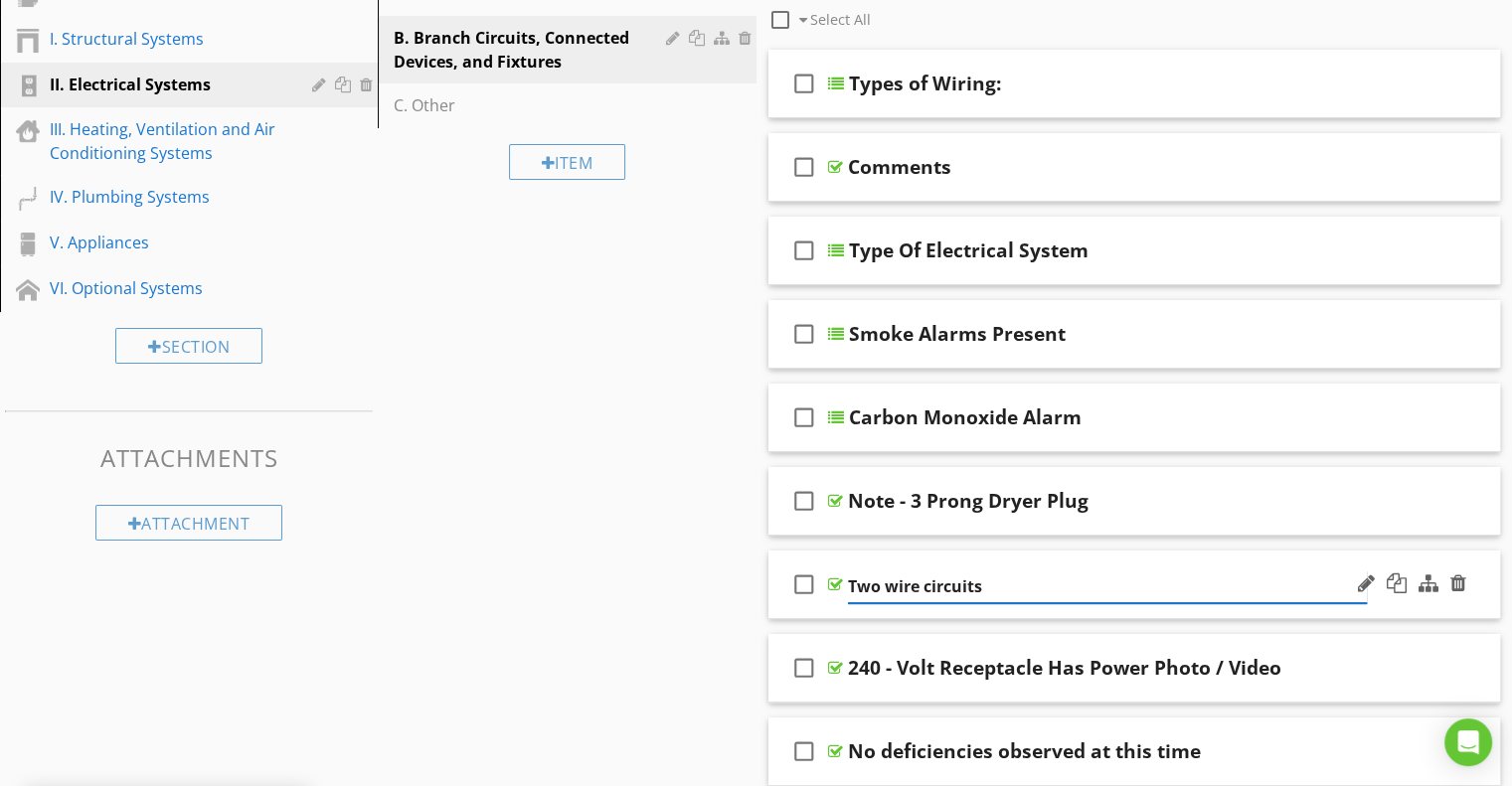 click on "Two wire circuits" at bounding box center (1107, 586) 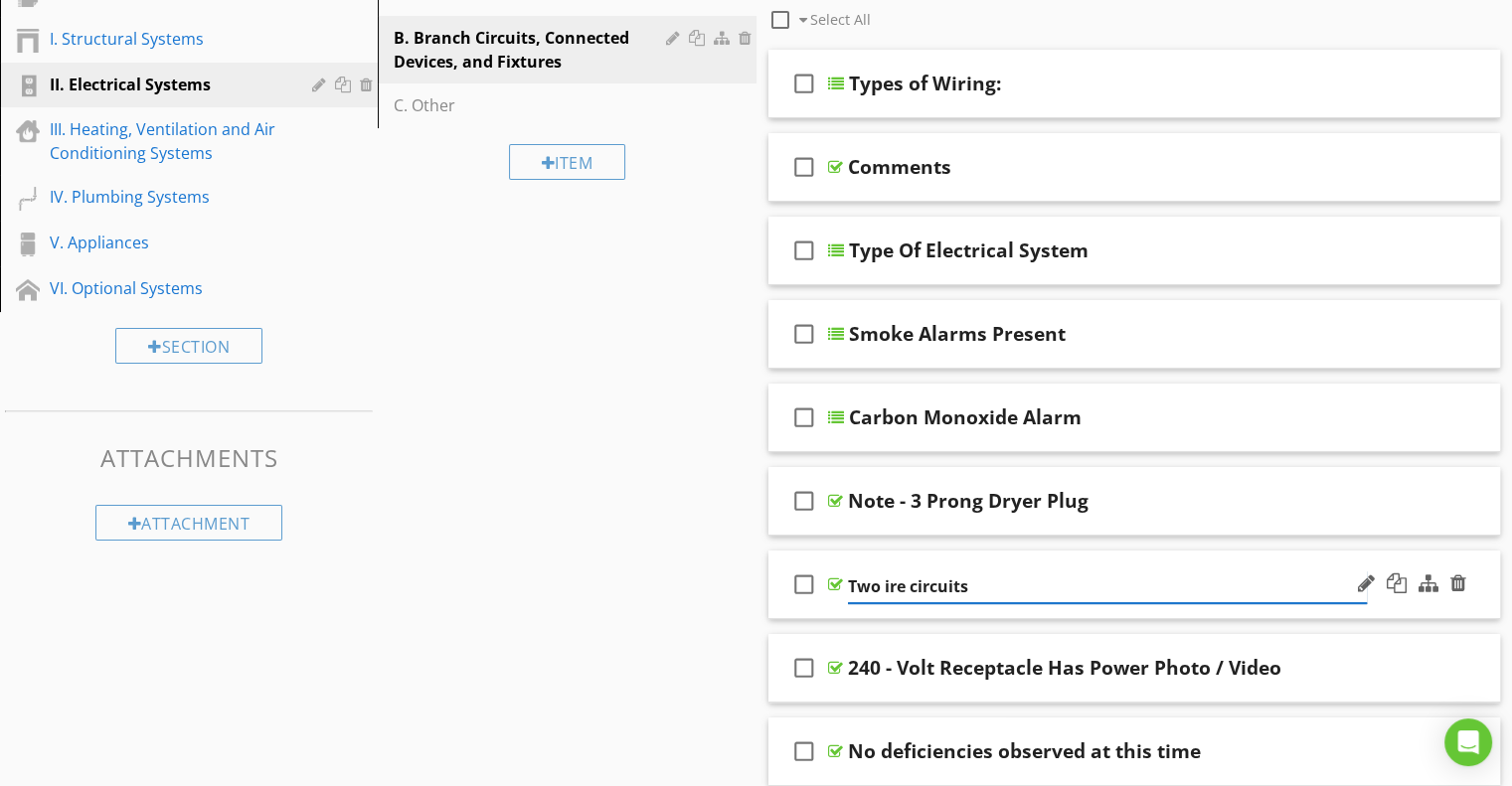 click on "Two ire circuits" at bounding box center (1107, 586) 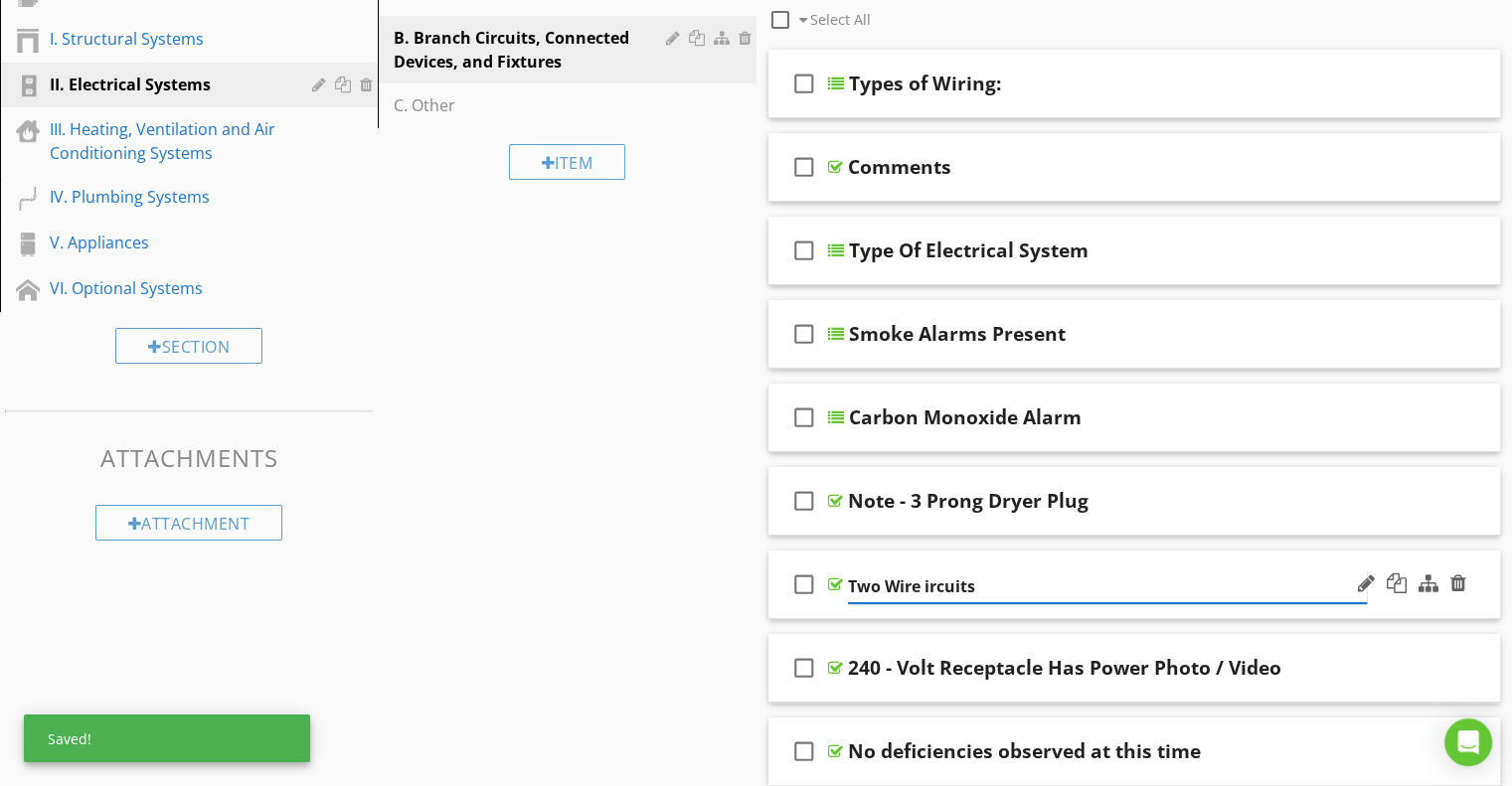 type on "Two Wire Circuits" 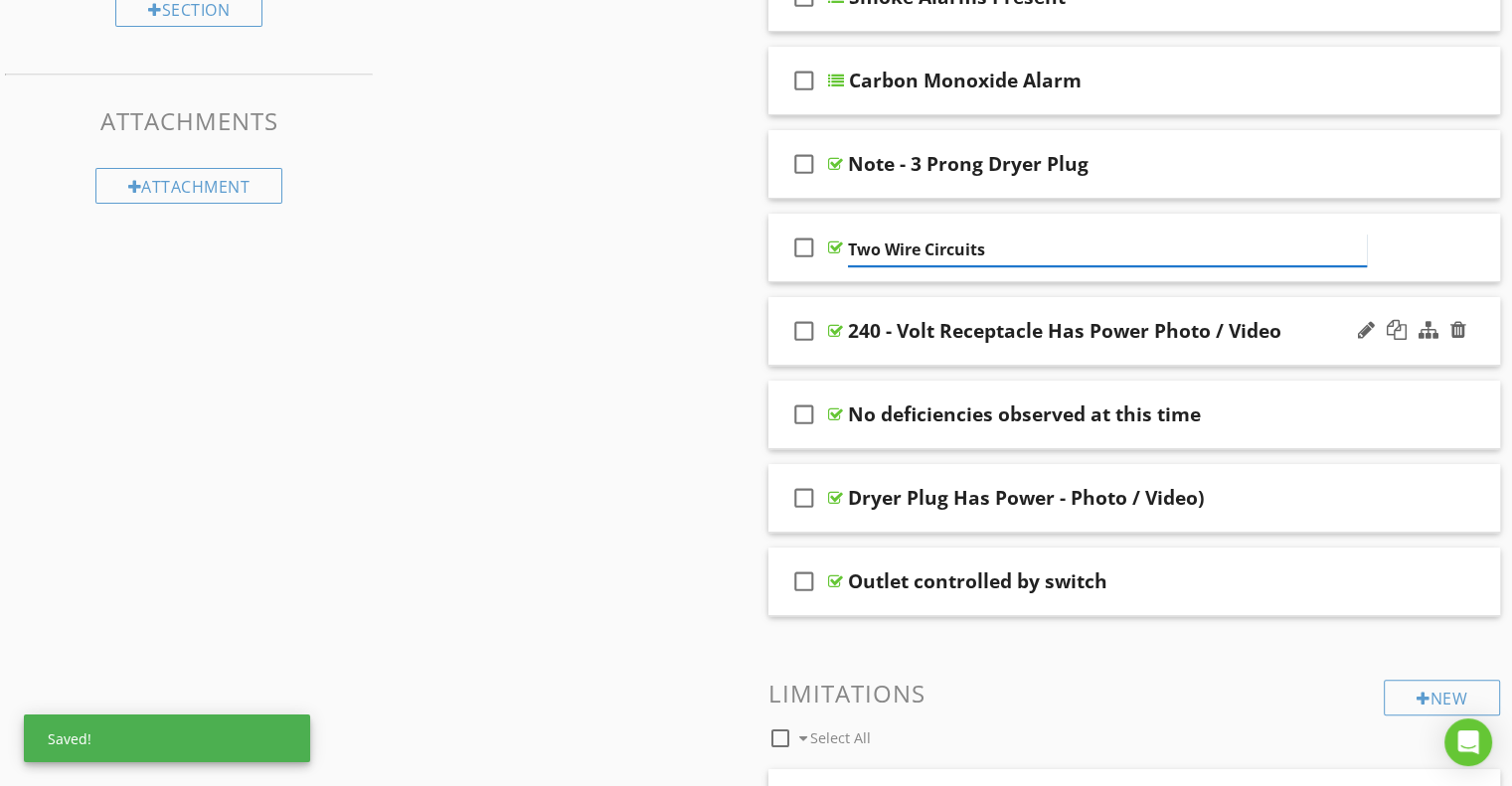 scroll, scrollTop: 642, scrollLeft: 0, axis: vertical 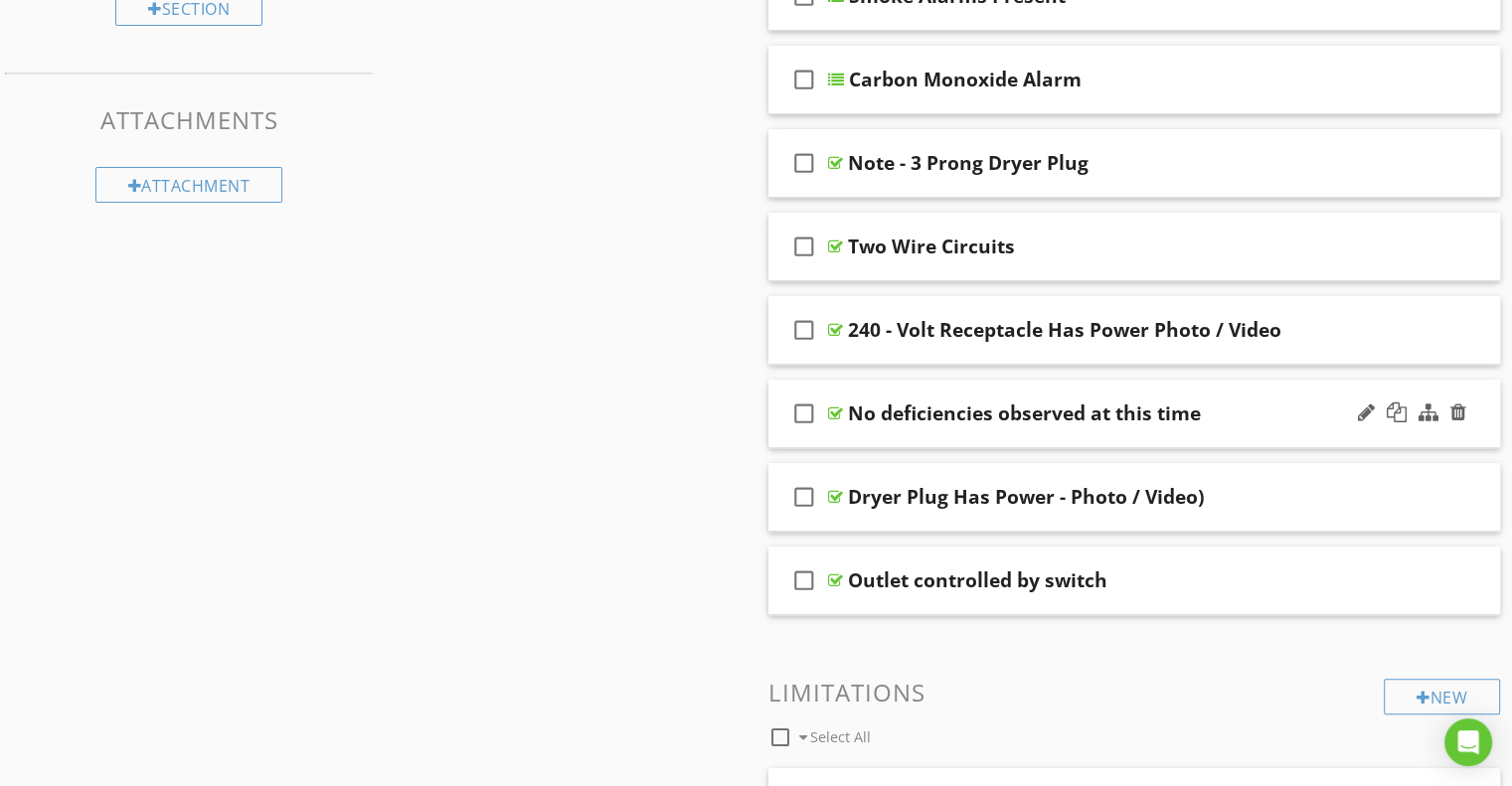 click on "No deficiencies observed at this time" at bounding box center (1024, 413) 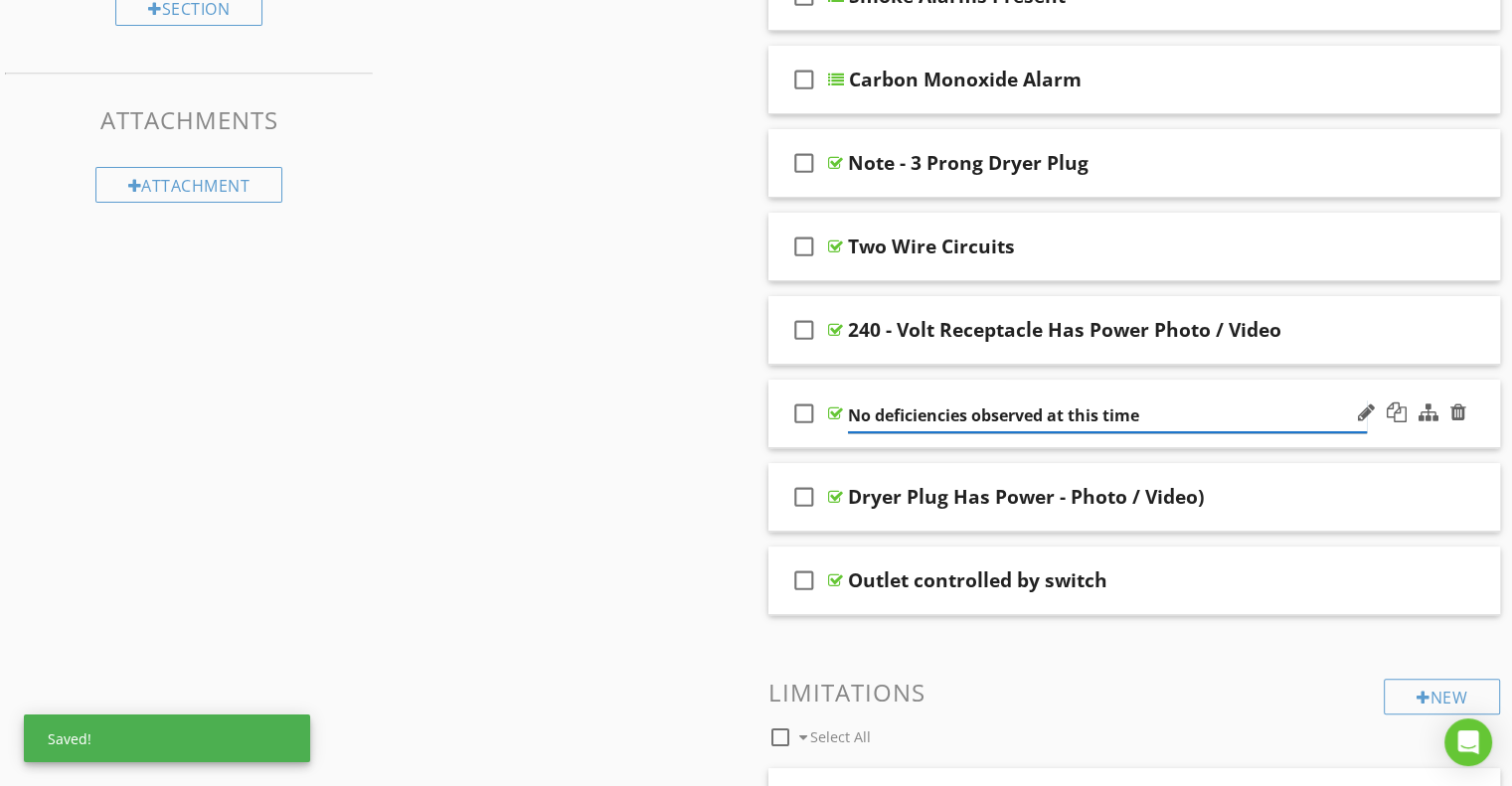 click on "No deficiencies observed at this time" at bounding box center [1107, 415] 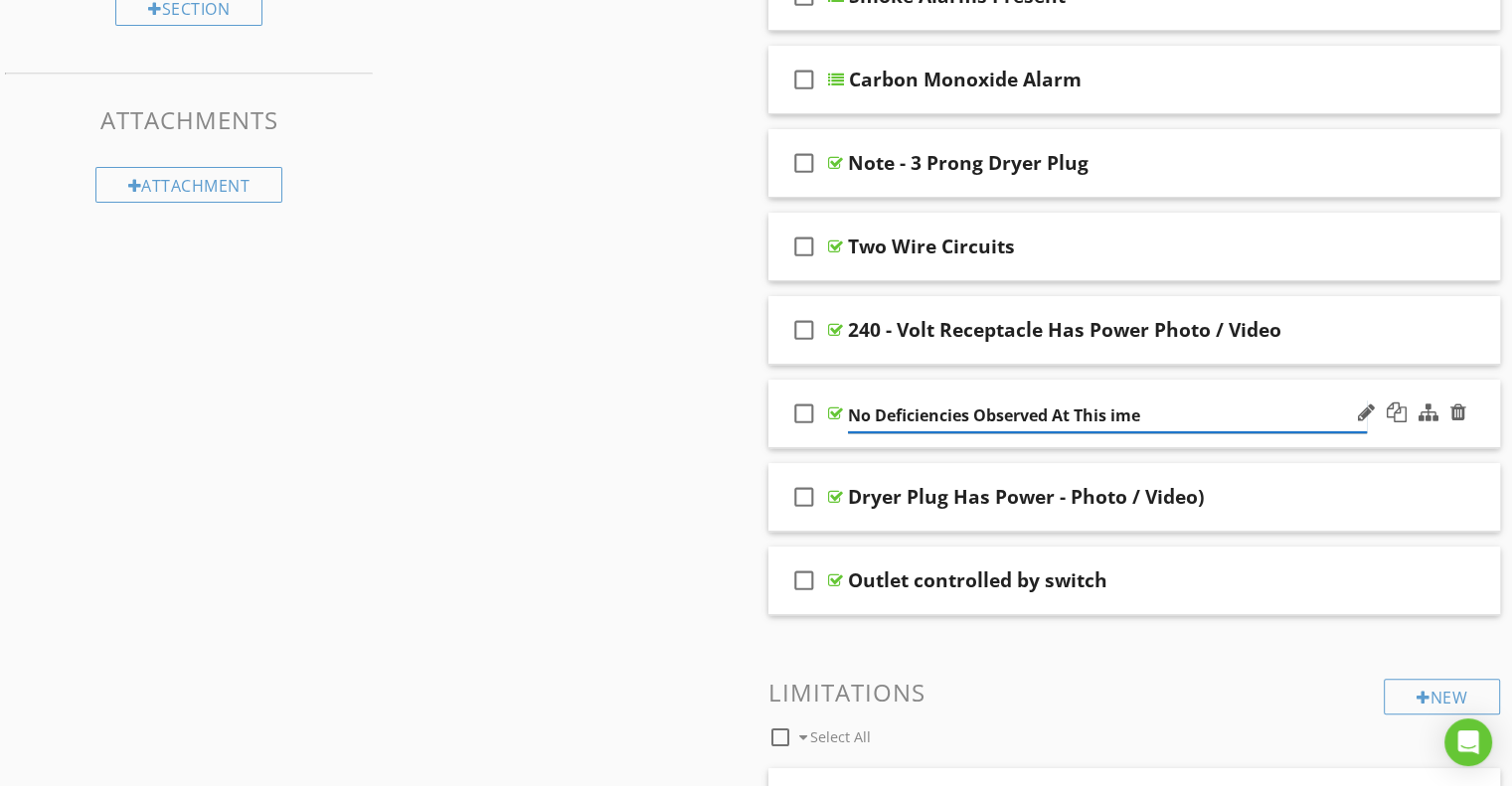 type on "No Deficiencies Observed At This time" 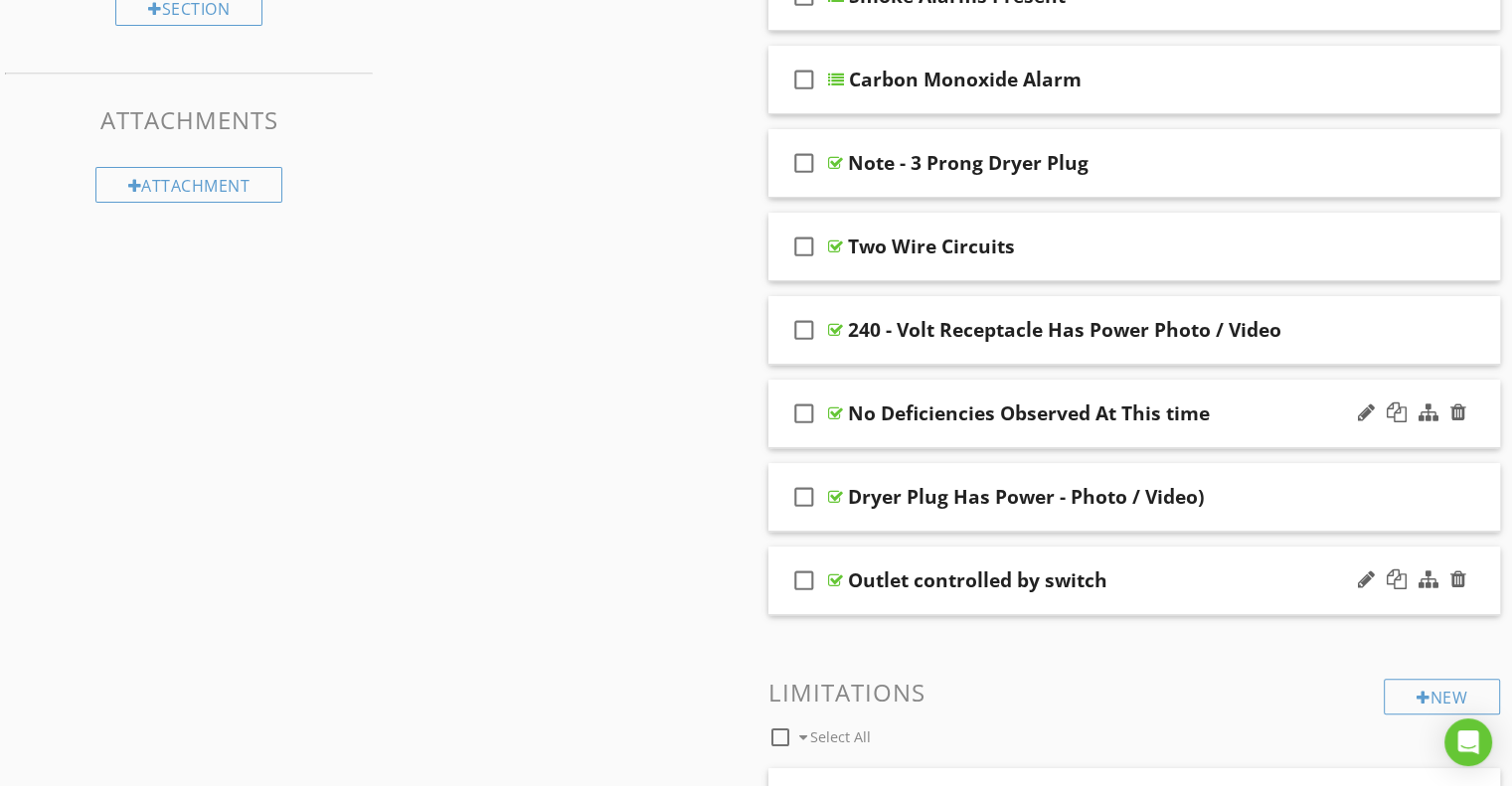 click on "Outlet controlled by switch" at bounding box center (977, 580) 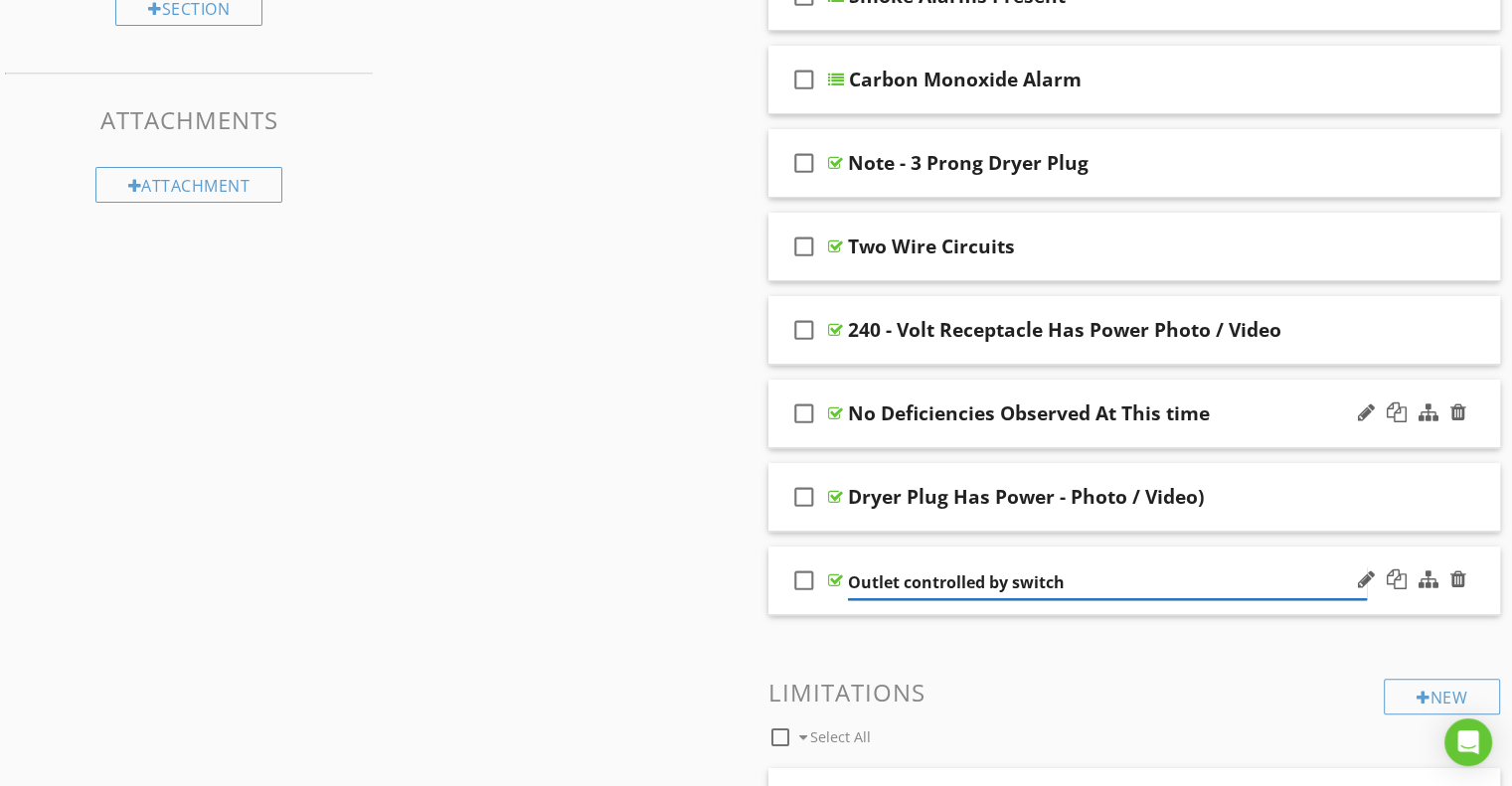 click on "Outlet controlled by switch" at bounding box center (1107, 582) 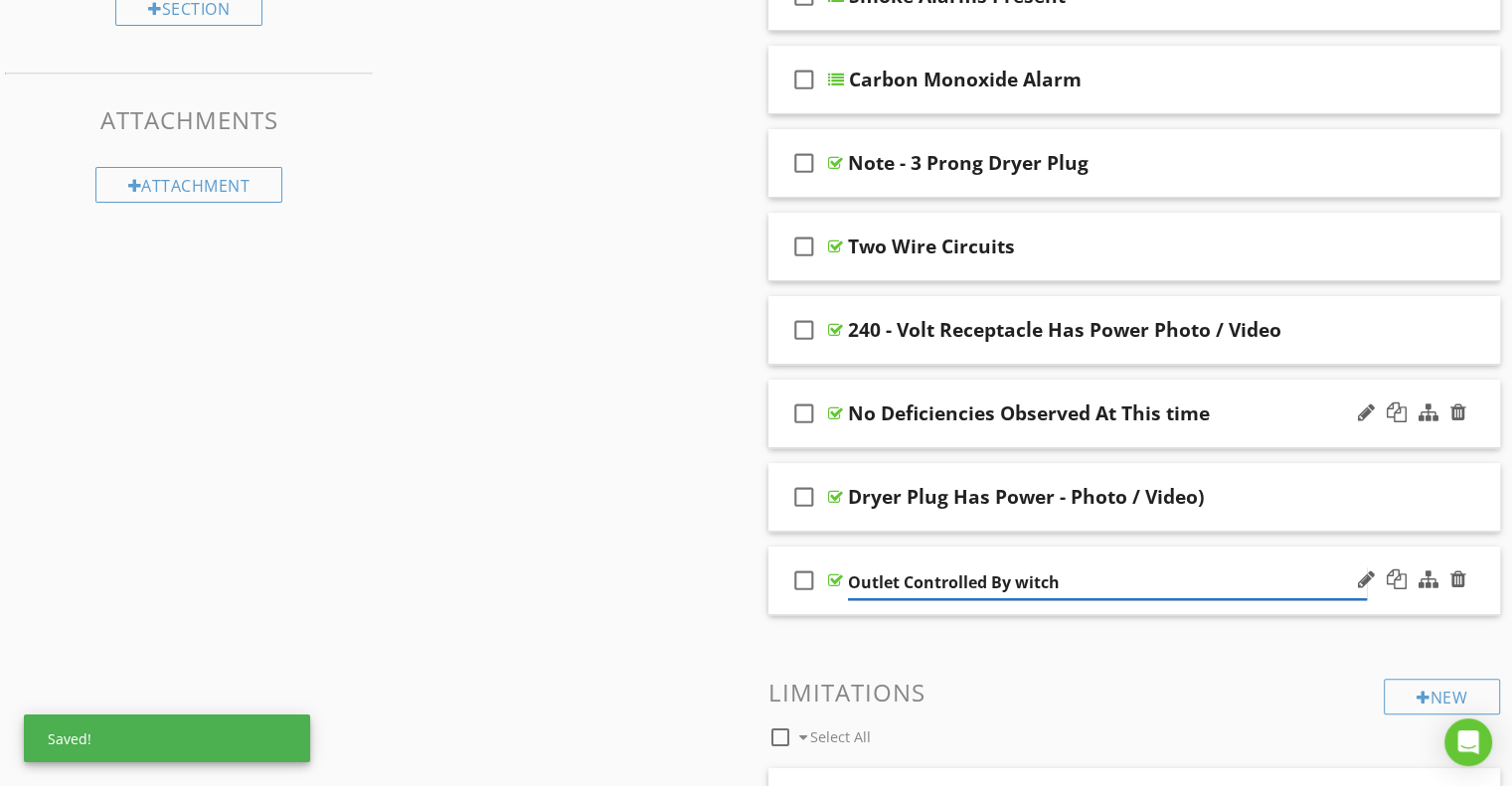 type on "Outlet Controlled By Switch" 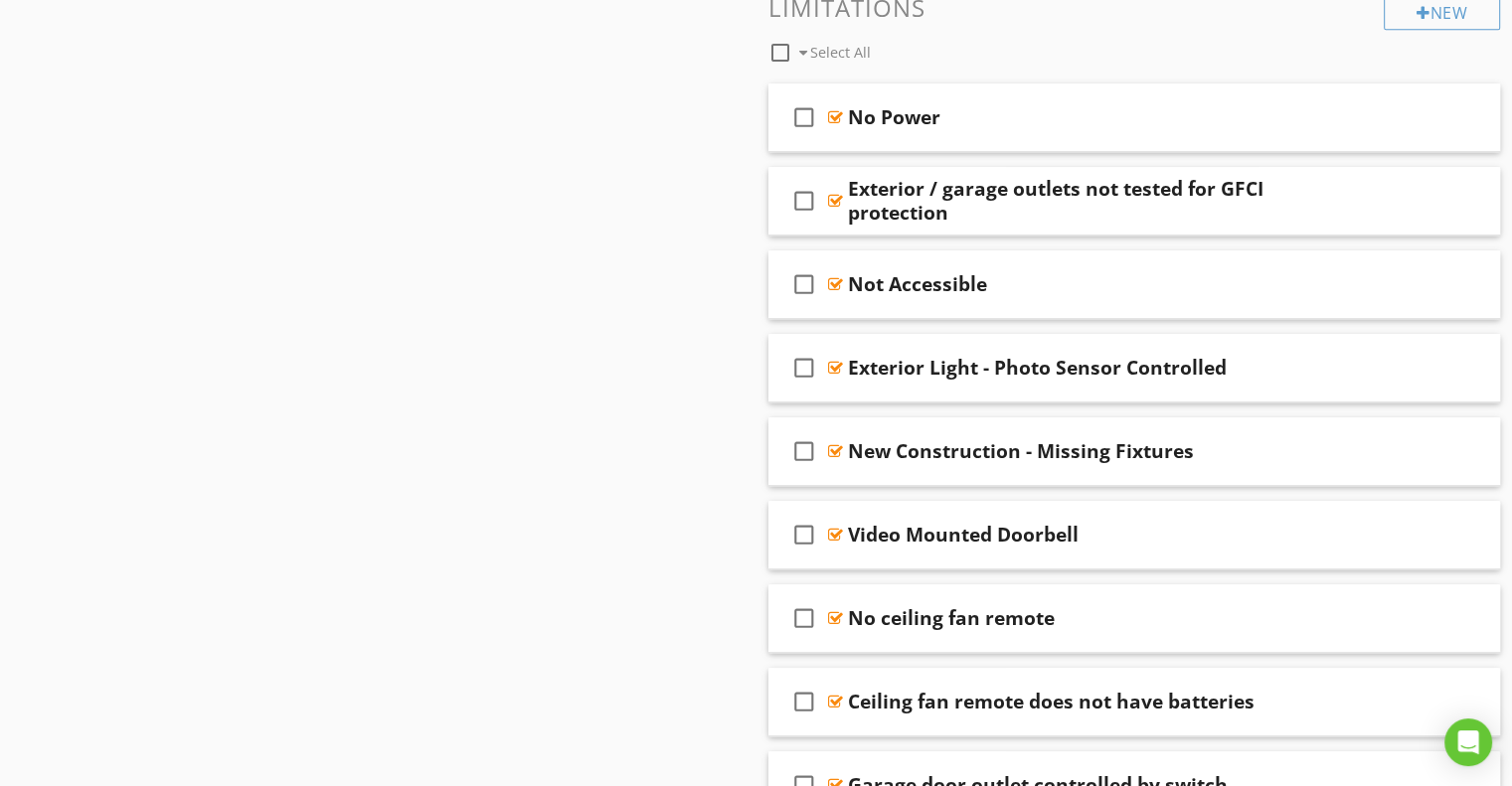 scroll, scrollTop: 1335, scrollLeft: 0, axis: vertical 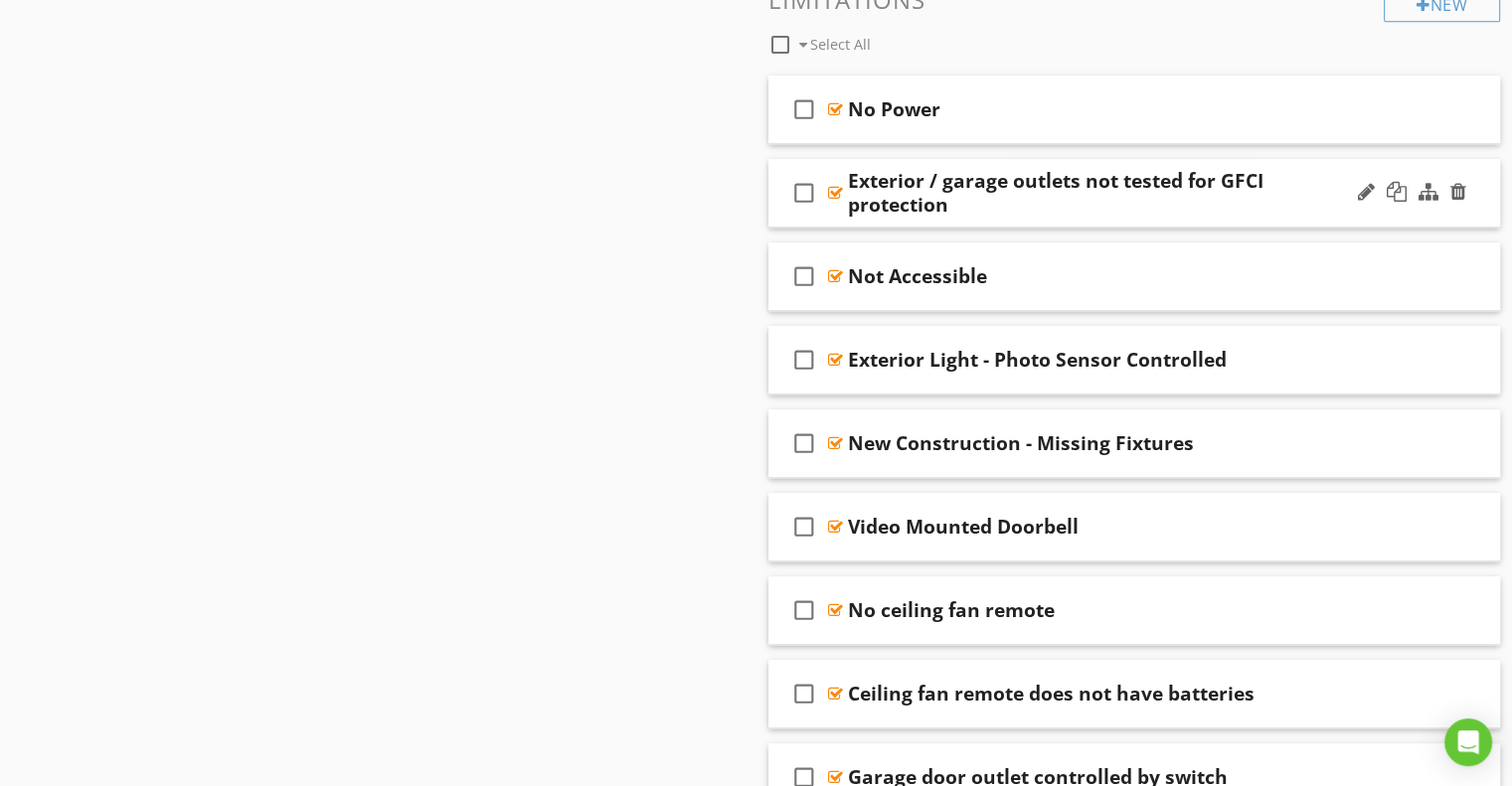 click on "Exterior / garage outlets not tested for GFCI protection" at bounding box center [1107, 193] 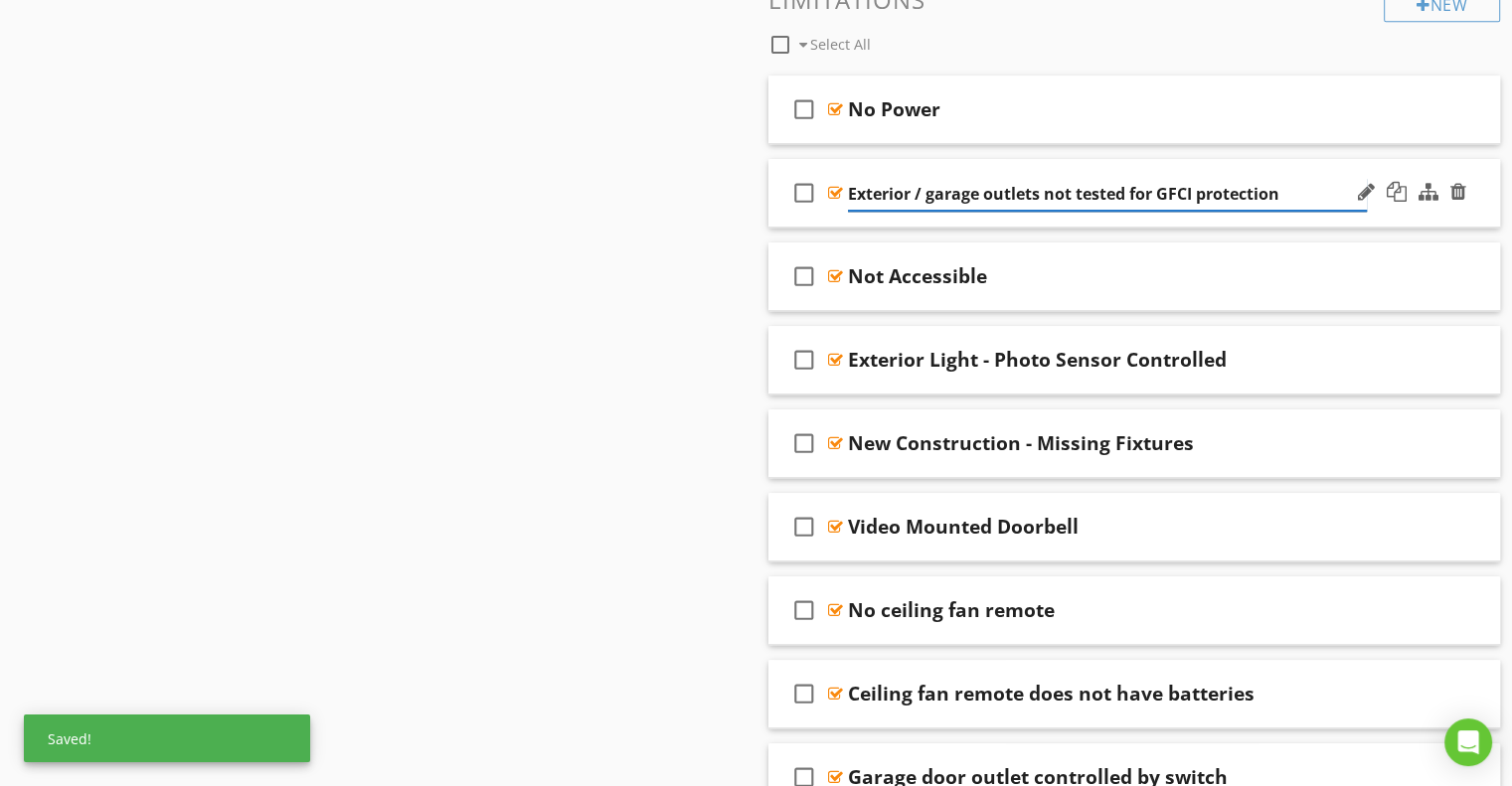 click on "Exterior / garage outlets not tested for GFCI protection" at bounding box center (1107, 194) 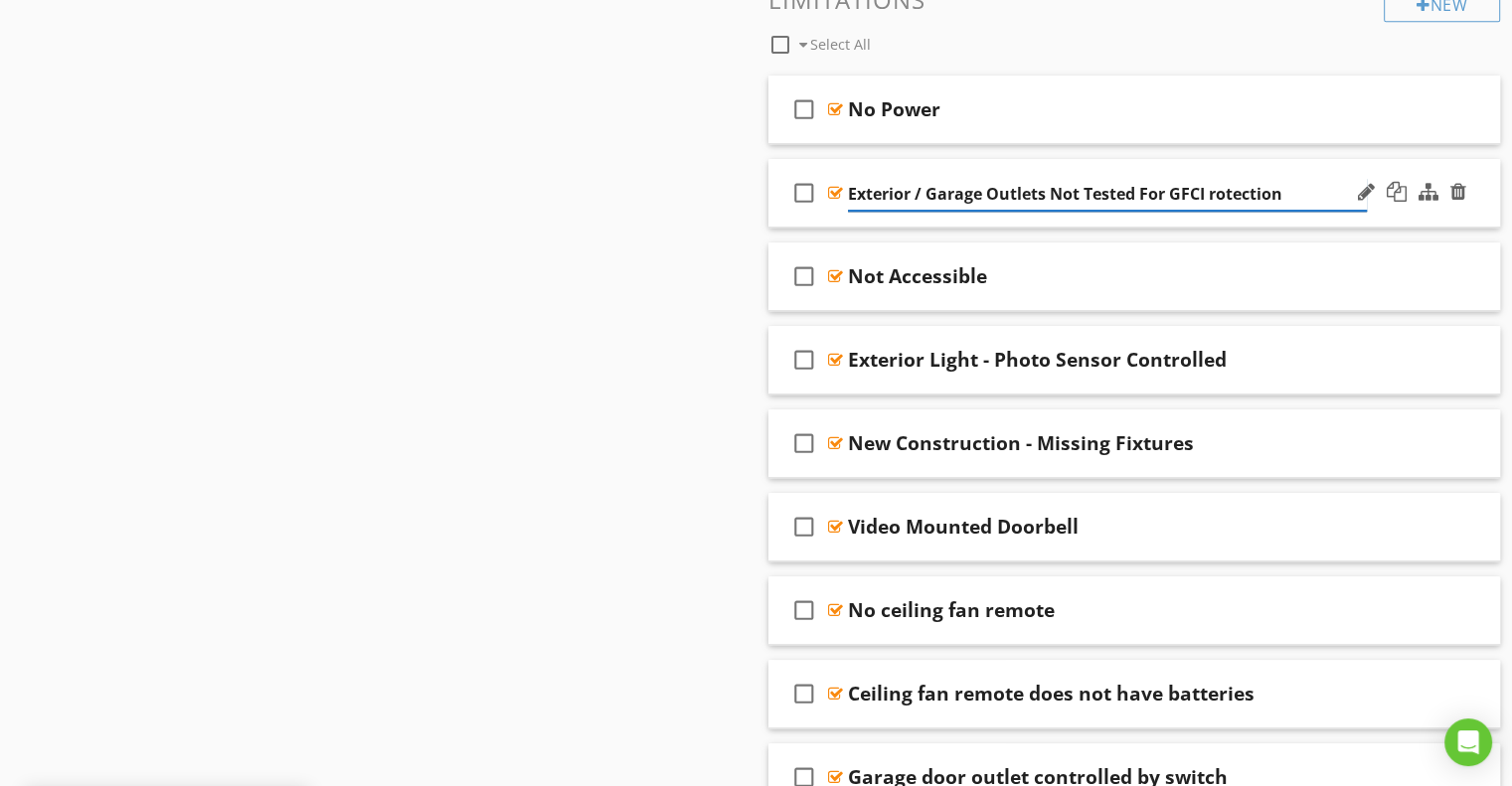 type on "Exterior / Garage Outlets Not Tested For GFCI Protection" 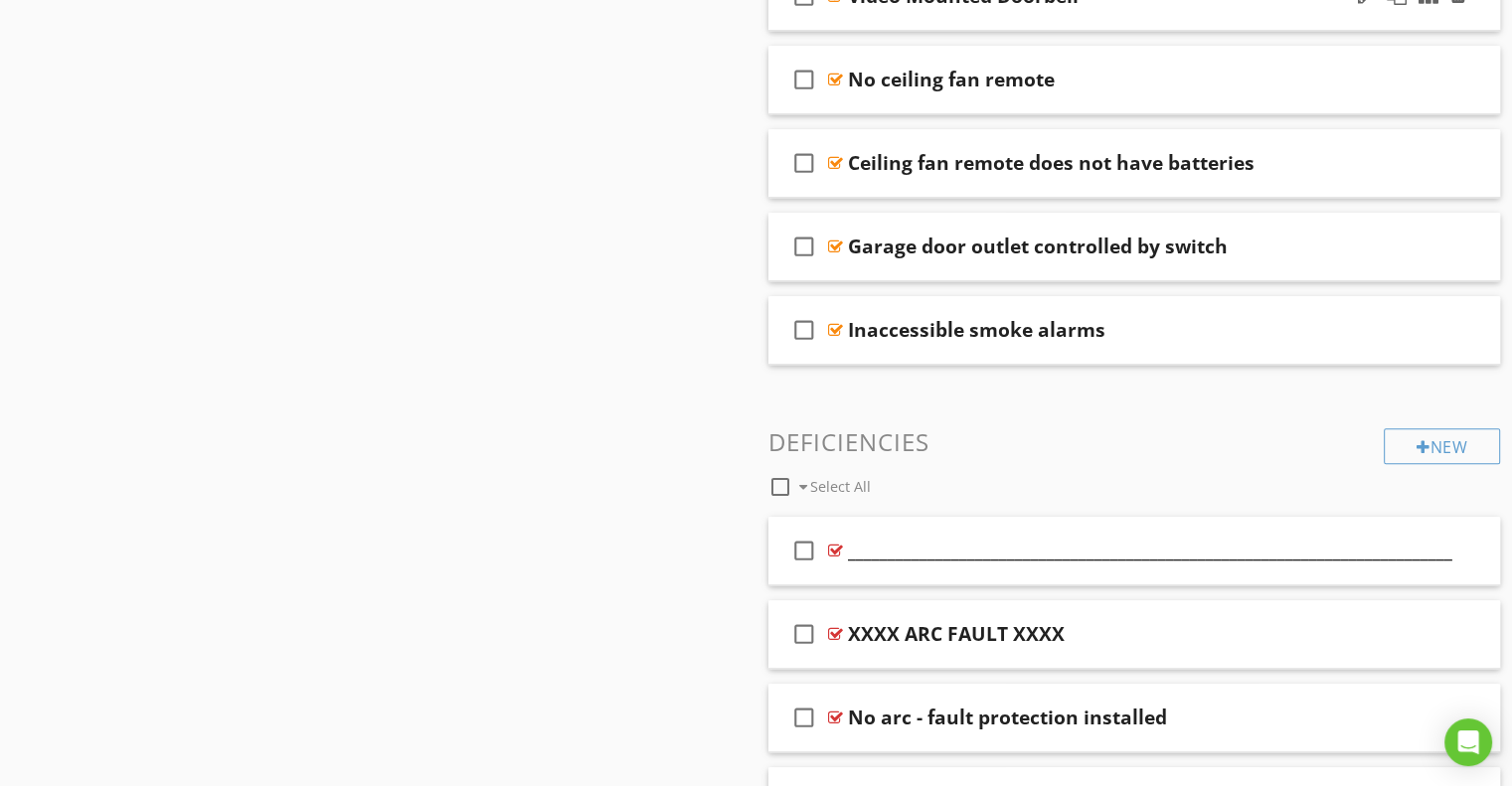 scroll, scrollTop: 1869, scrollLeft: 0, axis: vertical 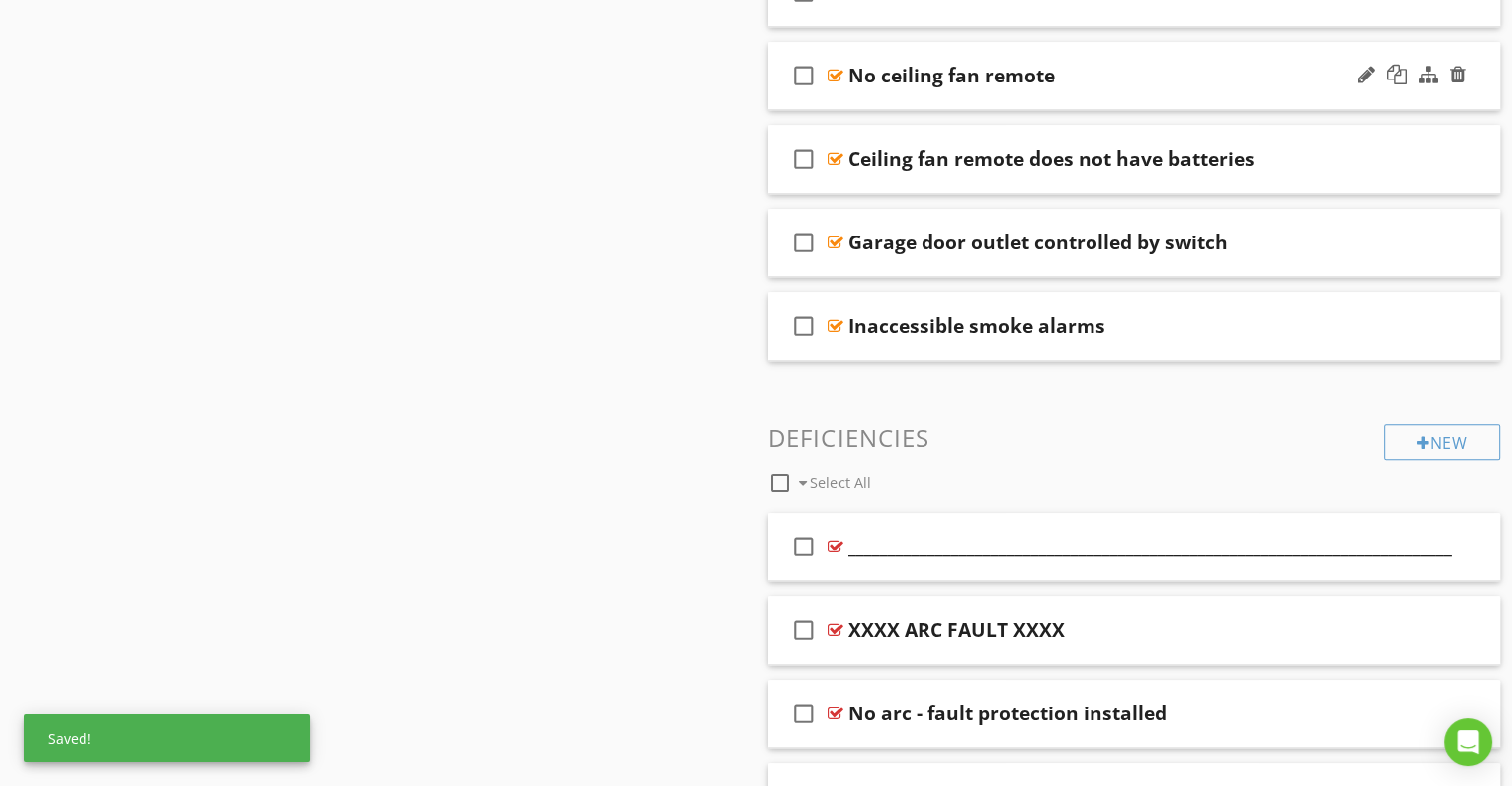 click on "No ceiling fan remote" at bounding box center (951, 76) 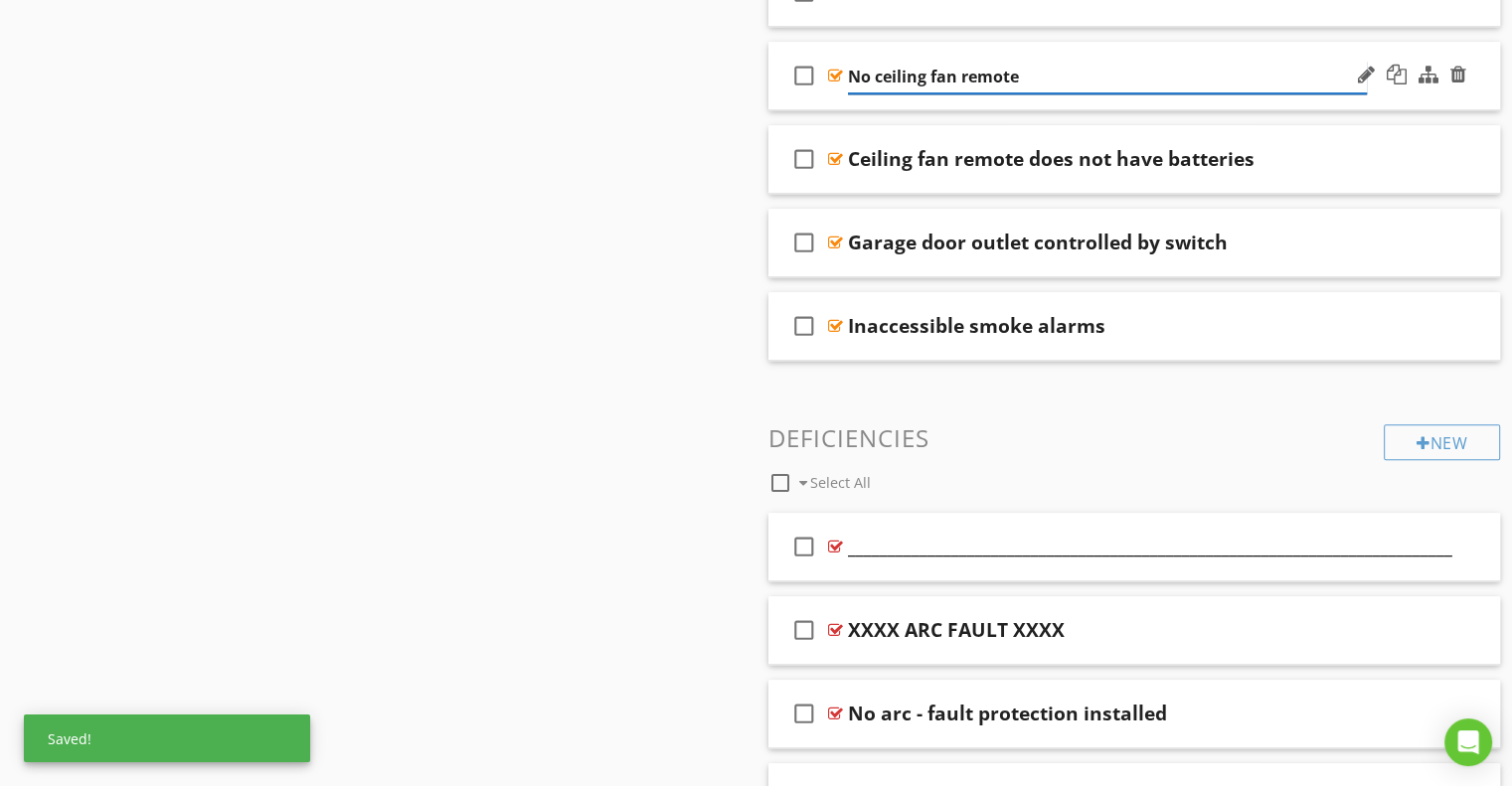 click on "No ceiling fan remote" at bounding box center [1107, 77] 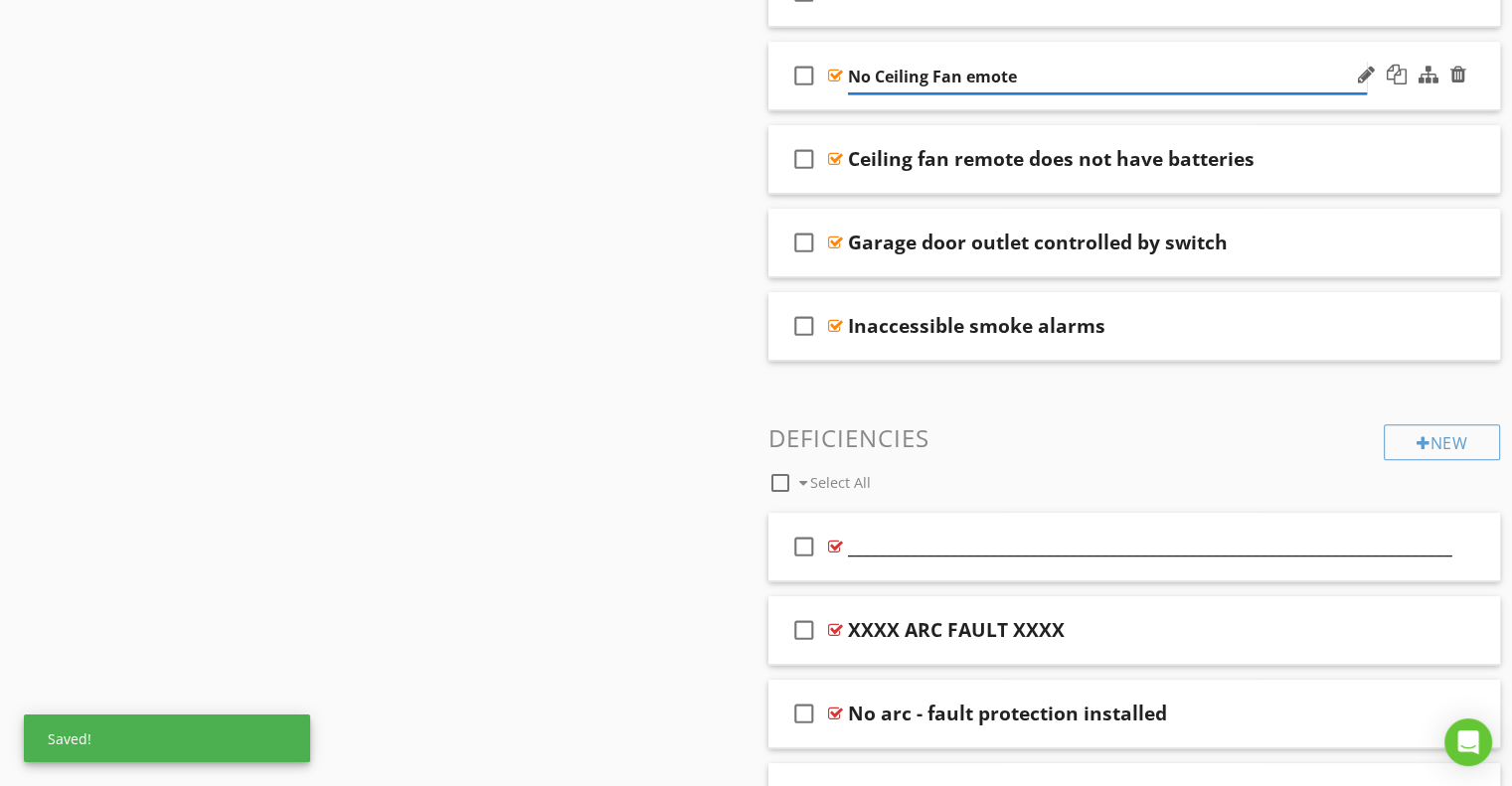 type on "No Ceiling Fan Remote" 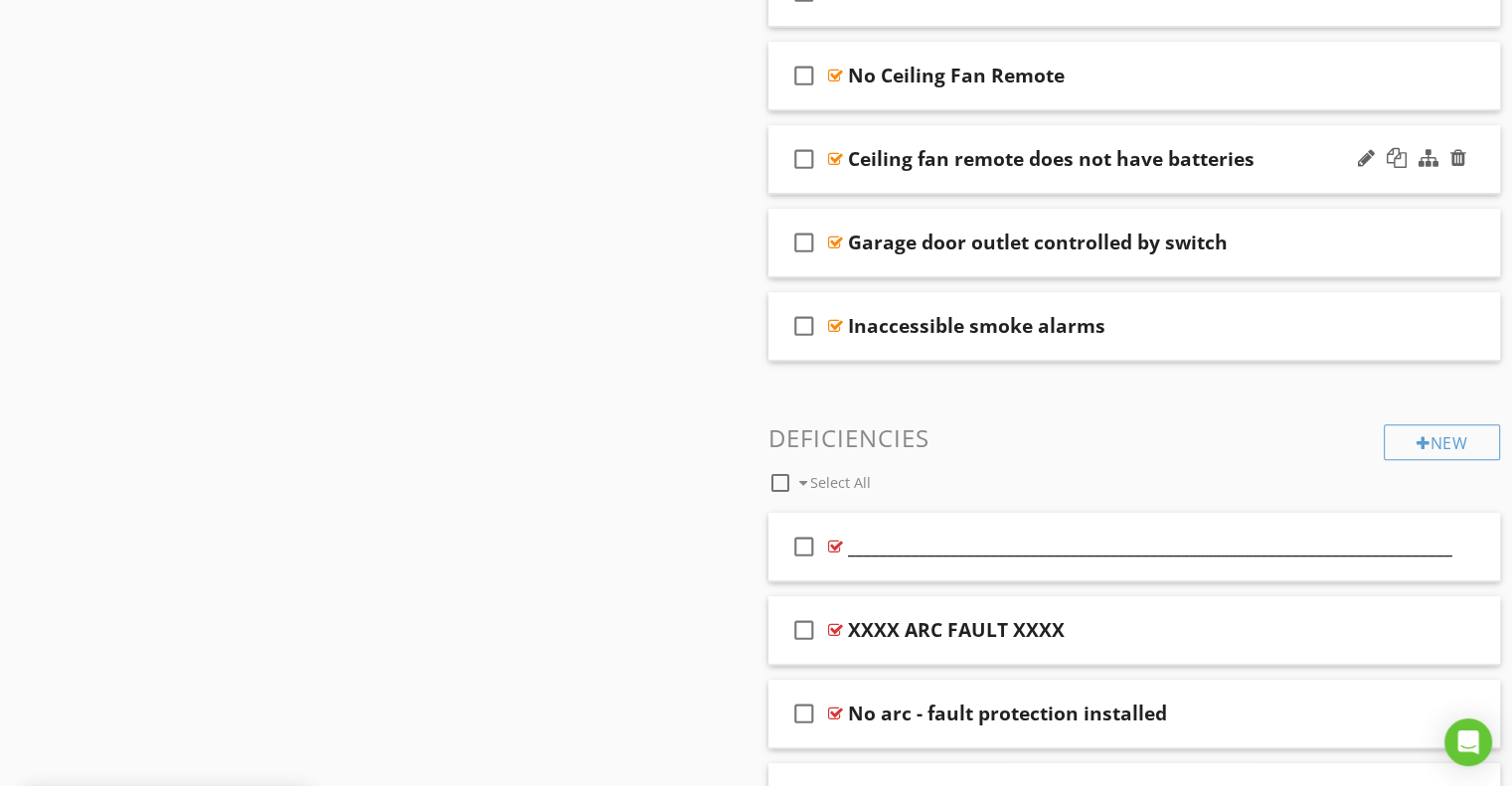 click on "Ceiling fan remote does not have batteries" at bounding box center (1051, 159) 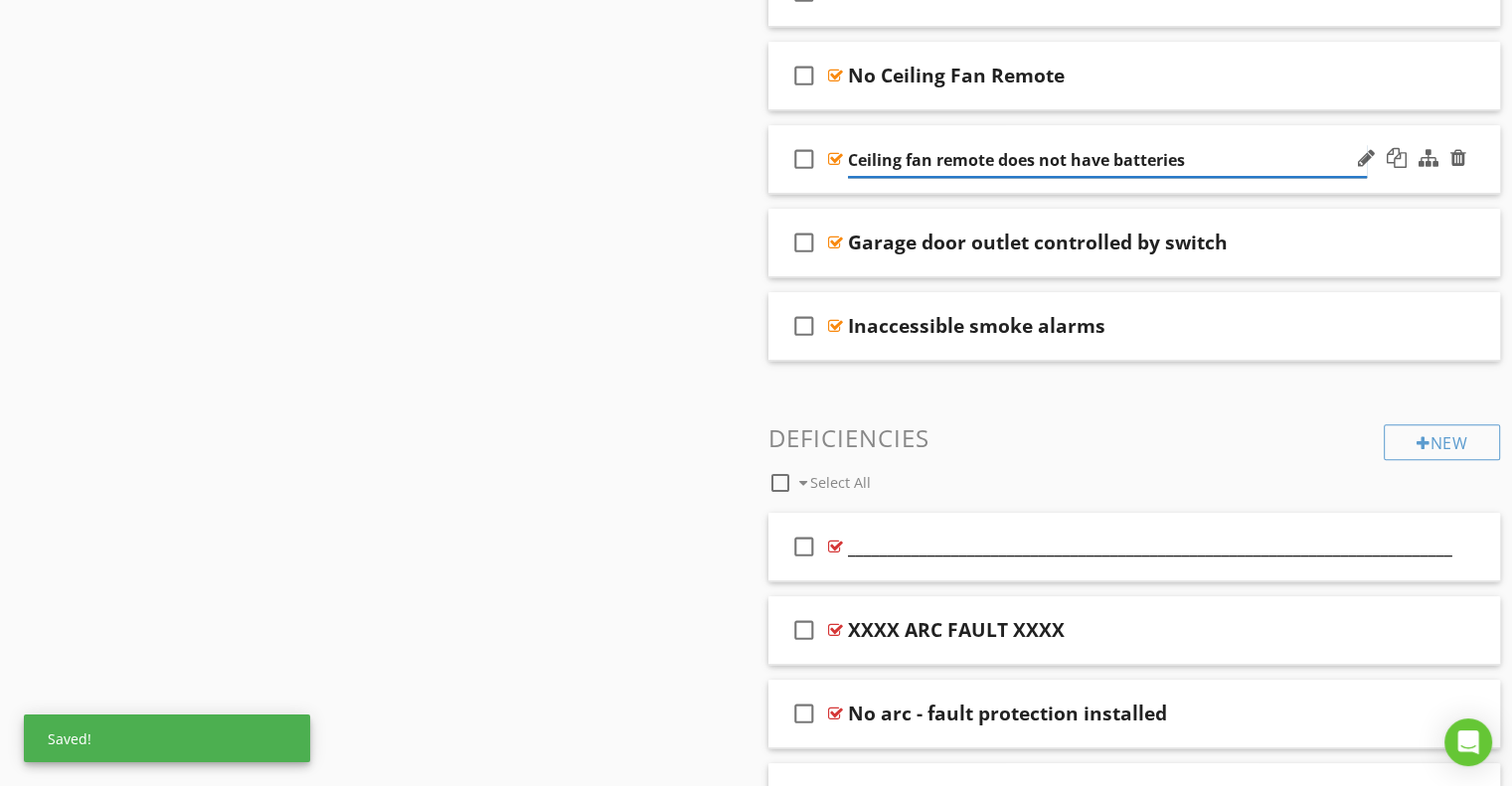 click on "Ceiling fan remote does not have batteries" at bounding box center (1107, 160) 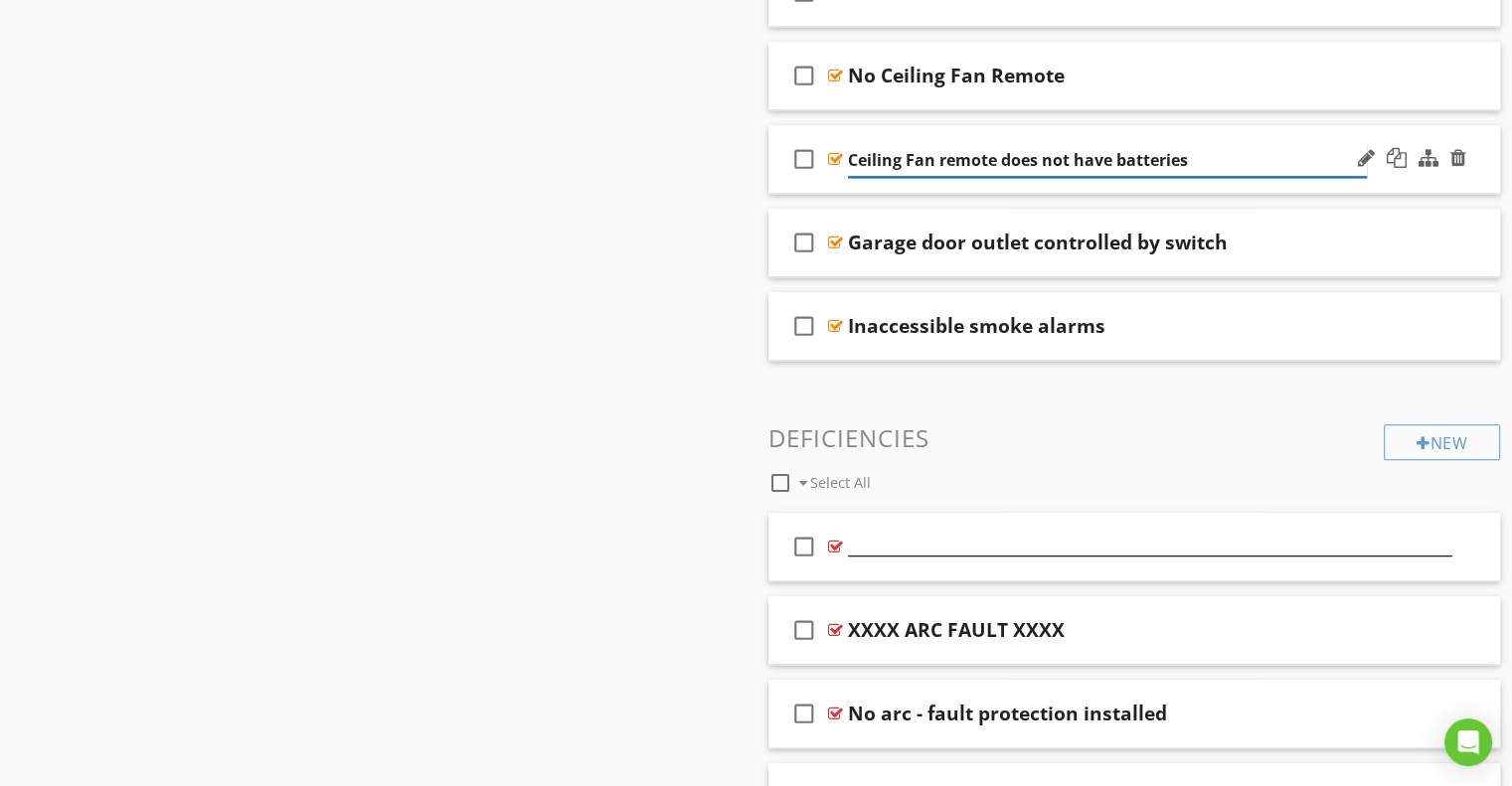 click on "Ceiling Fan remote does not have batteries" at bounding box center [1107, 160] 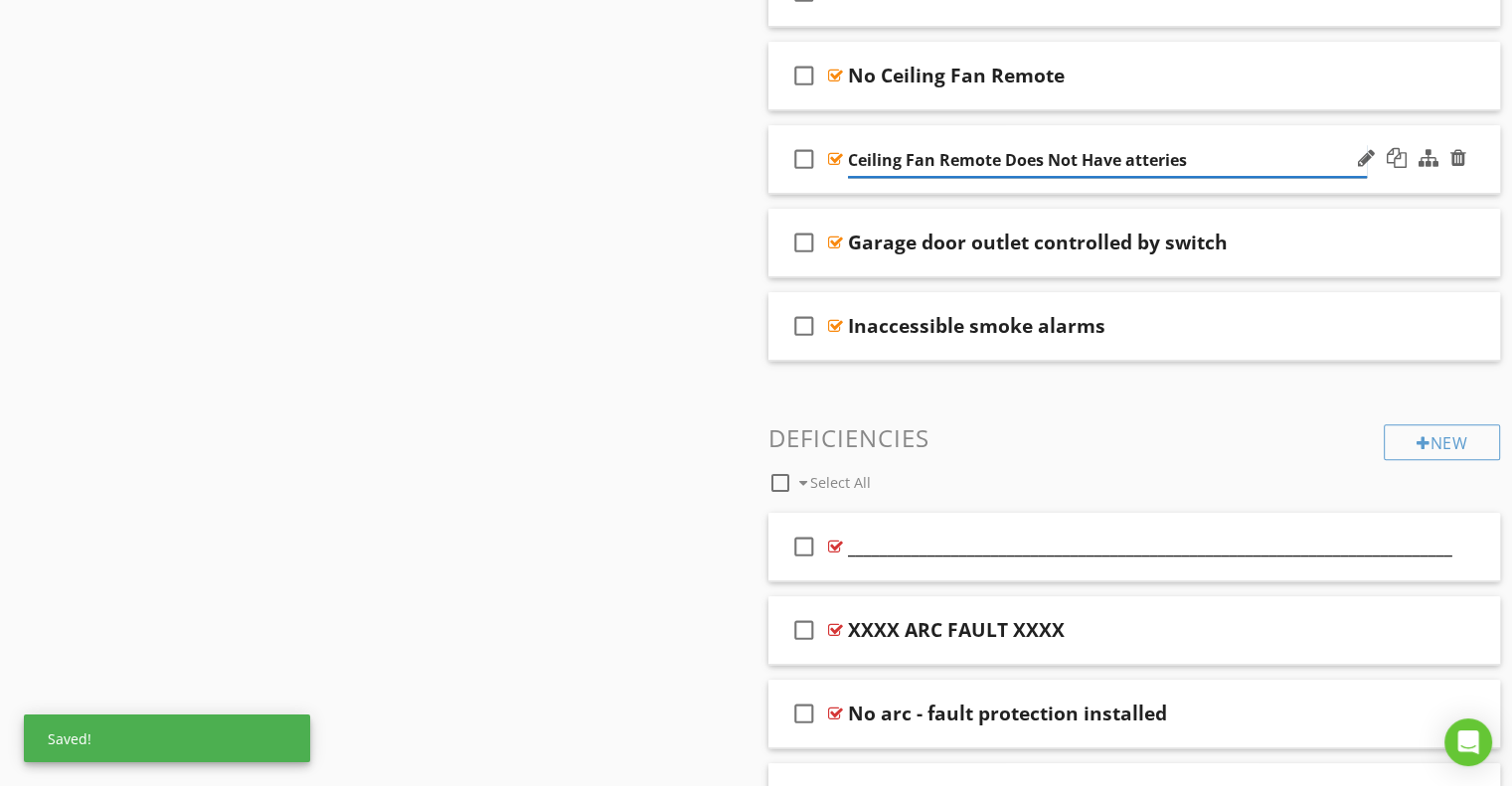 type on "Ceiling Fan Remote Does Not Have Batteries" 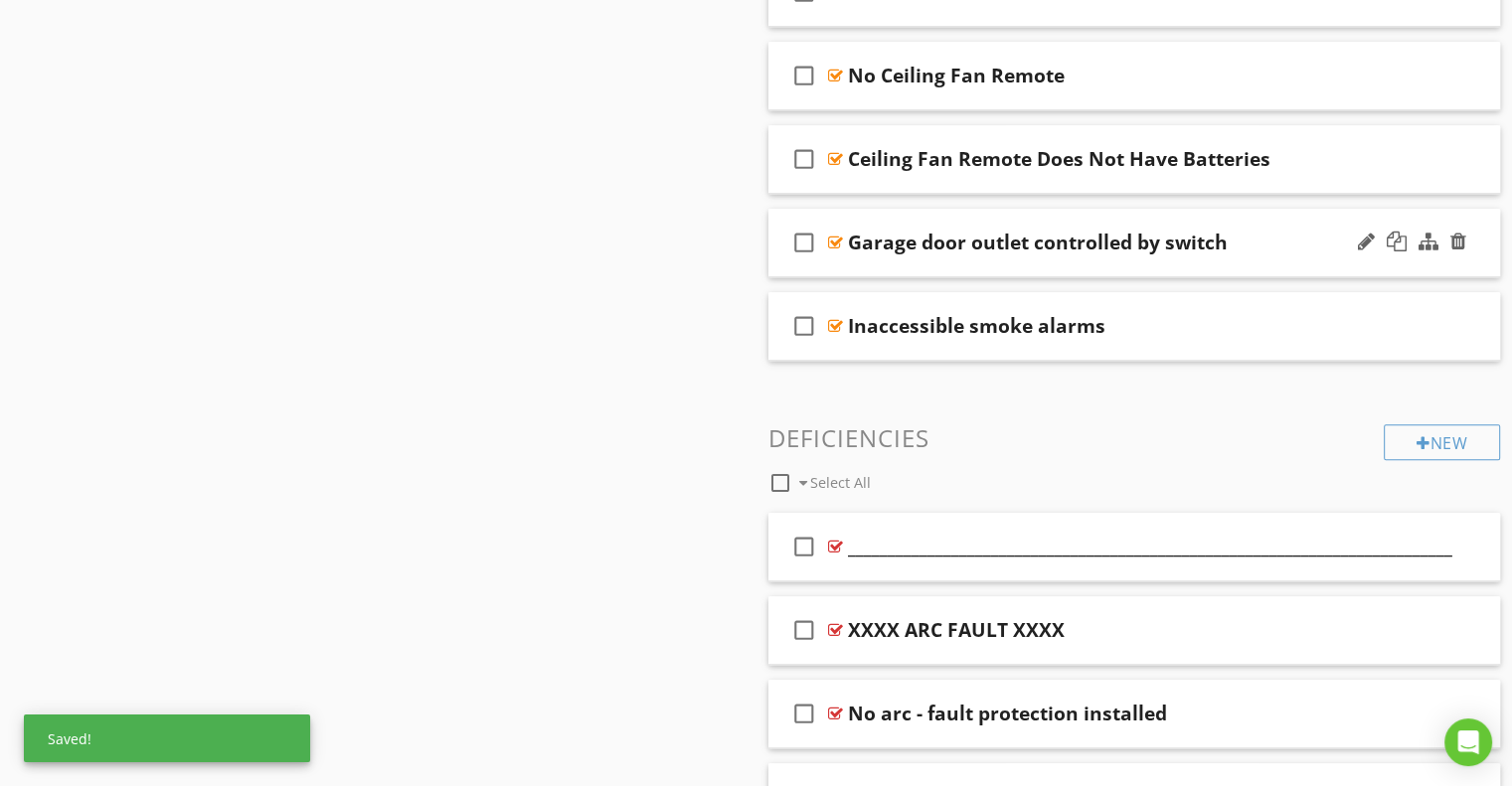 click on "Garage door outlet controlled by switch" at bounding box center (1038, 242) 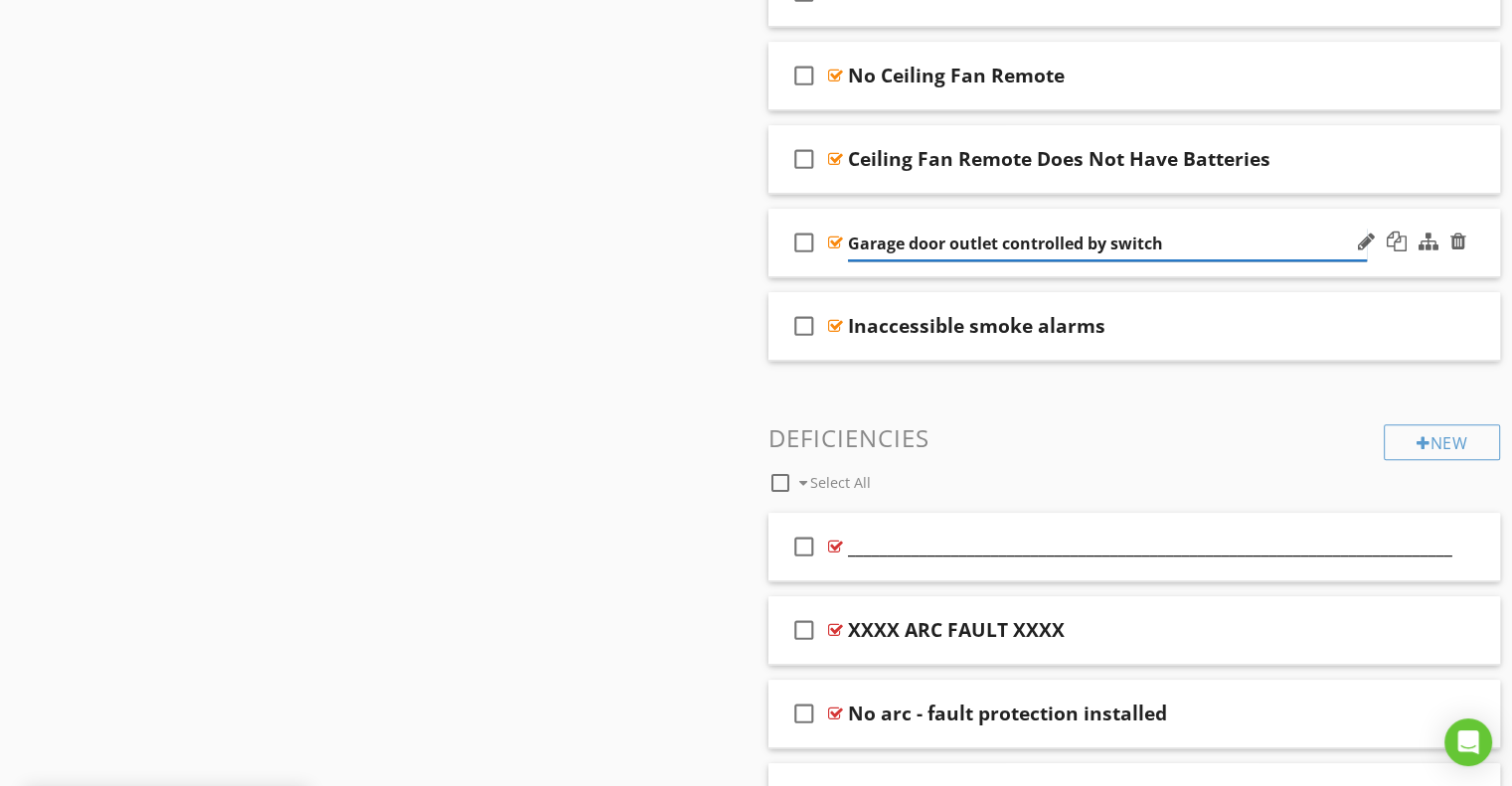click on "Garage door outlet controlled by switch" at bounding box center [1107, 243] 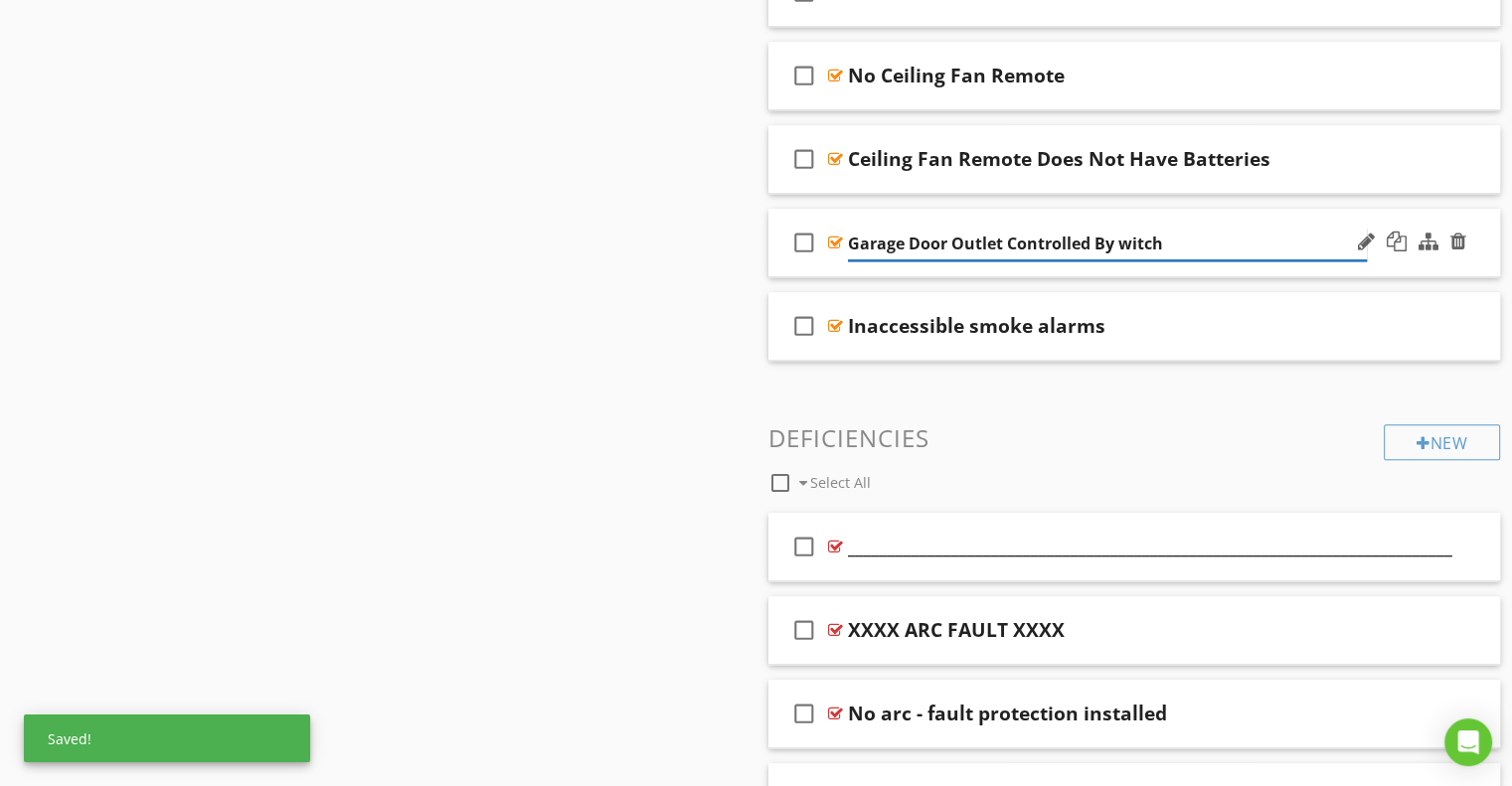 type on "Garage Door Outlet Controlled By Switch" 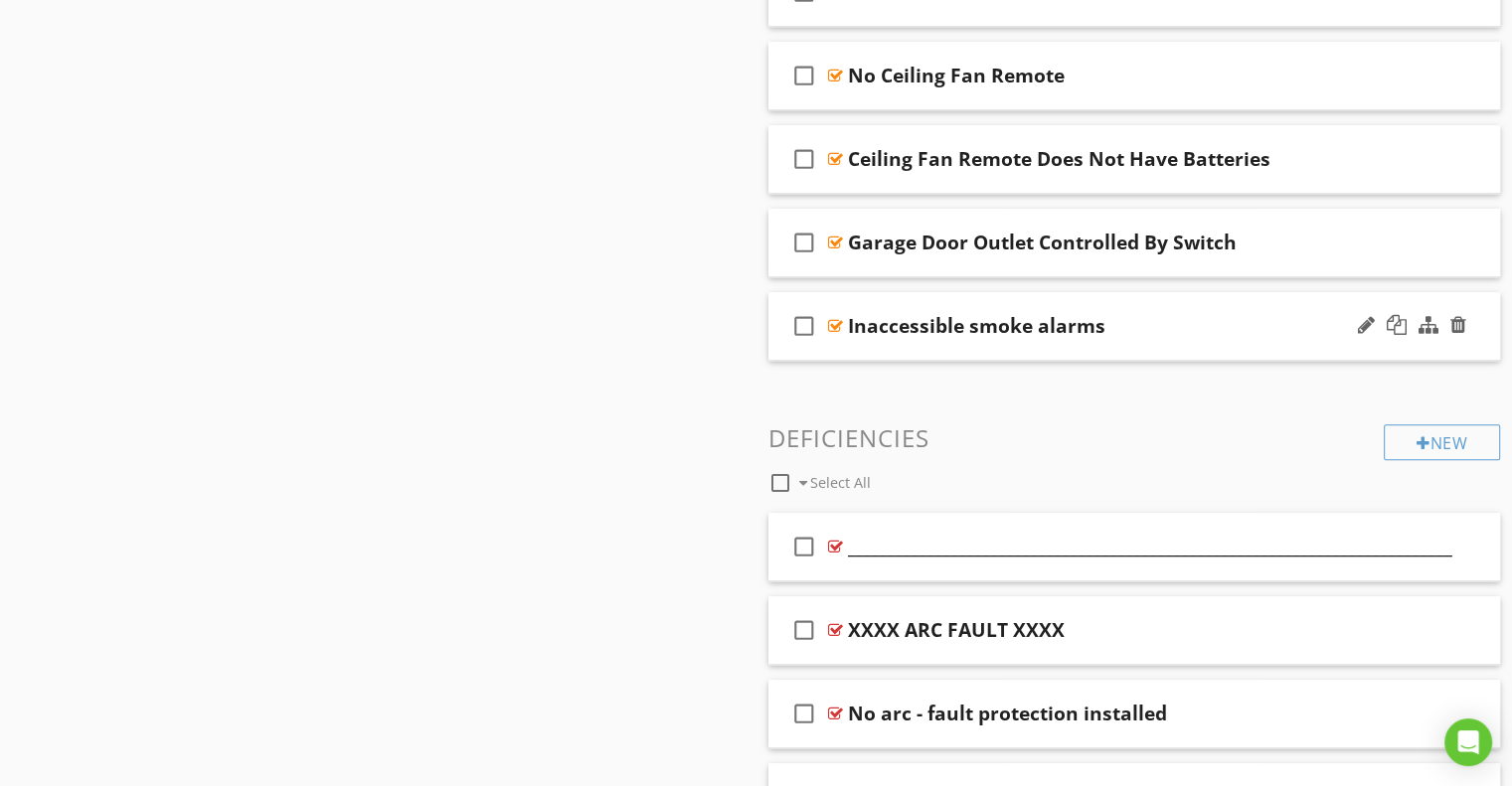 click on "Inaccessible smoke alarms" at bounding box center [976, 326] 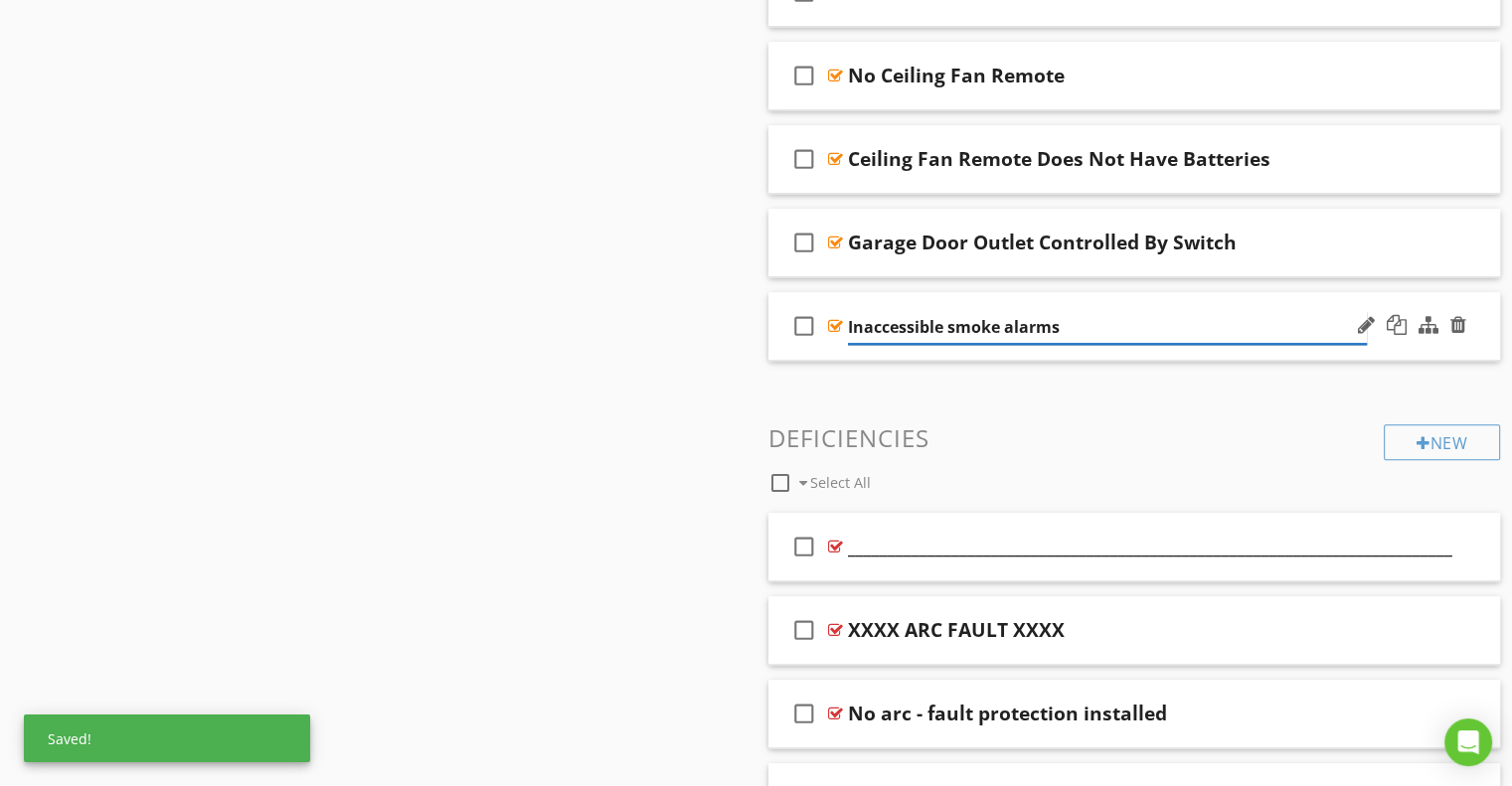 click on "Inaccessible smoke alarms" at bounding box center (1107, 327) 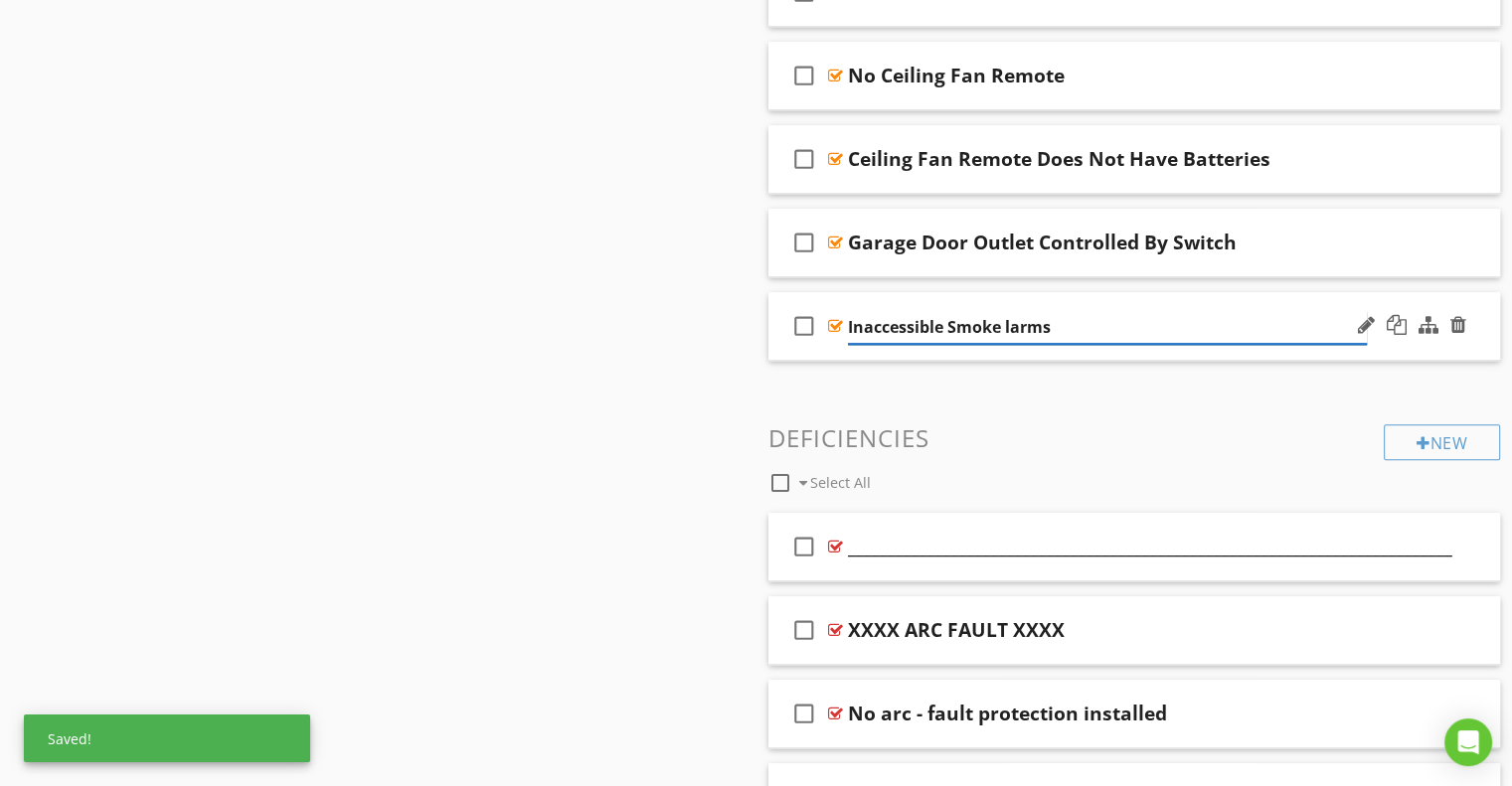 type on "Inaccessible Smoke Alarms" 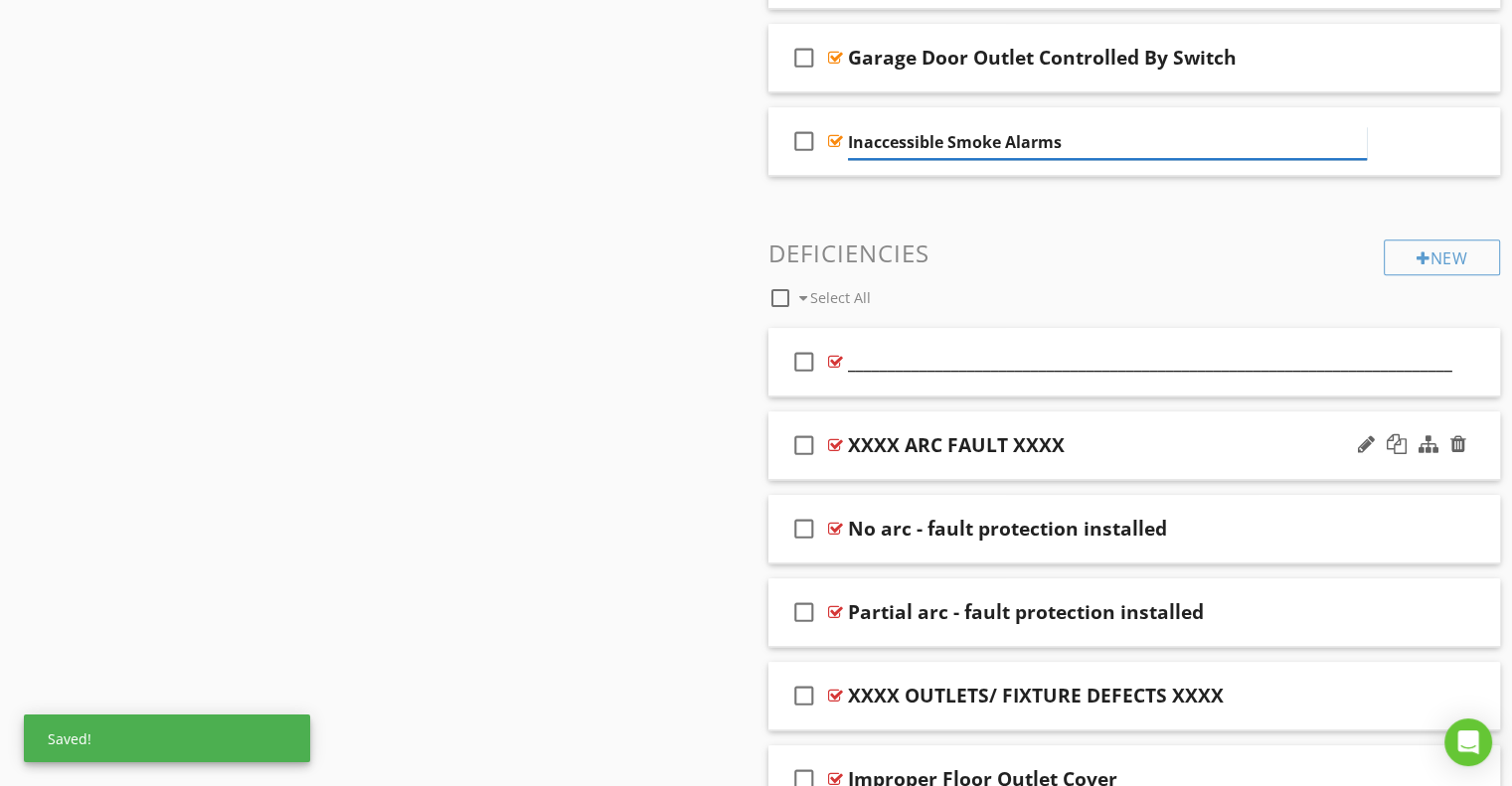 scroll, scrollTop: 2057, scrollLeft: 0, axis: vertical 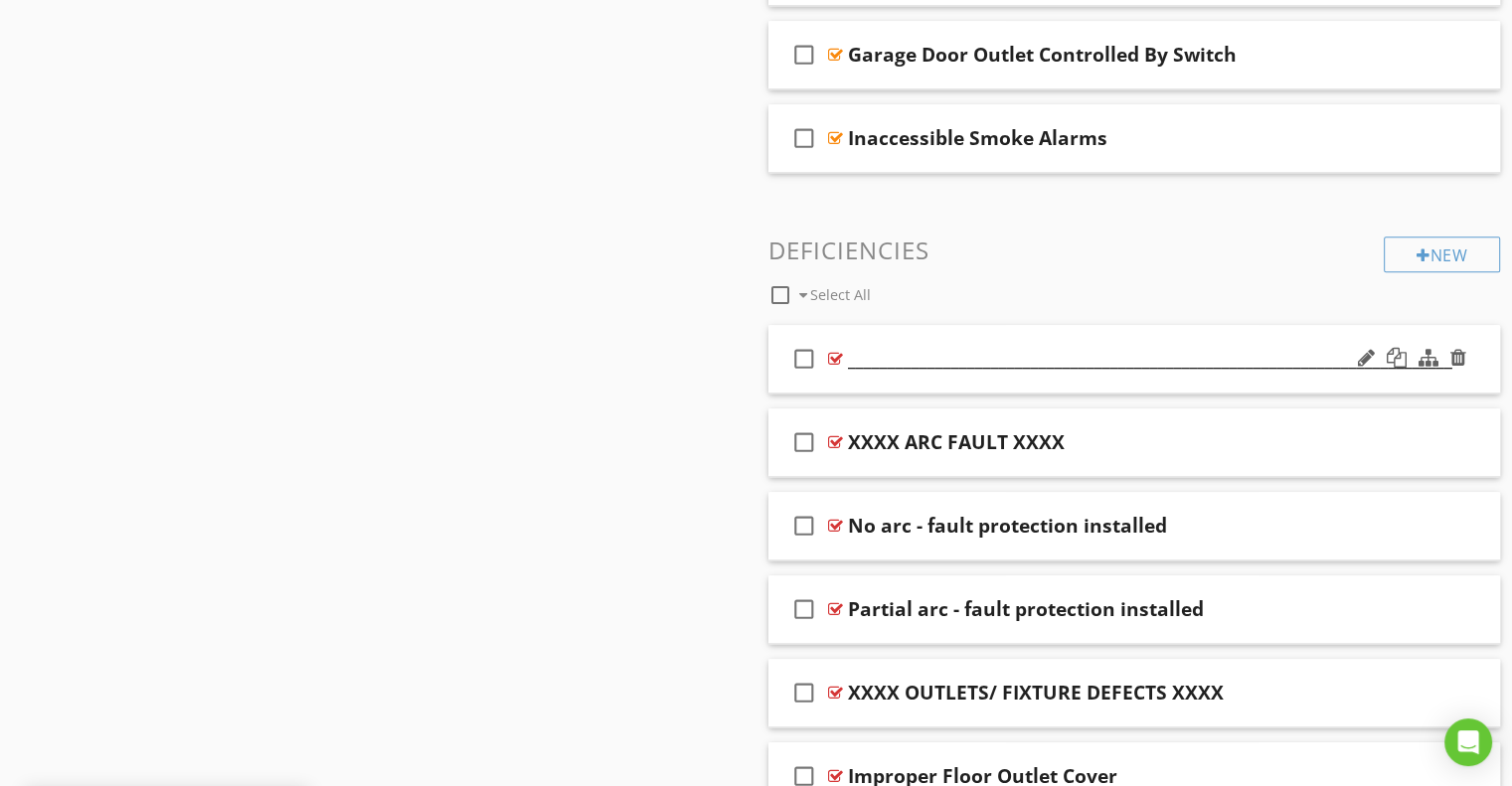 click on "____________________________________________________________________________" at bounding box center (1150, 359) 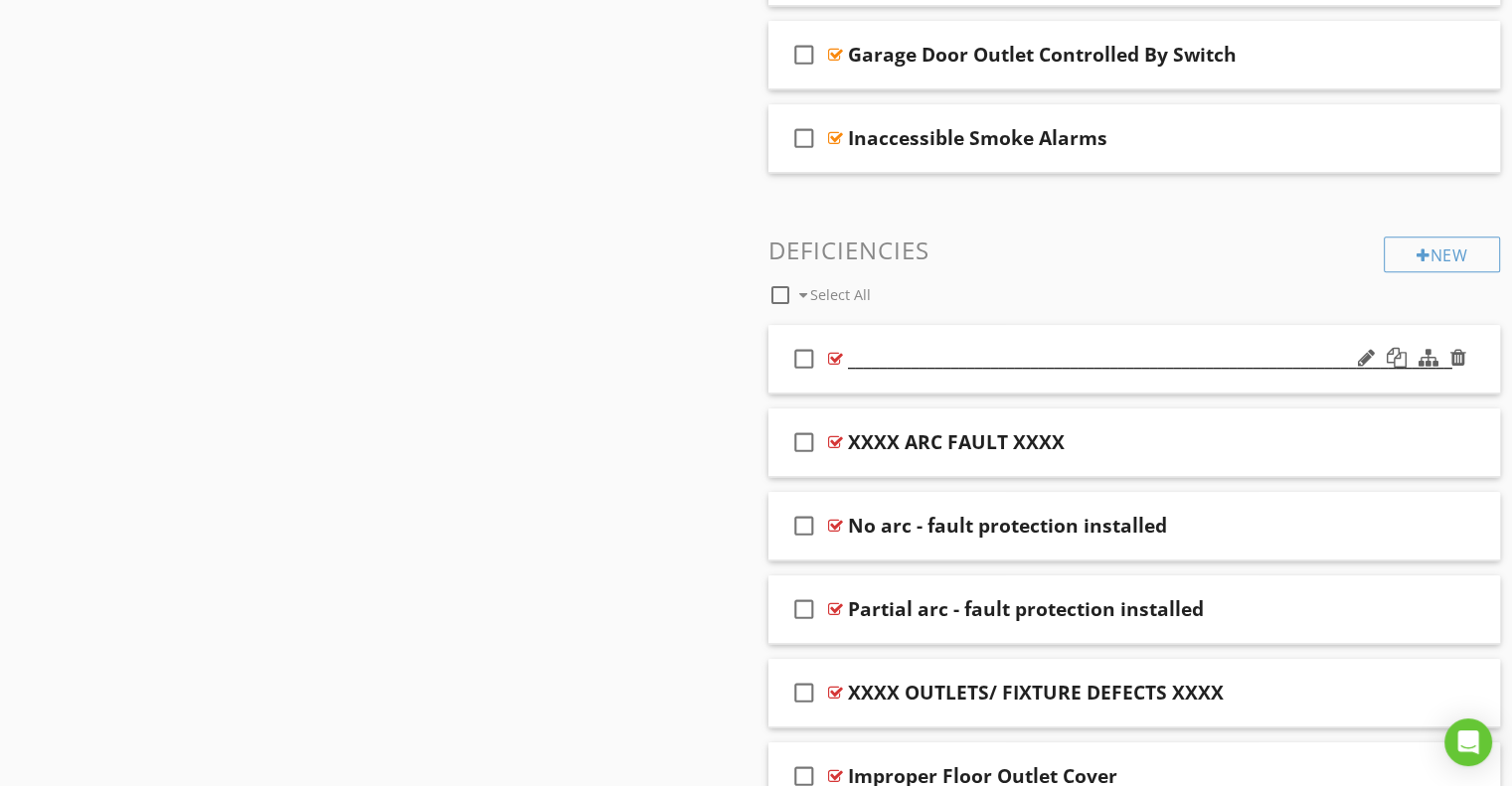 click on "check_box_outline_blank
____________________________________________________________________________" at bounding box center [1134, 359] 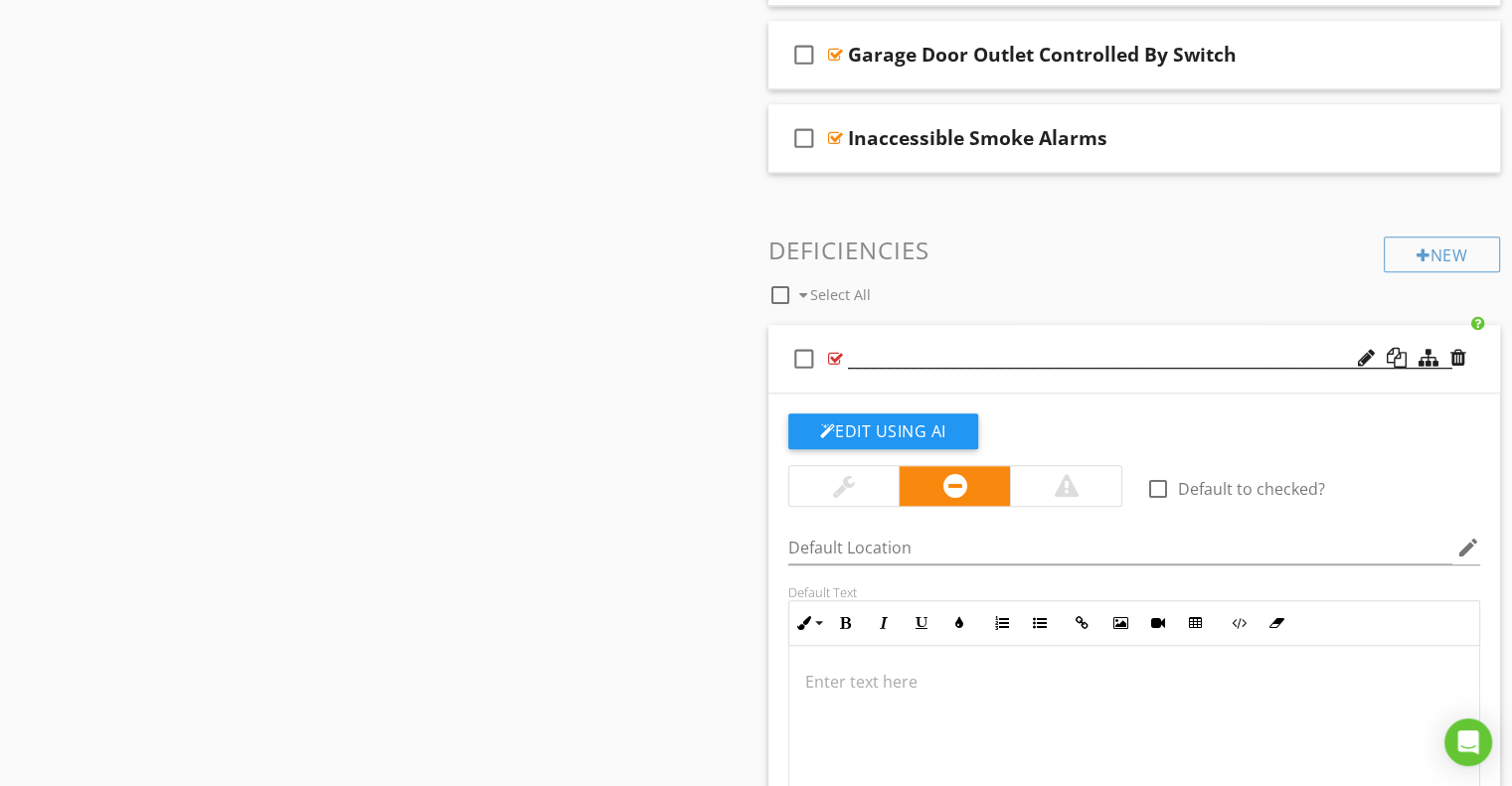click on "Edit Using AI
check_box_outline_blank Default to checked?             Default Location edit       Default Text   Inline Style XLarge Large Normal Small Light Small/Light Bold Italic Underline Colors Ordered List Unordered List Insert Link Insert Image Insert Video Insert Table Code View Clear Formatting Enter text here    Cost Estimate Defaults    Min   10   Max   1000
Add Default Photo" at bounding box center (1134, 738) 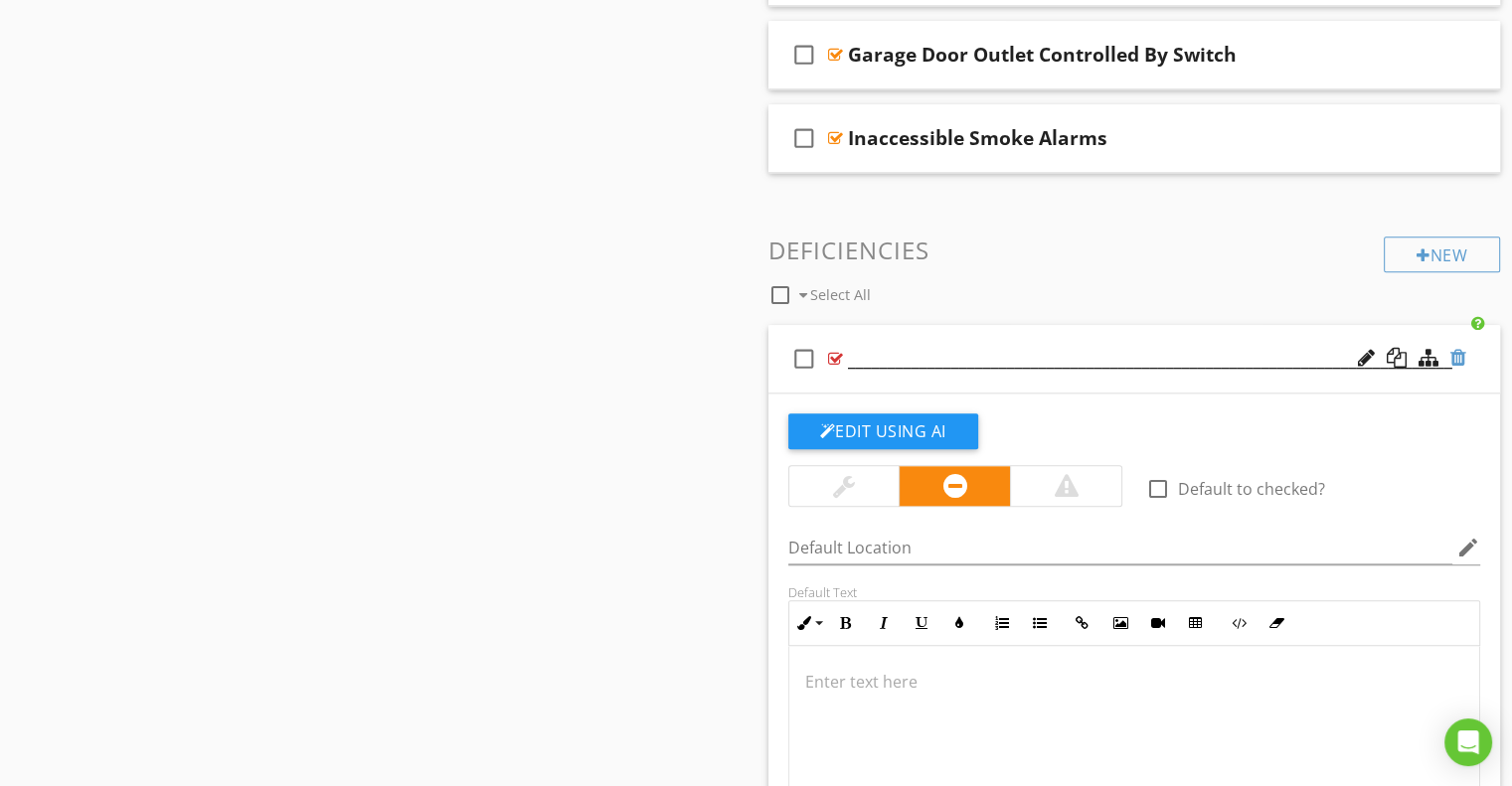 click at bounding box center [1458, 358] 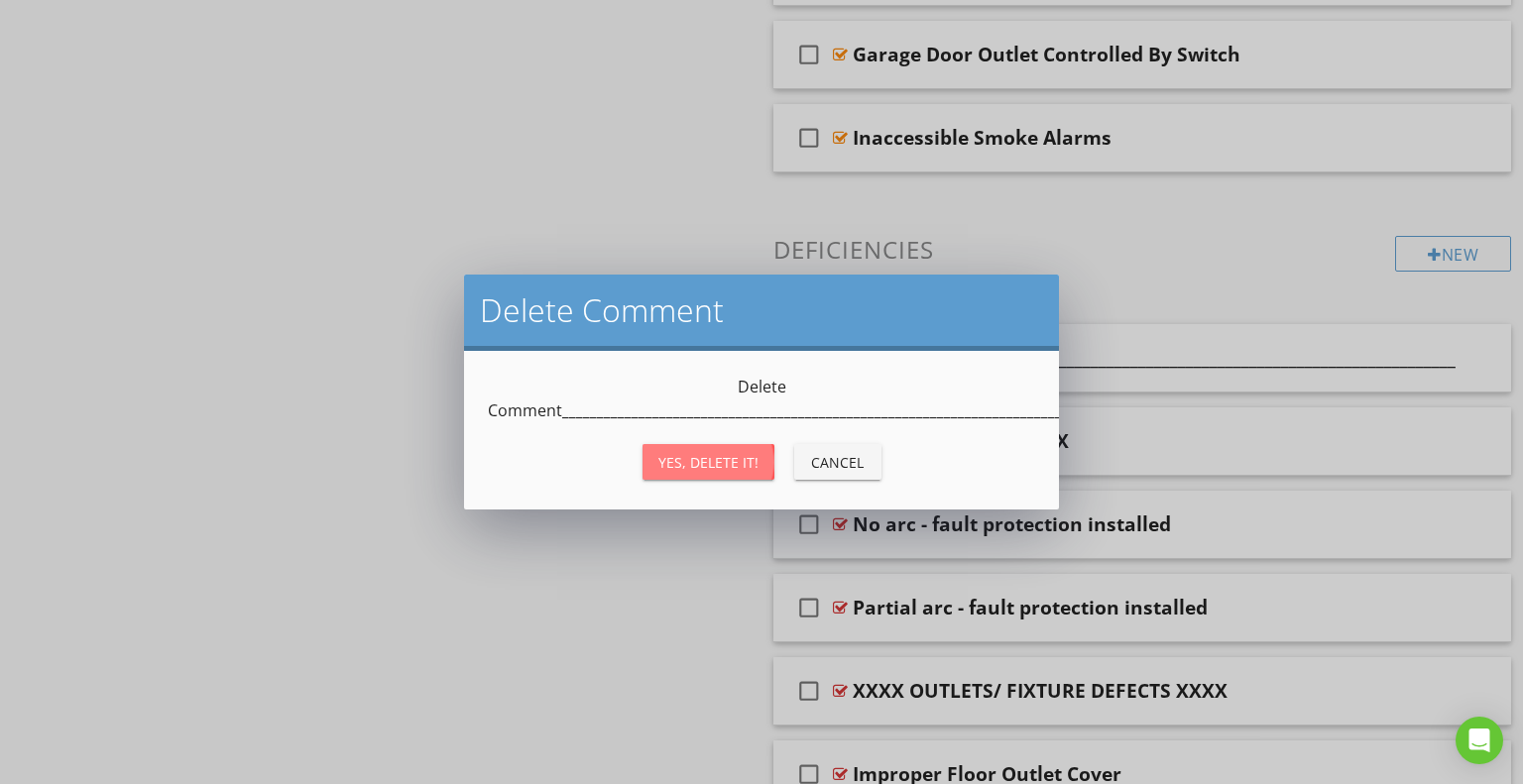 click on "Yes, Delete it!" at bounding box center [708, 462] 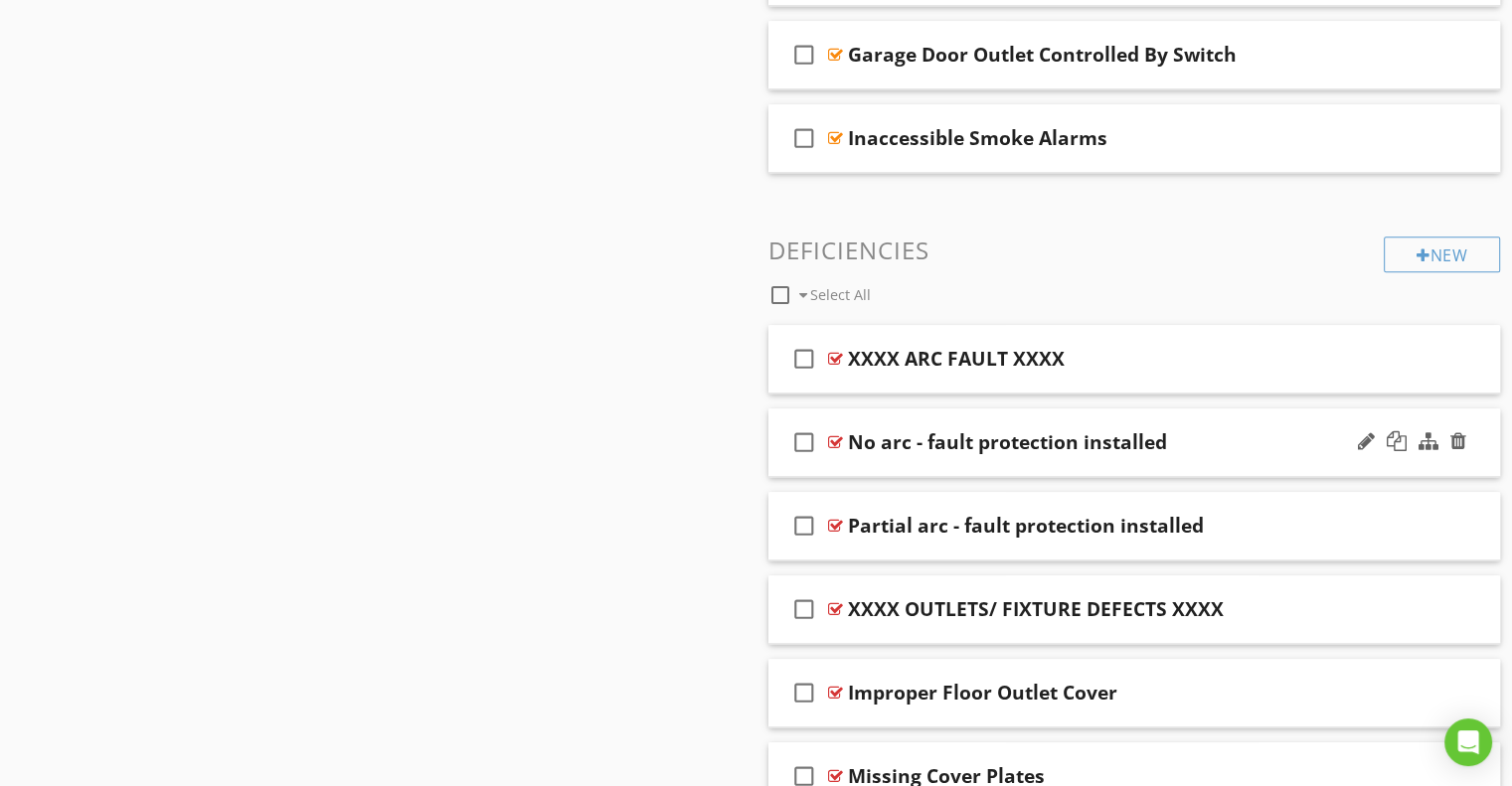 click on "No arc - fault protection installed" at bounding box center [1007, 442] 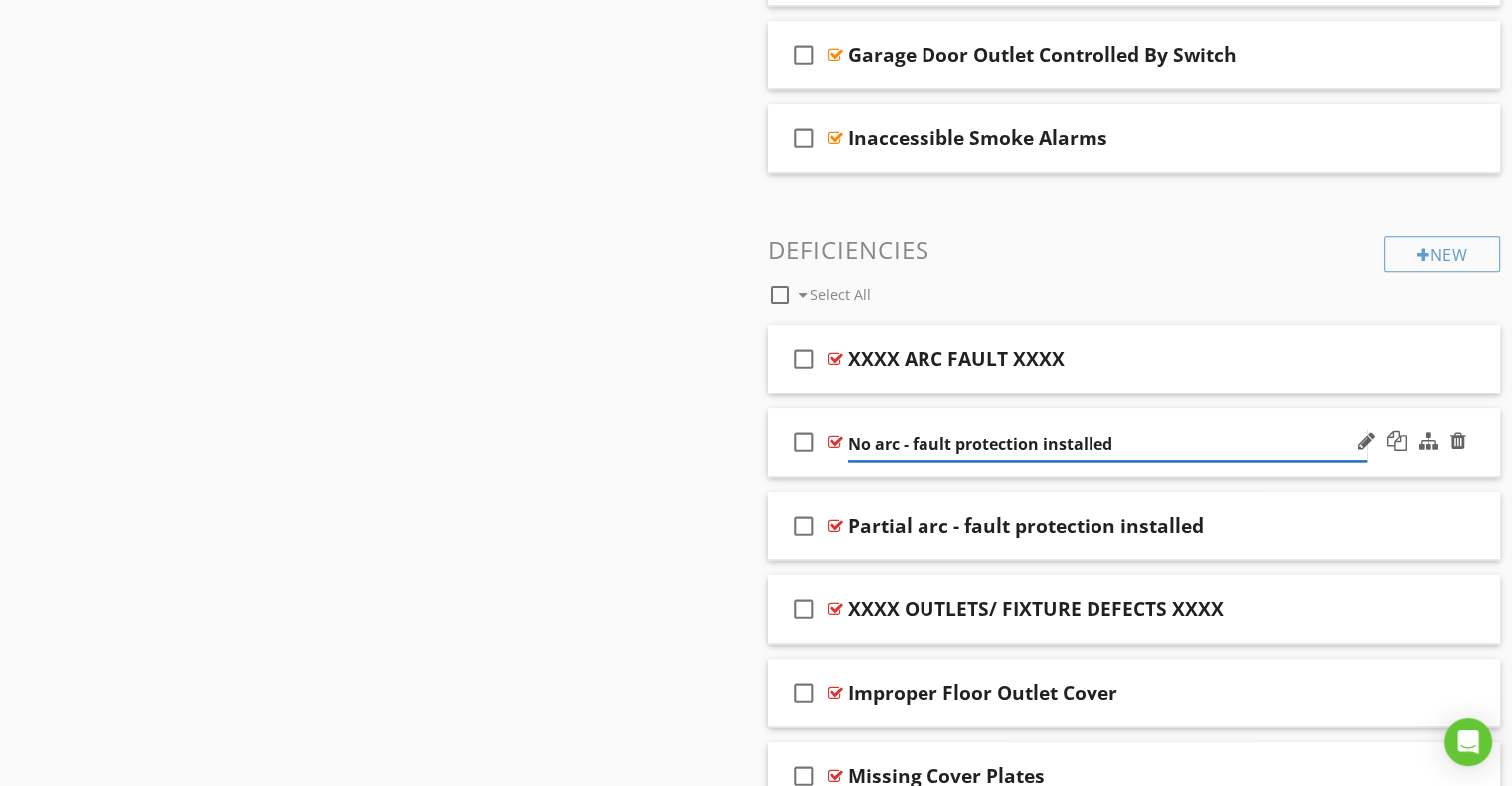 click on "No arc - fault protection installed" at bounding box center (1107, 444) 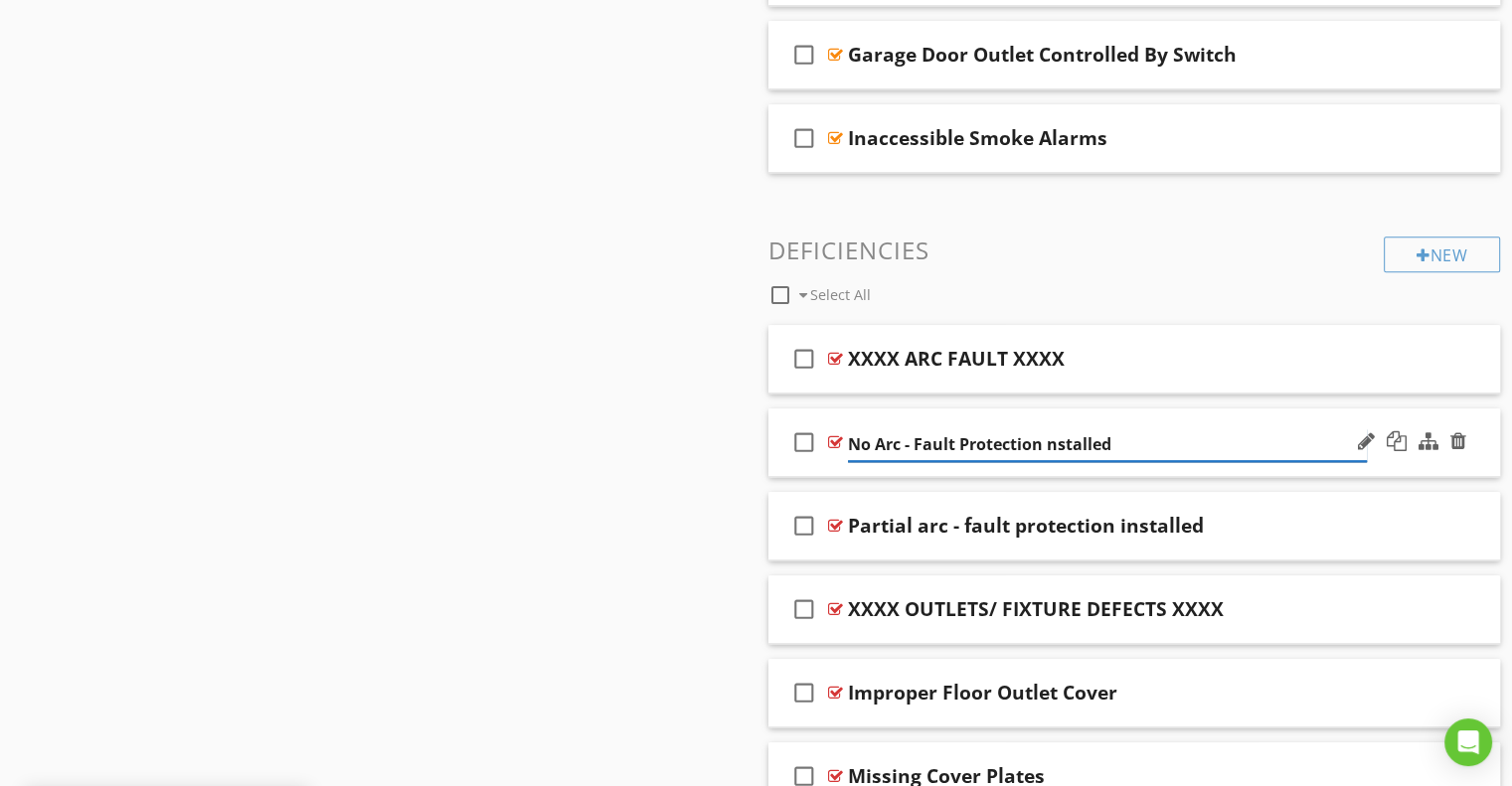 type on "No Arc - Fault Protection Installed" 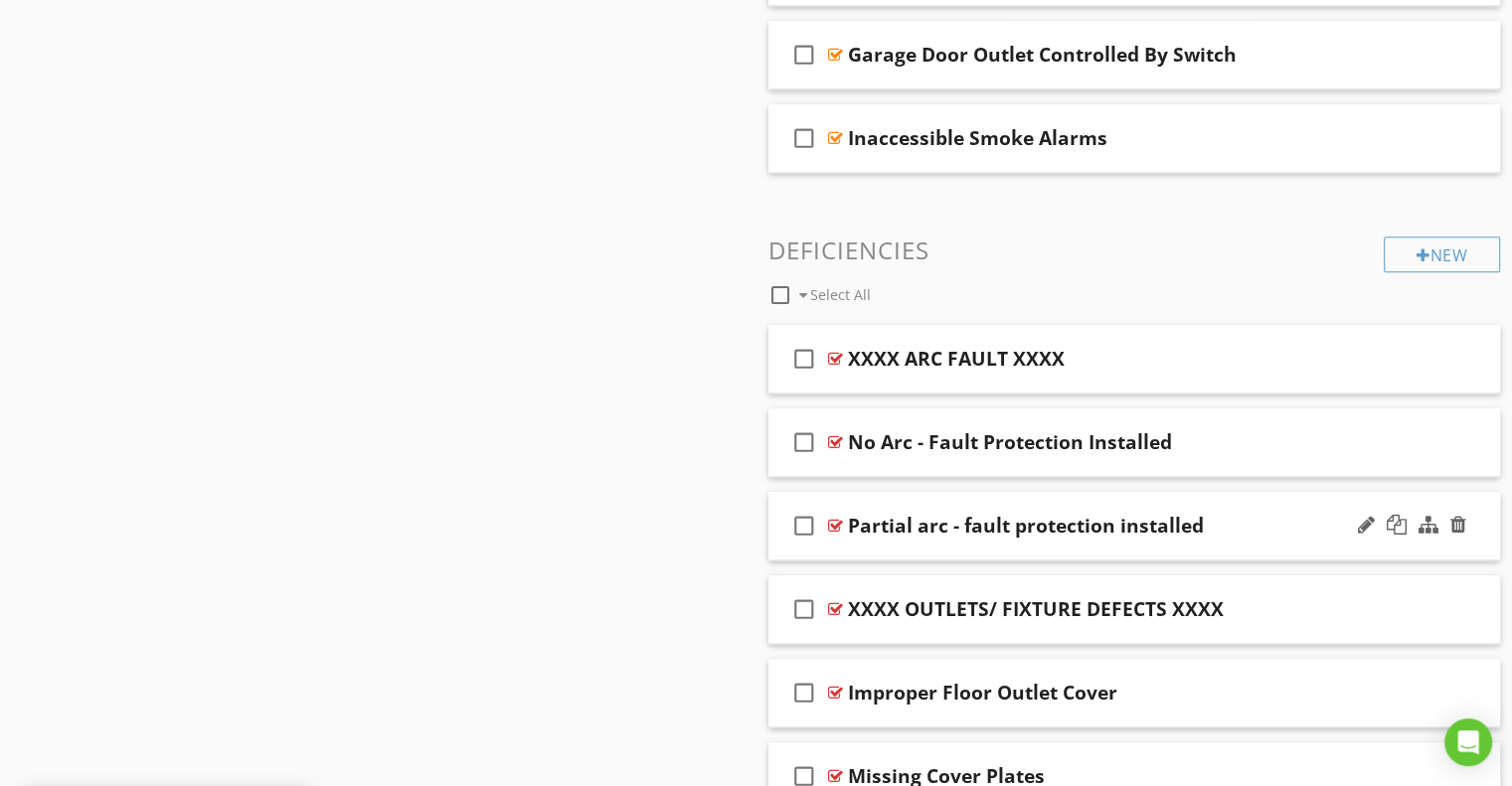 click on "Partial arc - fault protection installed" at bounding box center [1026, 526] 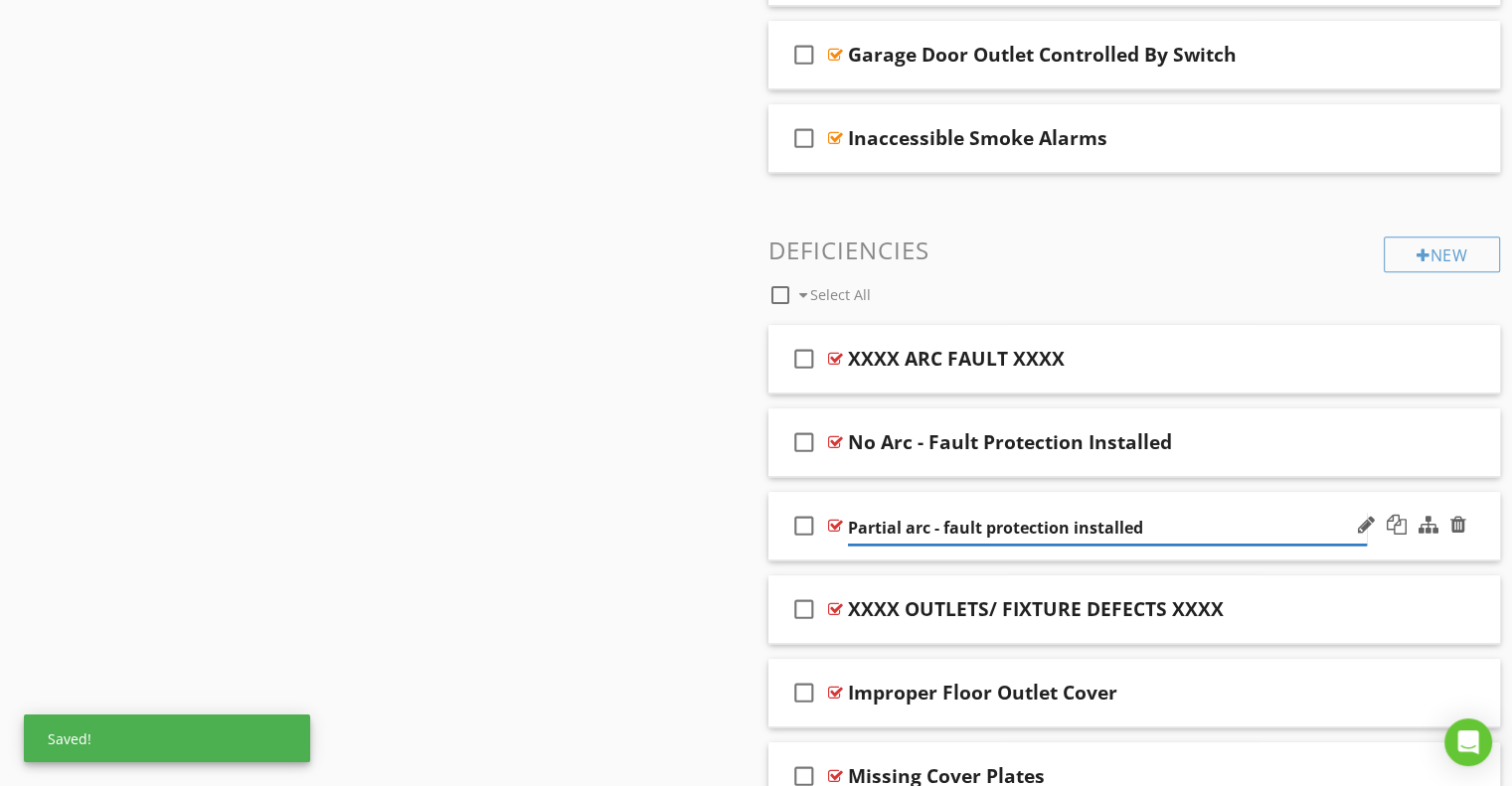 click on "Partial arc - fault protection installed" at bounding box center [1107, 528] 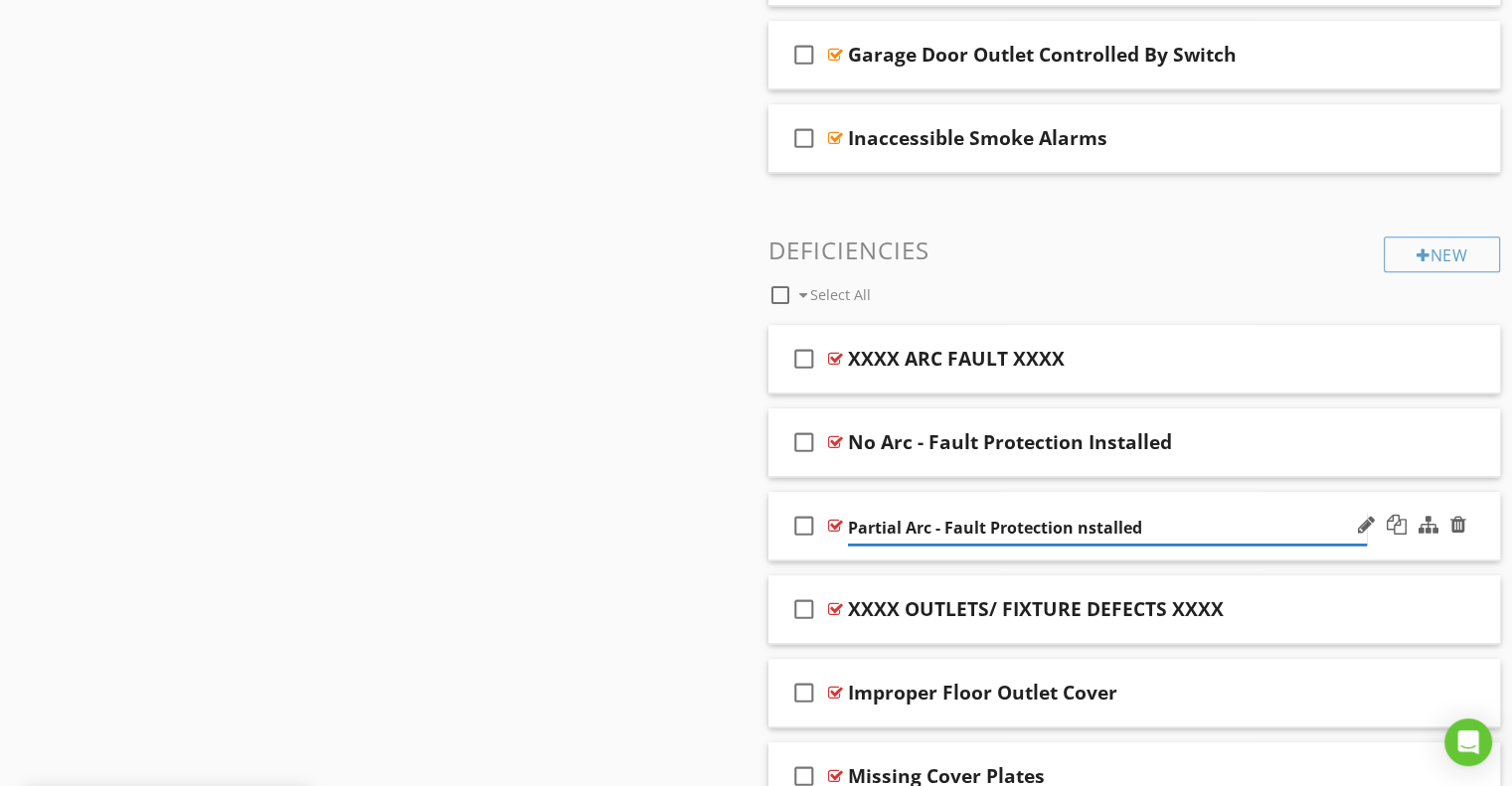 type on "Partial Arc - Fault Protection Installed" 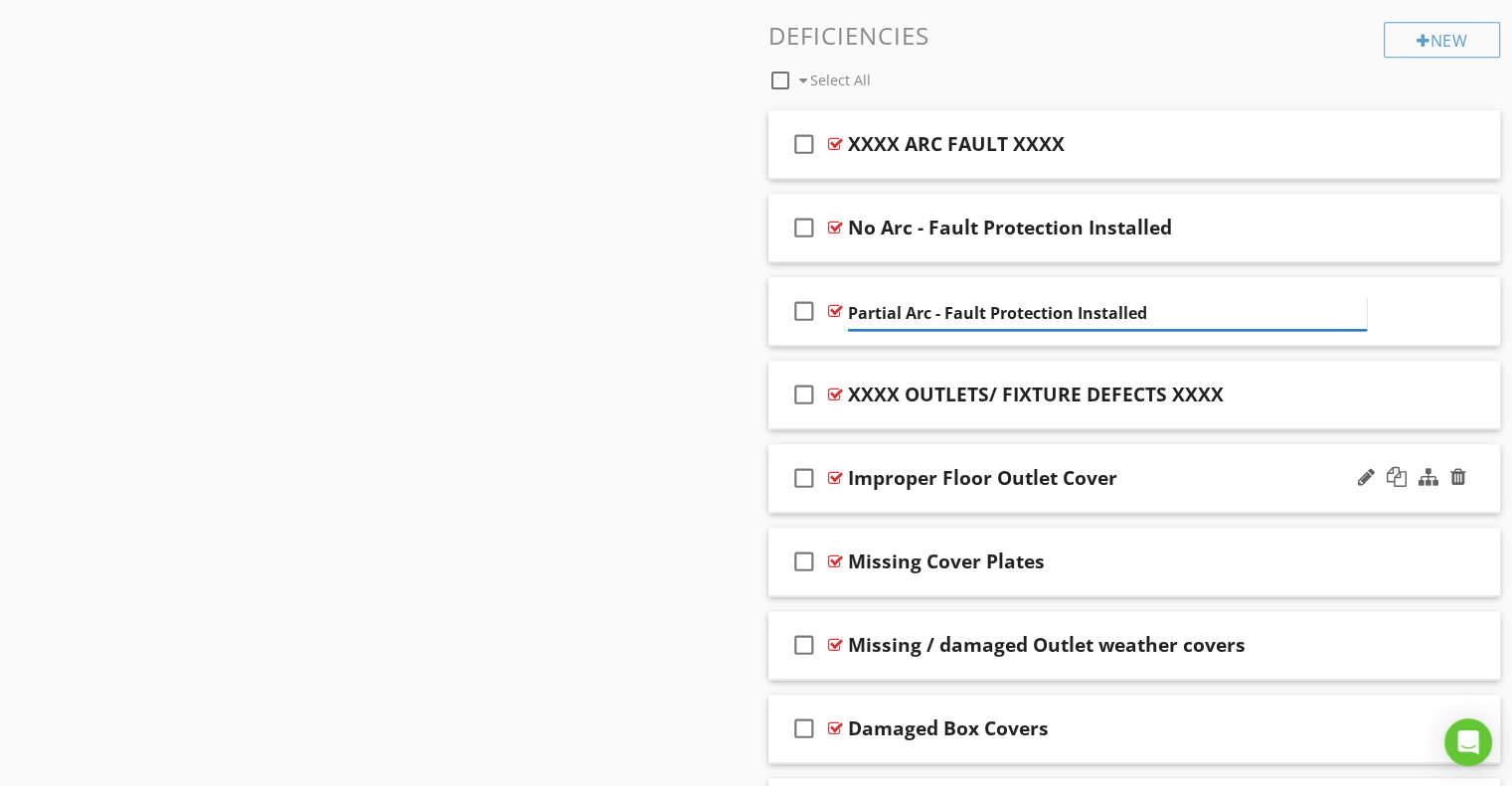 scroll, scrollTop: 2274, scrollLeft: 0, axis: vertical 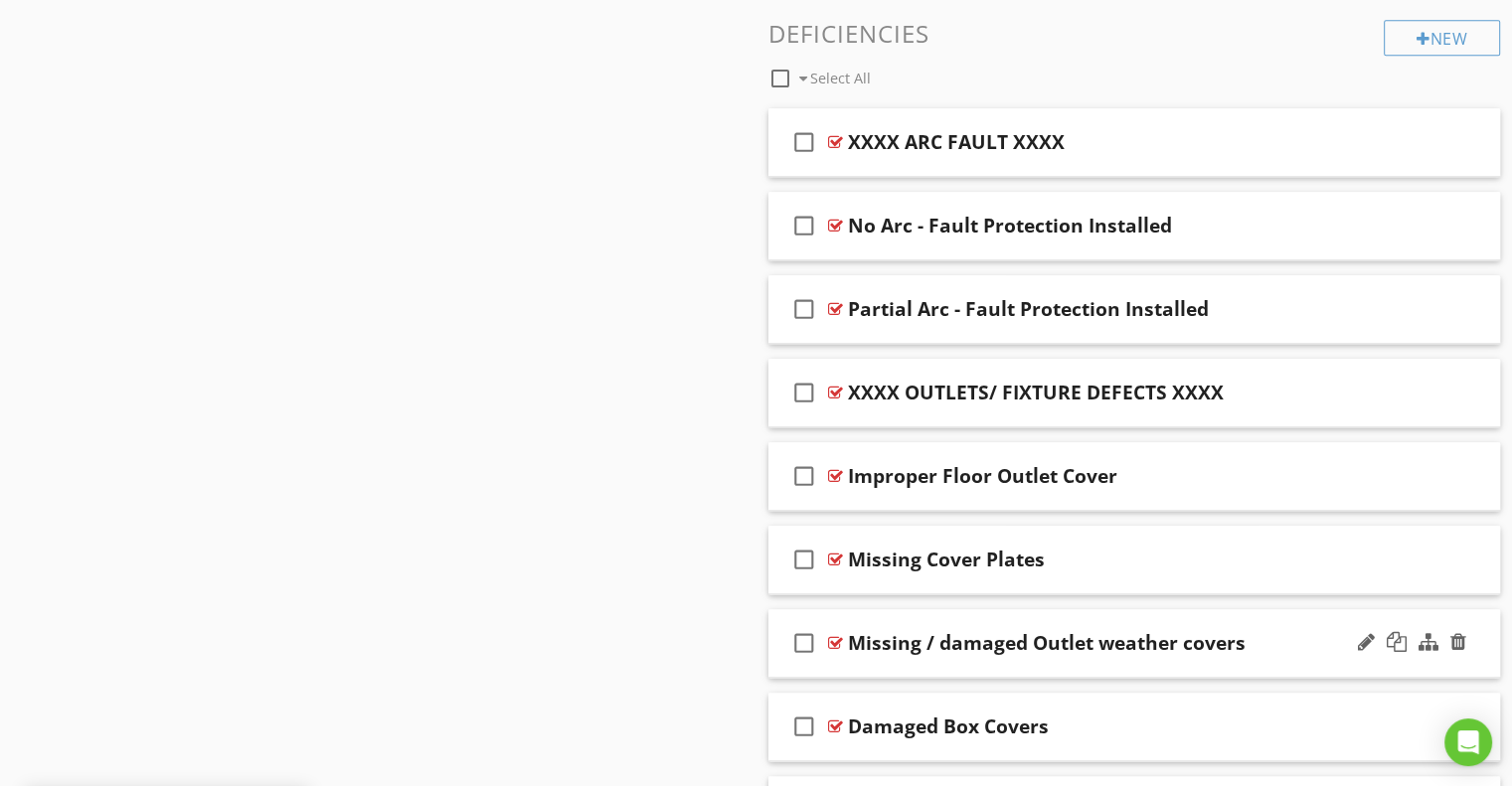click on "Missing / damaged Outlet weather covers" at bounding box center [1047, 643] 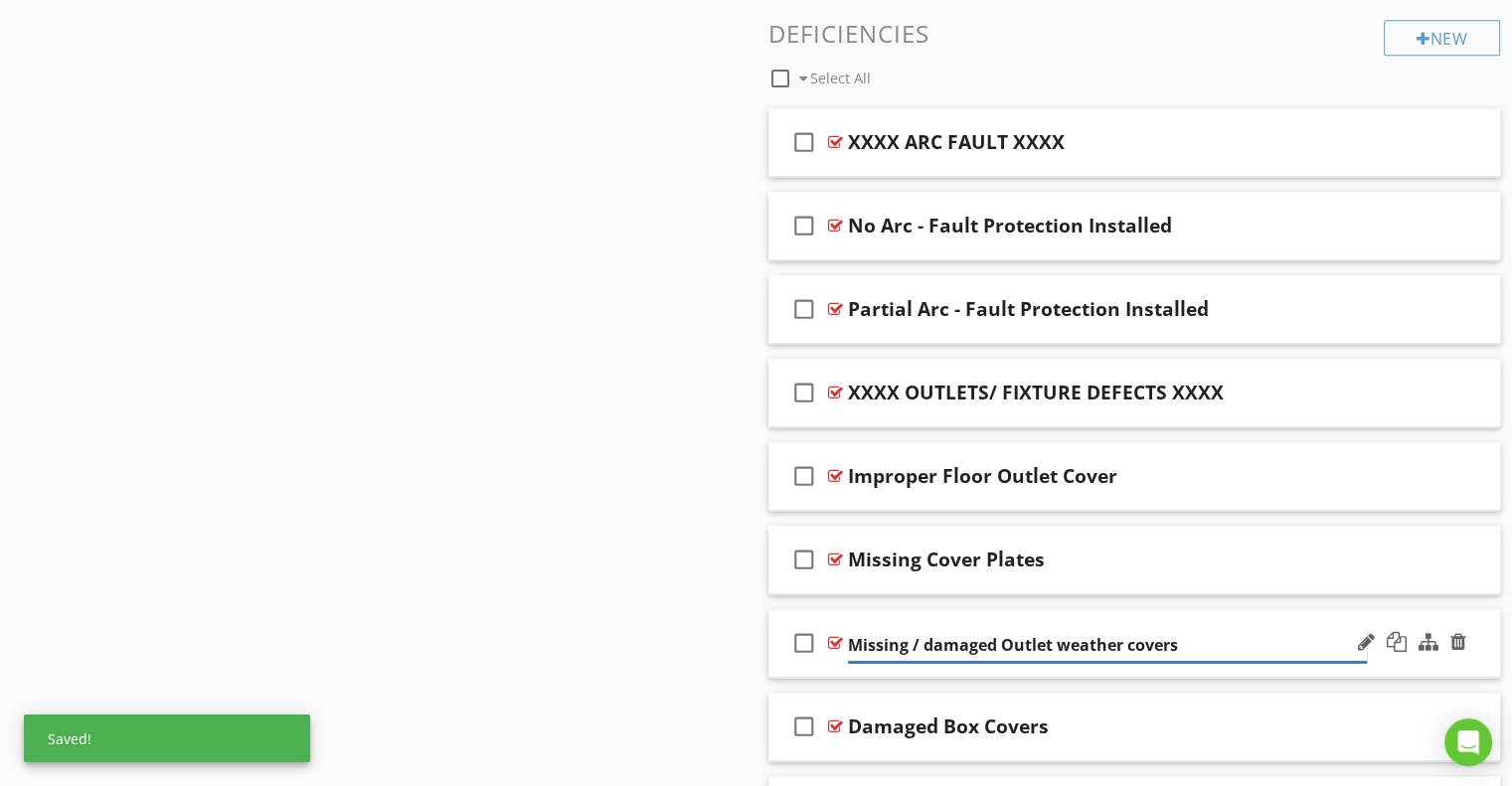 click on "Missing / damaged Outlet weather covers" at bounding box center [1107, 645] 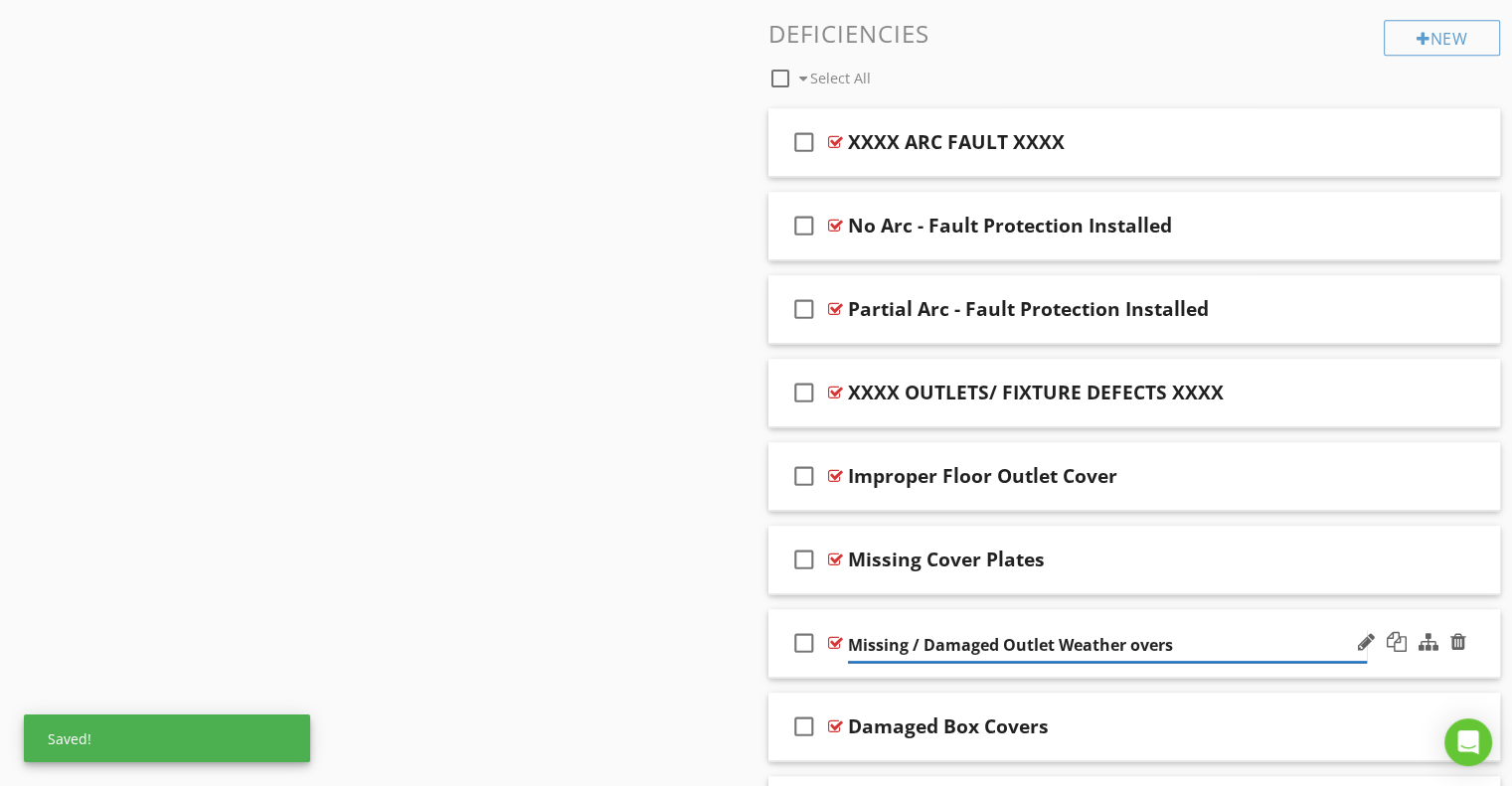 type on "Missing / Damaged Outlet Weather Covers" 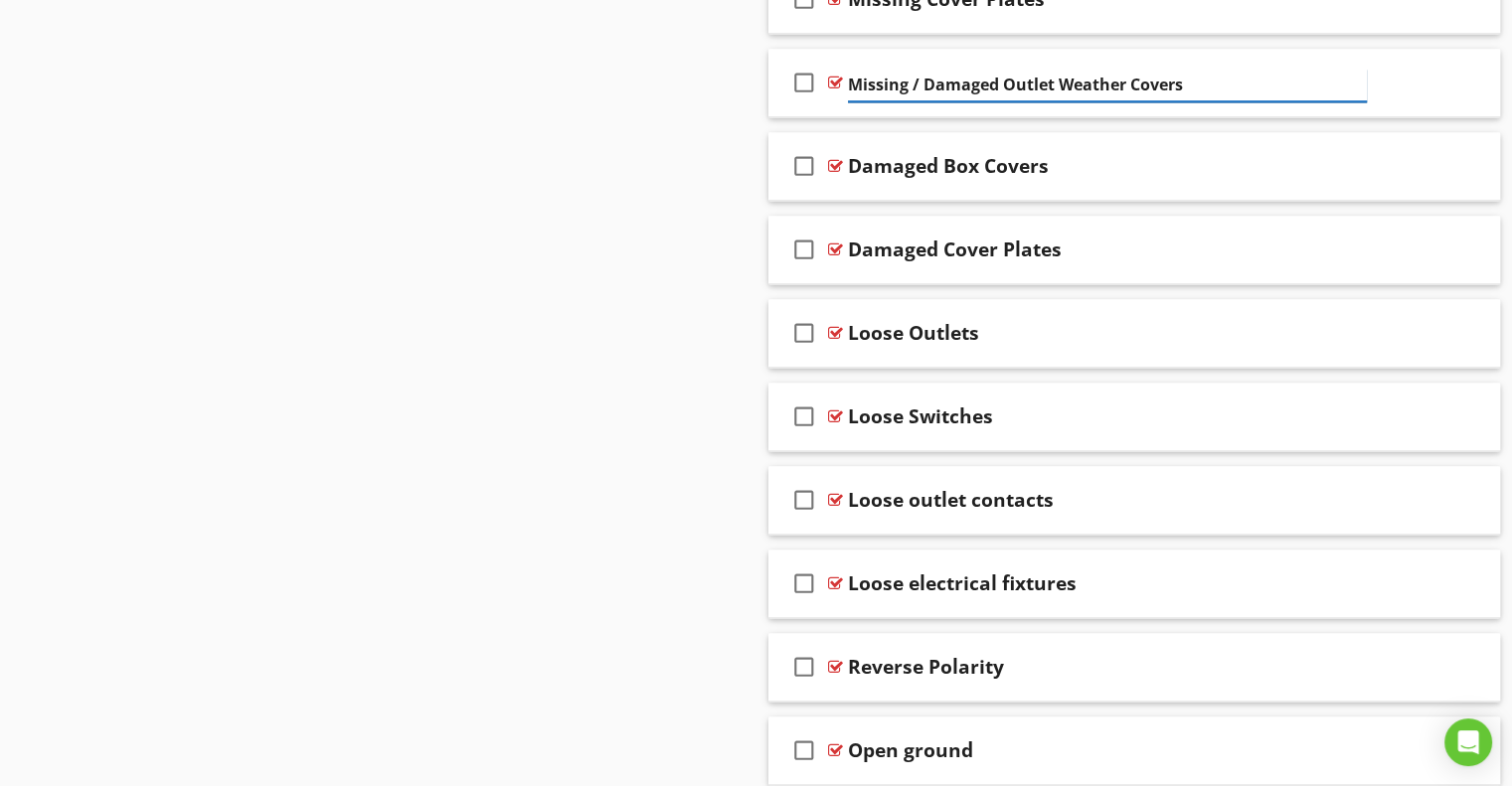 scroll, scrollTop: 2839, scrollLeft: 0, axis: vertical 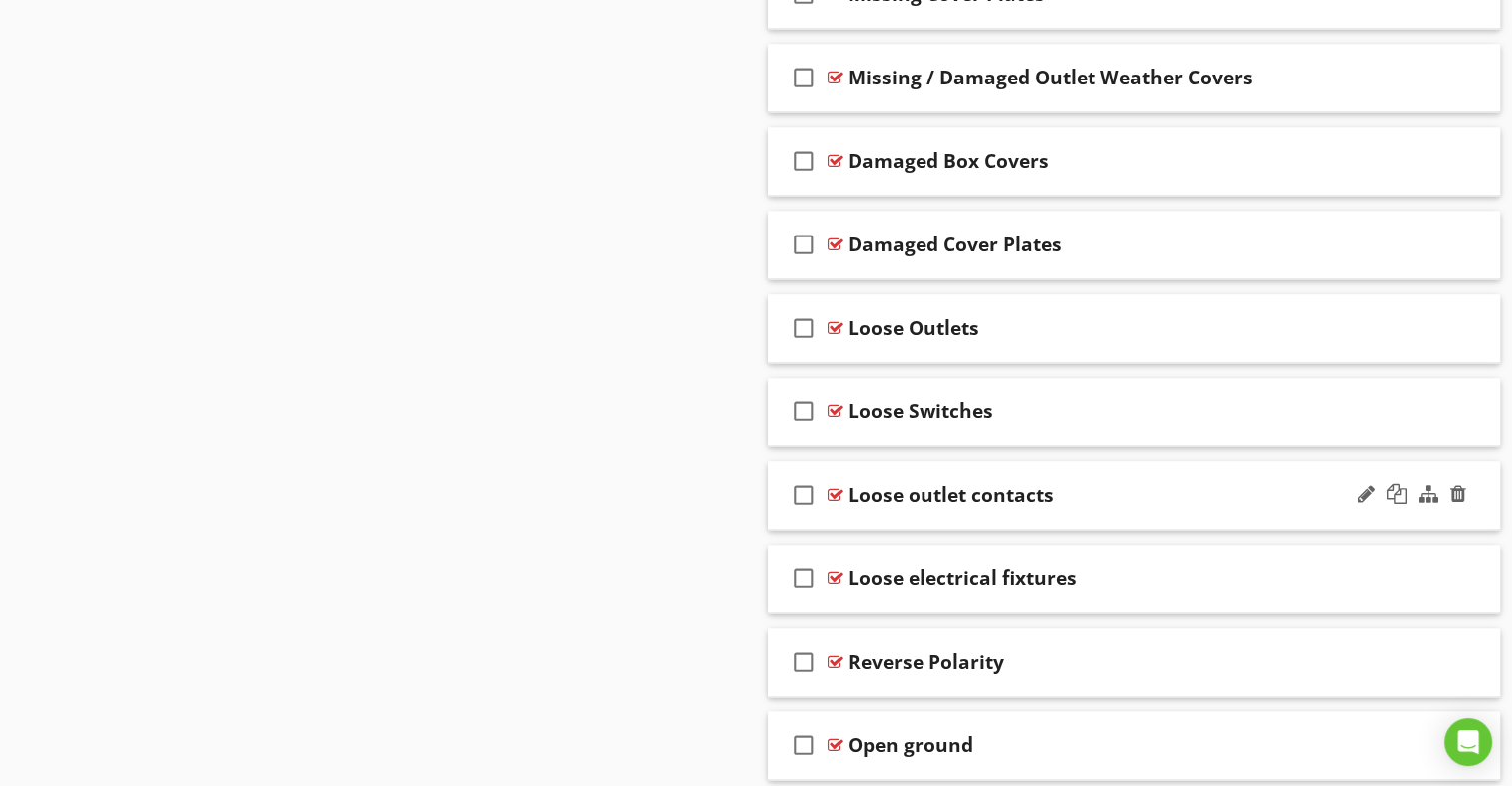click on "Loose outlet contacts" at bounding box center (950, 495) 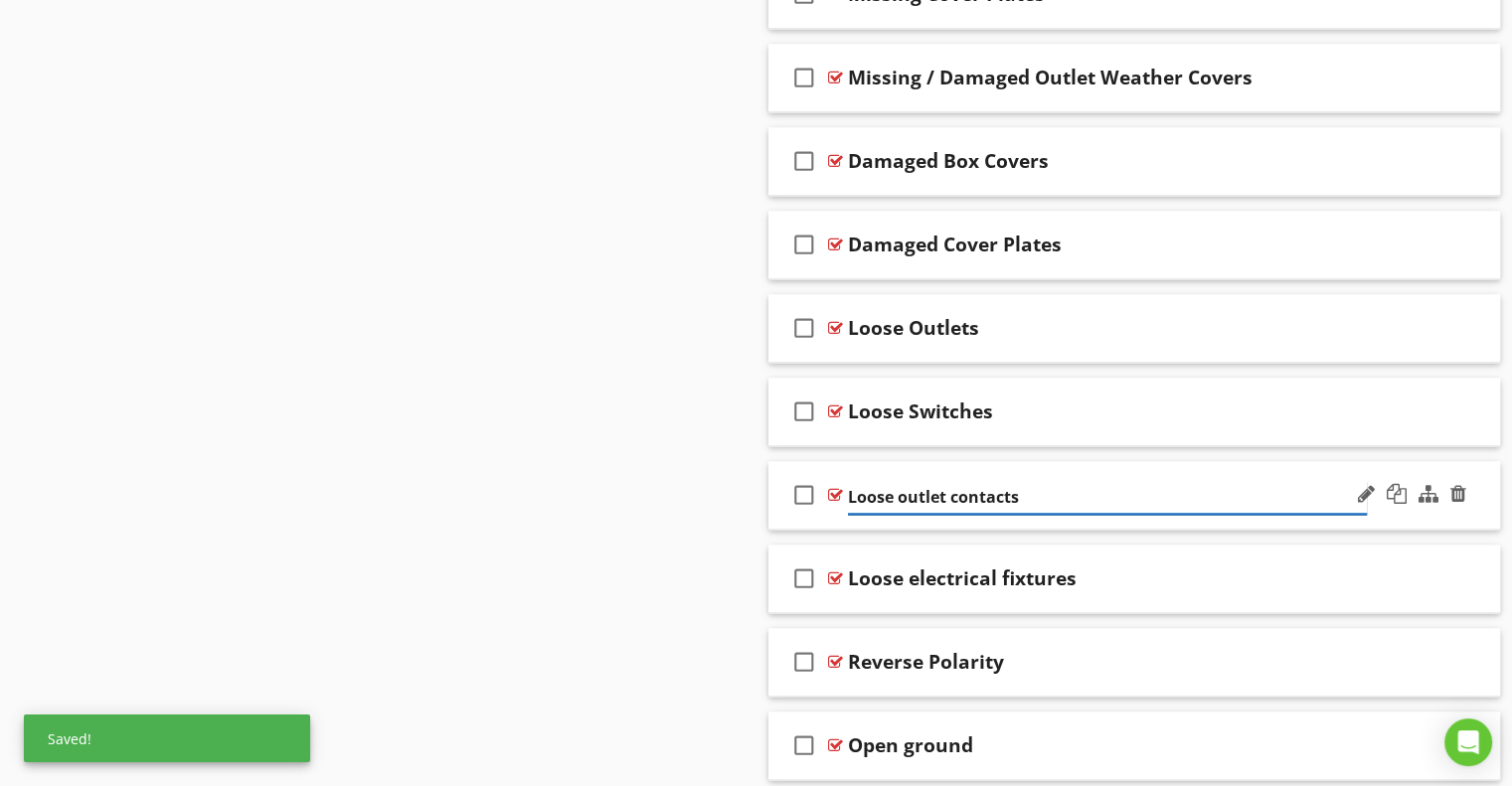 click on "Loose outlet contacts" at bounding box center [1107, 497] 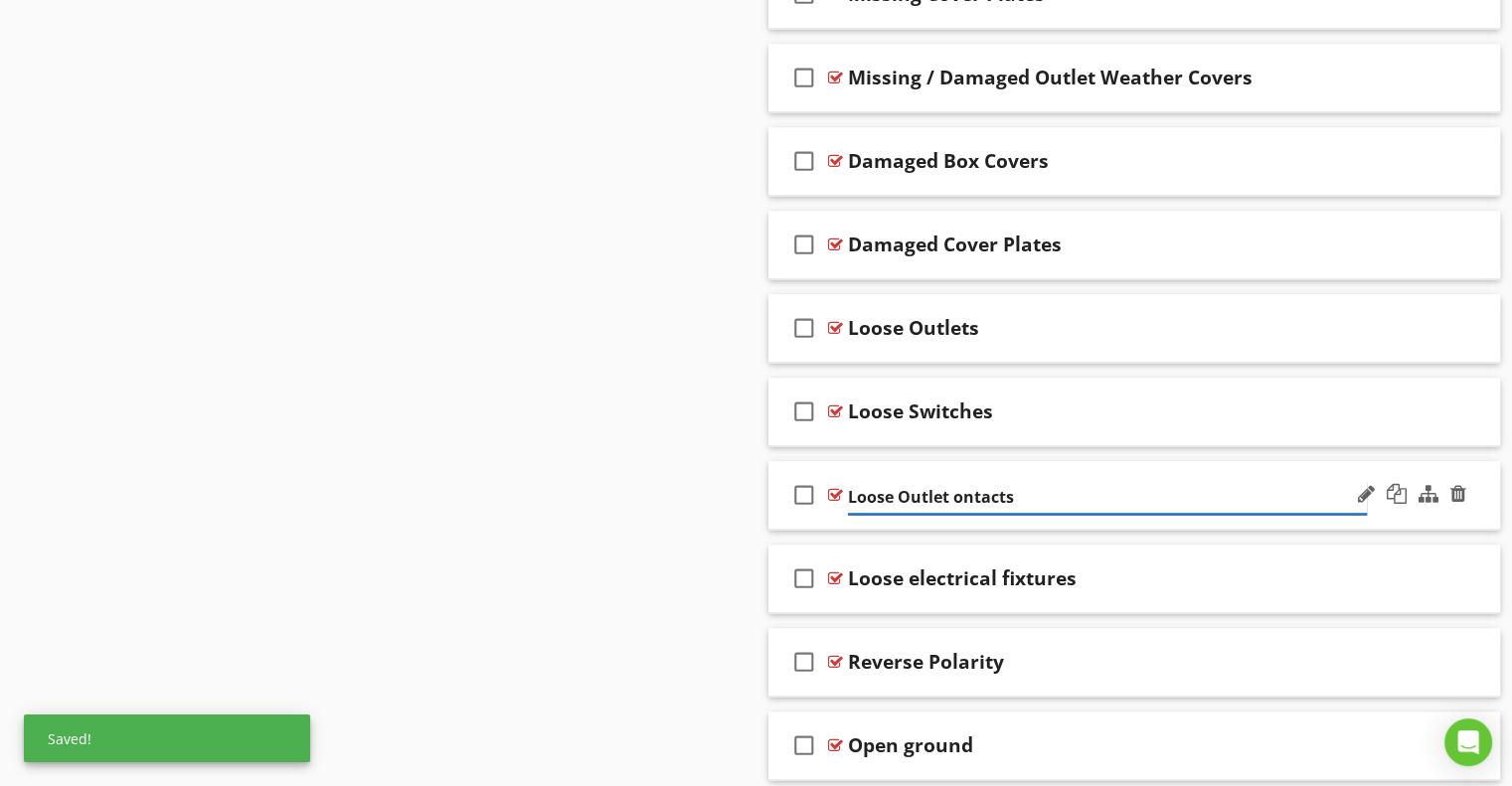 type on "Loose Outlet Contacts" 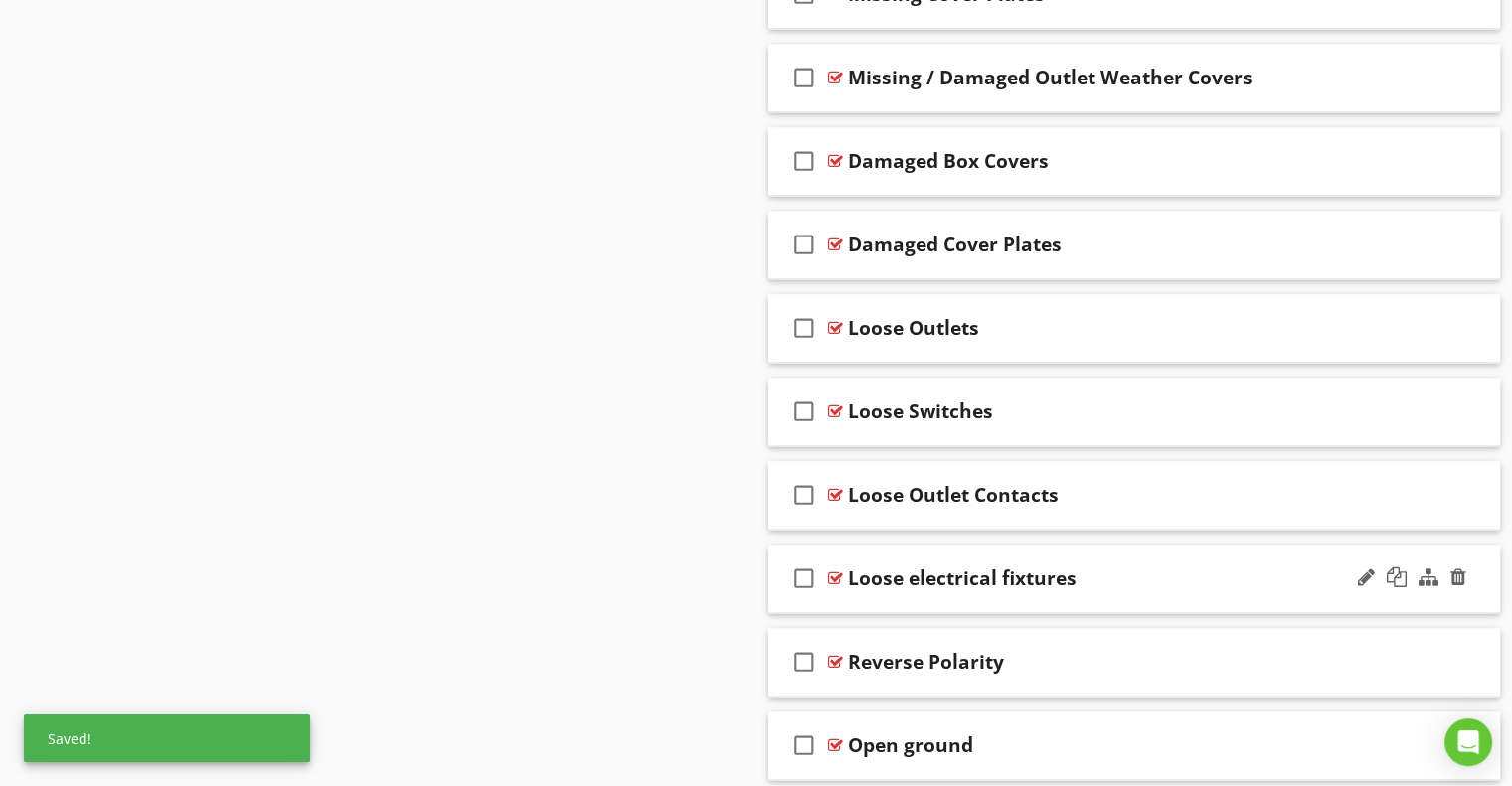 click on "Loose electrical fixtures" at bounding box center [962, 578] 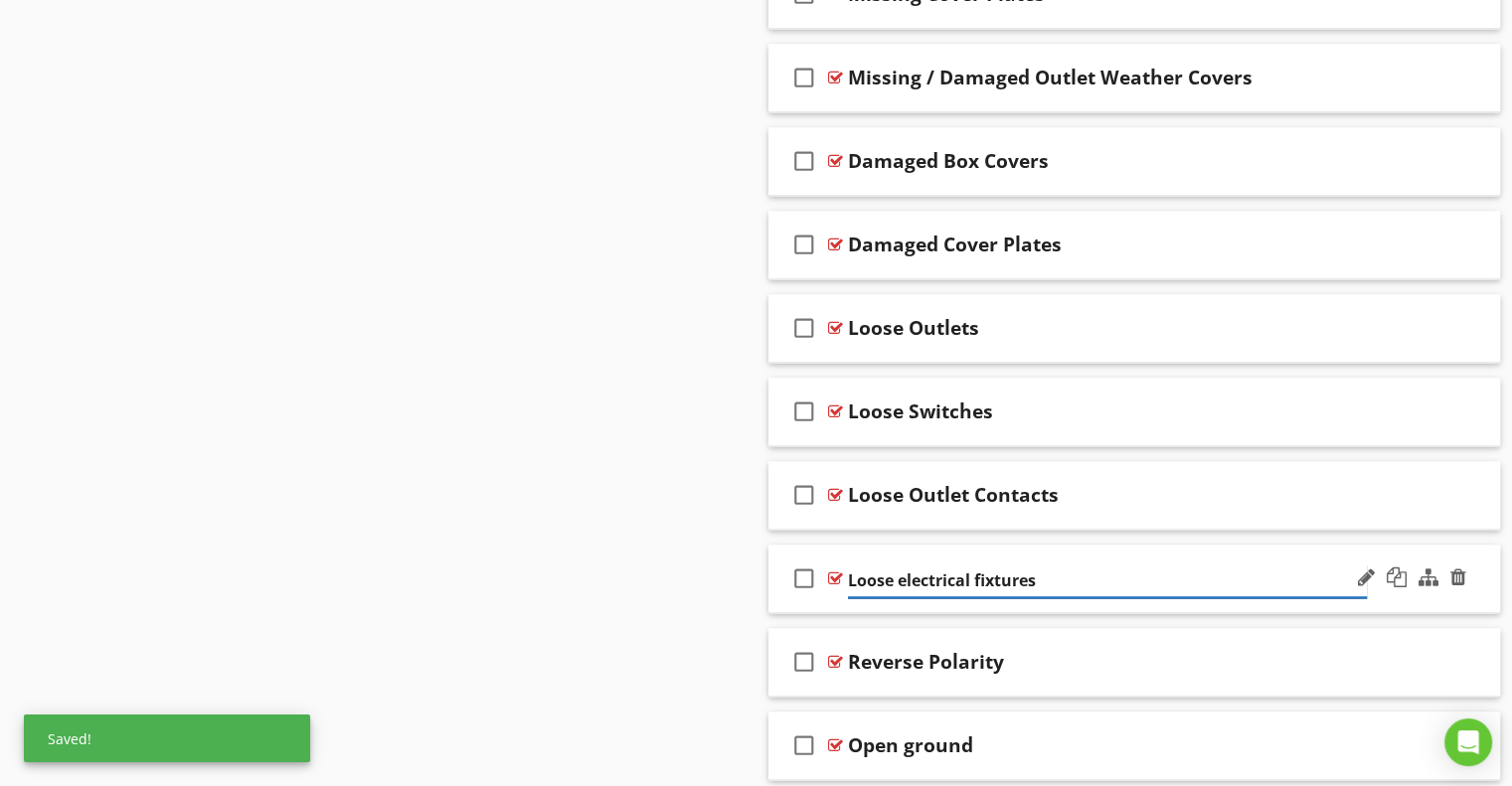 click on "Loose electrical fixtures" at bounding box center (1107, 580) 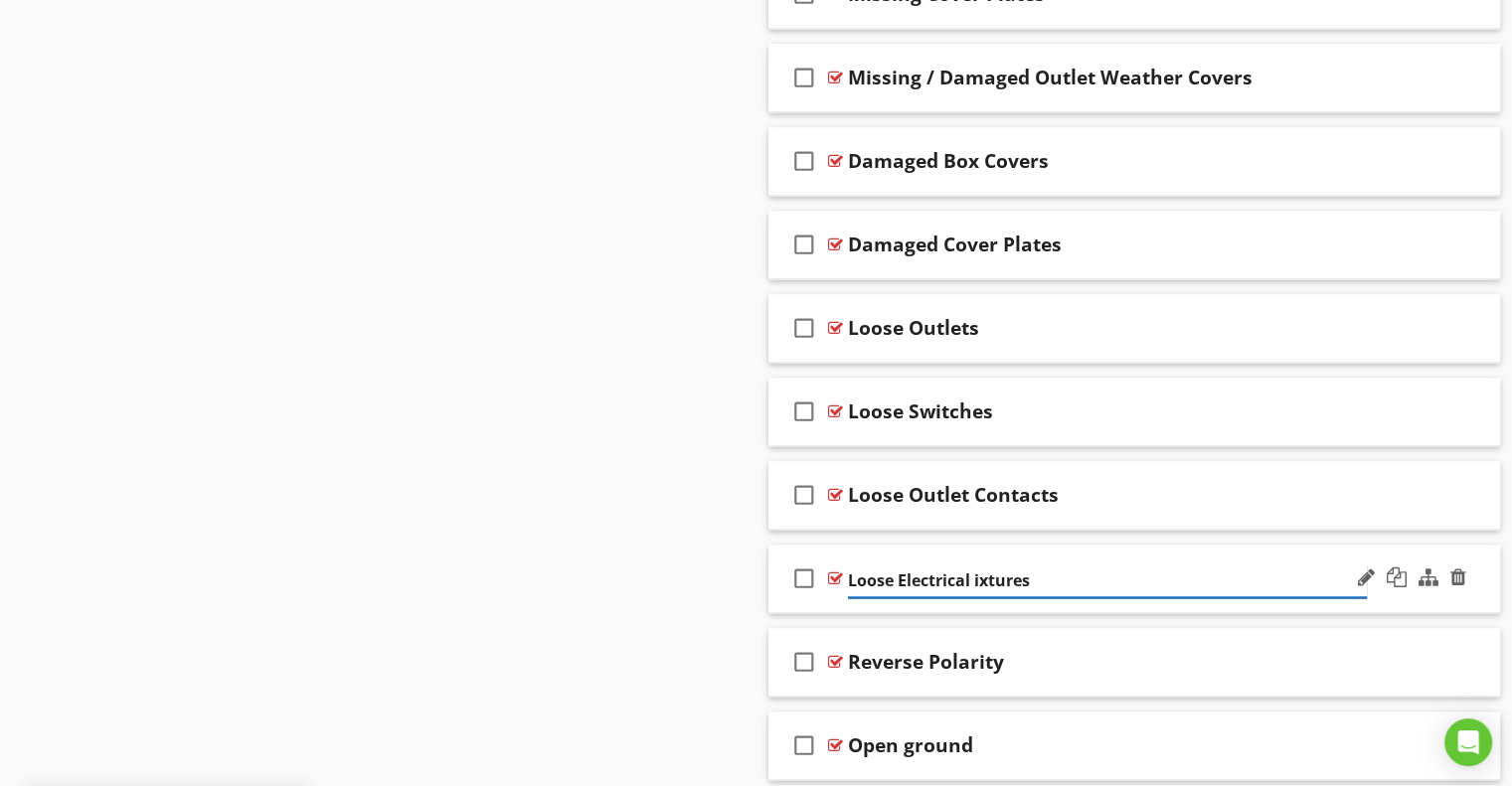 type on "Loose Electrical Fixtures" 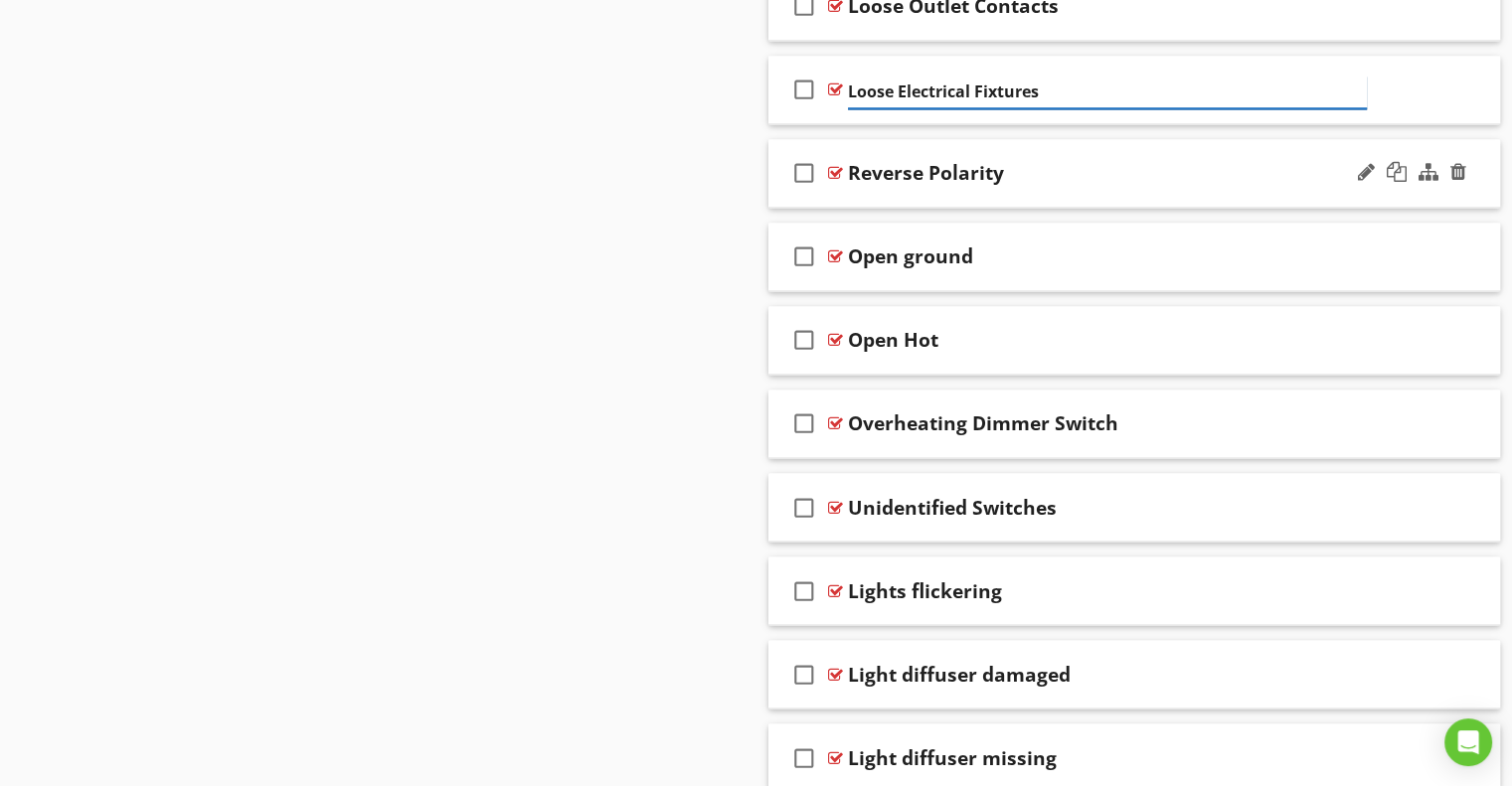 scroll, scrollTop: 3331, scrollLeft: 0, axis: vertical 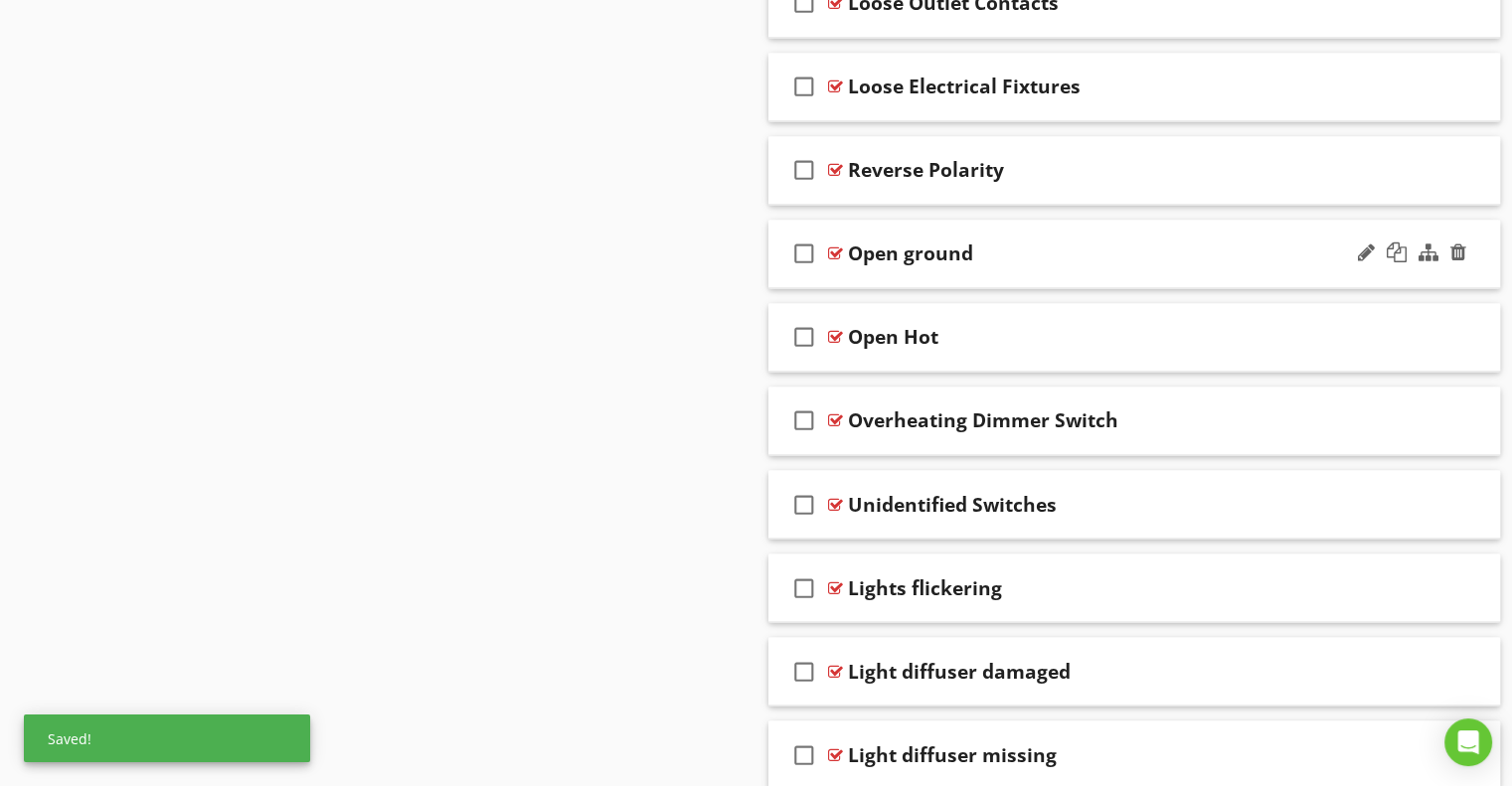 click on "Open ground" at bounding box center [911, 253] 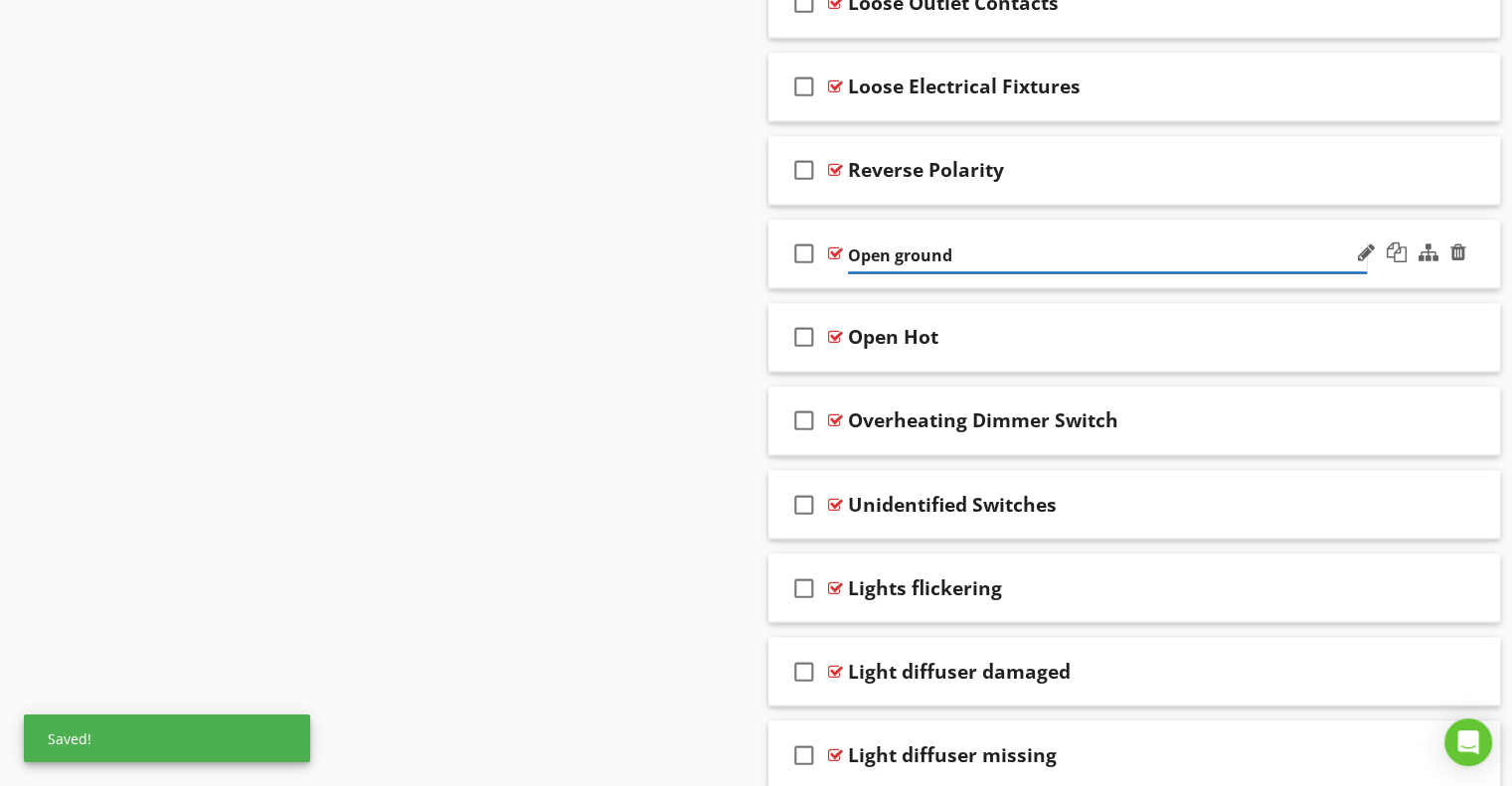 click on "Open ground" at bounding box center [1107, 255] 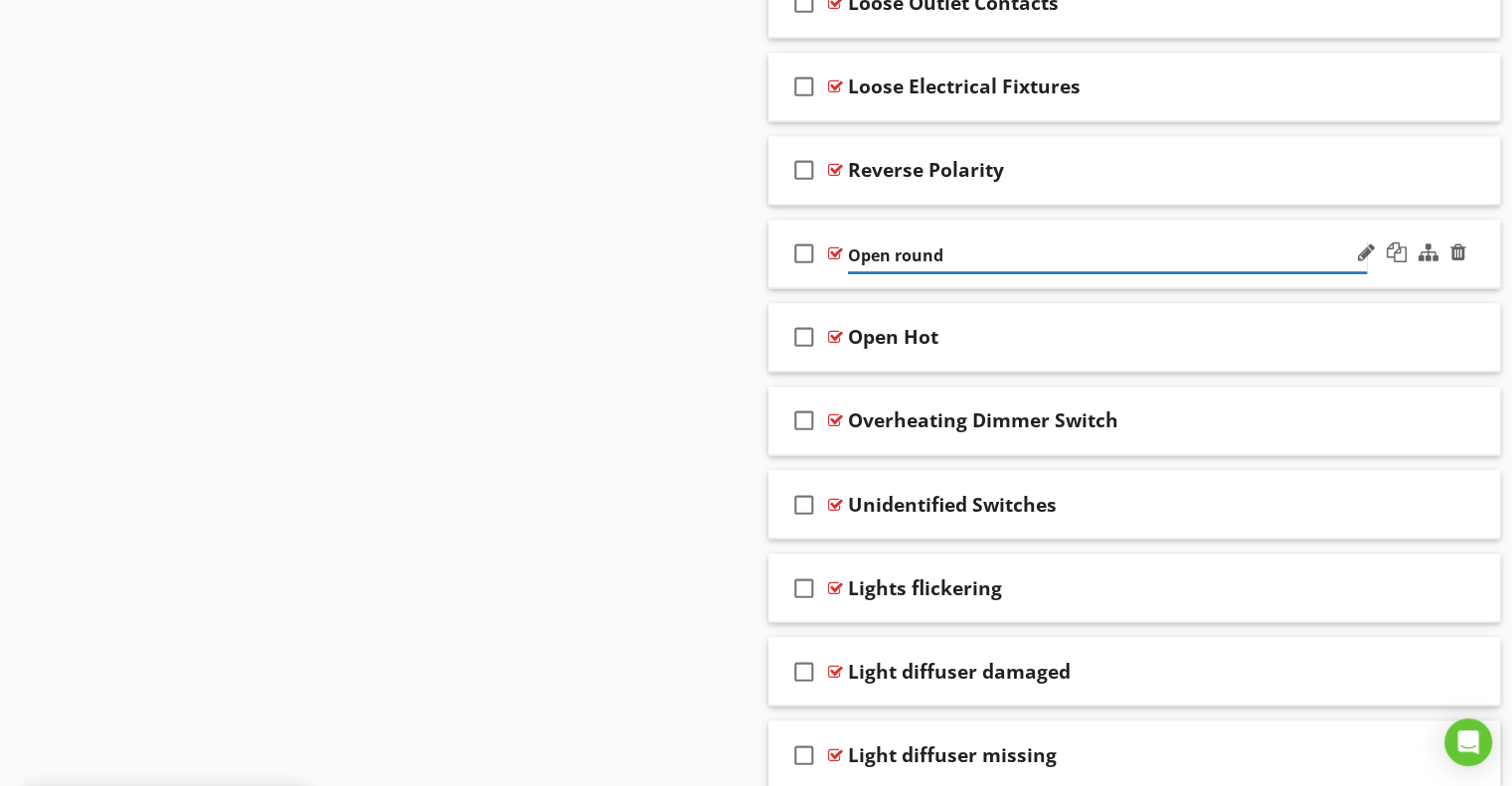 type on "Open Ground" 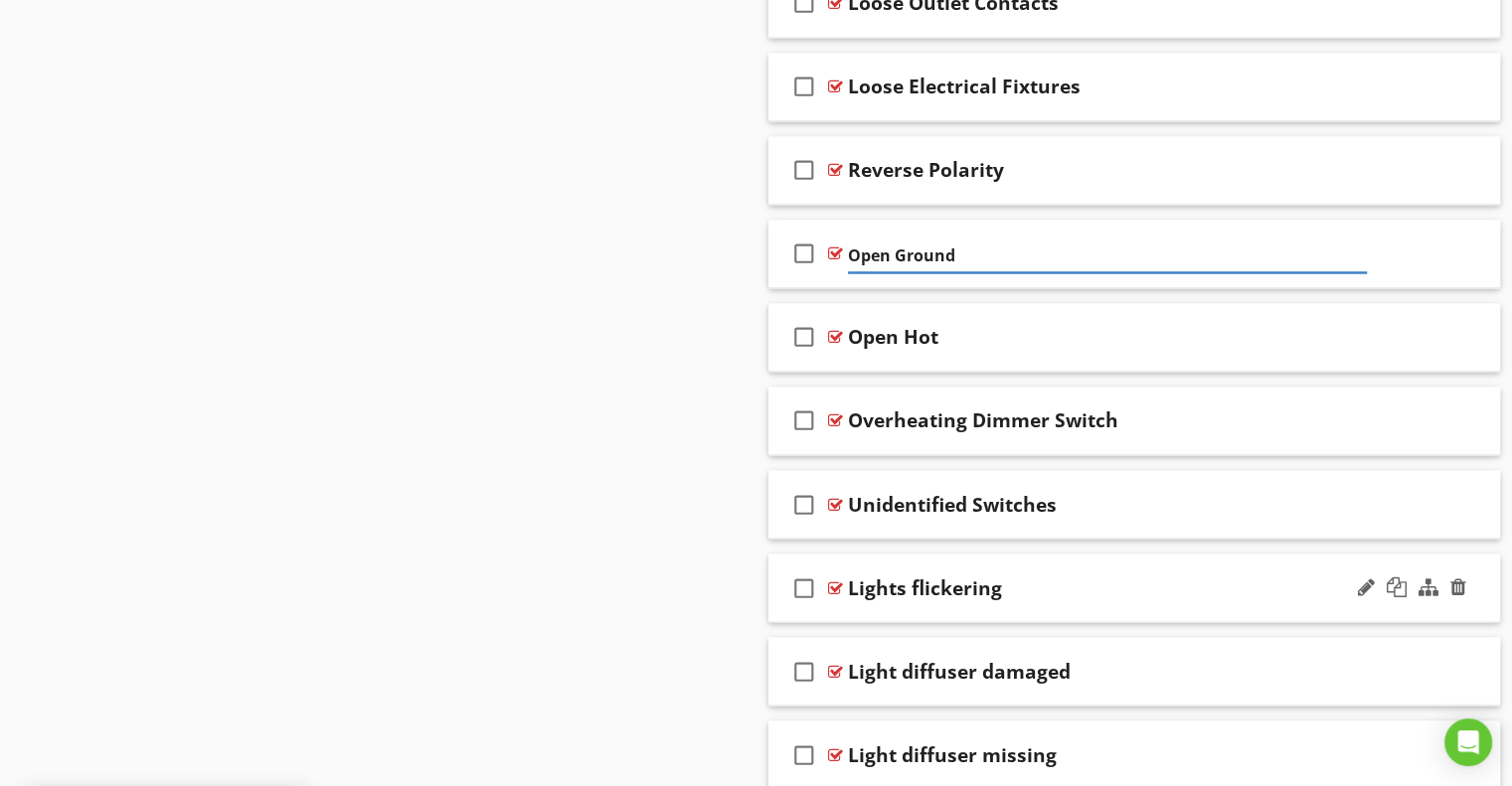 click on "Lights flickering" at bounding box center (924, 587) 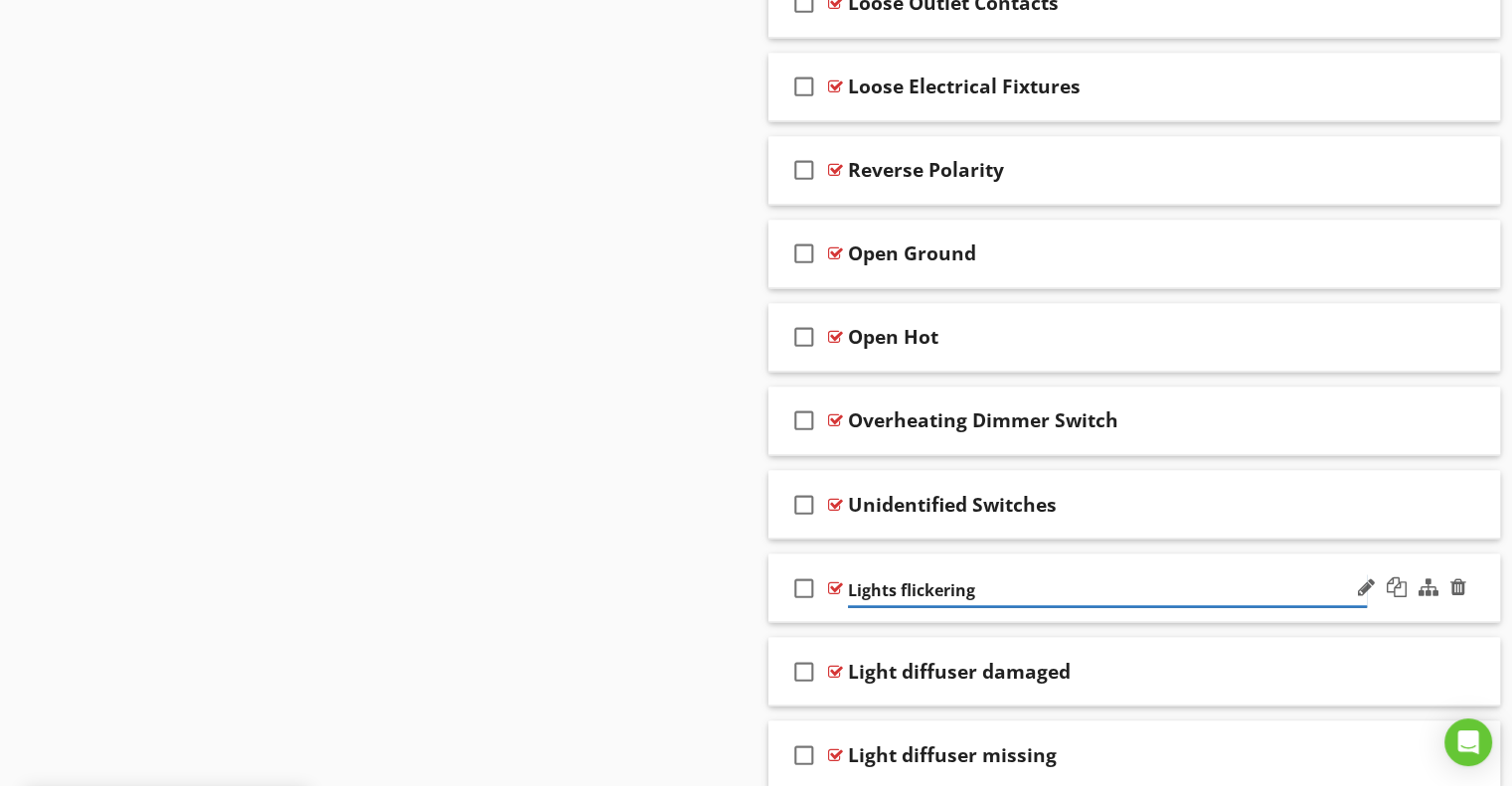 click on "Lights flickering" at bounding box center (1107, 589) 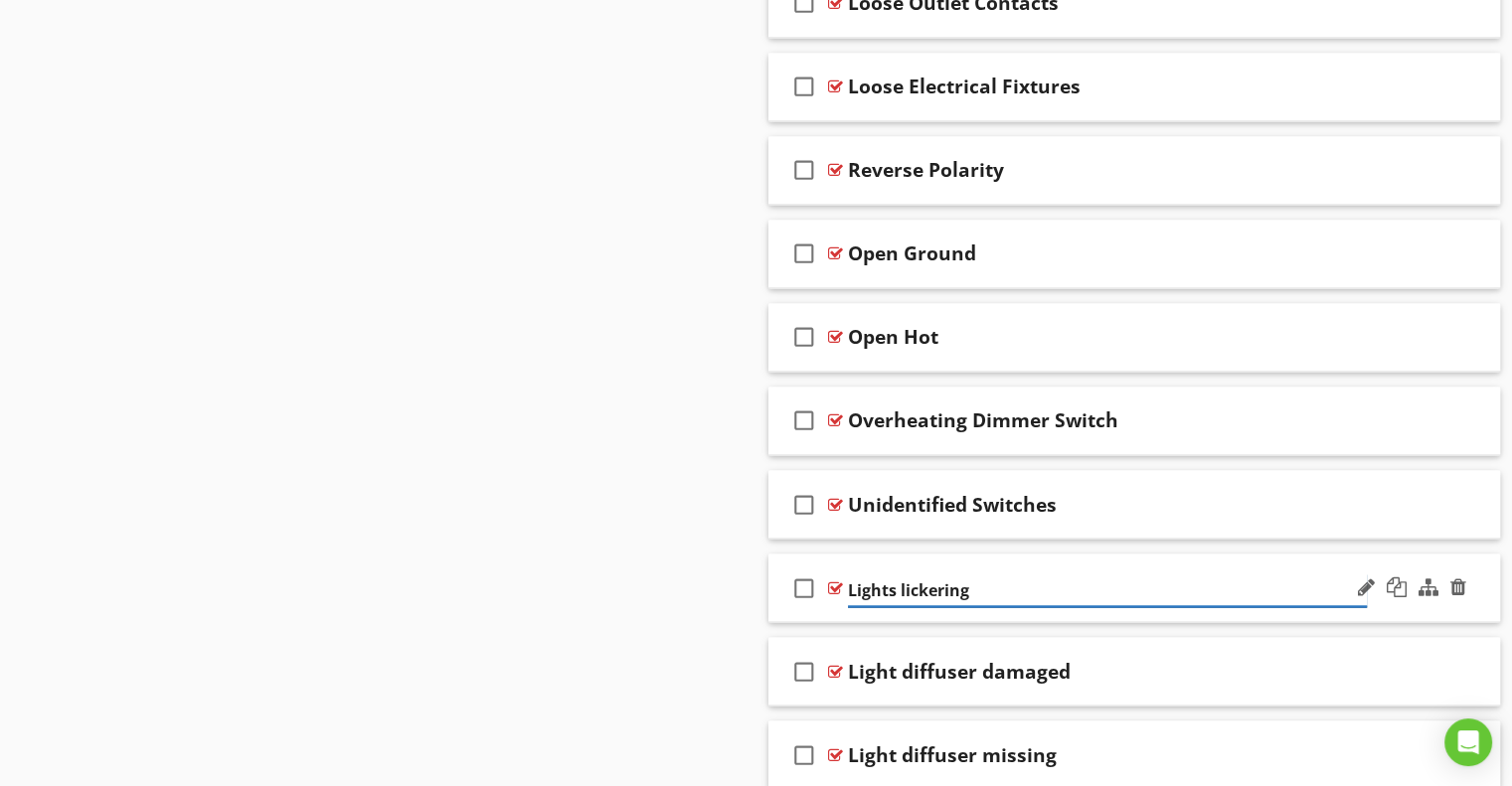 type on "Lights Flickering" 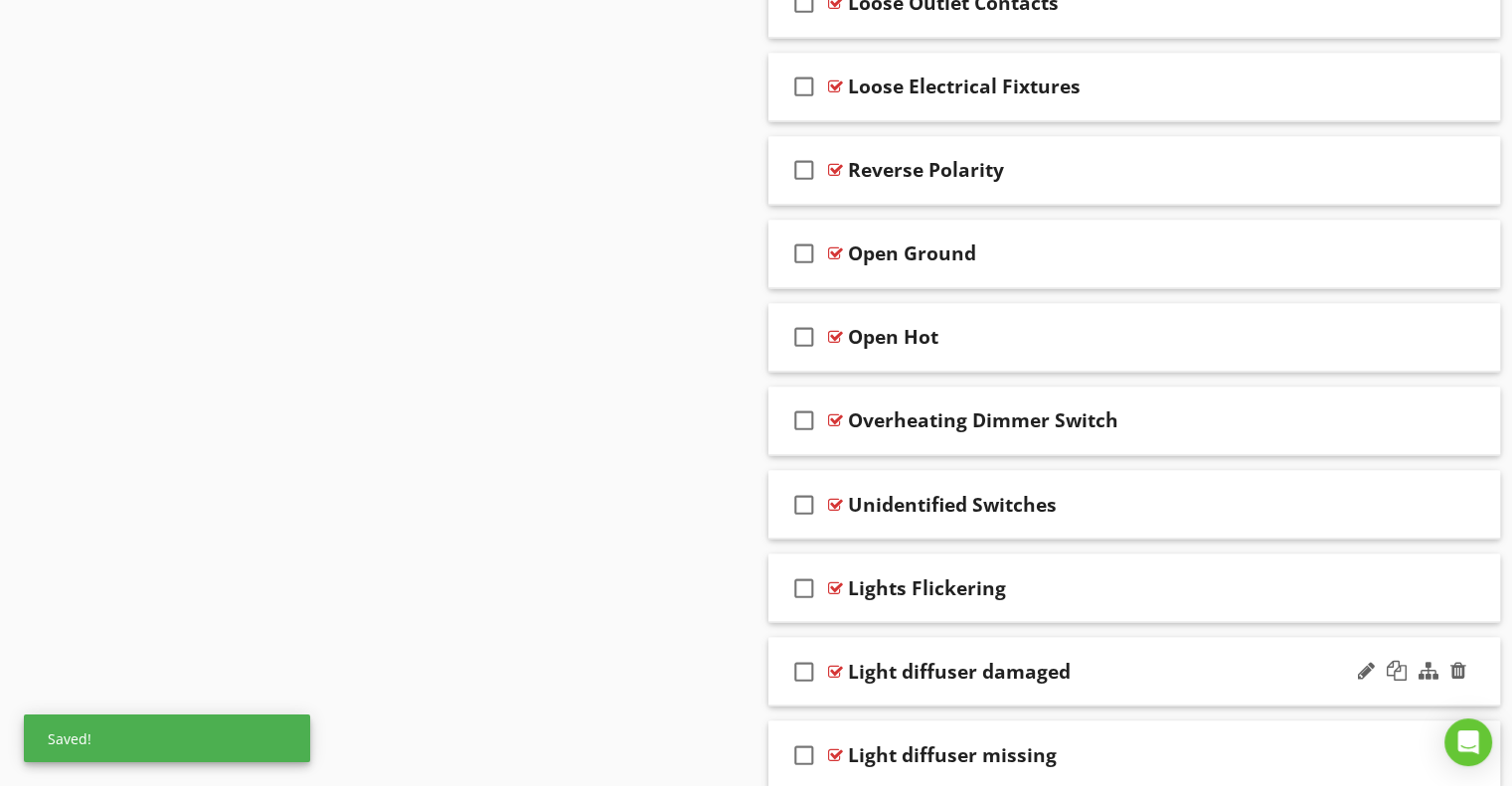 click on "Light diffuser damaged" at bounding box center [959, 671] 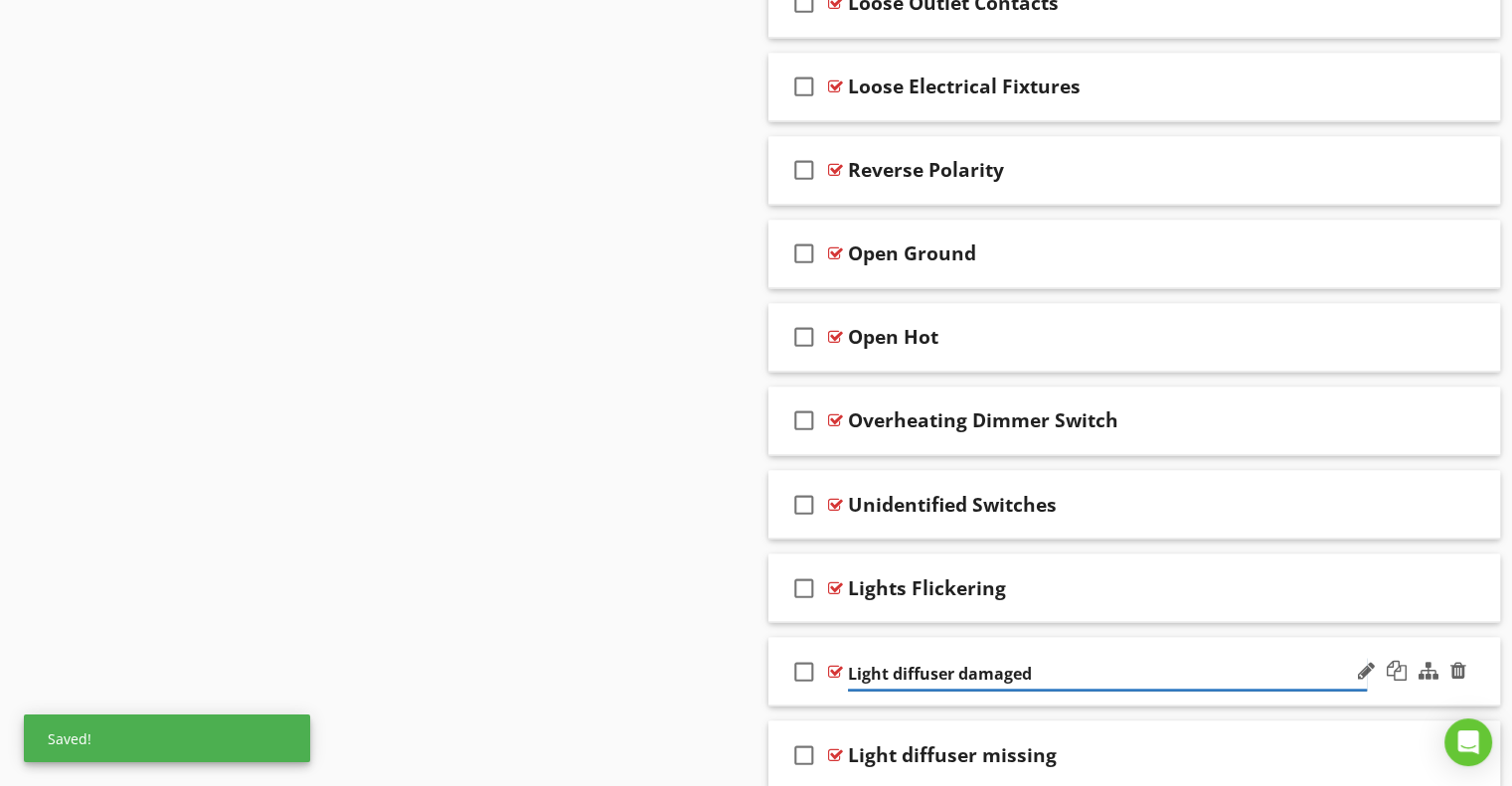 click on "Light diffuser damaged" at bounding box center [1107, 673] 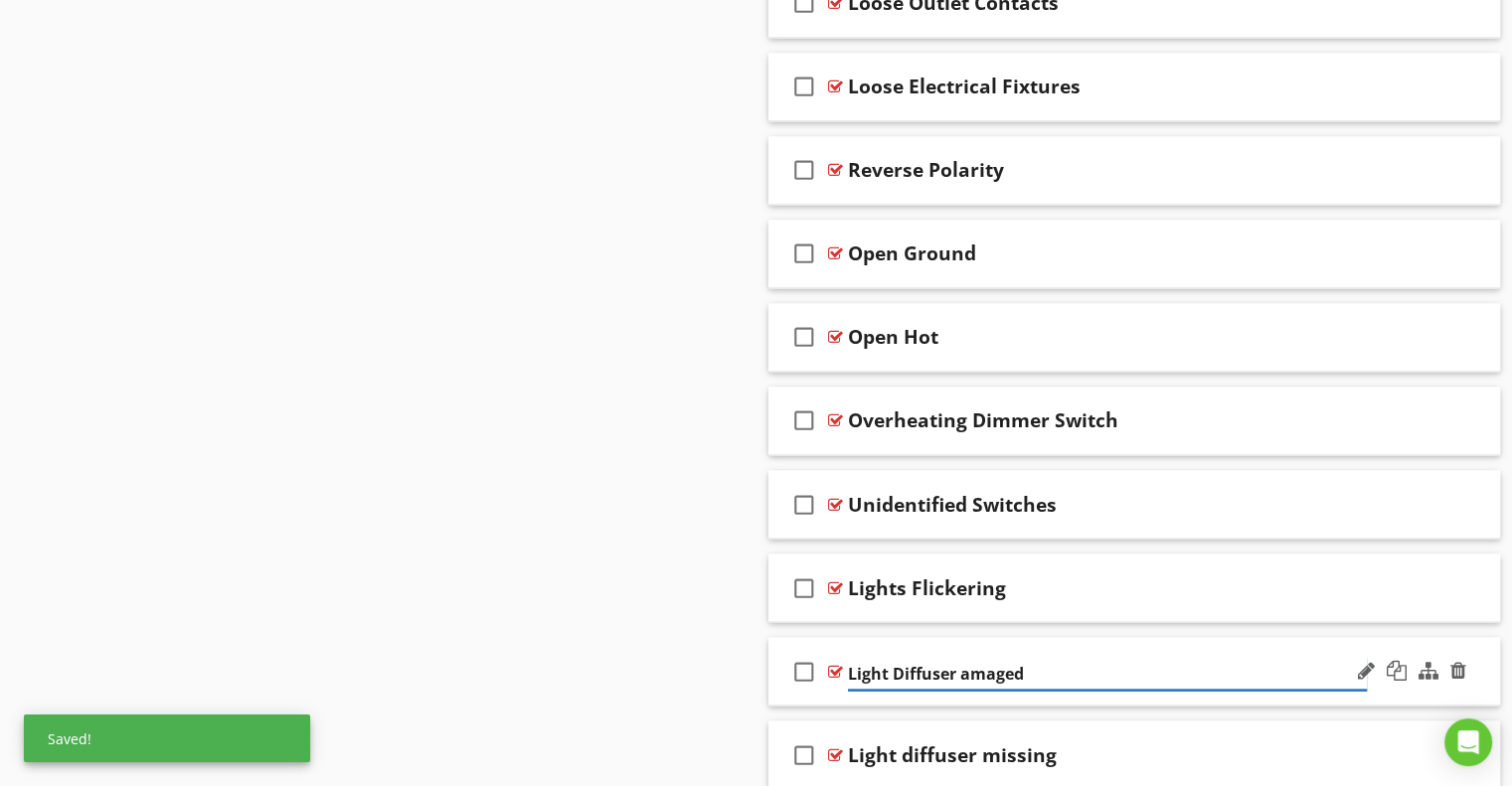 type on "Light Diffuser Damaged" 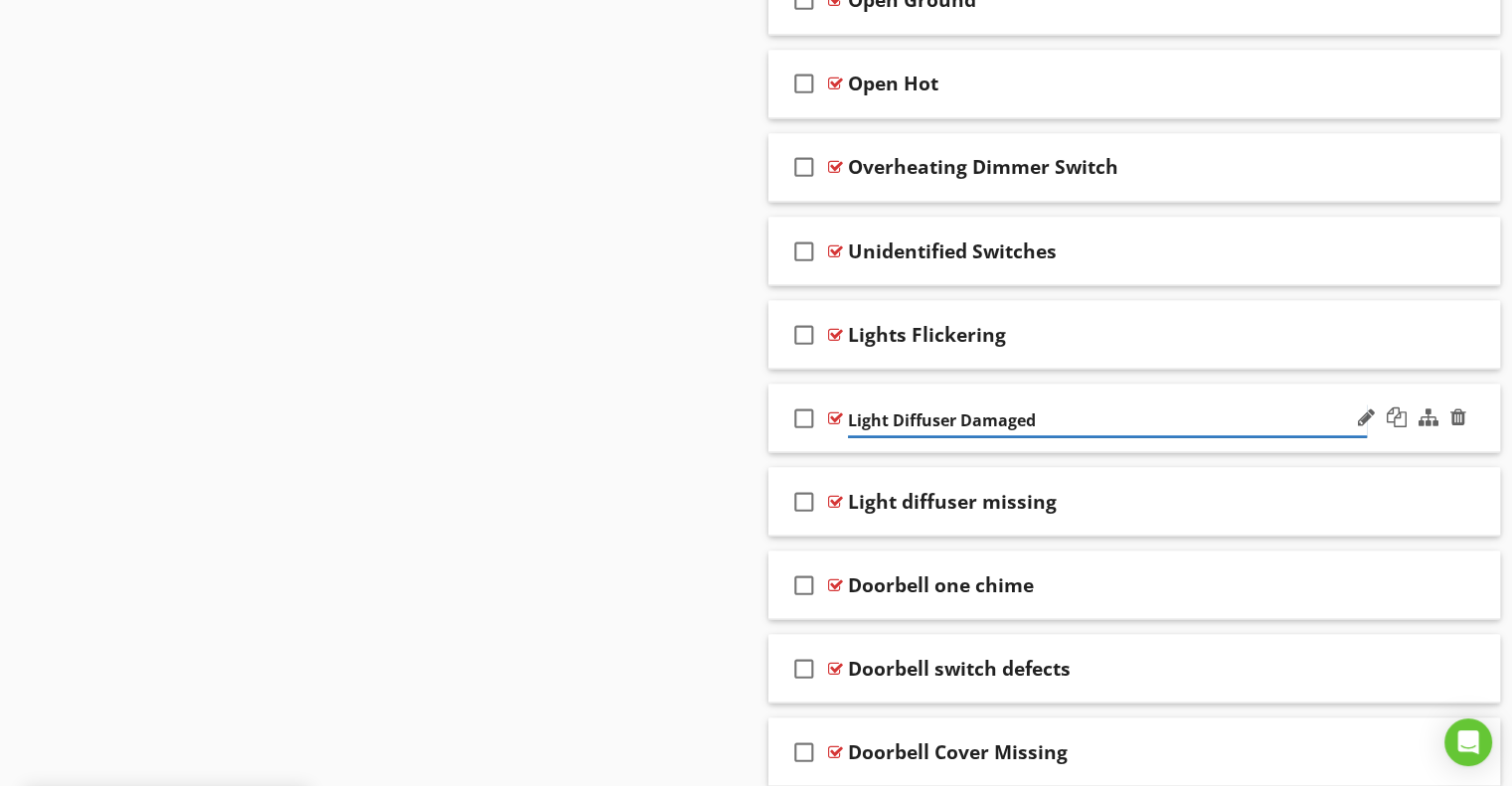 scroll, scrollTop: 3586, scrollLeft: 0, axis: vertical 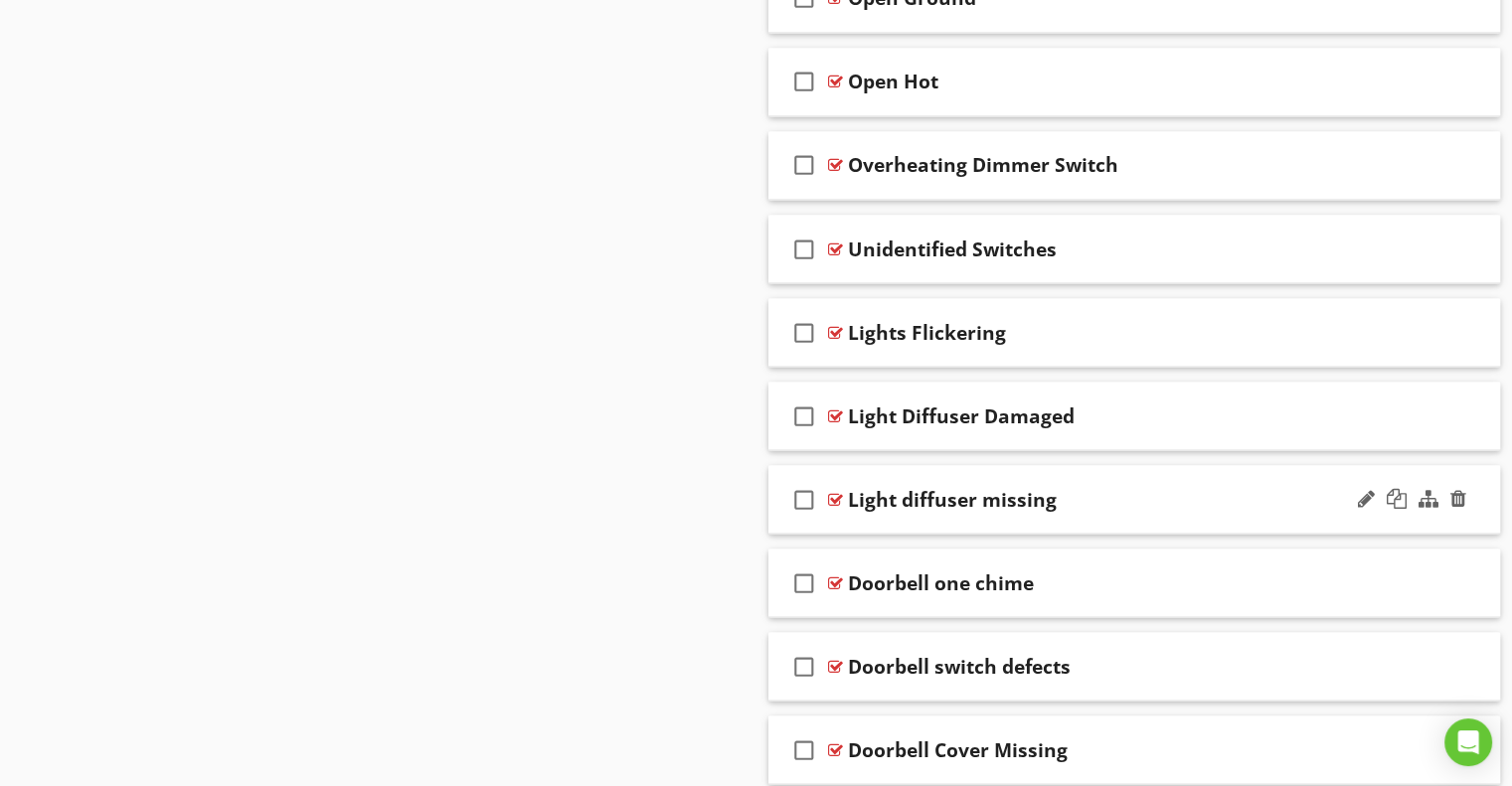 click on "Light diffuser missing" at bounding box center (952, 499) 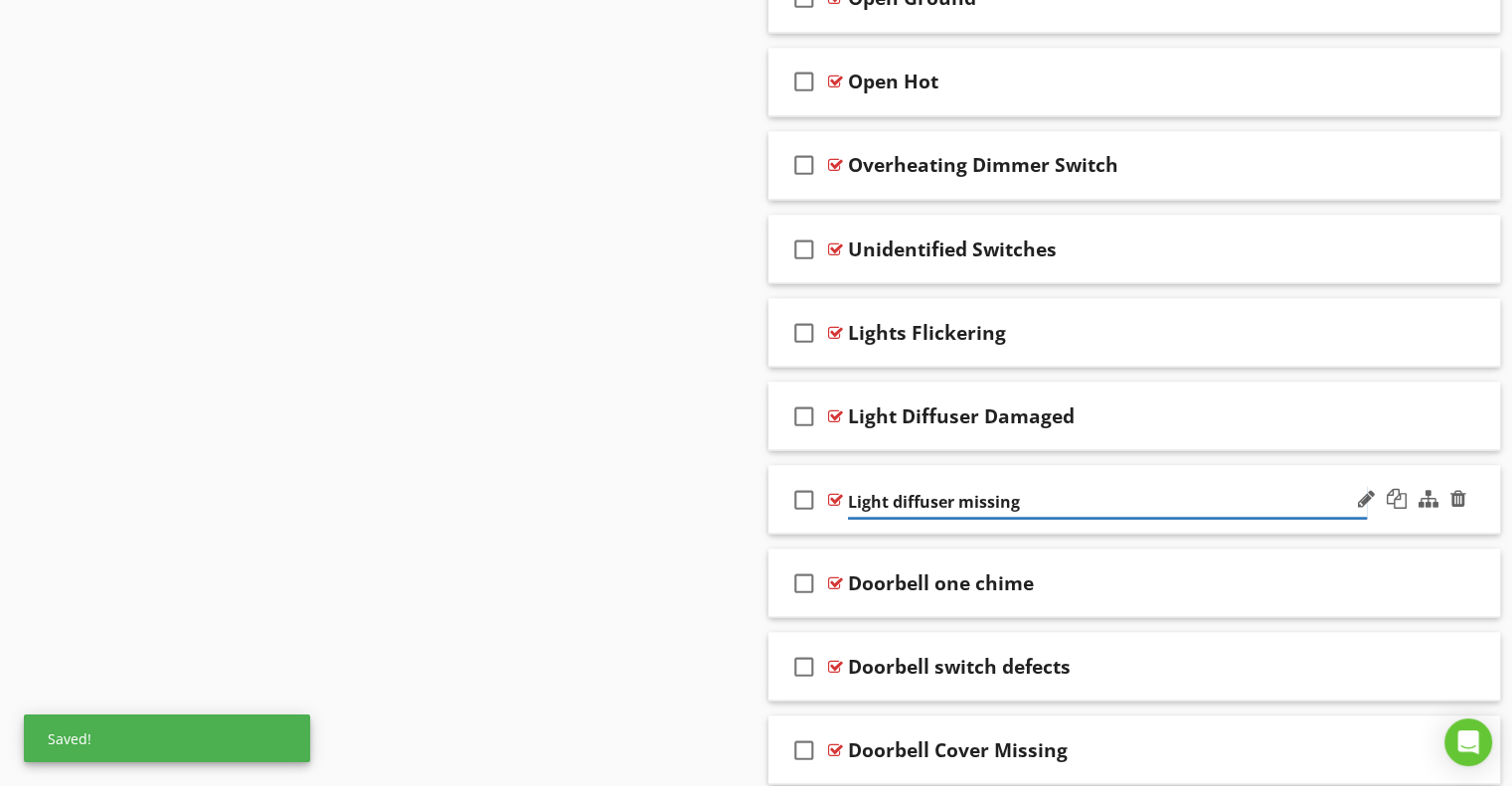 click on "Light diffuser missing" at bounding box center (1107, 501) 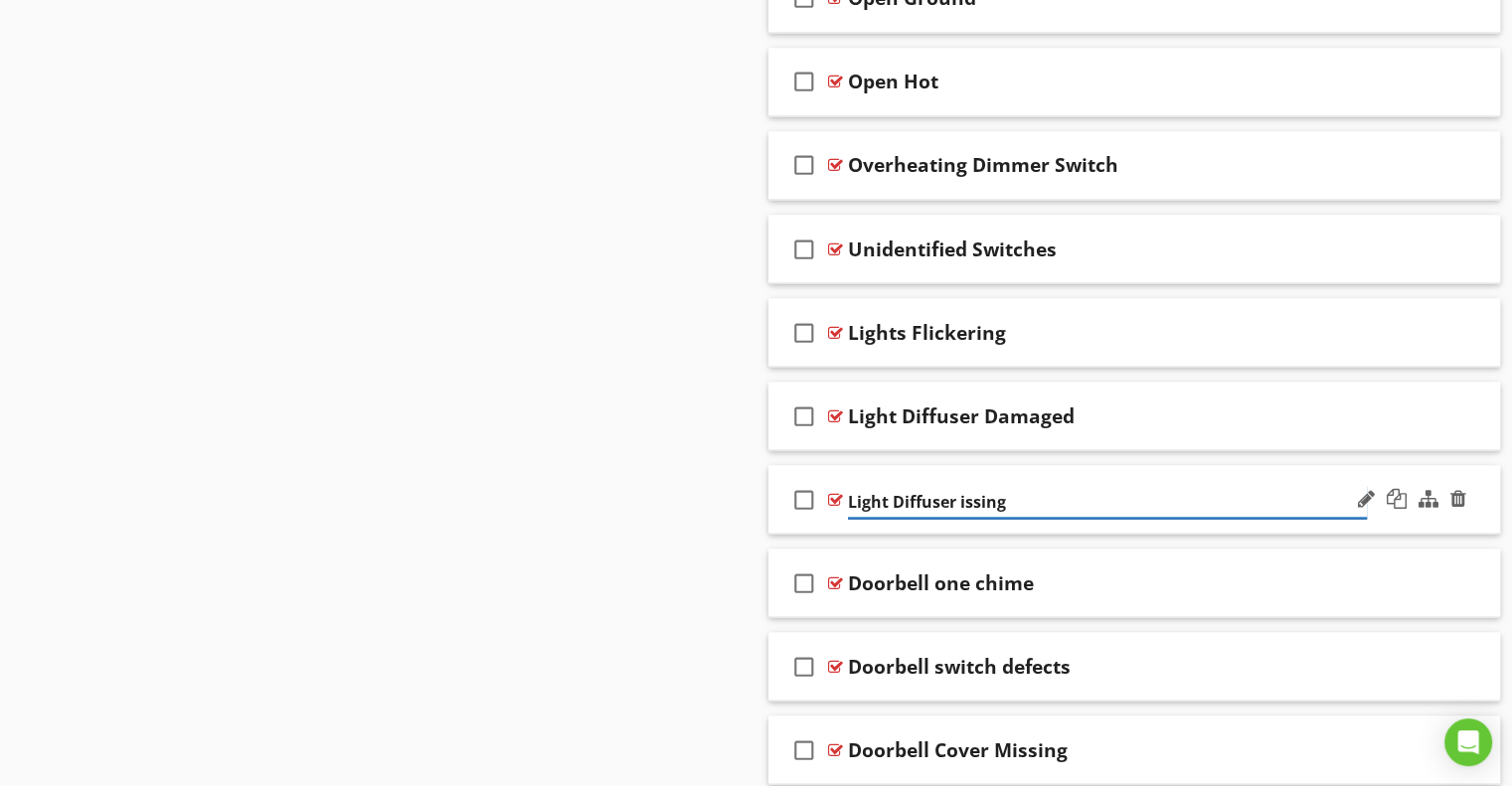 type on "Light Diffuser Missing" 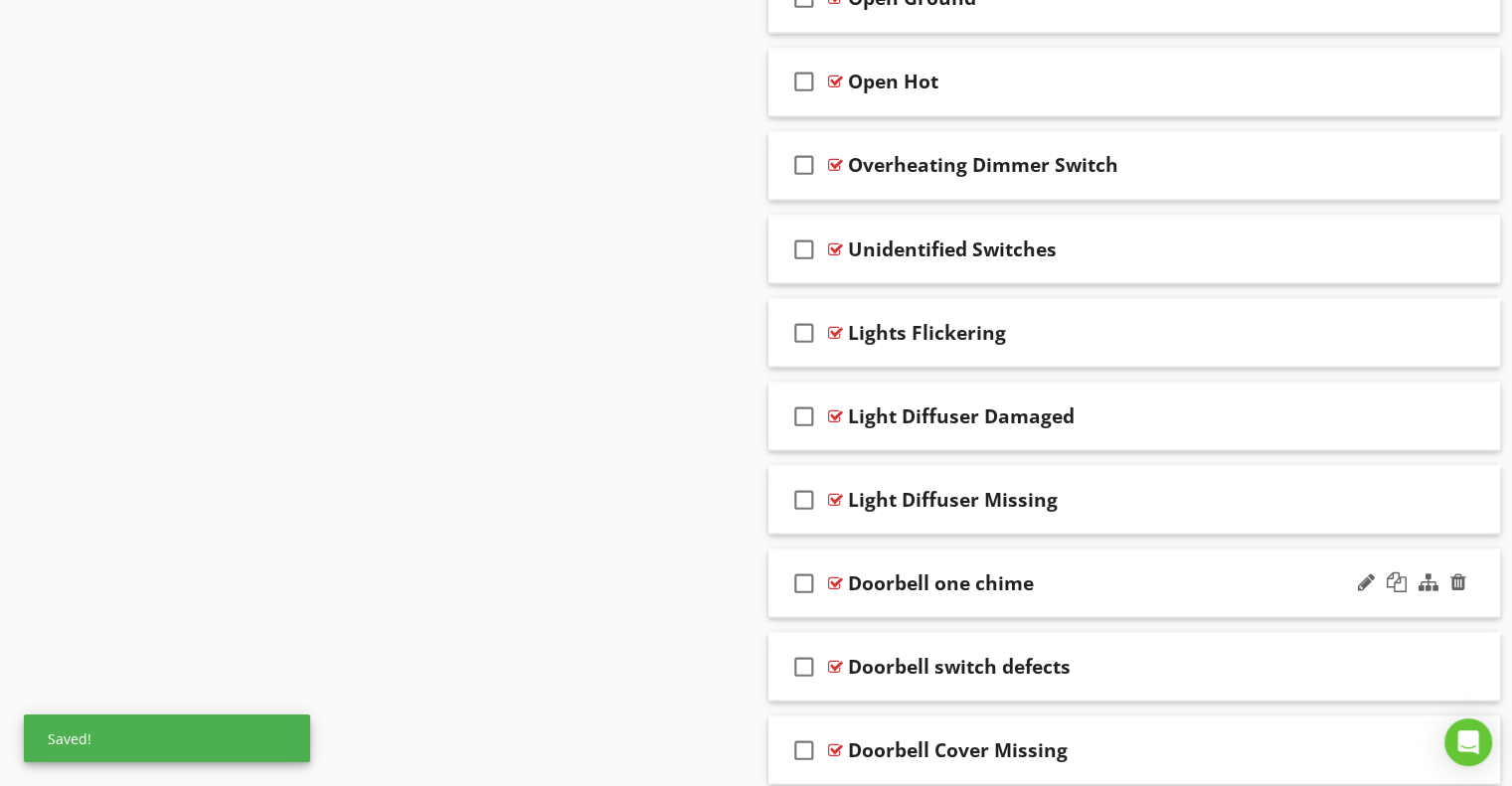 click on "Doorbell one chime" at bounding box center (940, 582) 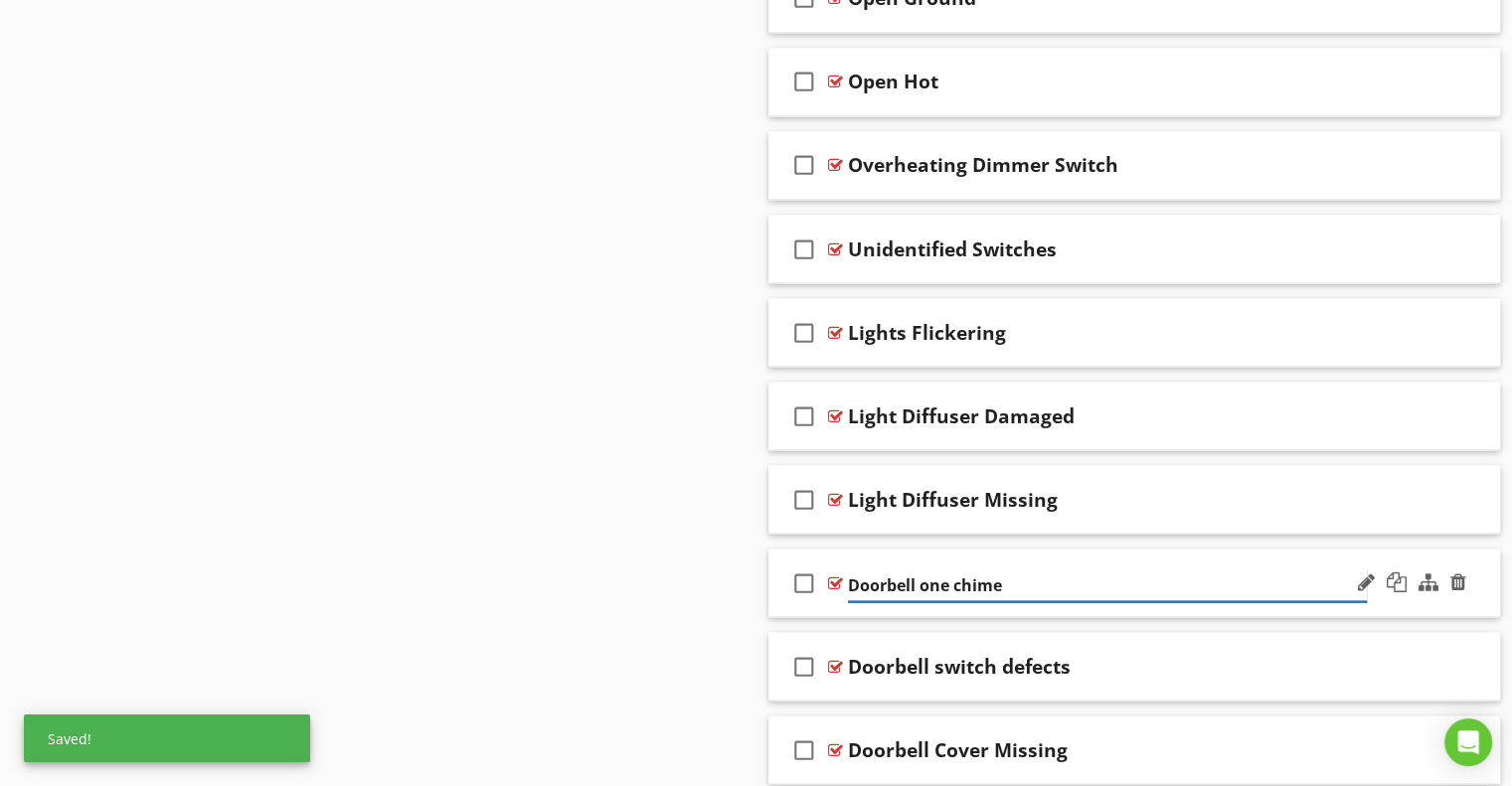 click on "Doorbell one chime" at bounding box center (1107, 584) 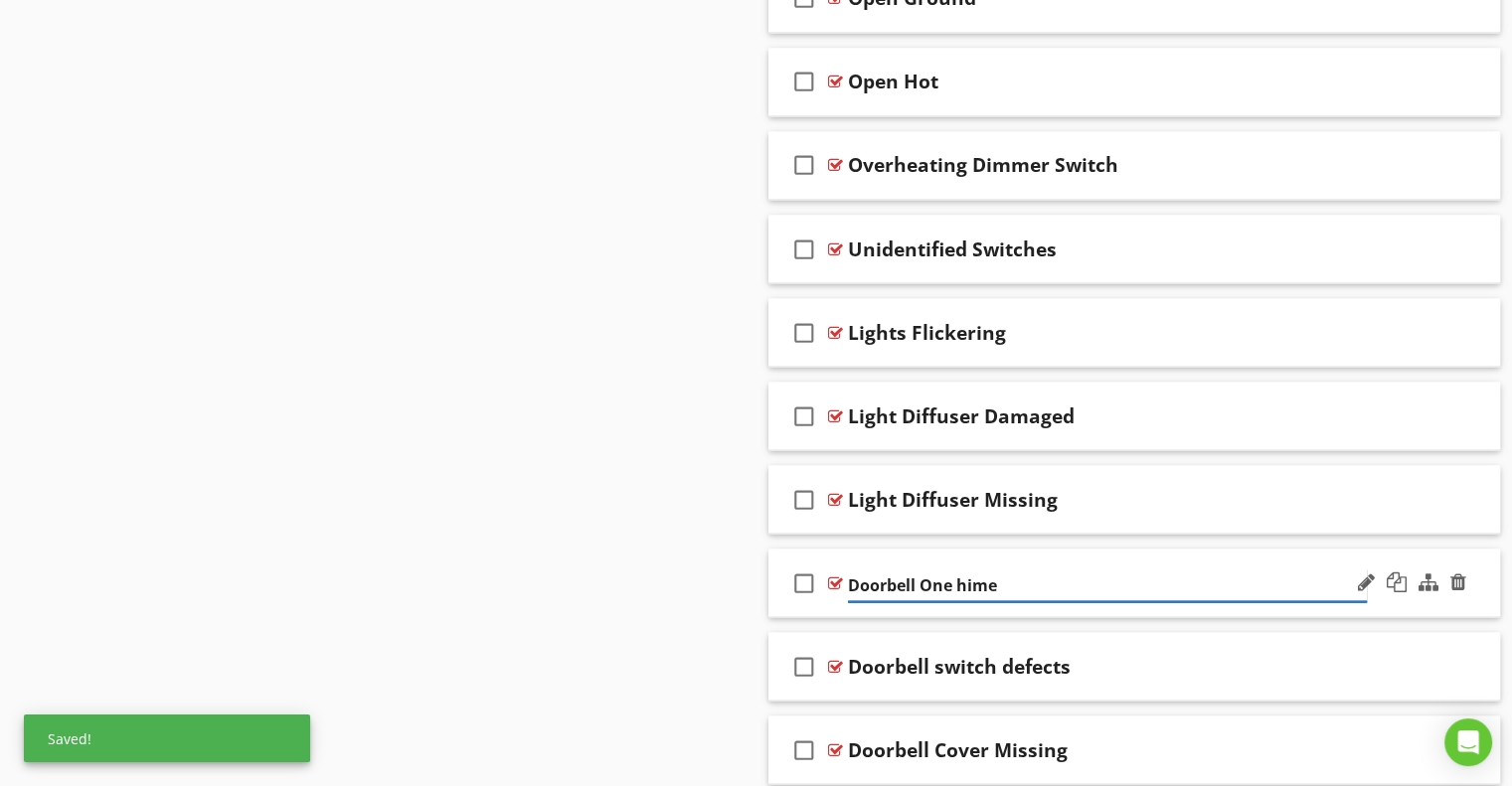 type on "Doorbell One Chime" 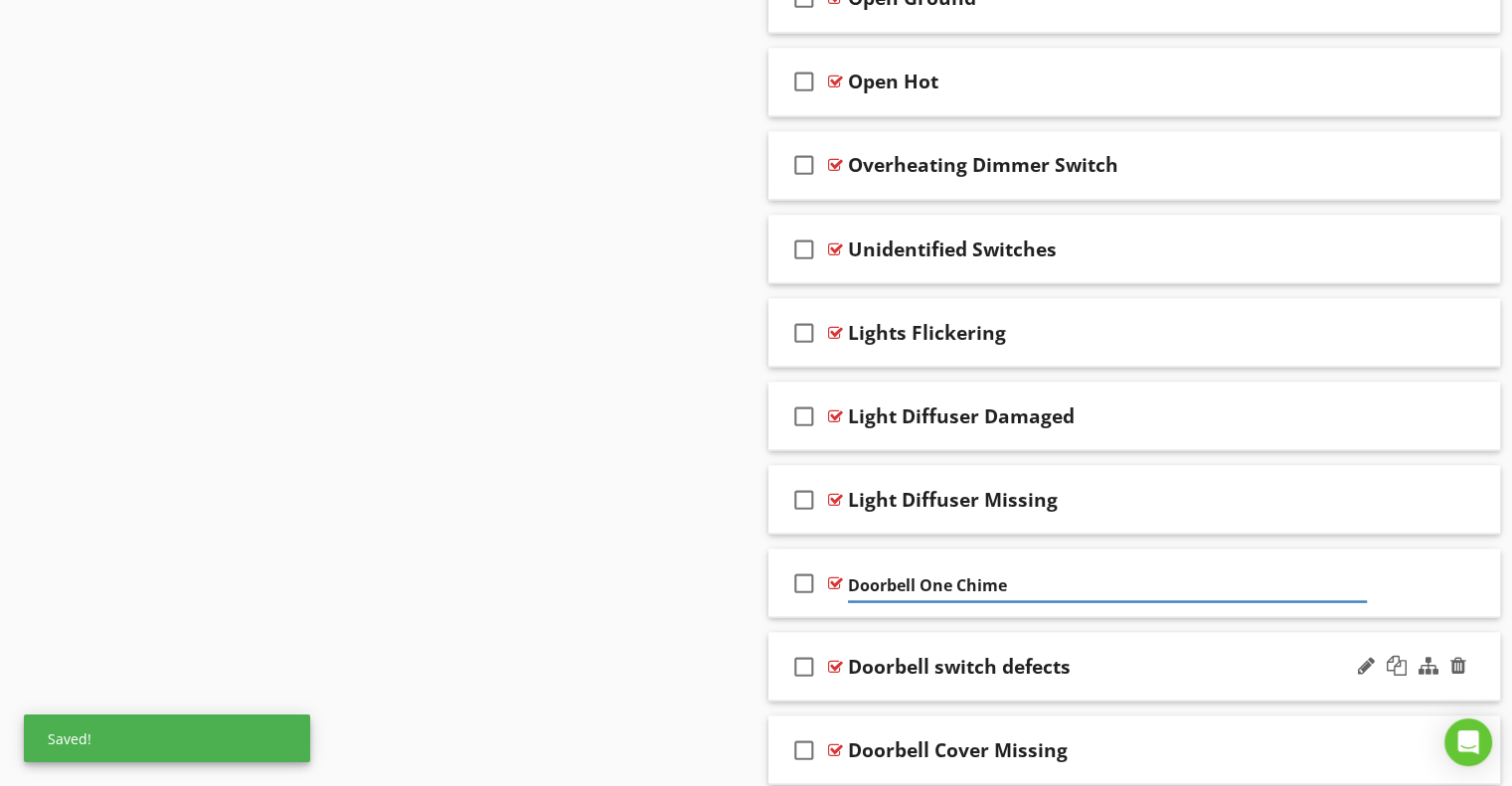 click on "Doorbell switch defects" at bounding box center [959, 666] 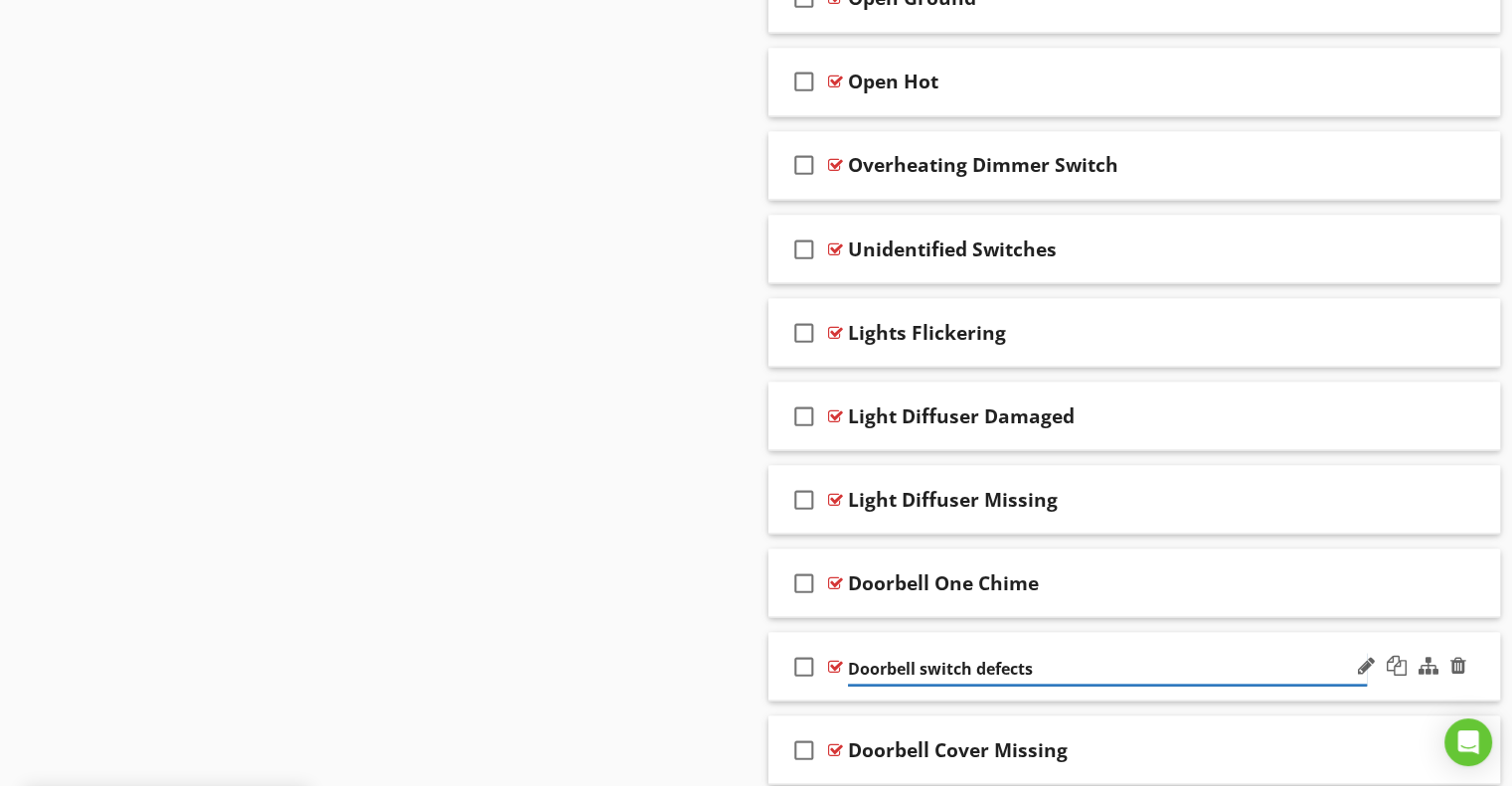 click on "Doorbell switch defects" at bounding box center (1107, 668) 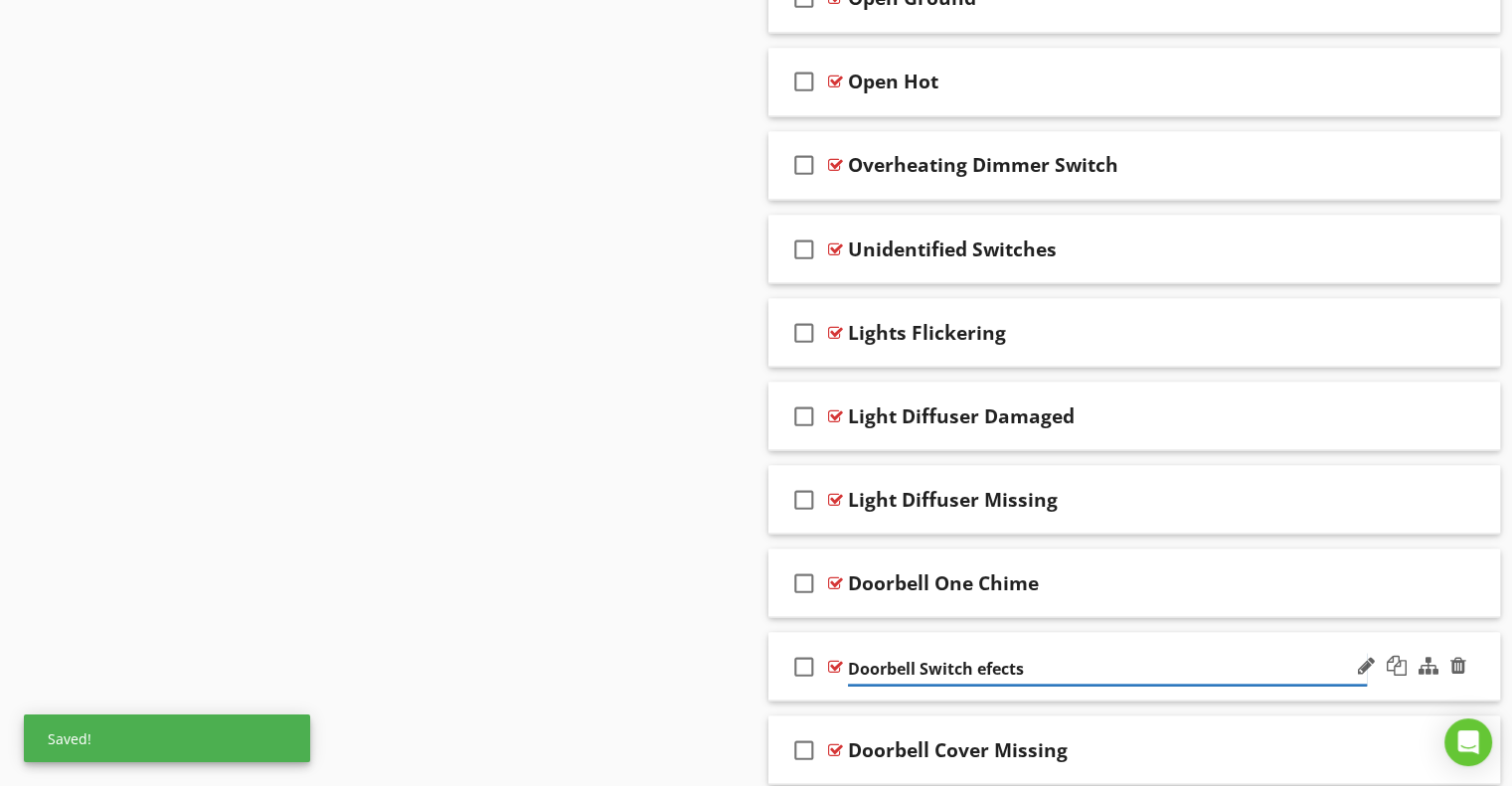 type on "Doorbell Switch Defects" 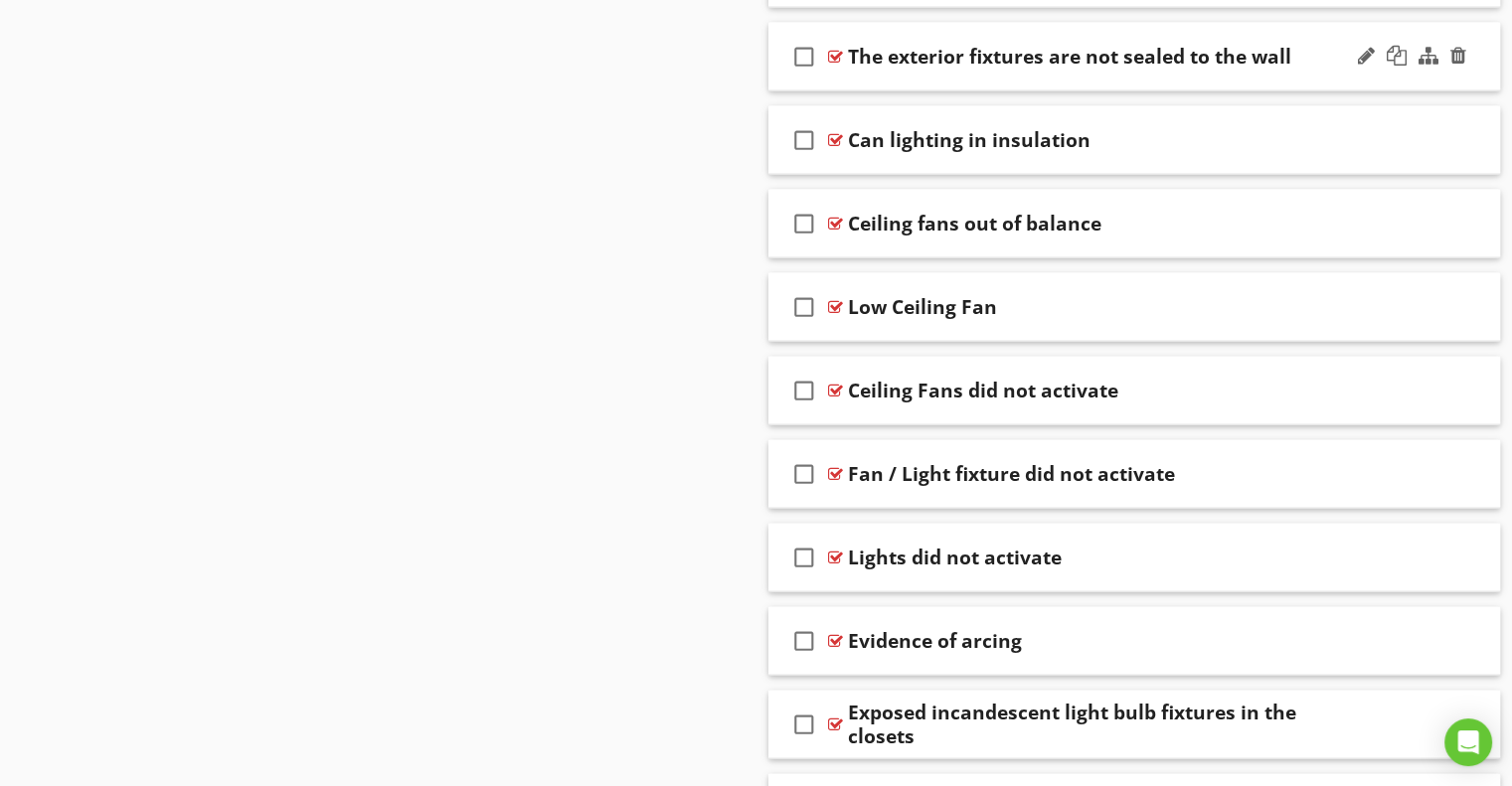 scroll, scrollTop: 4447, scrollLeft: 0, axis: vertical 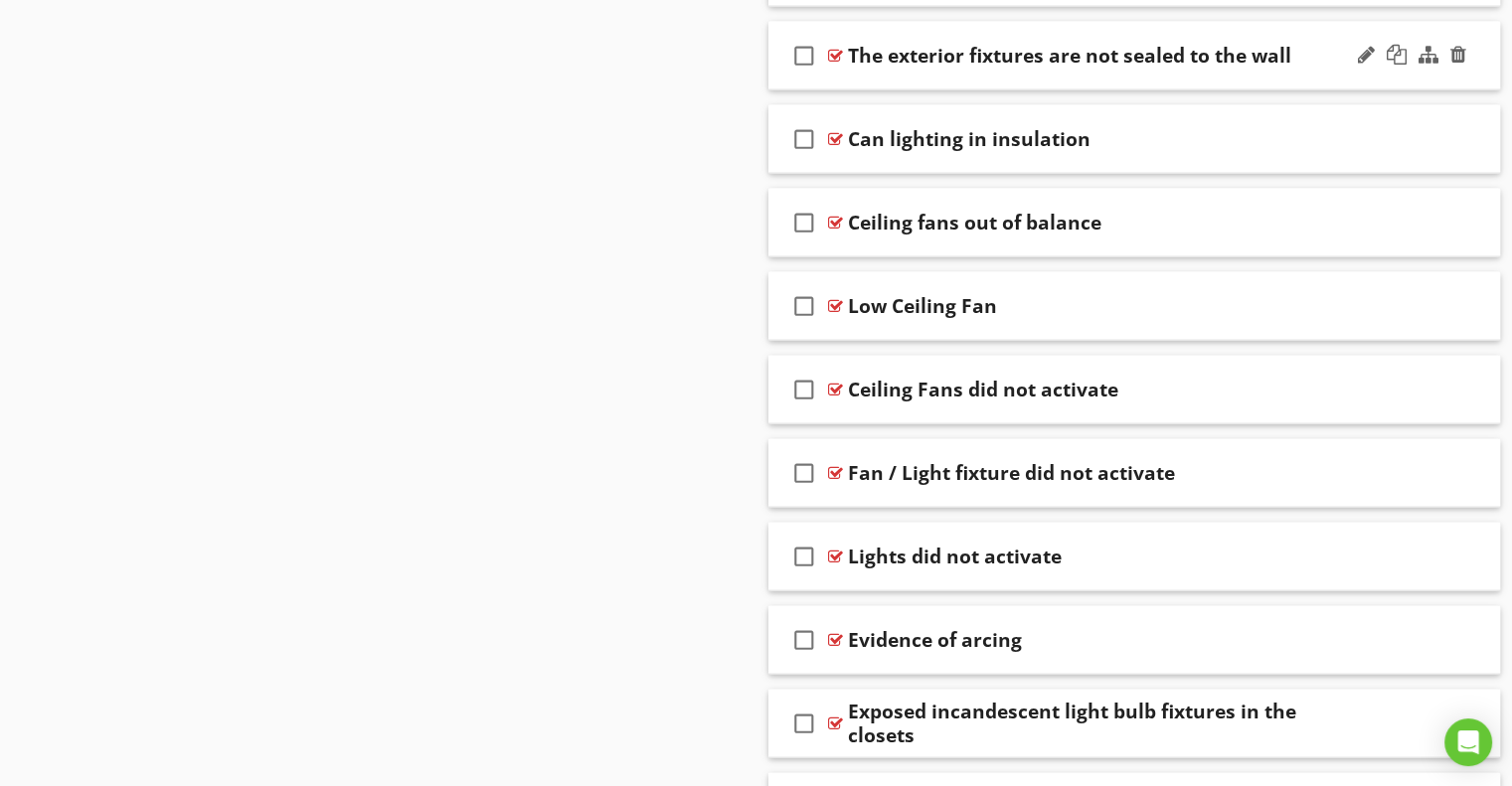 click on "The exterior fixtures are not sealed to the wall" at bounding box center (1070, 56) 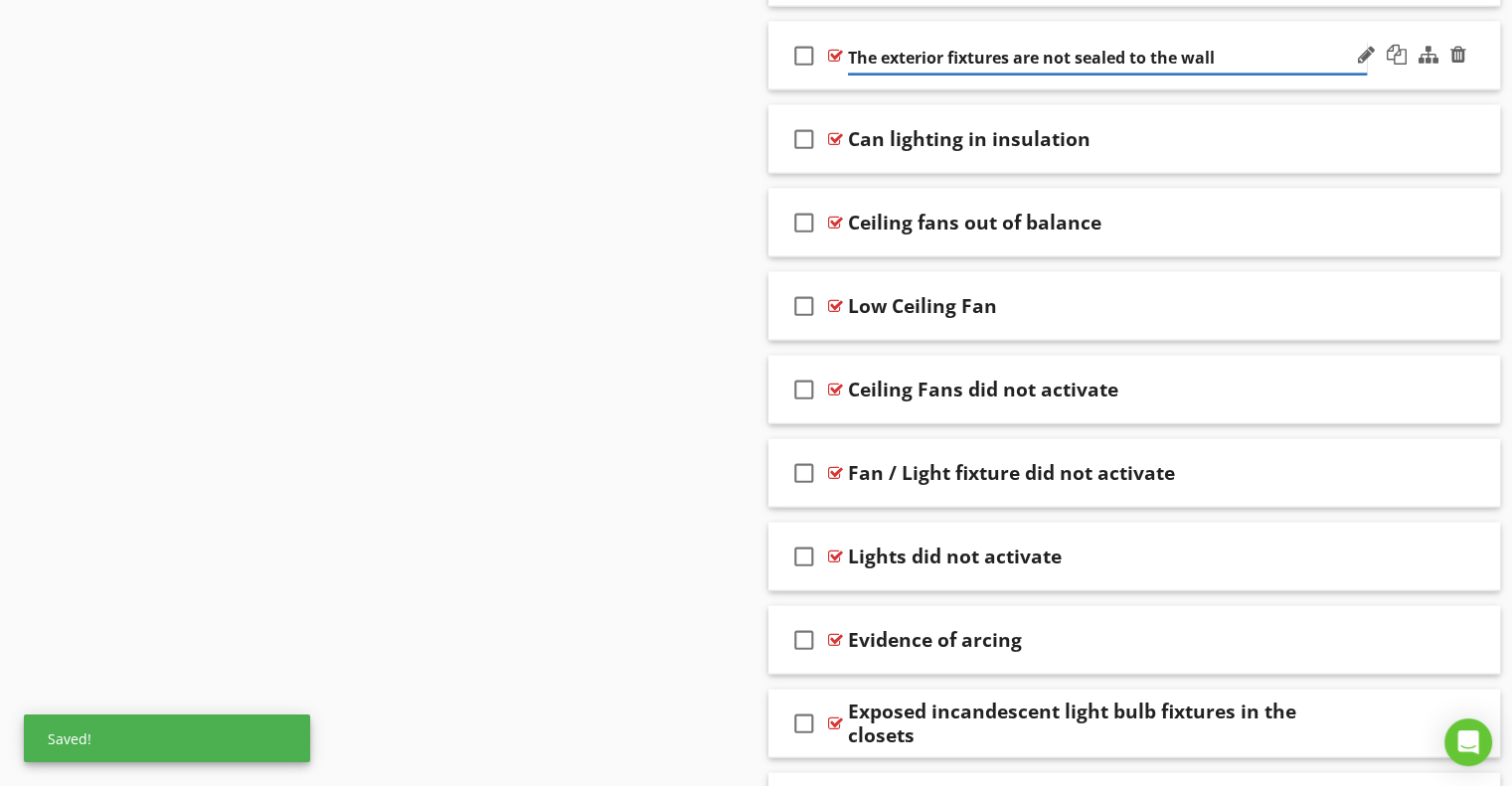 click on "The exterior fixtures are not sealed to the wall" at bounding box center [1107, 58] 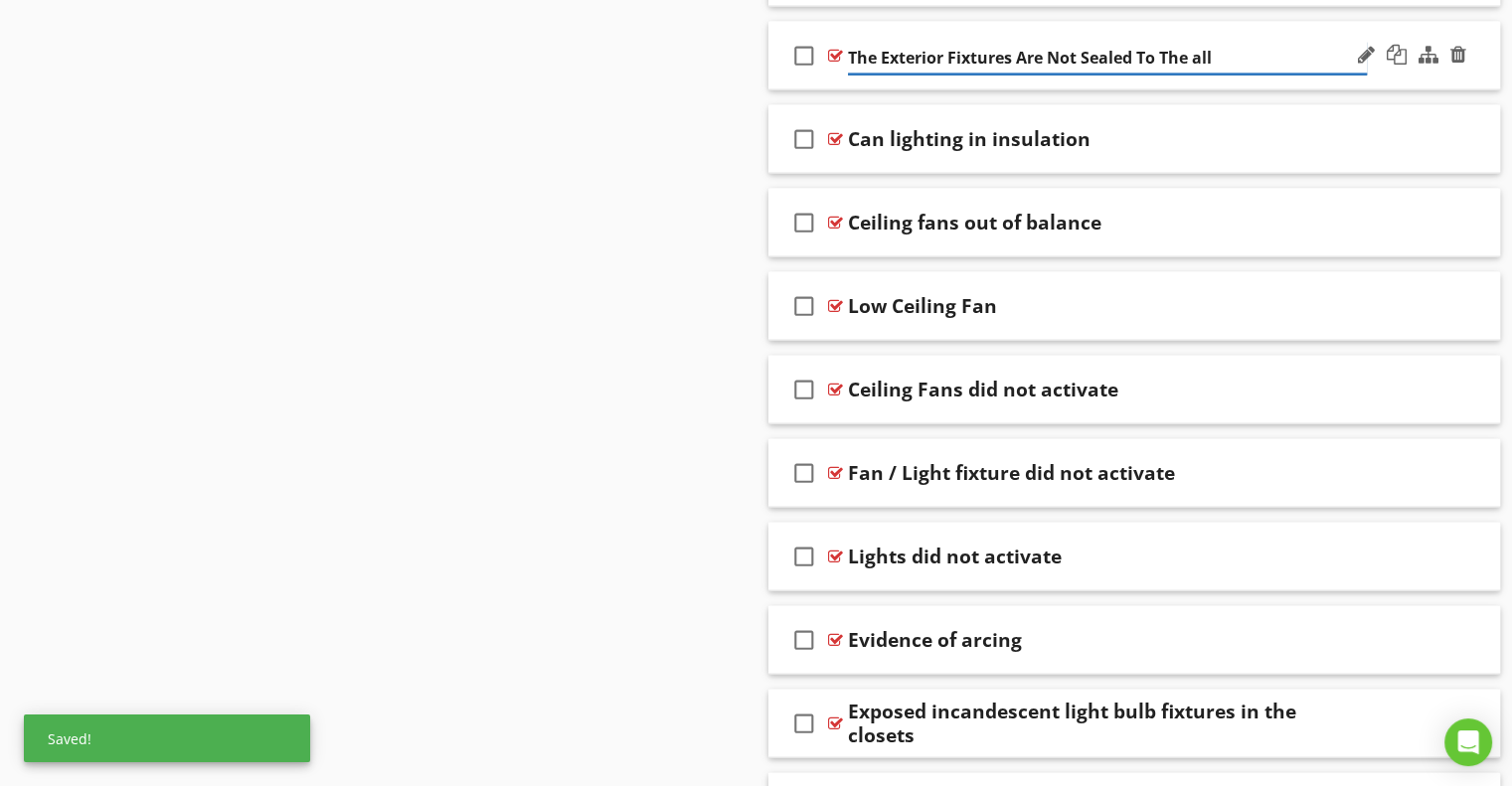 type on "The Exterior Fixtures Are Not Sealed To The Wall" 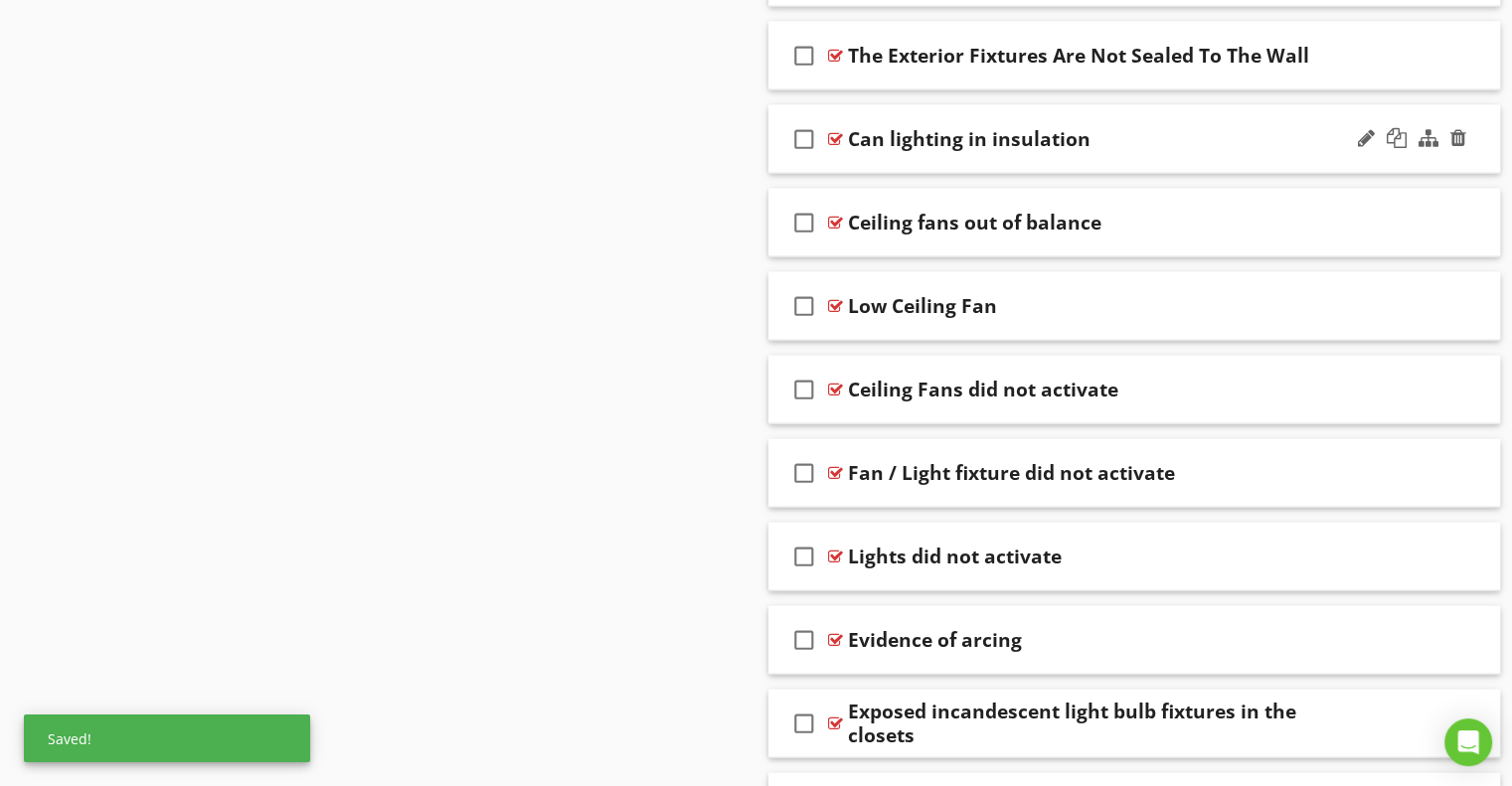 click on "Can lighting in insulation" at bounding box center [969, 139] 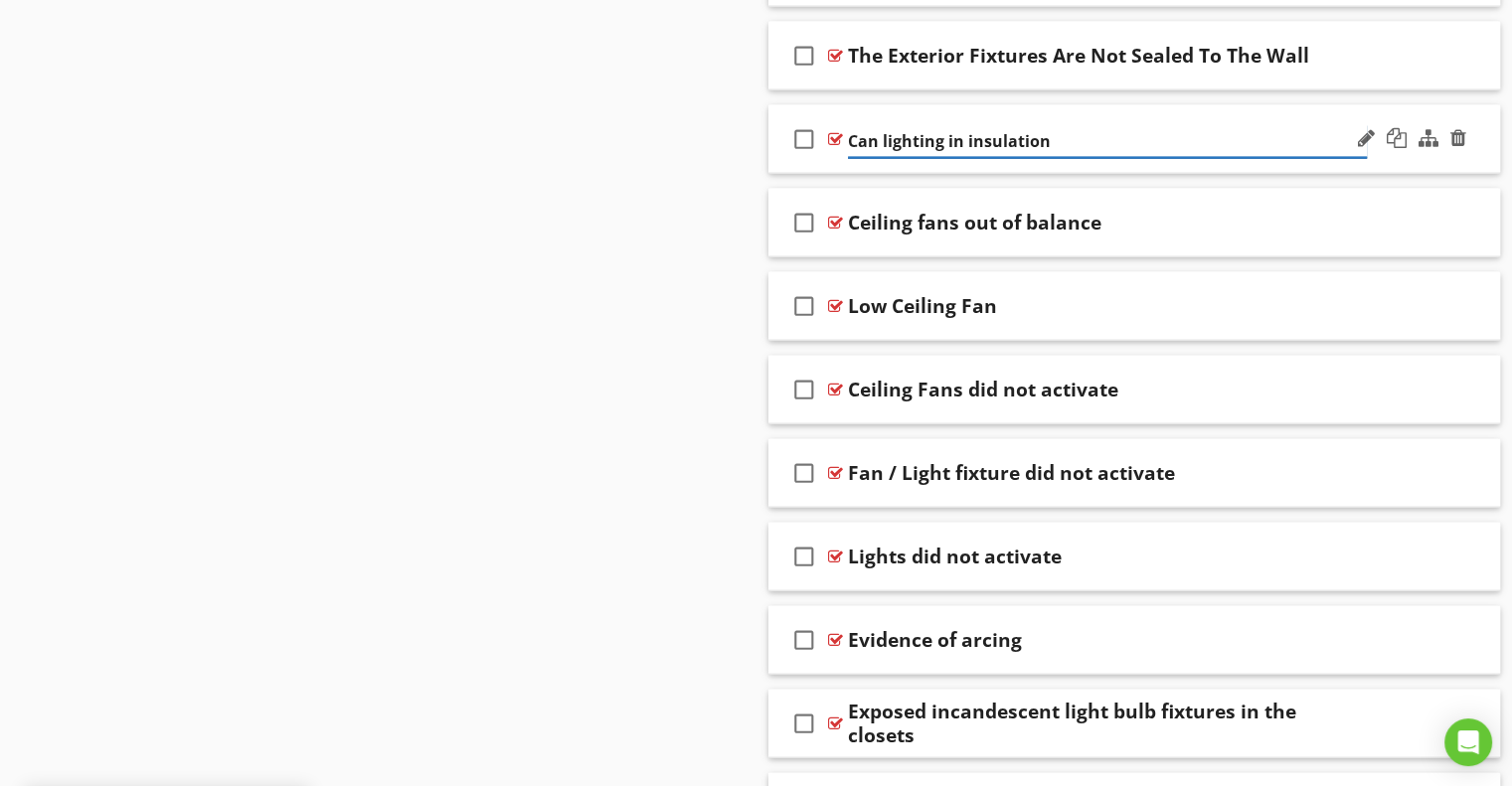 click on "Can lighting in insulation" at bounding box center [1107, 141] 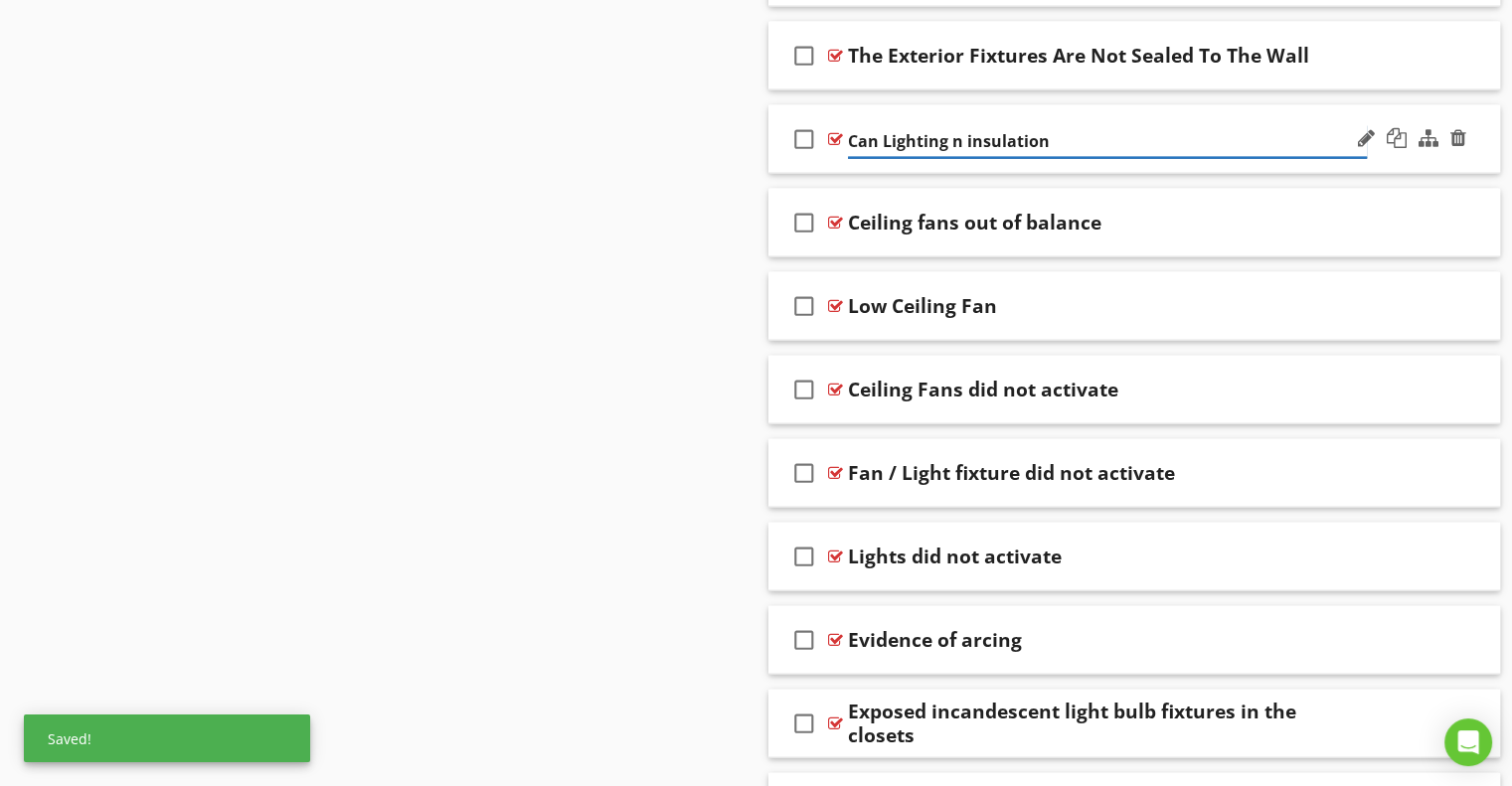 type on "Can Lighting In insulation" 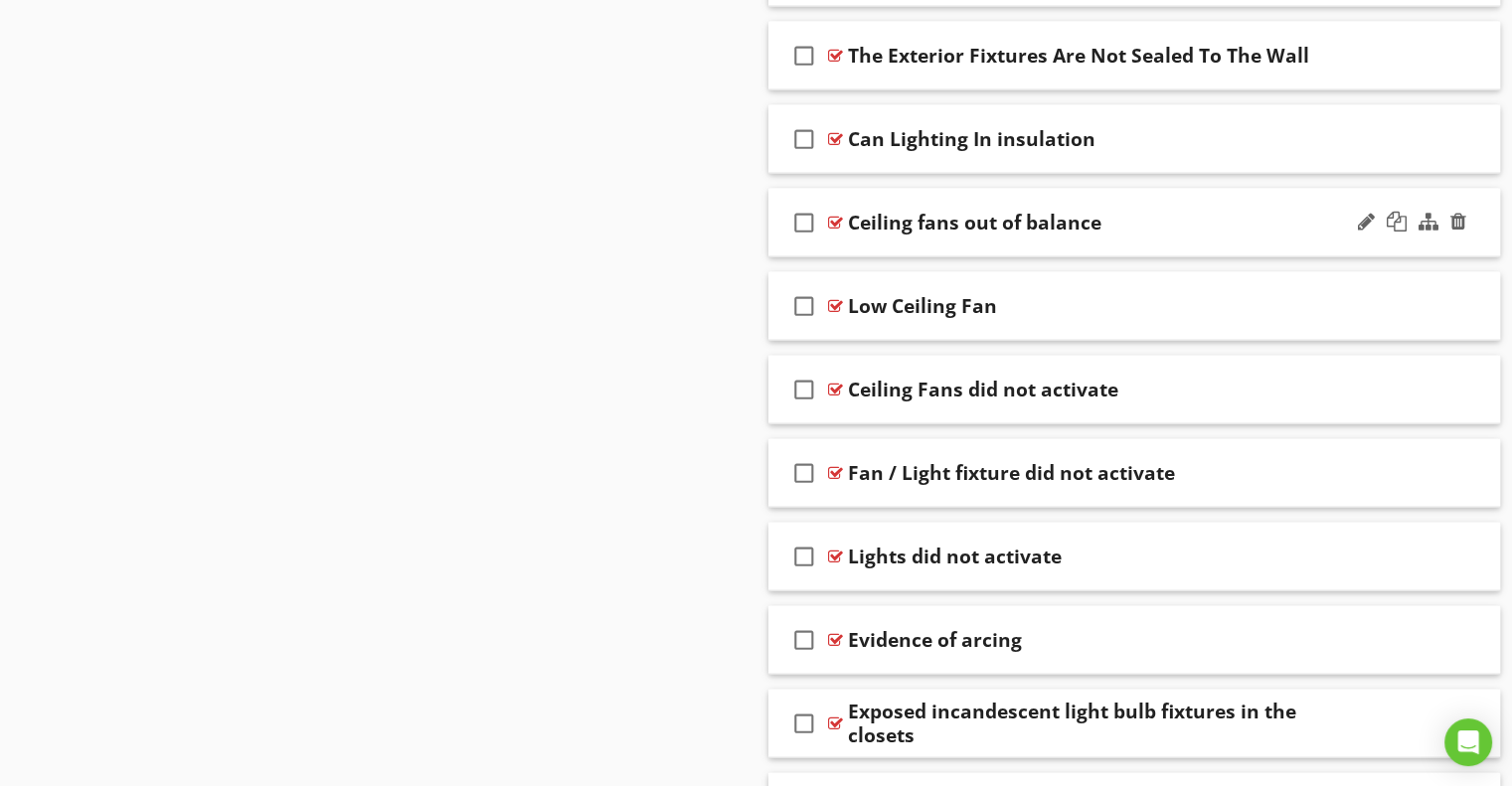 click on "Ceiling fans out of balance" at bounding box center (974, 223) 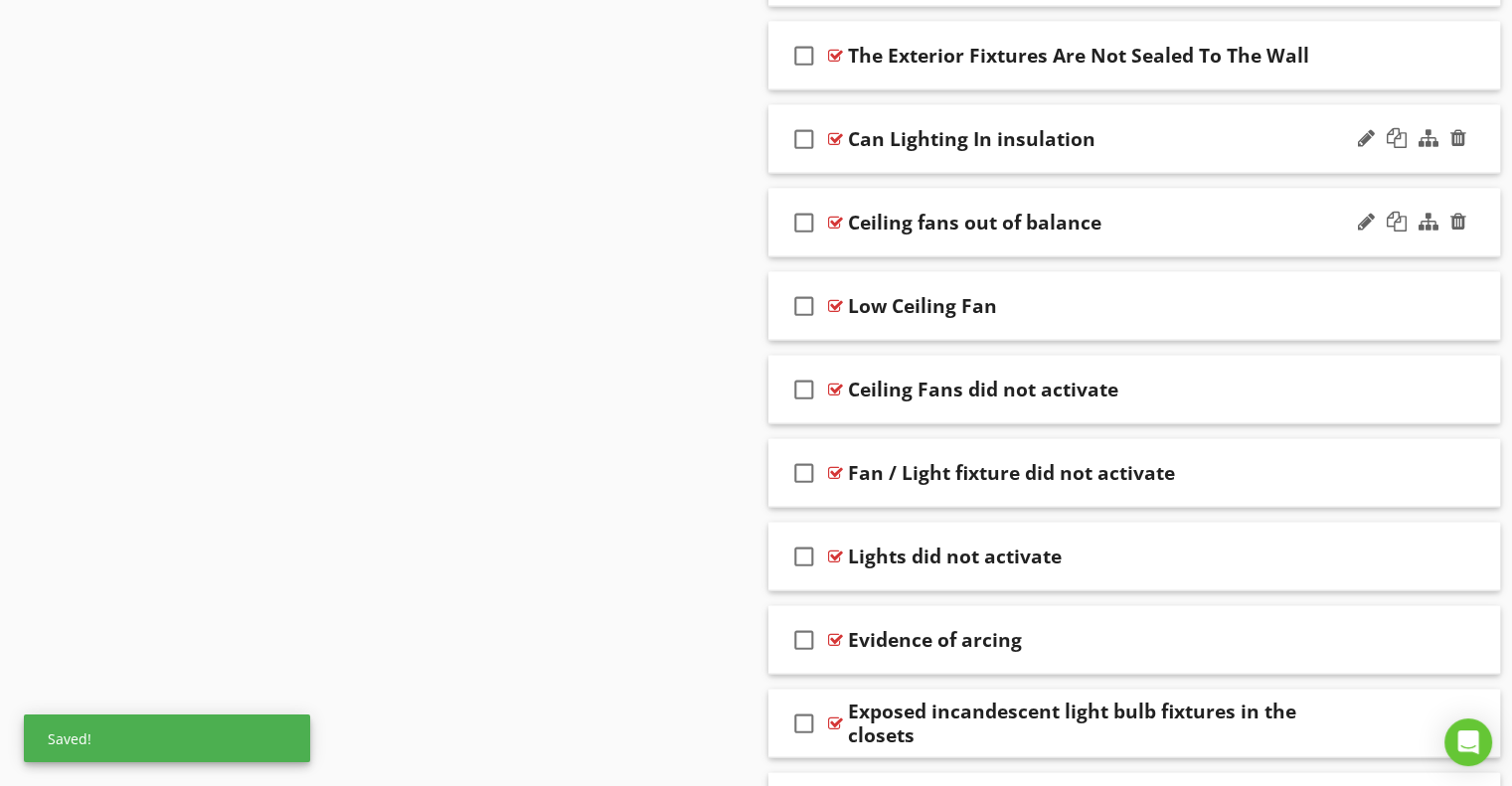 click on "Can Lighting In insulation" at bounding box center (971, 139) 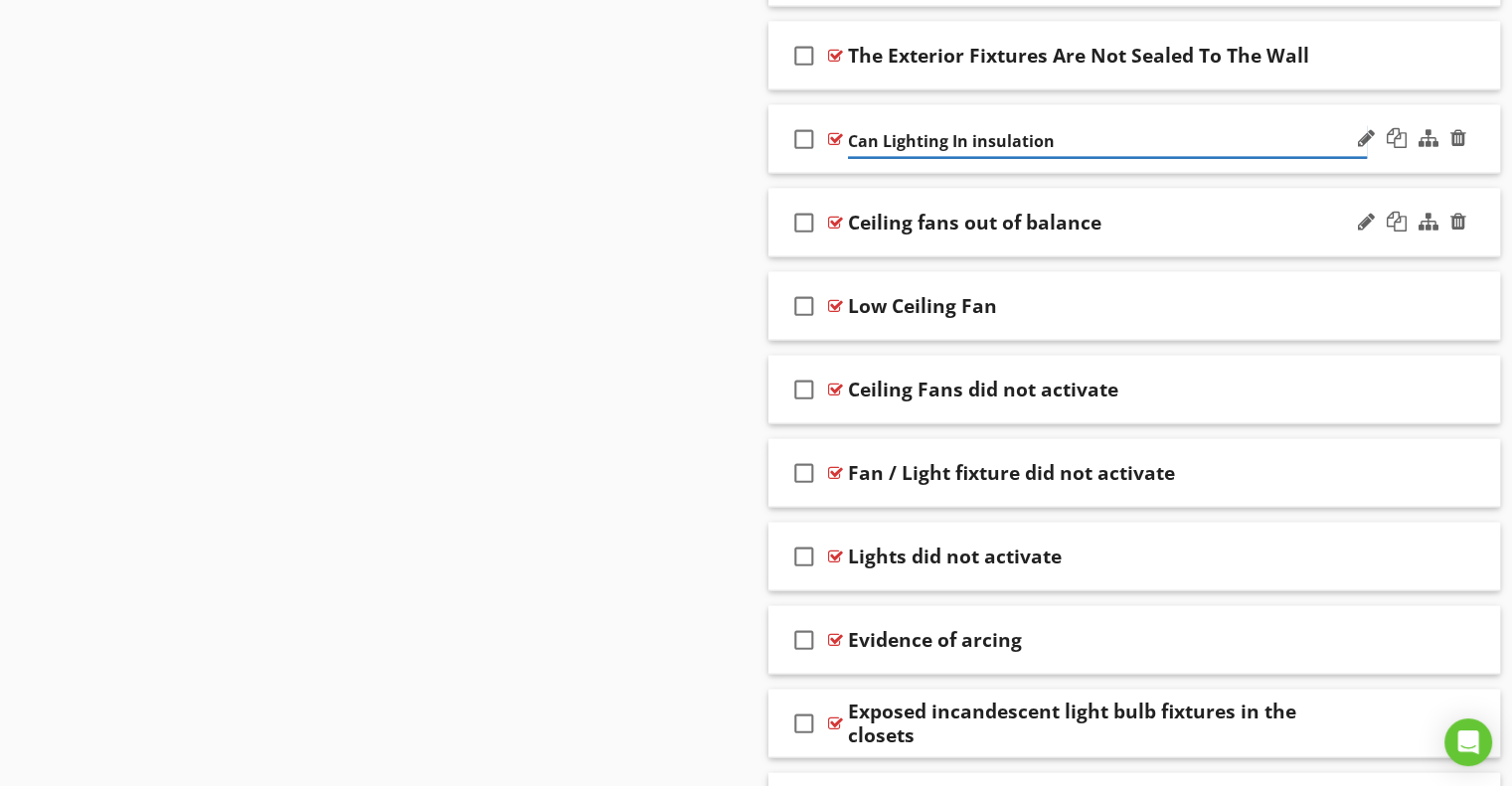 click on "Can Lighting In insulation" at bounding box center (1107, 141) 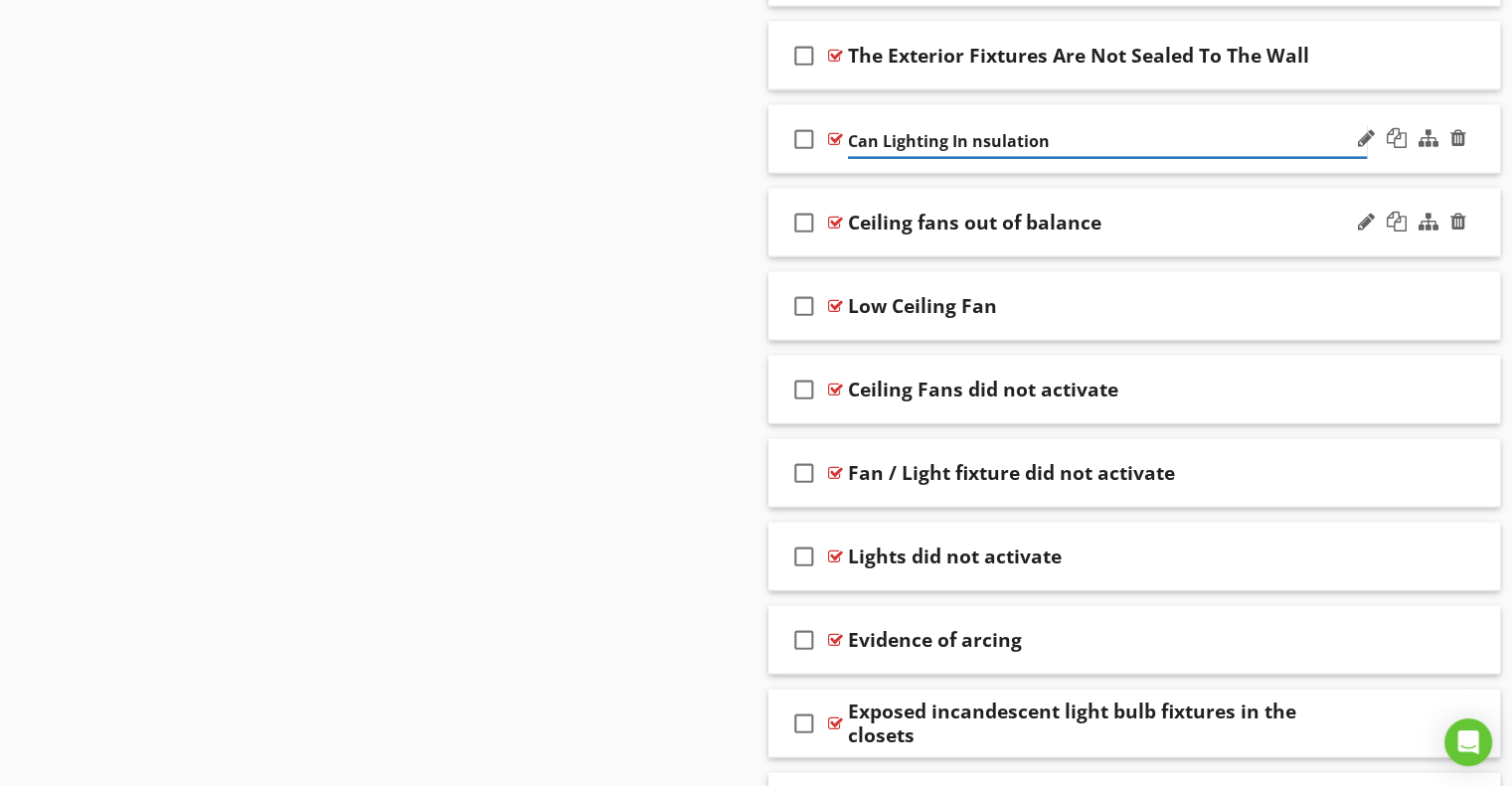 type on "Can Lighting In Insulation" 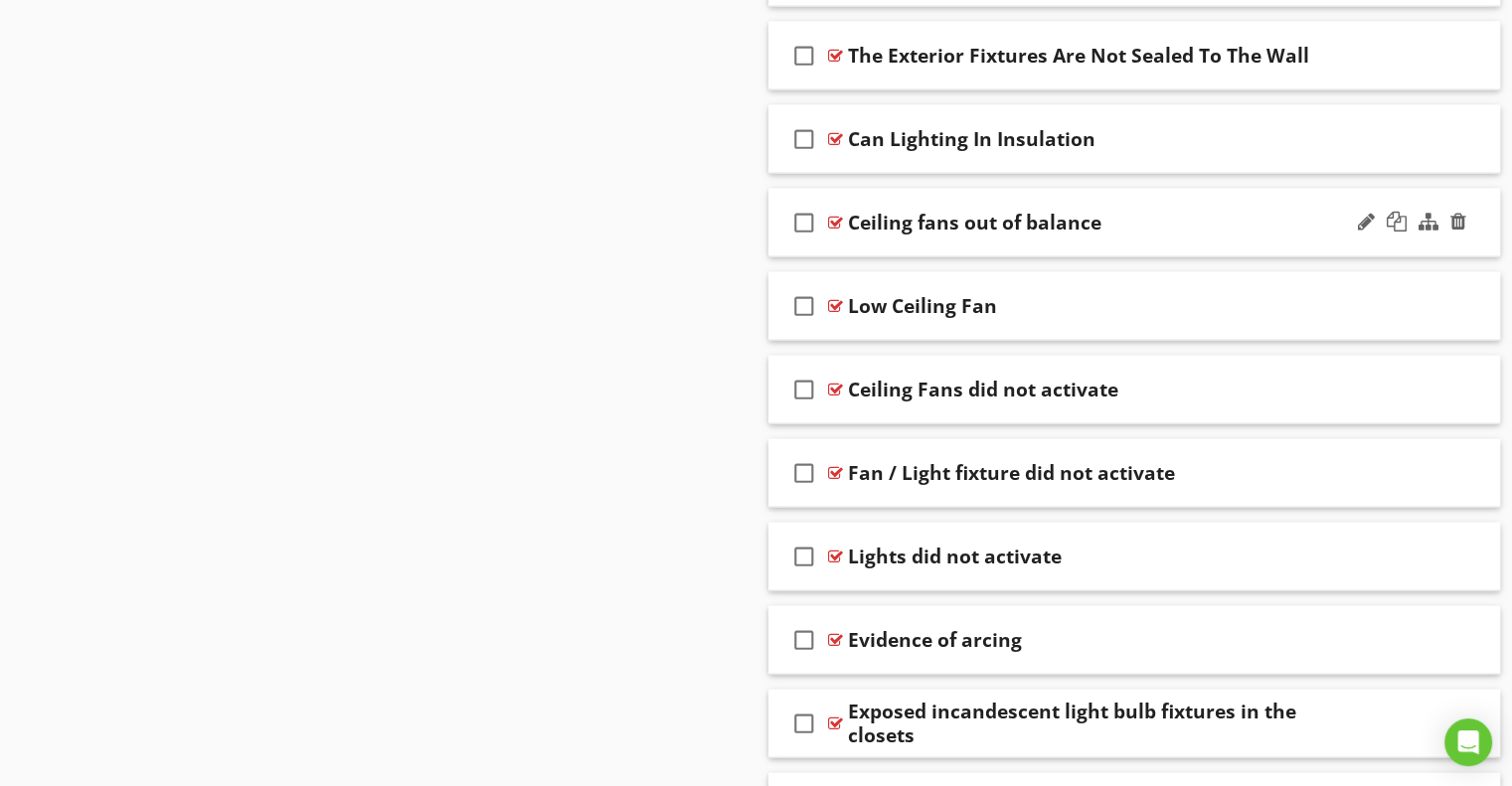 click on "Ceiling fans out of balance" at bounding box center (974, 223) 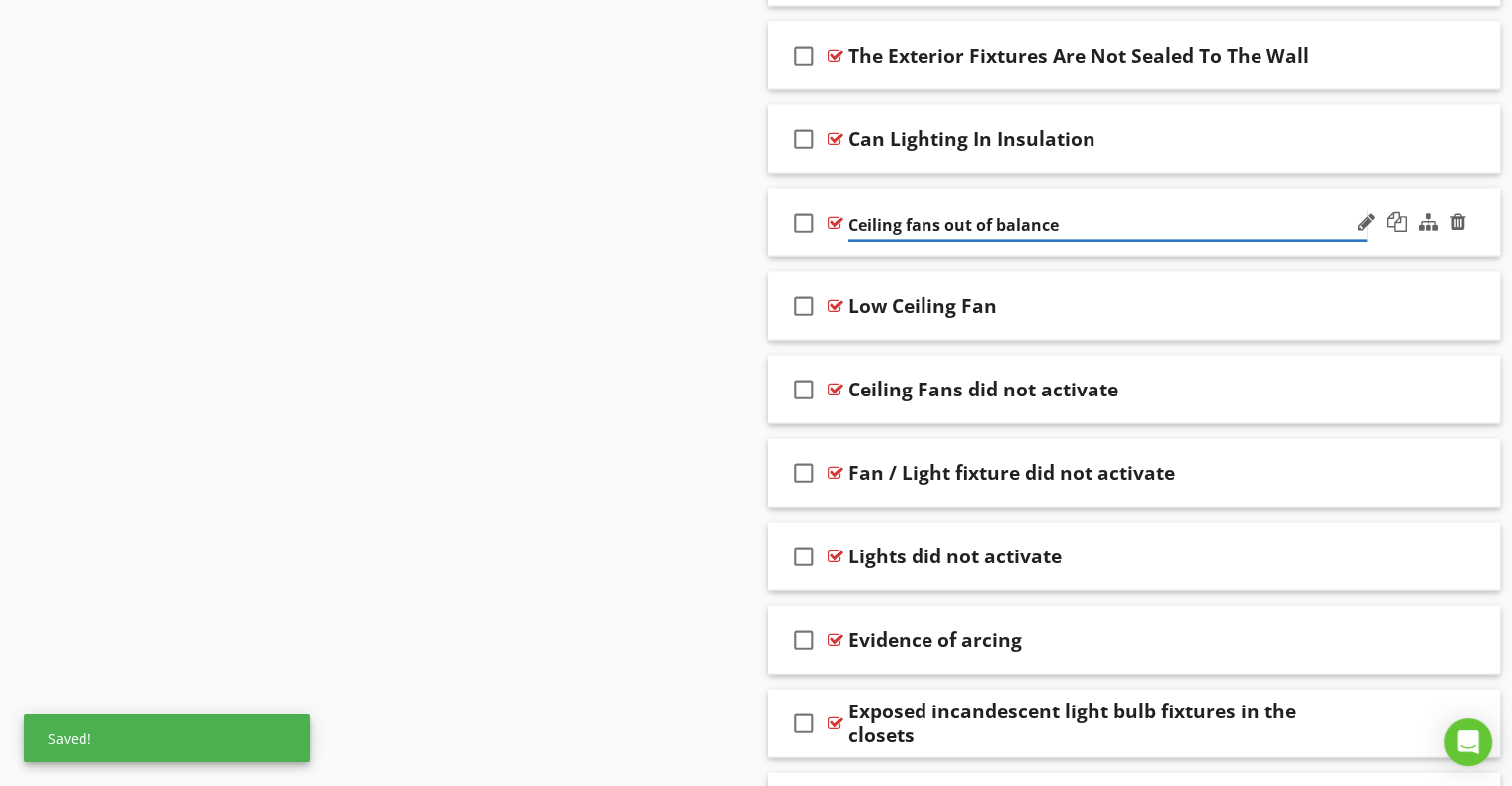 click on "Ceiling fans out of balance" at bounding box center (1107, 225) 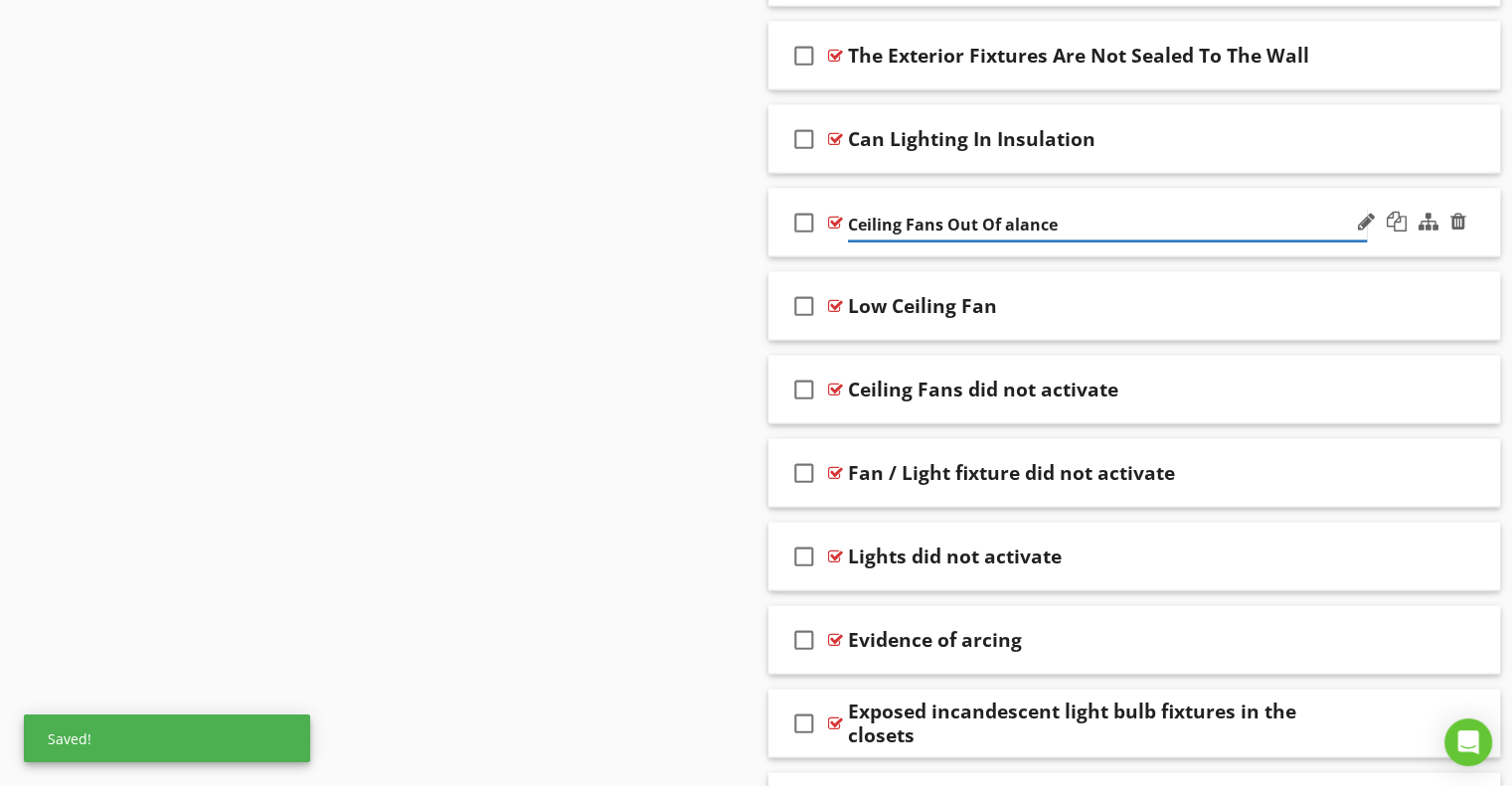 type on "Ceiling Fans Out Of Balance" 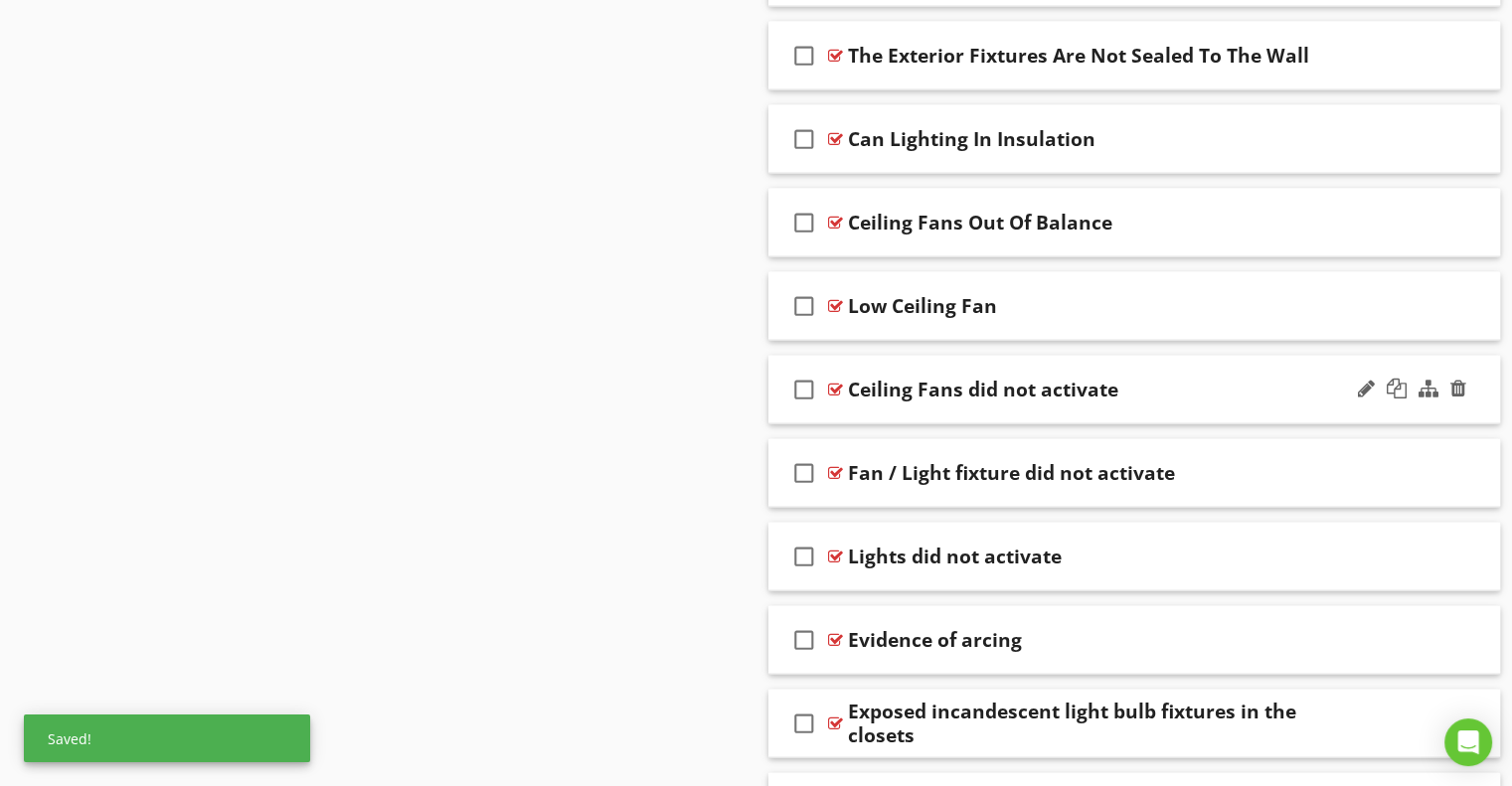 click on "Ceiling Fans did not activate" at bounding box center (983, 390) 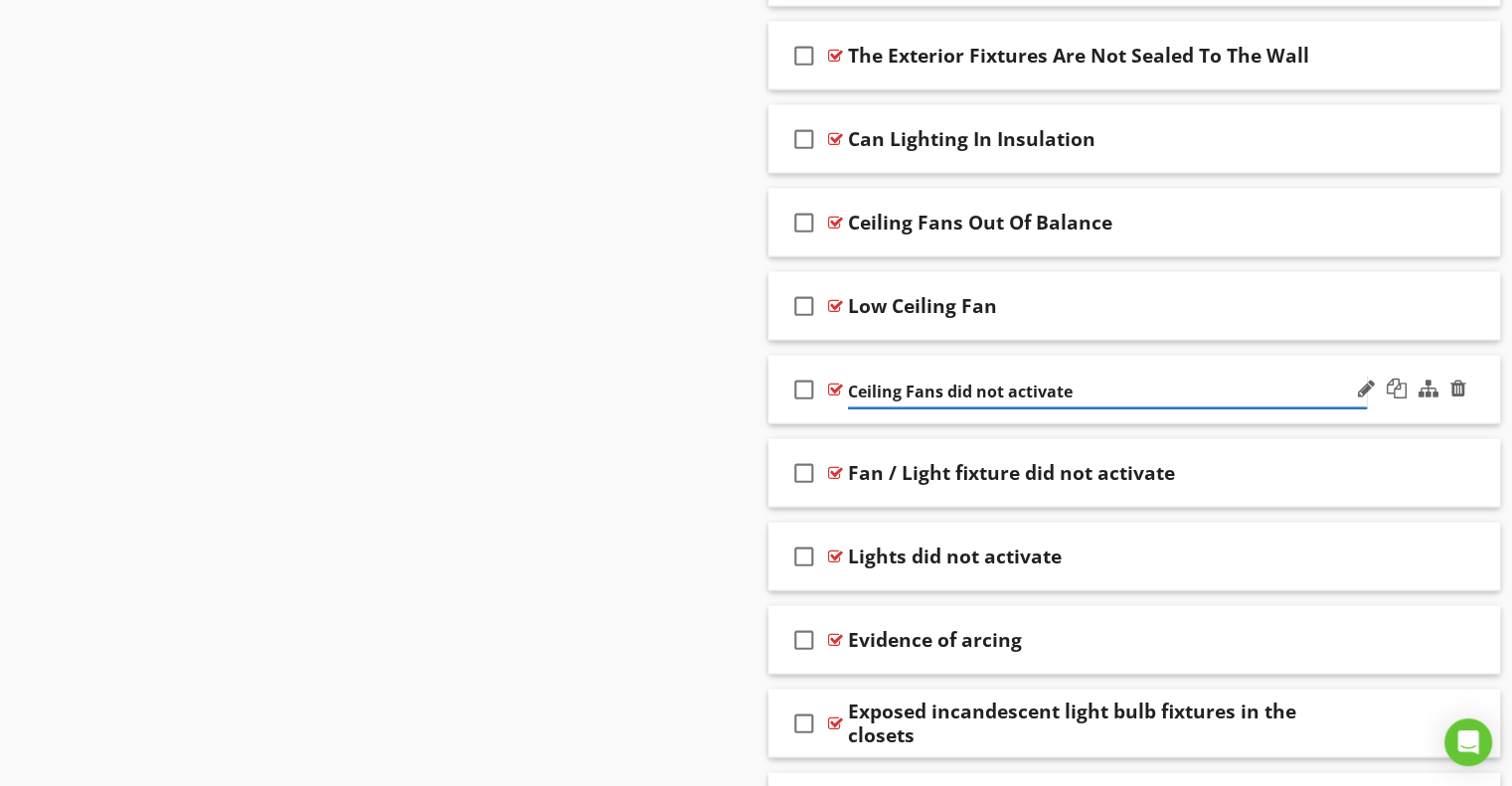 click on "Ceiling Fans did not activate" at bounding box center [1107, 392] 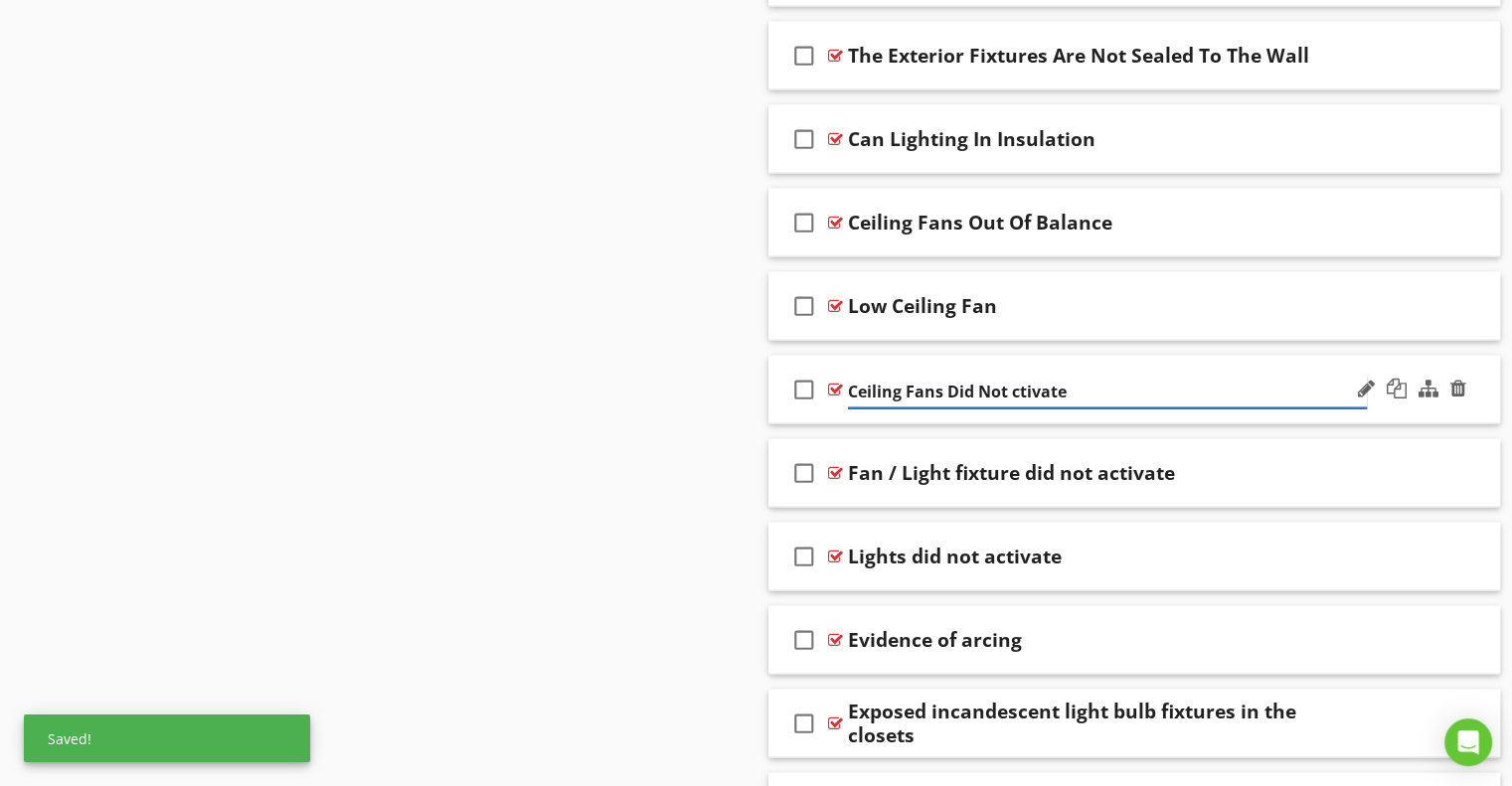 type on "Ceiling Fans Did Not Activate" 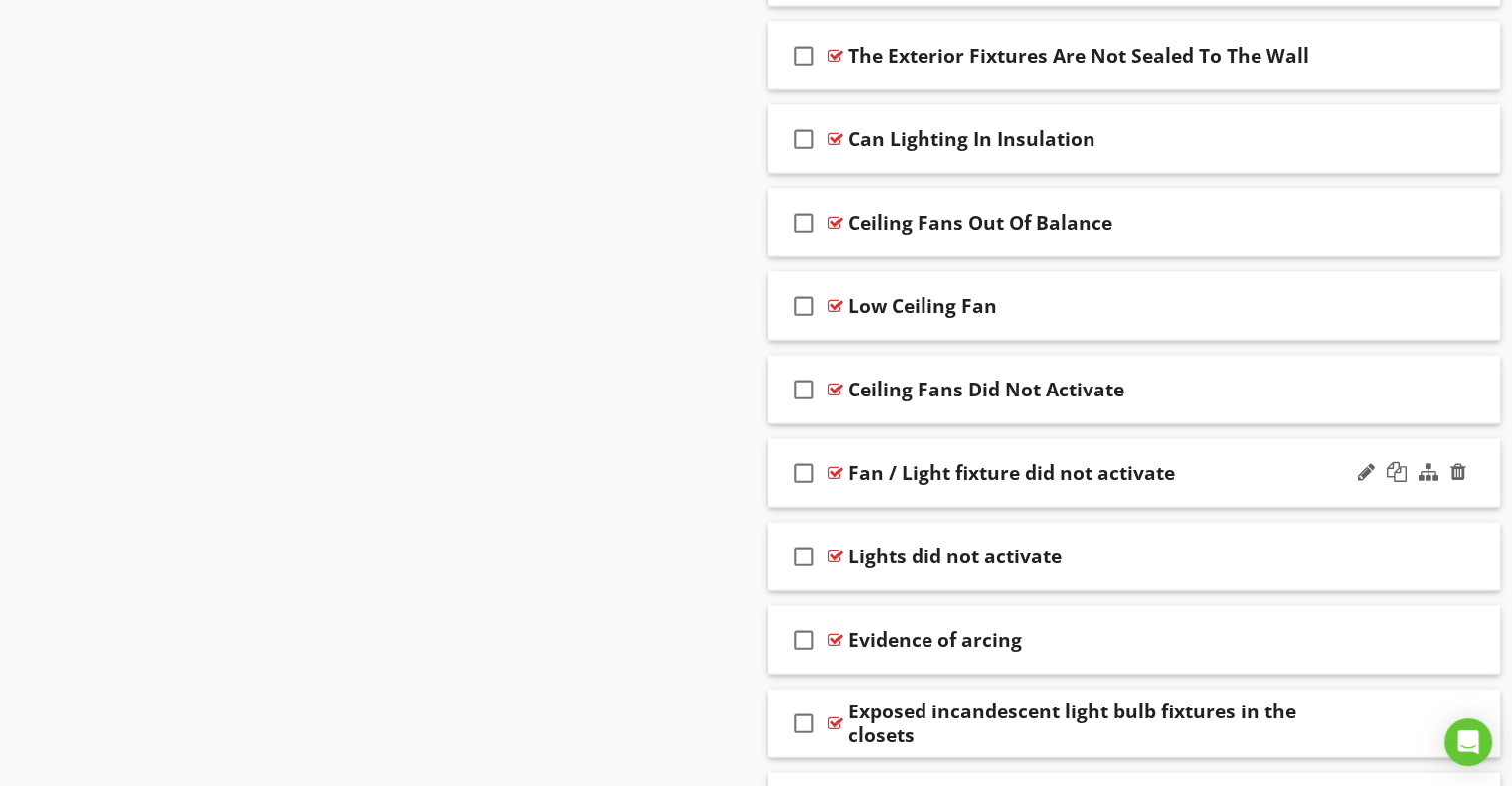 click on "Fan / Light fixture did not activate" at bounding box center [1011, 473] 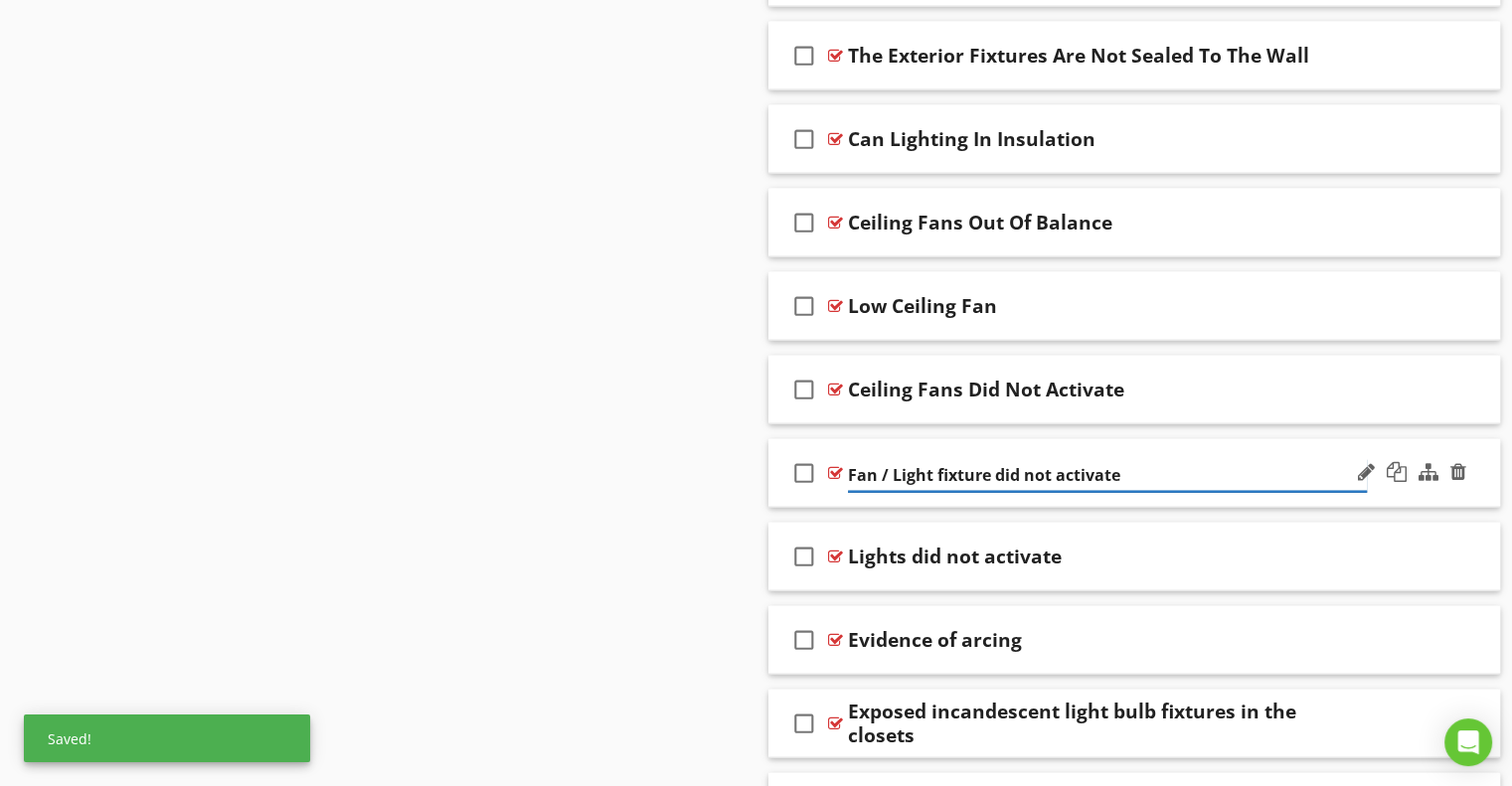 click on "Fan / Light fixture did not activate" at bounding box center (1107, 475) 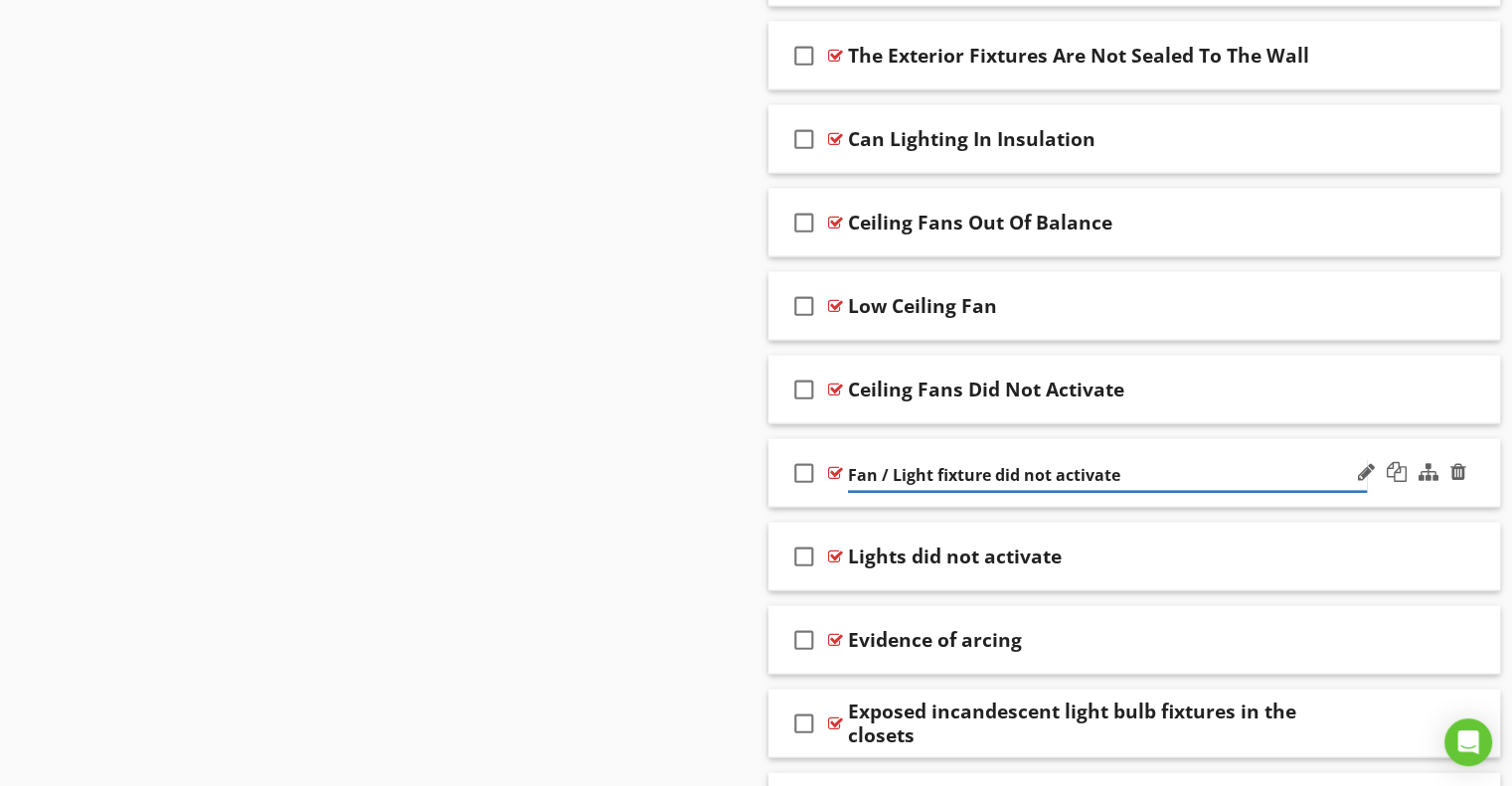click on "Fan / Light fixture did not activate" at bounding box center (1107, 475) 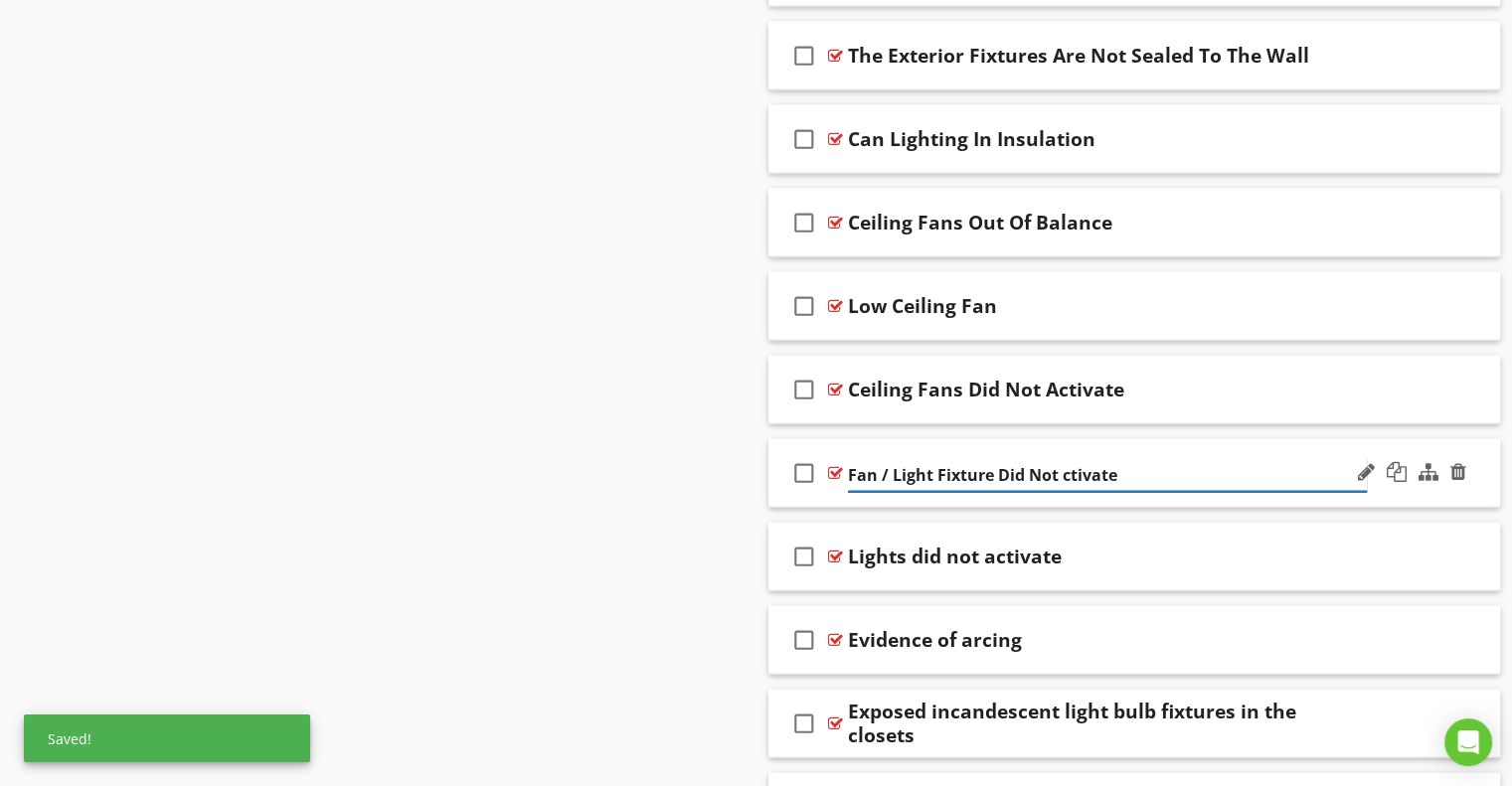 type on "Fan / Light Fixture Did Not Activate" 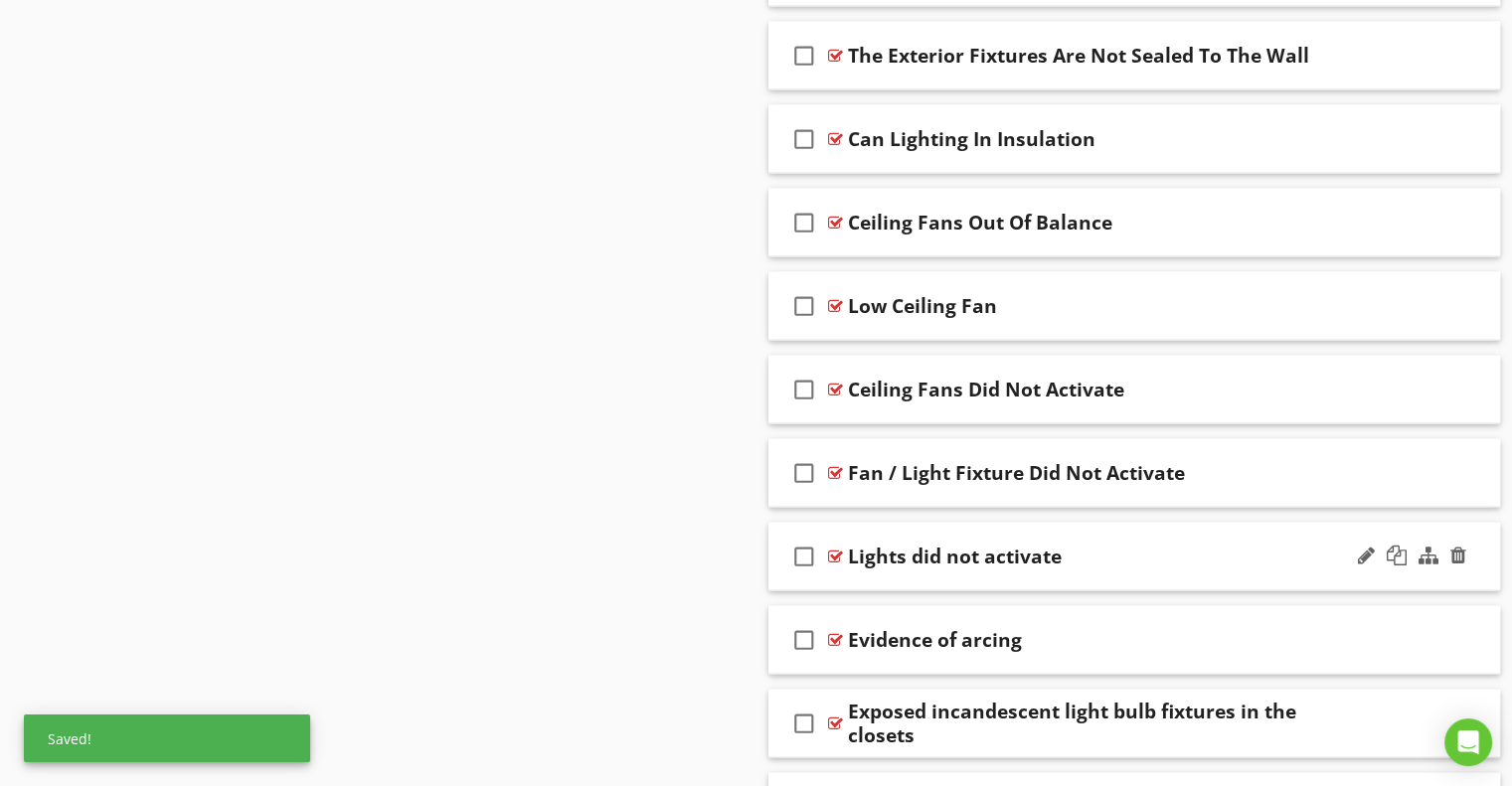 click on "Lights did not activate" at bounding box center [954, 556] 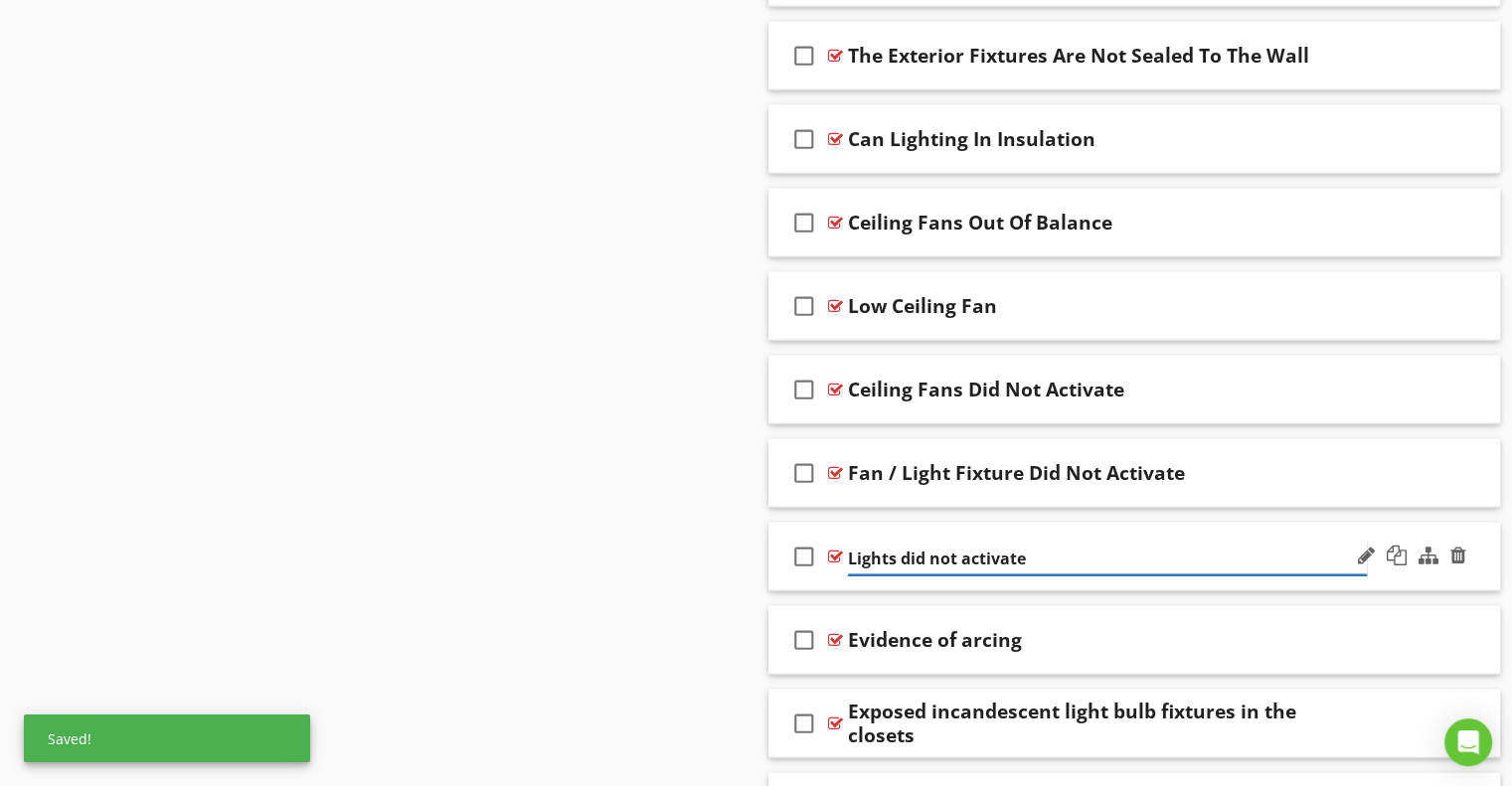 click on "Lights did not activate" at bounding box center (1107, 558) 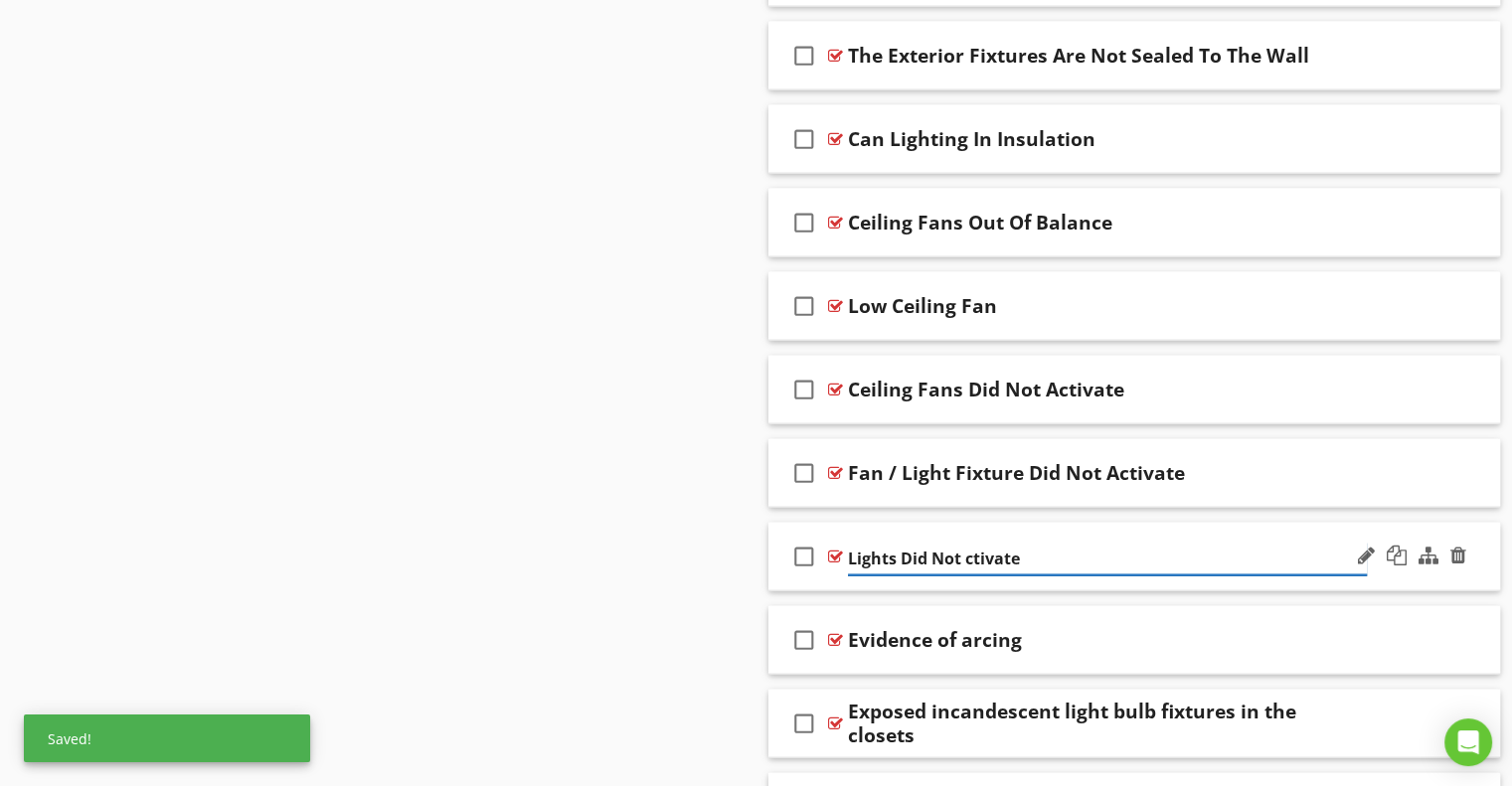 type on "Lights Did Not Activate" 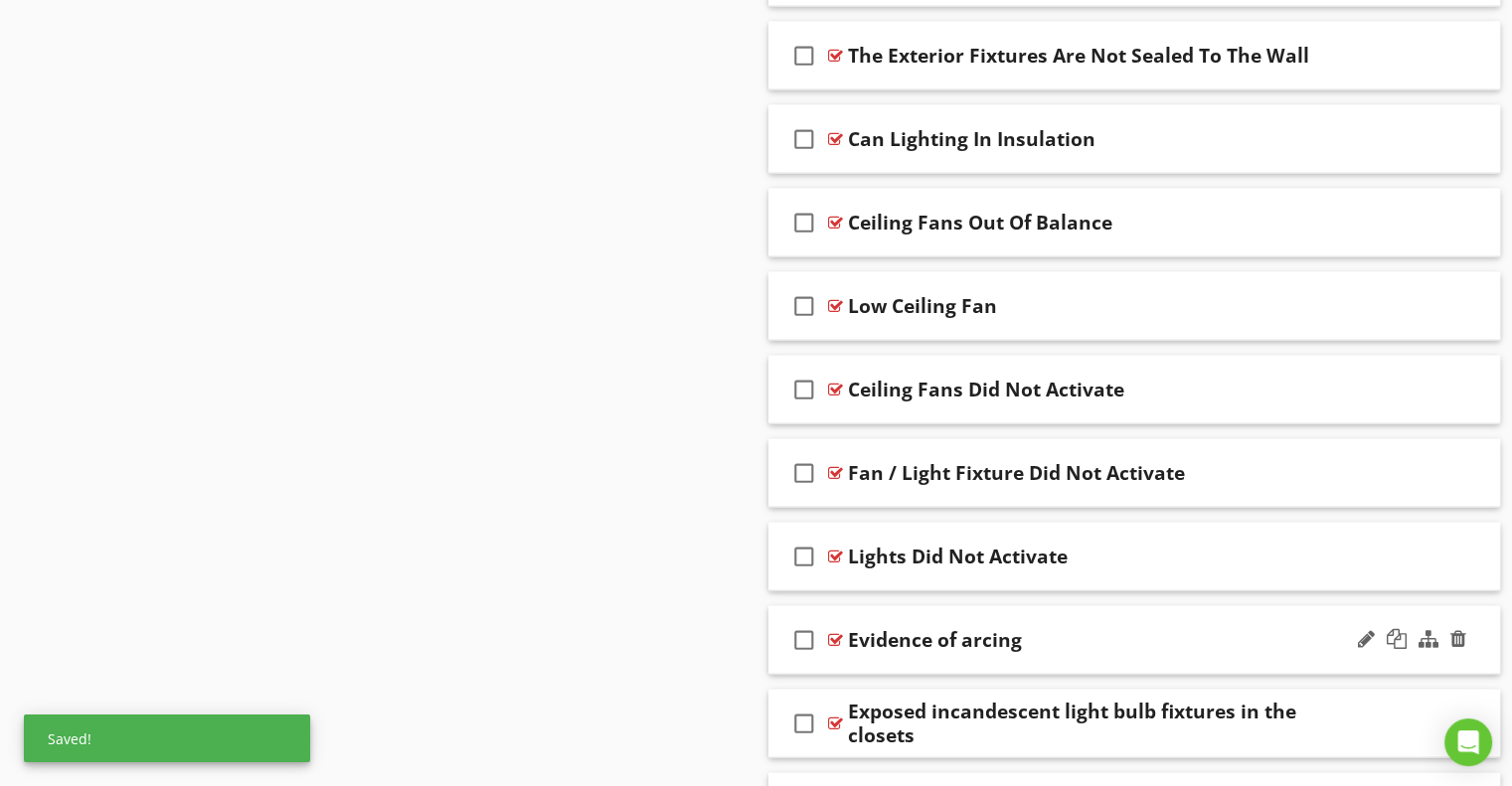 click on "Evidence of arcing" at bounding box center [934, 640] 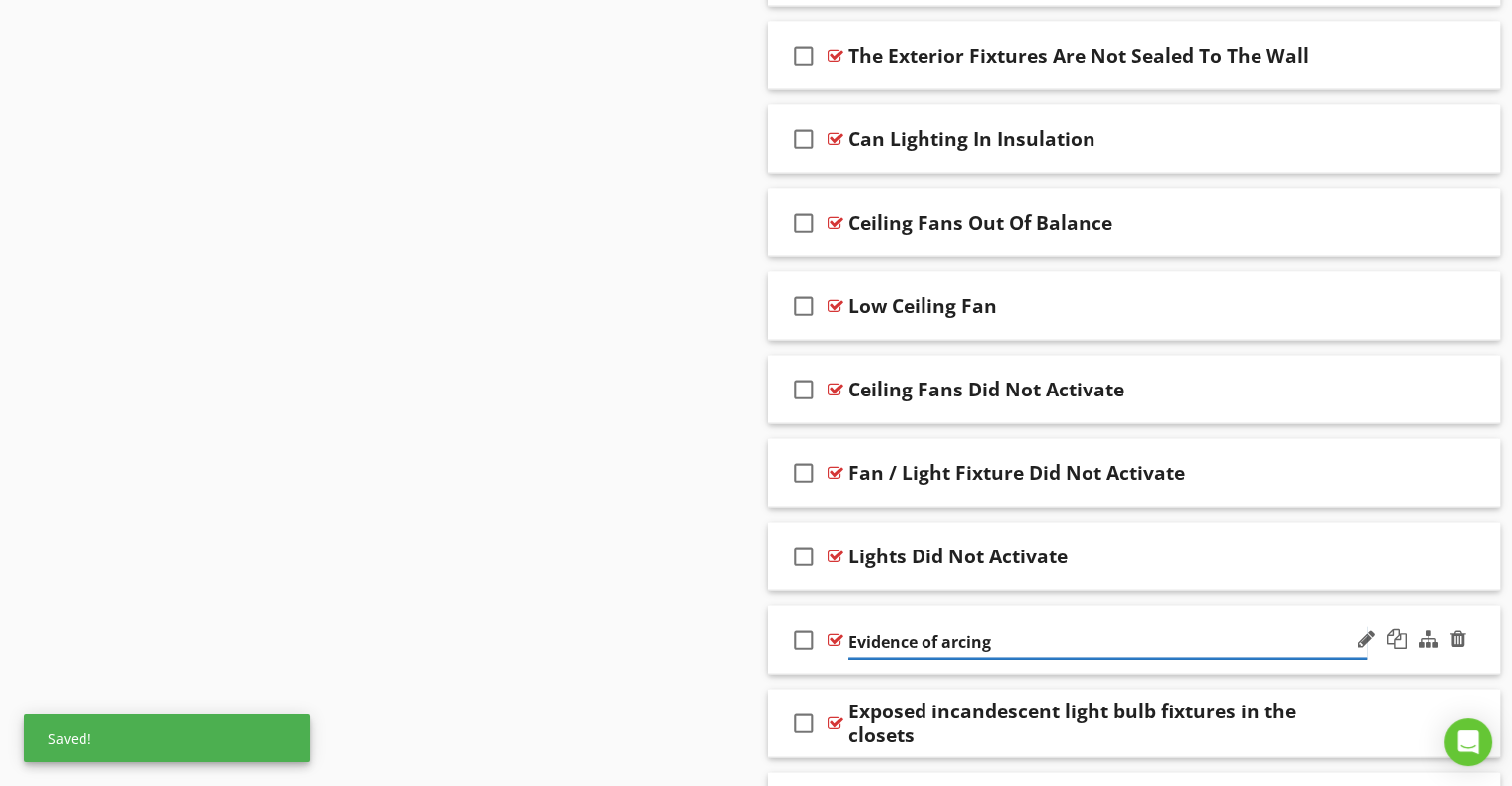click on "Evidence of arcing" at bounding box center [1107, 642] 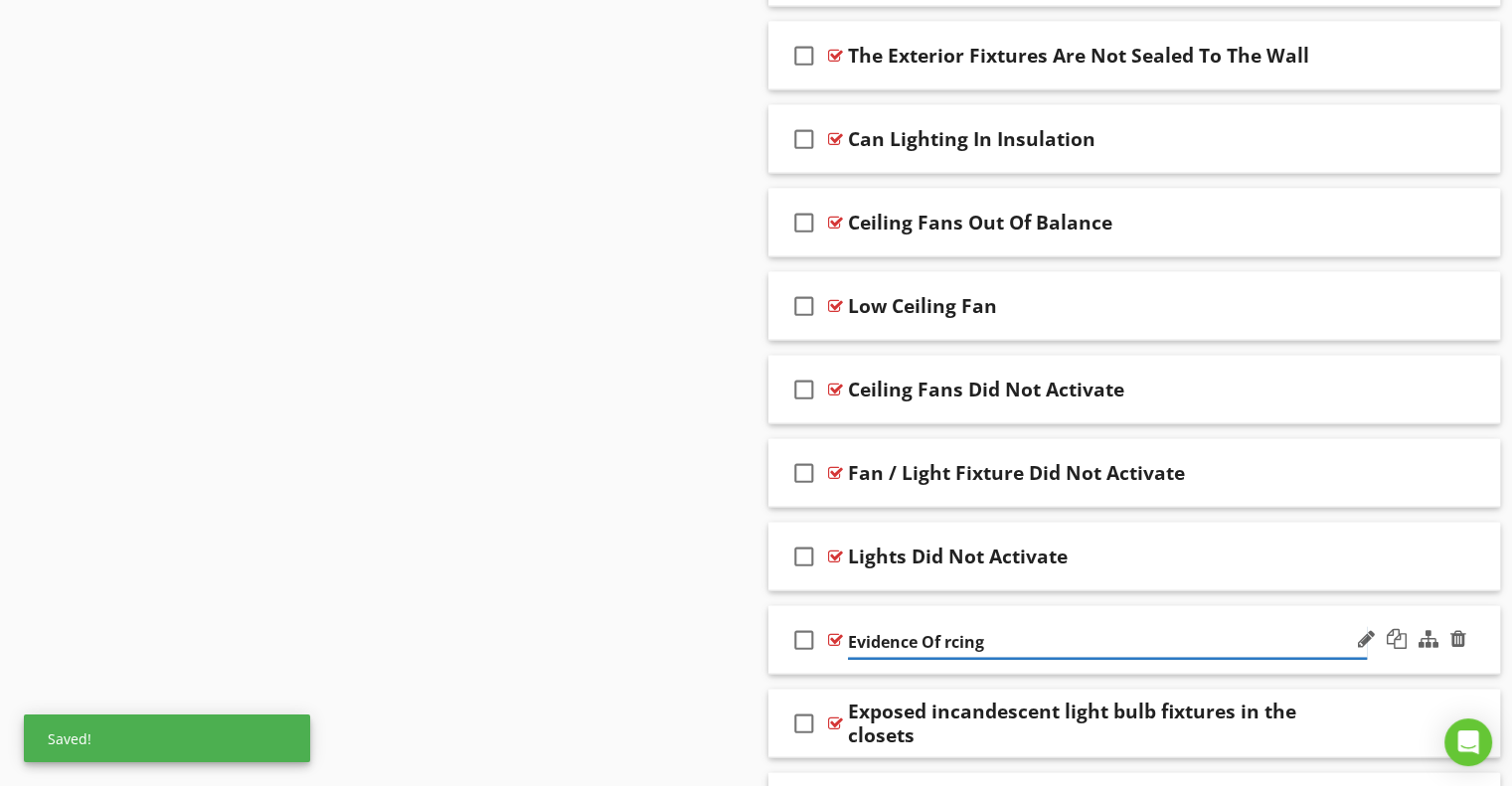 type on "Evidence Of Arcing" 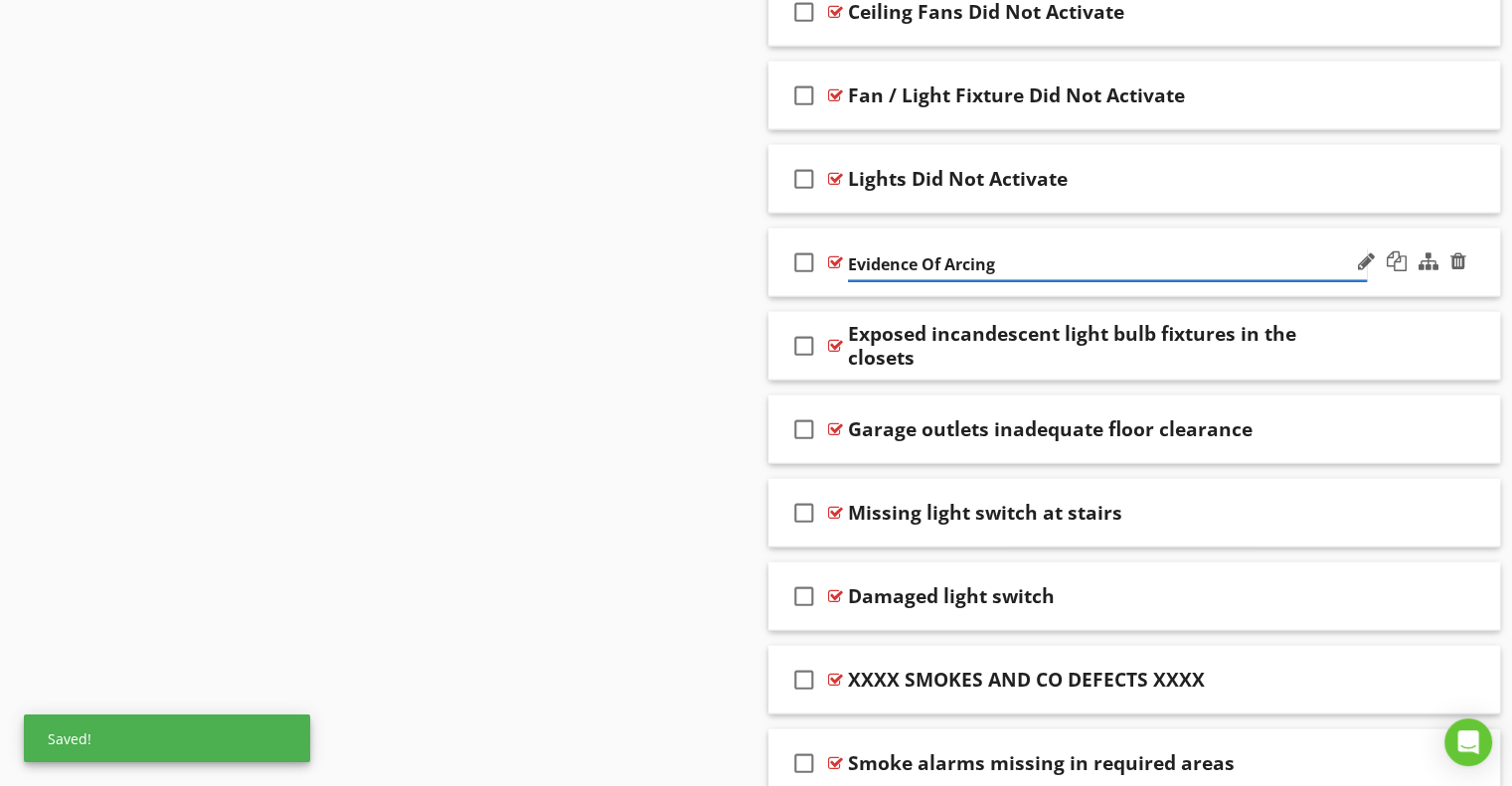 scroll, scrollTop: 4829, scrollLeft: 0, axis: vertical 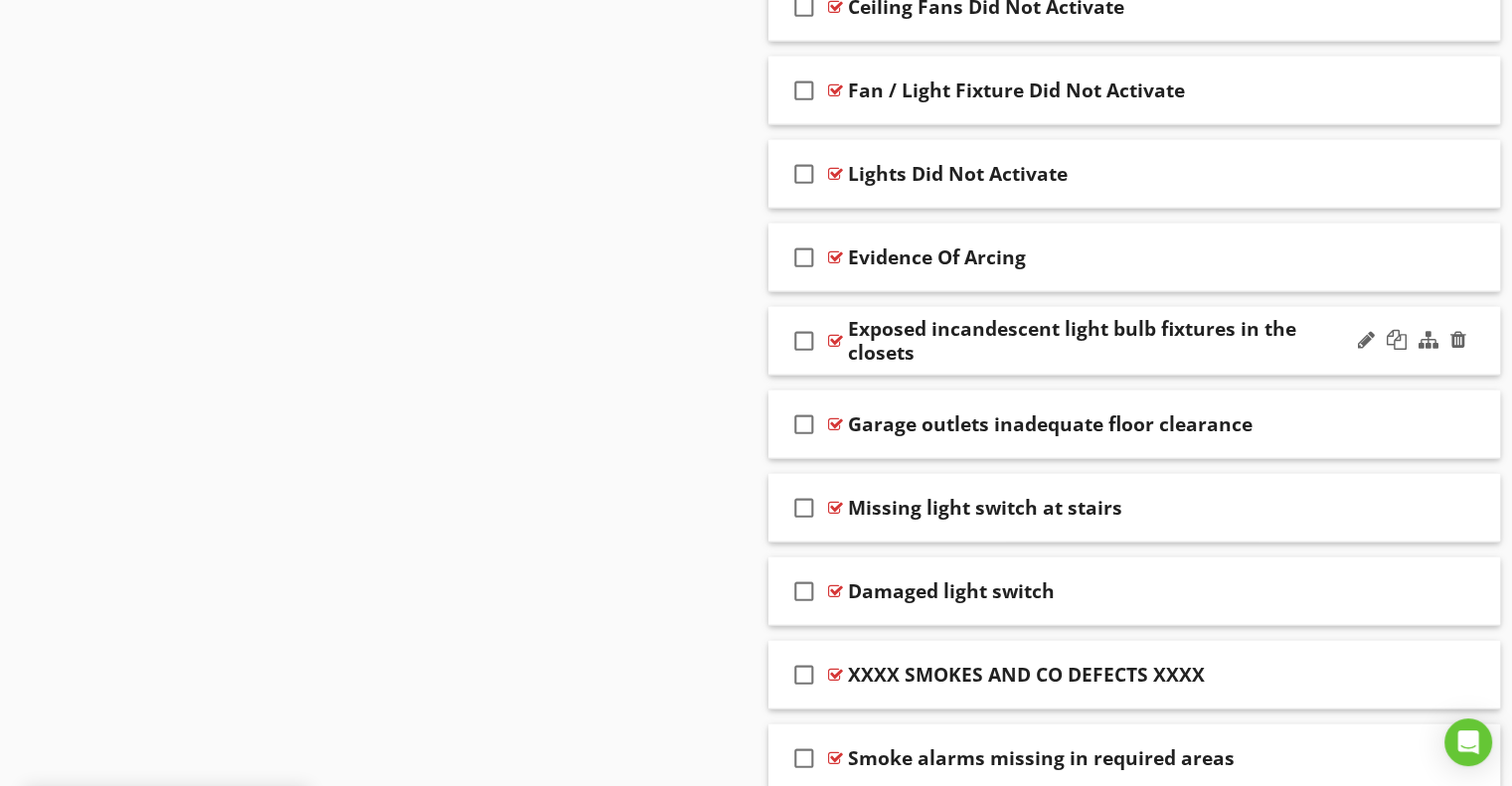 click on "Exposed incandescent light bulb fixtures in the closets" at bounding box center [1107, 341] 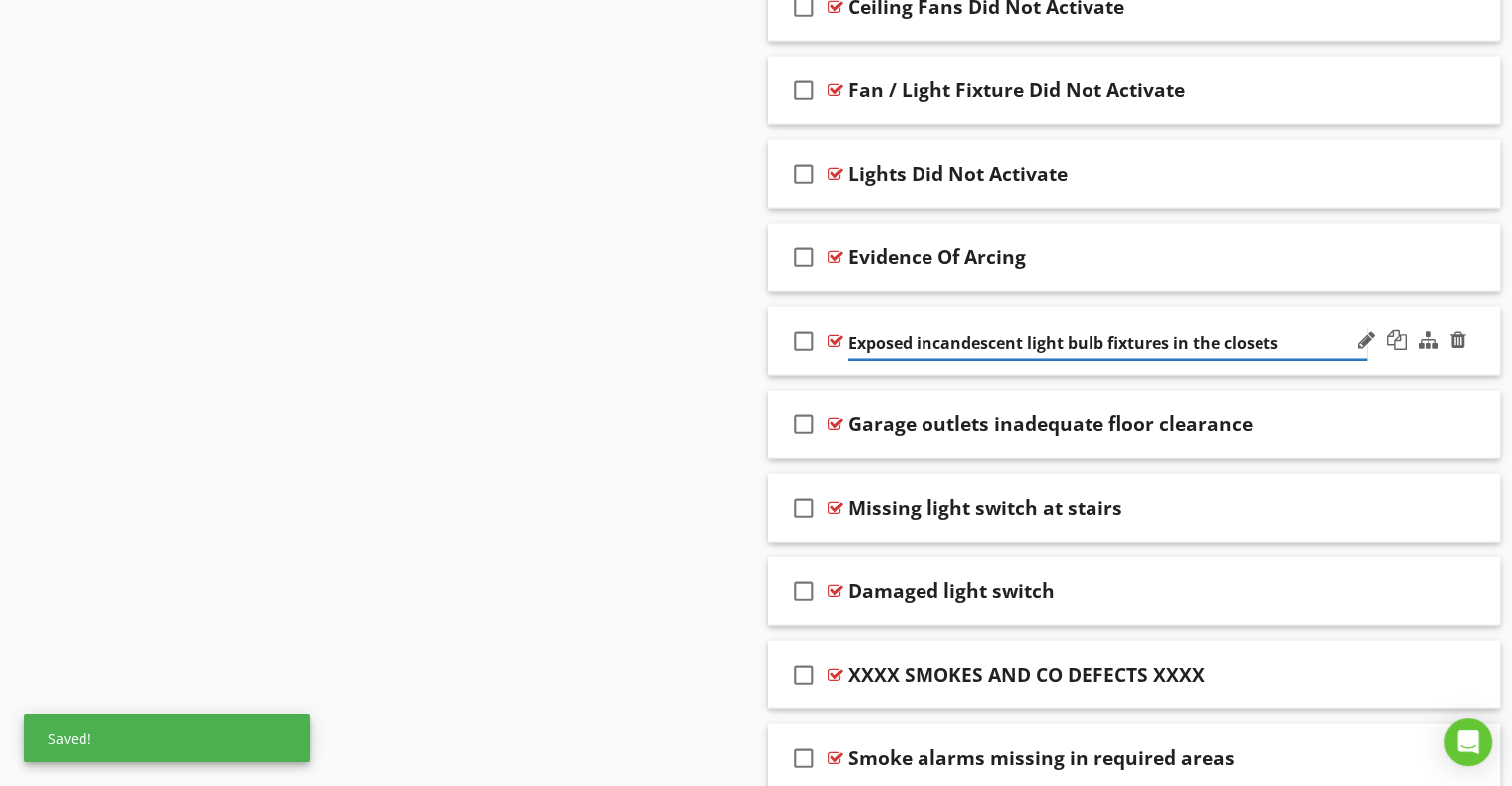 click on "Exposed incandescent light bulb fixtures in the closets" at bounding box center (1107, 343) 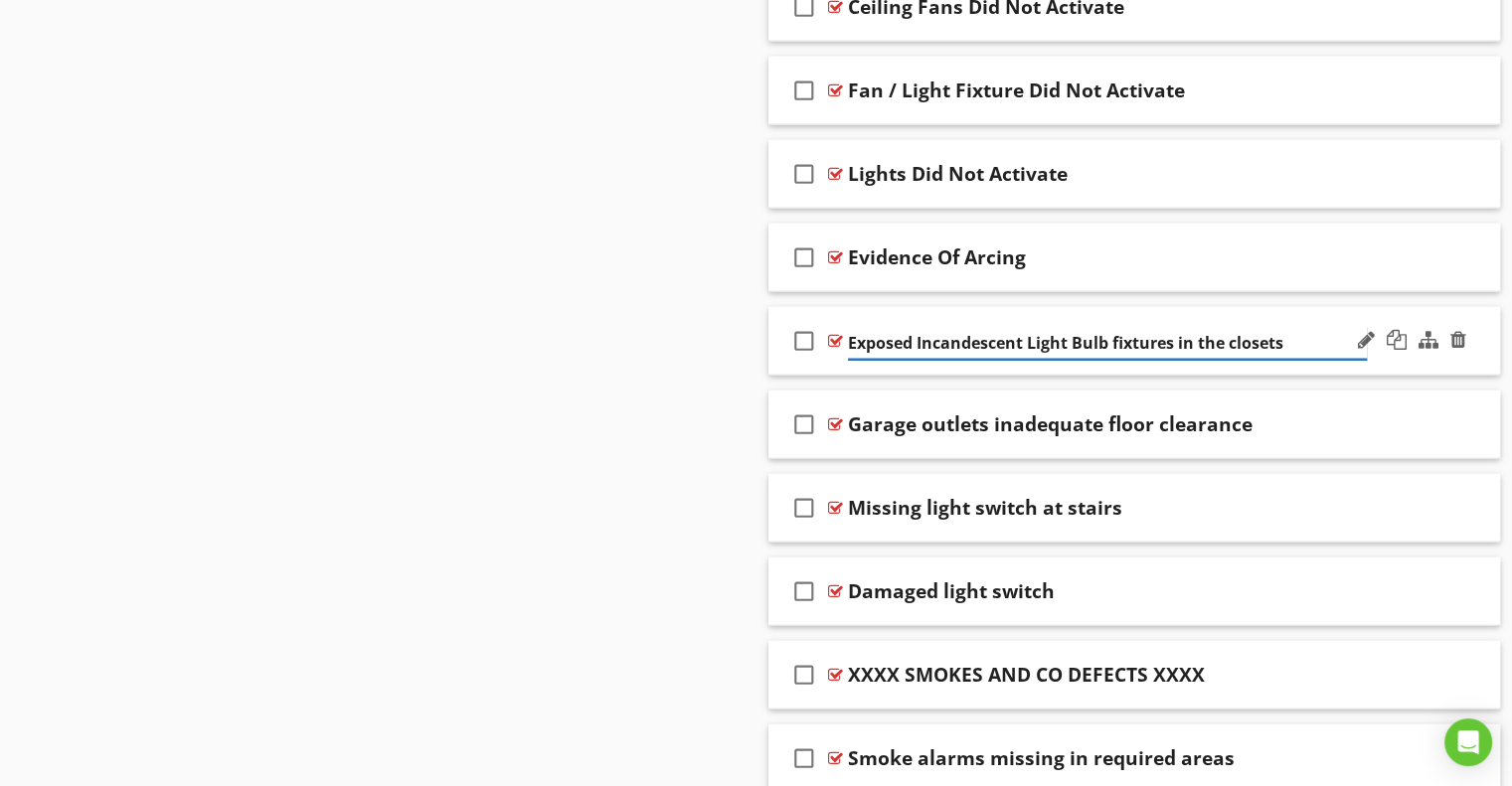 click on "Exposed Incandescent Light Bulb fixtures in the closets" at bounding box center [1107, 343] 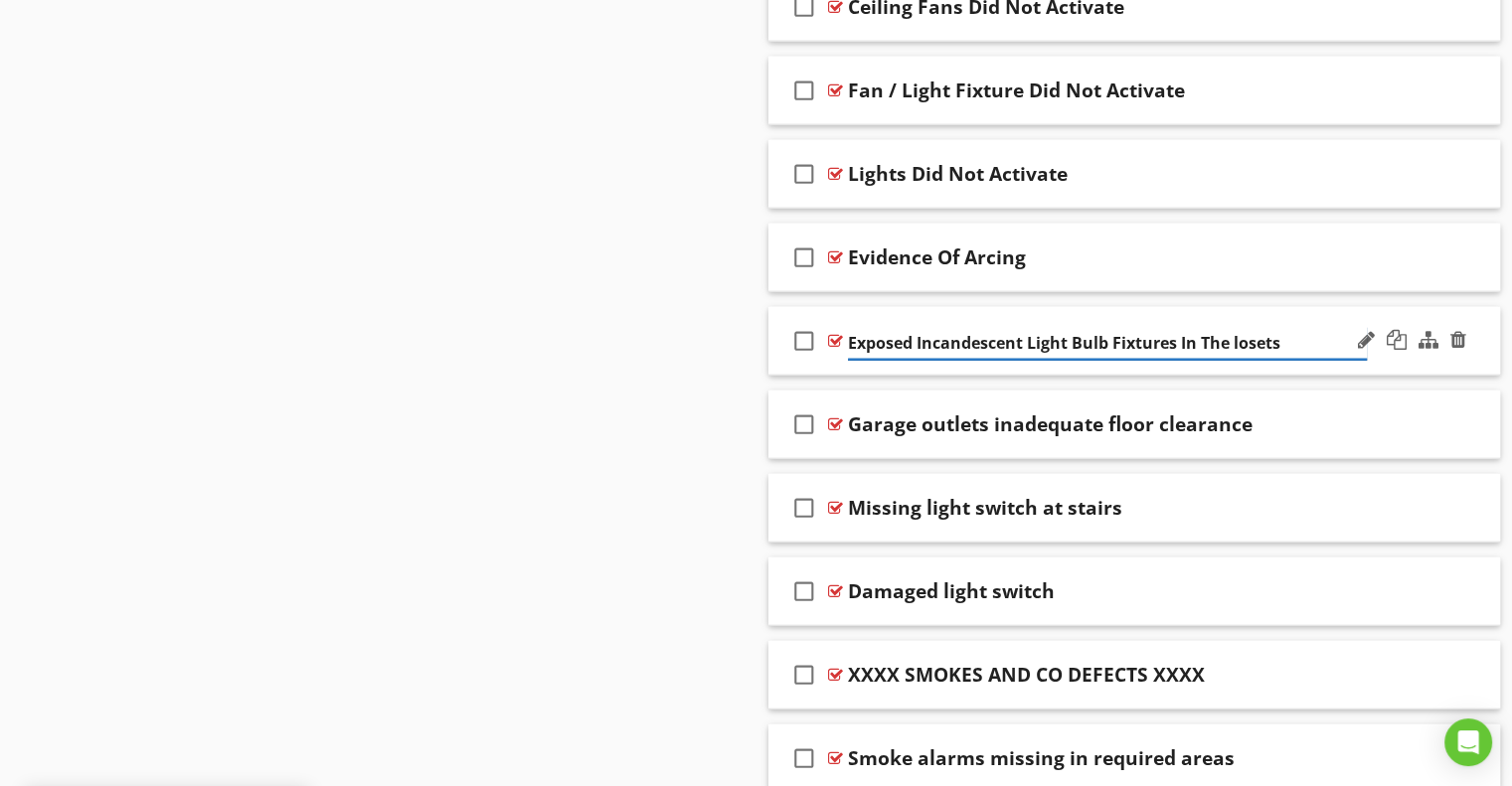 type on "Exposed Incandescent Light Bulb Fixtures In The Closets" 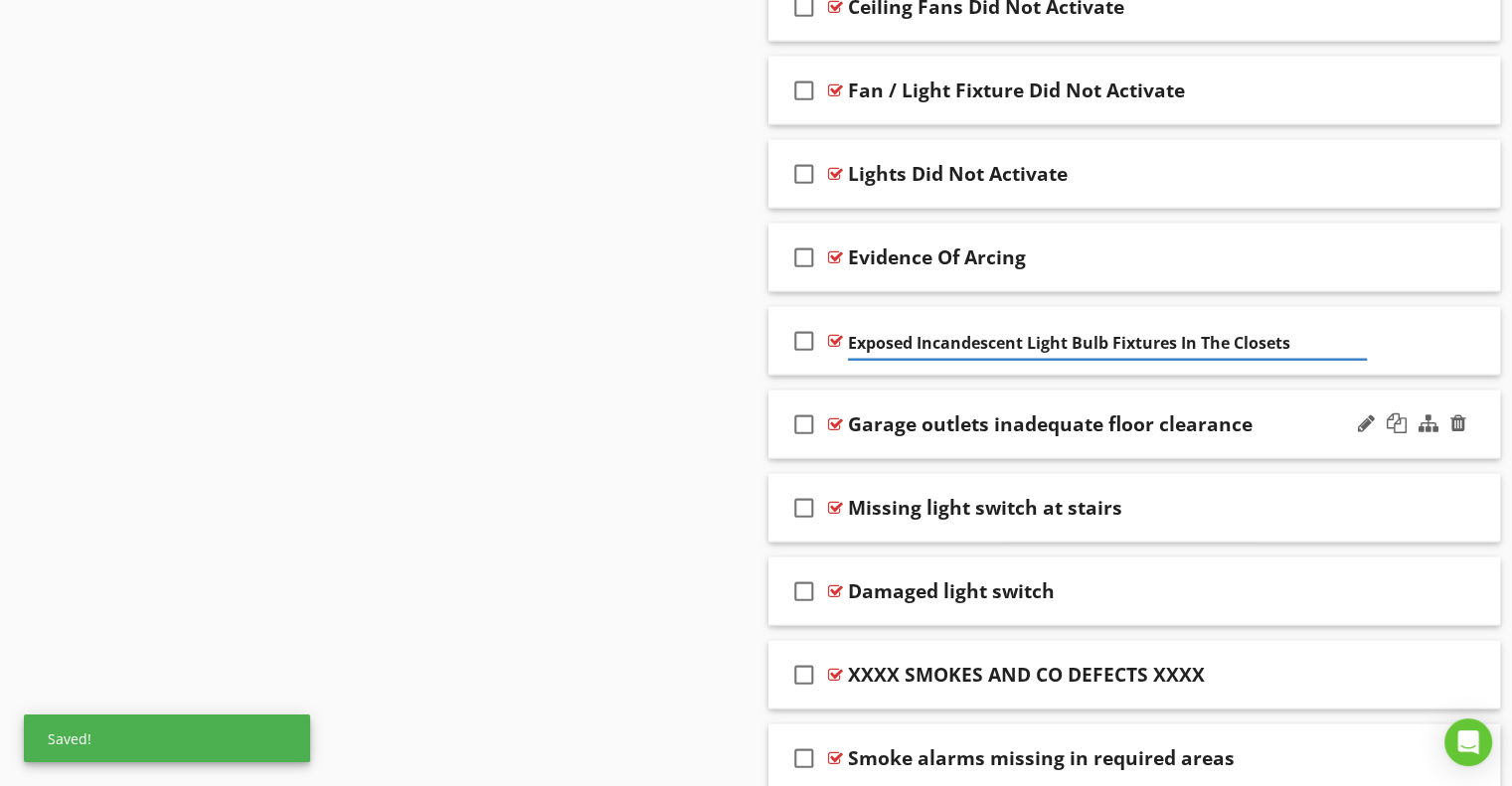 click on "Garage outlets inadequate floor clearance" at bounding box center [1050, 424] 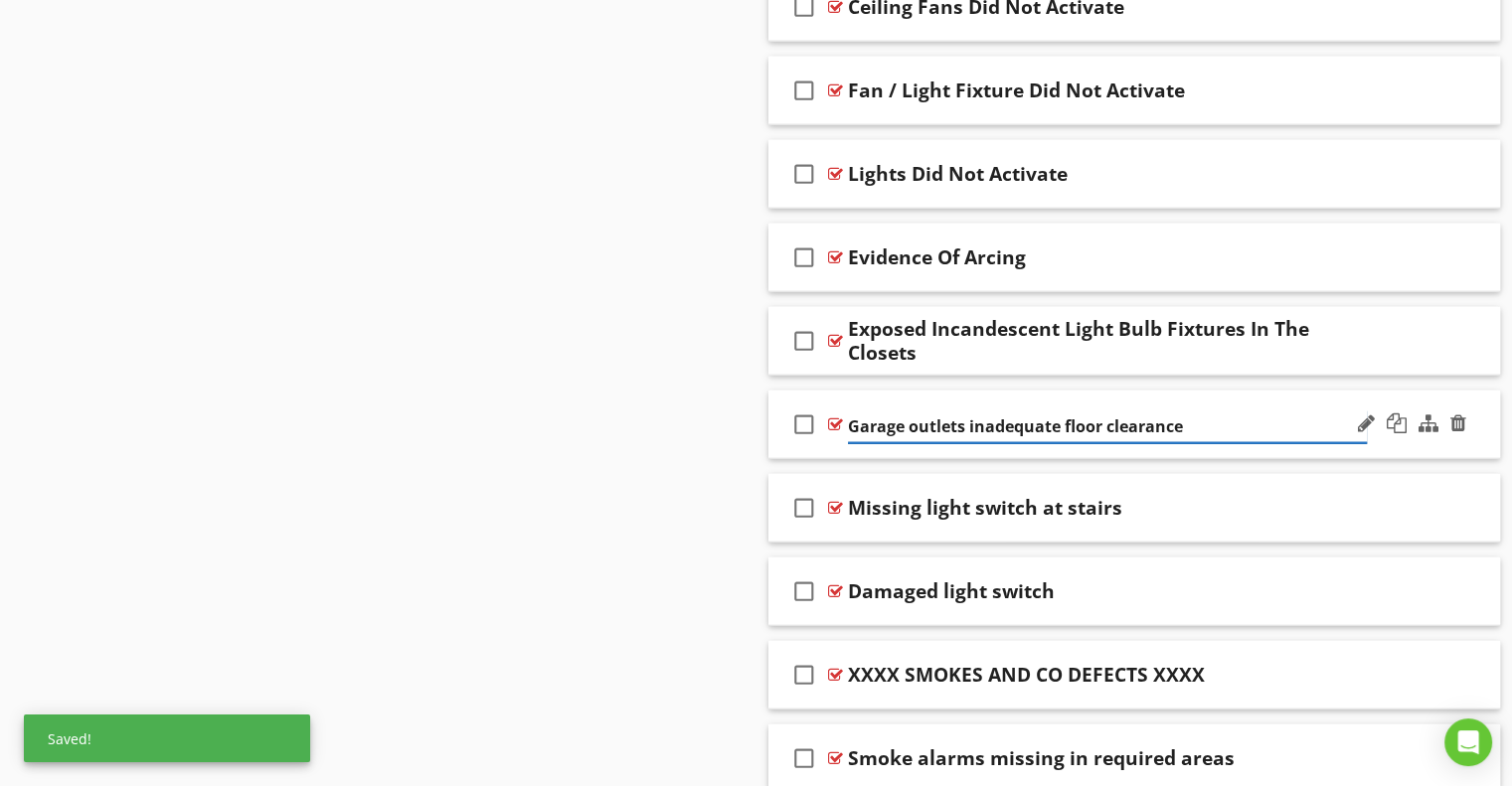click on "Garage outlets inadequate floor clearance" at bounding box center [1107, 426] 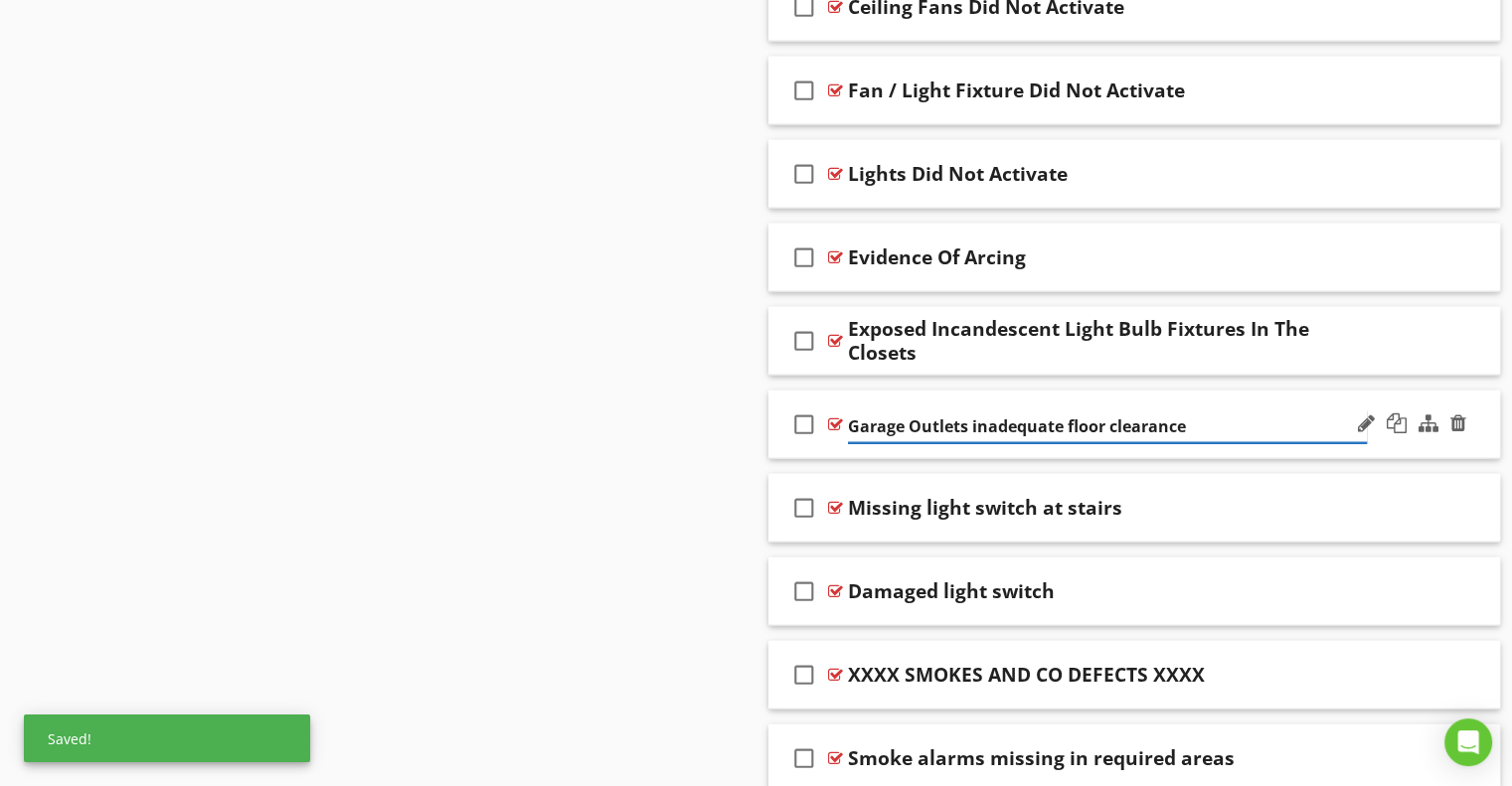 click on "Garage Outlets inadequate floor clearance" at bounding box center (1107, 426) 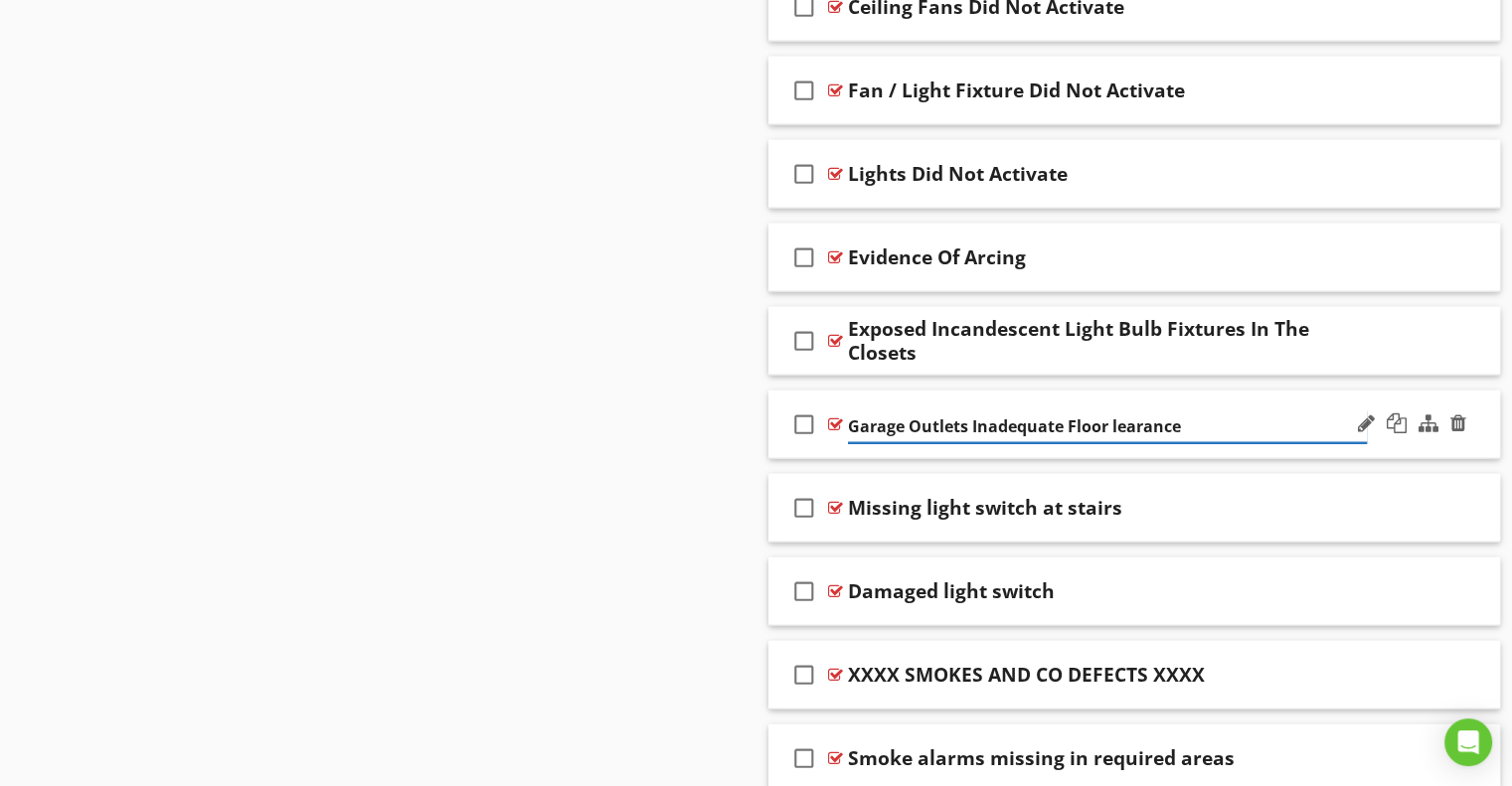type on "Garage Outlets Inadequate Floor Clearance" 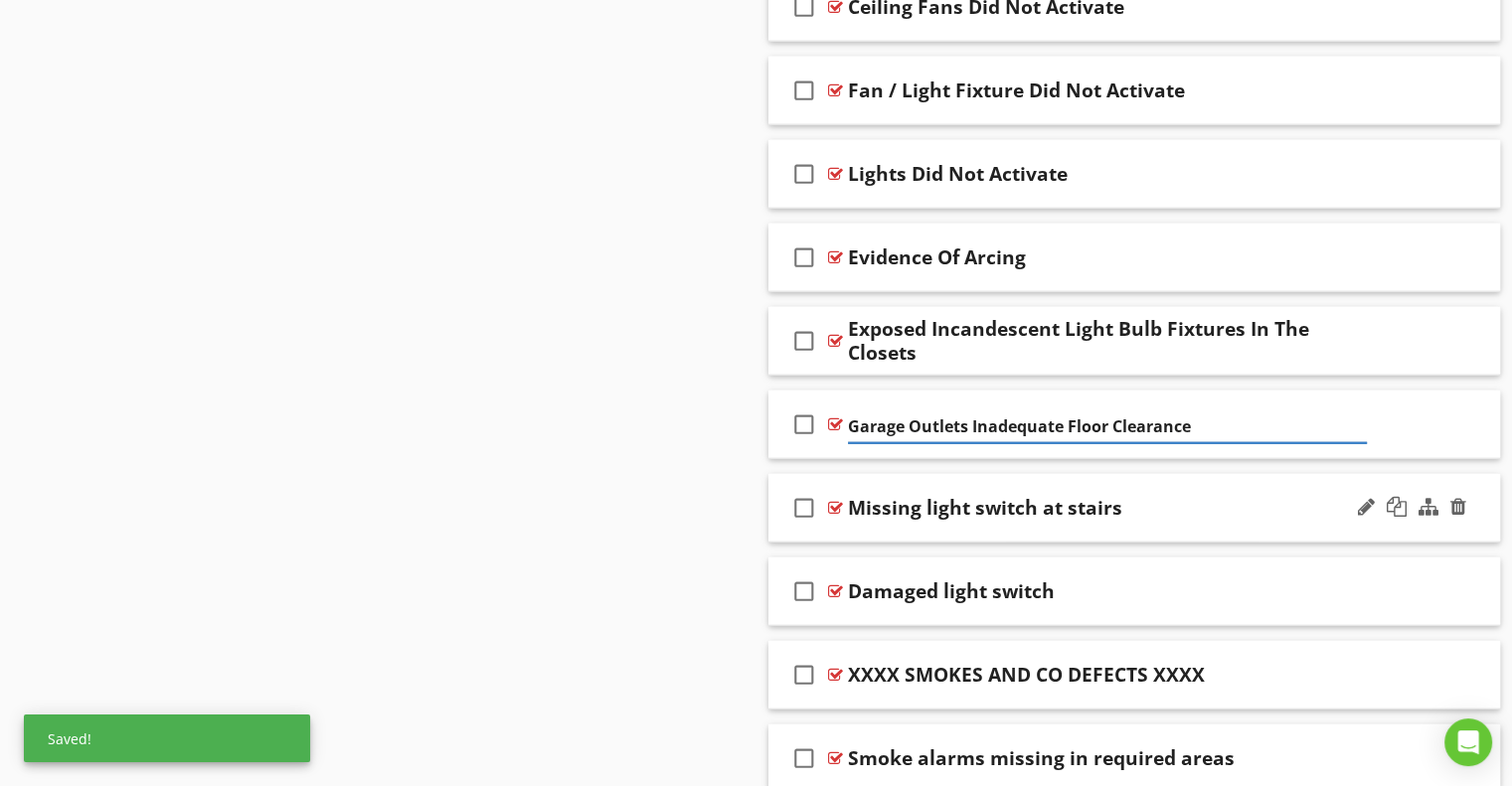 click on "Missing light switch at stairs" at bounding box center (985, 508) 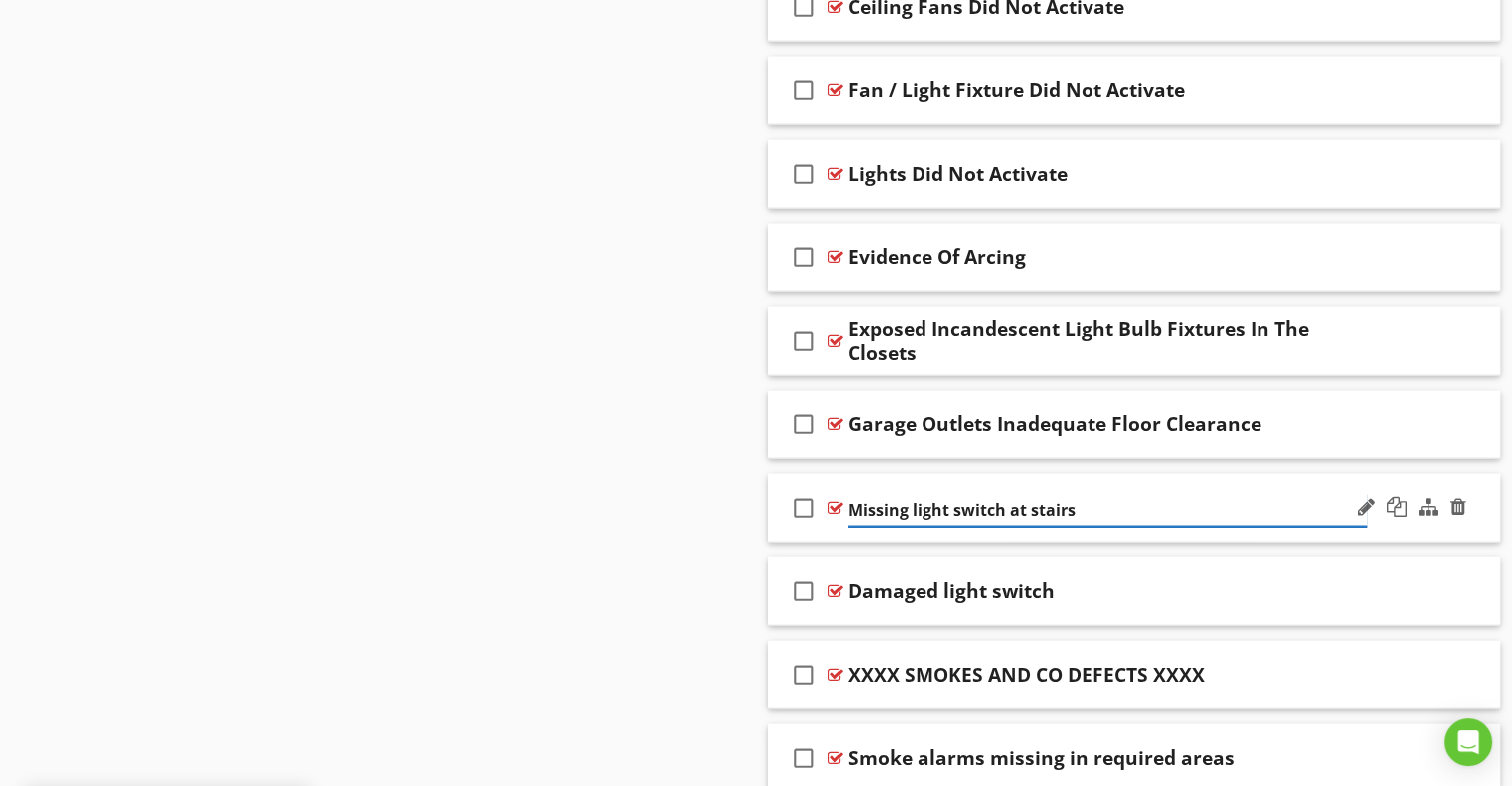 click on "Missing light switch at stairs" at bounding box center [1107, 510] 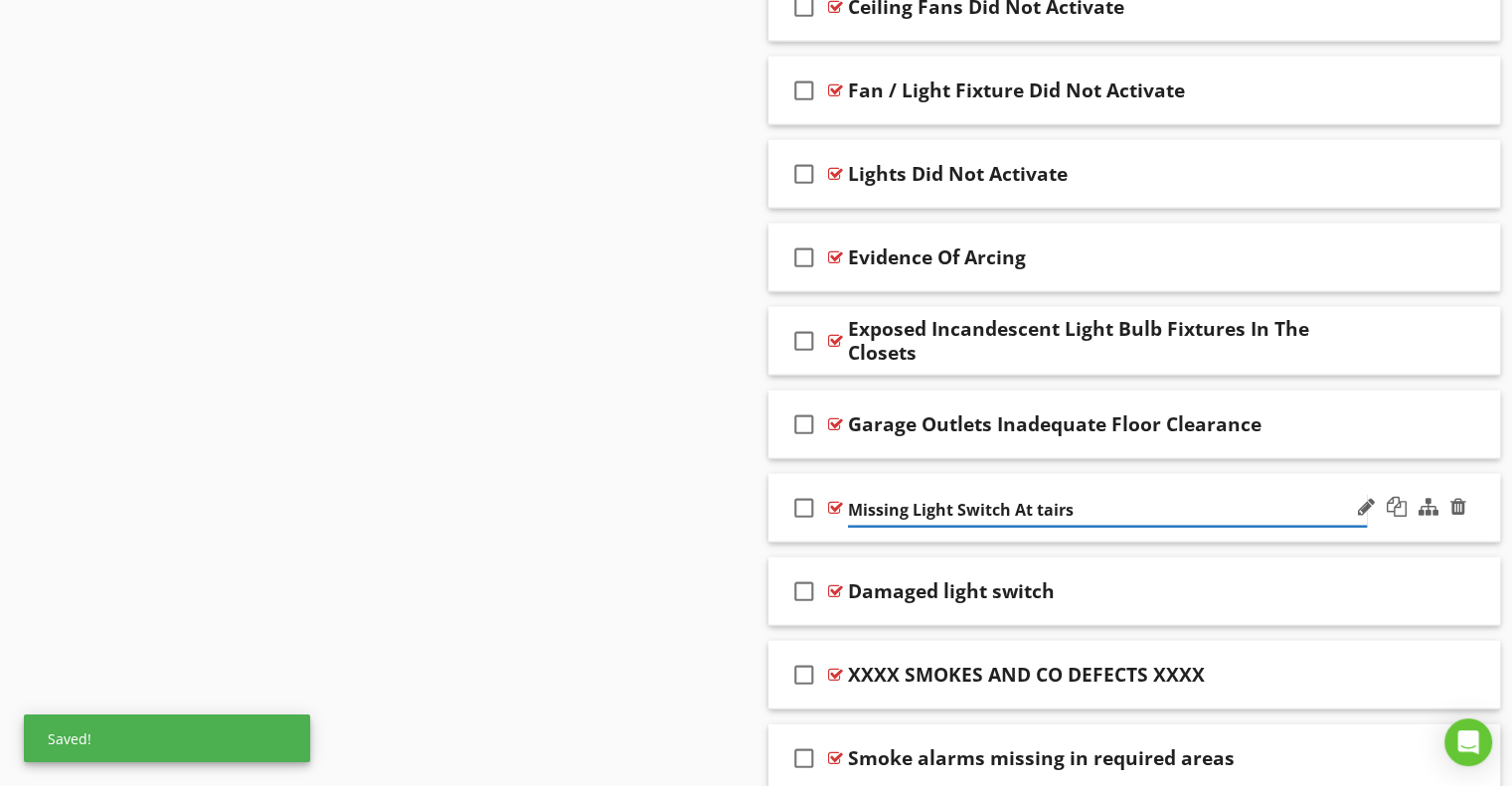 type on "Missing Light Switch At Stairs" 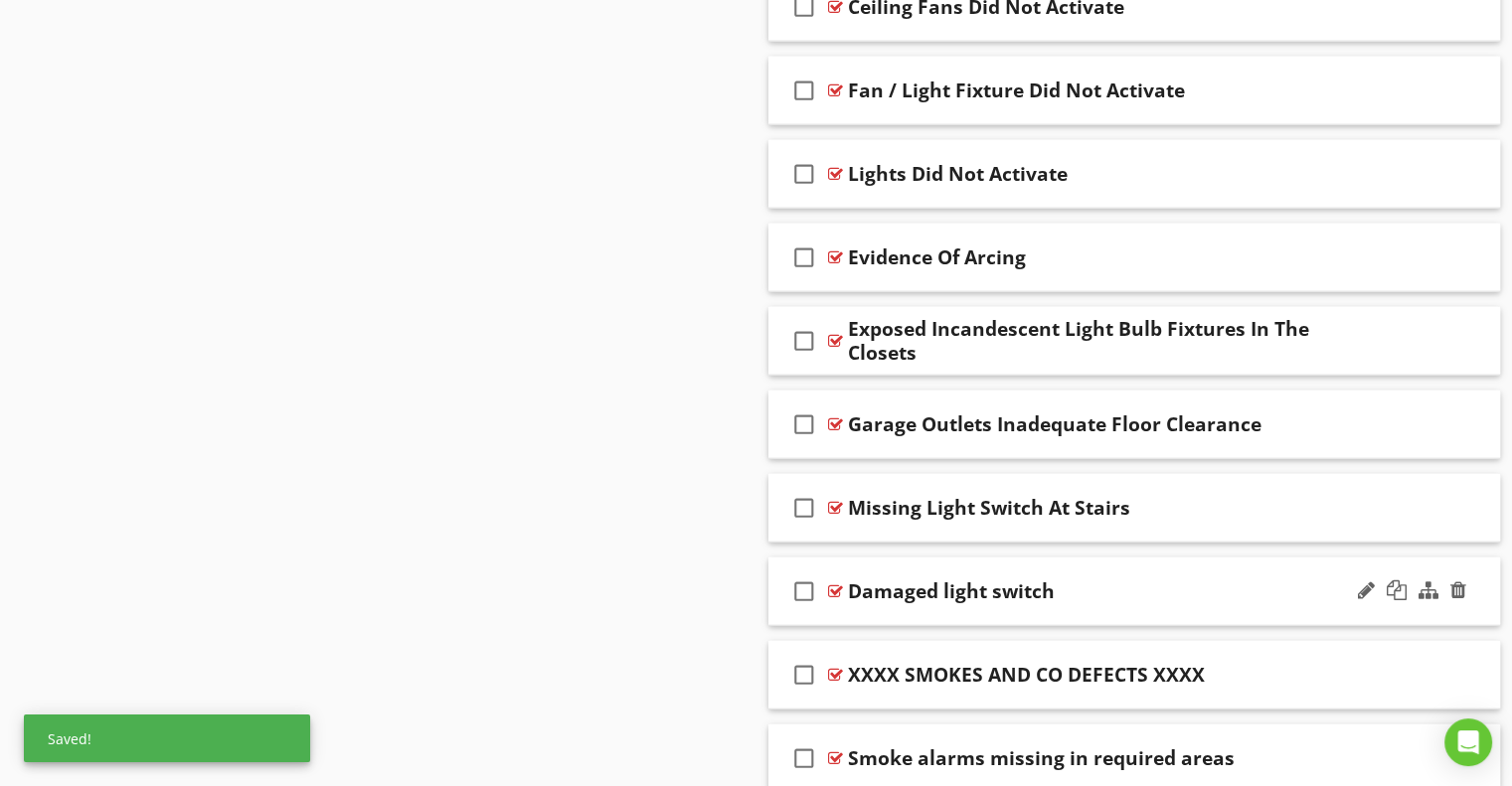 click on "Damaged light switch" at bounding box center [951, 591] 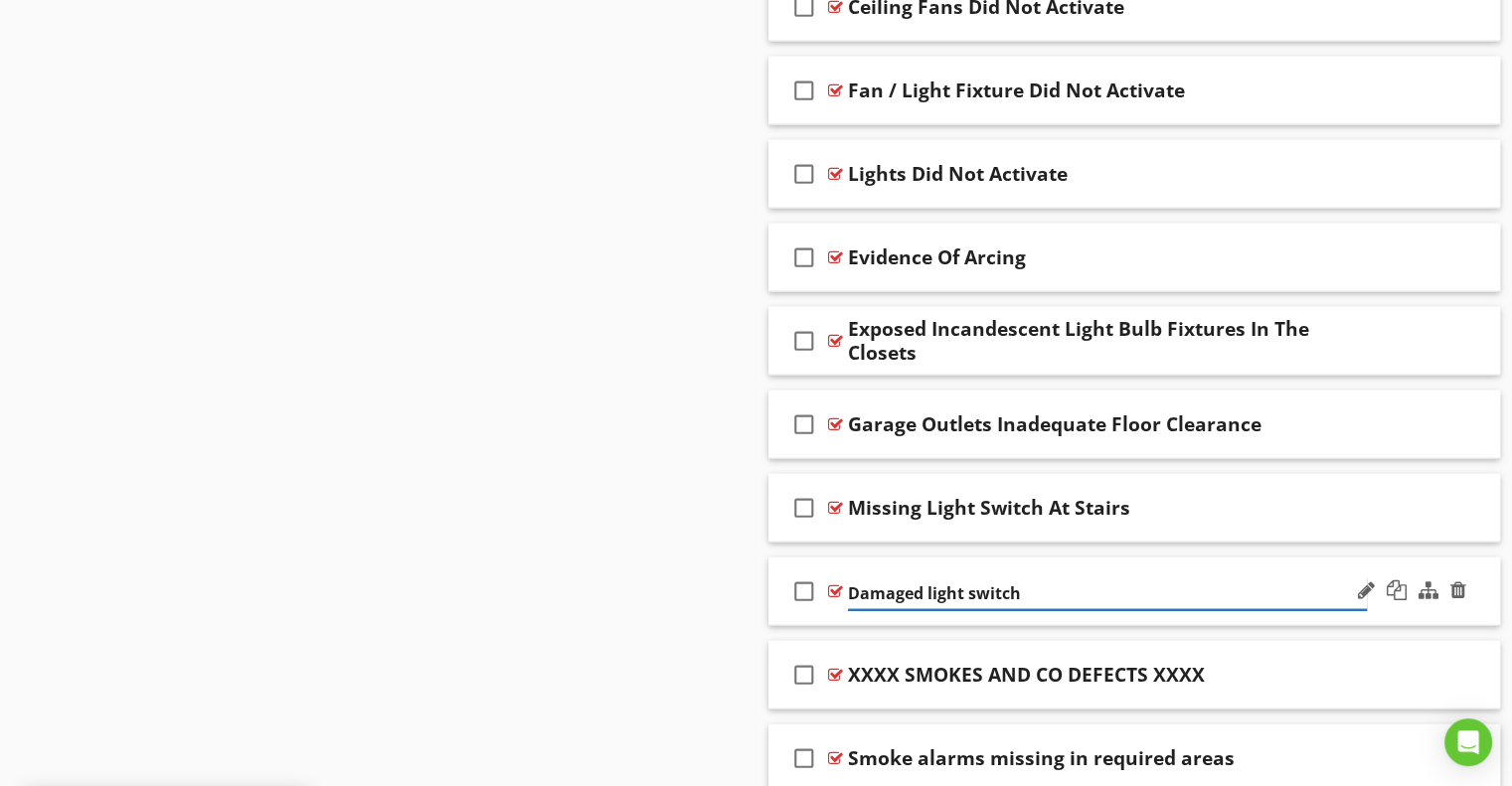 click on "Damaged light switch" at bounding box center (1107, 593) 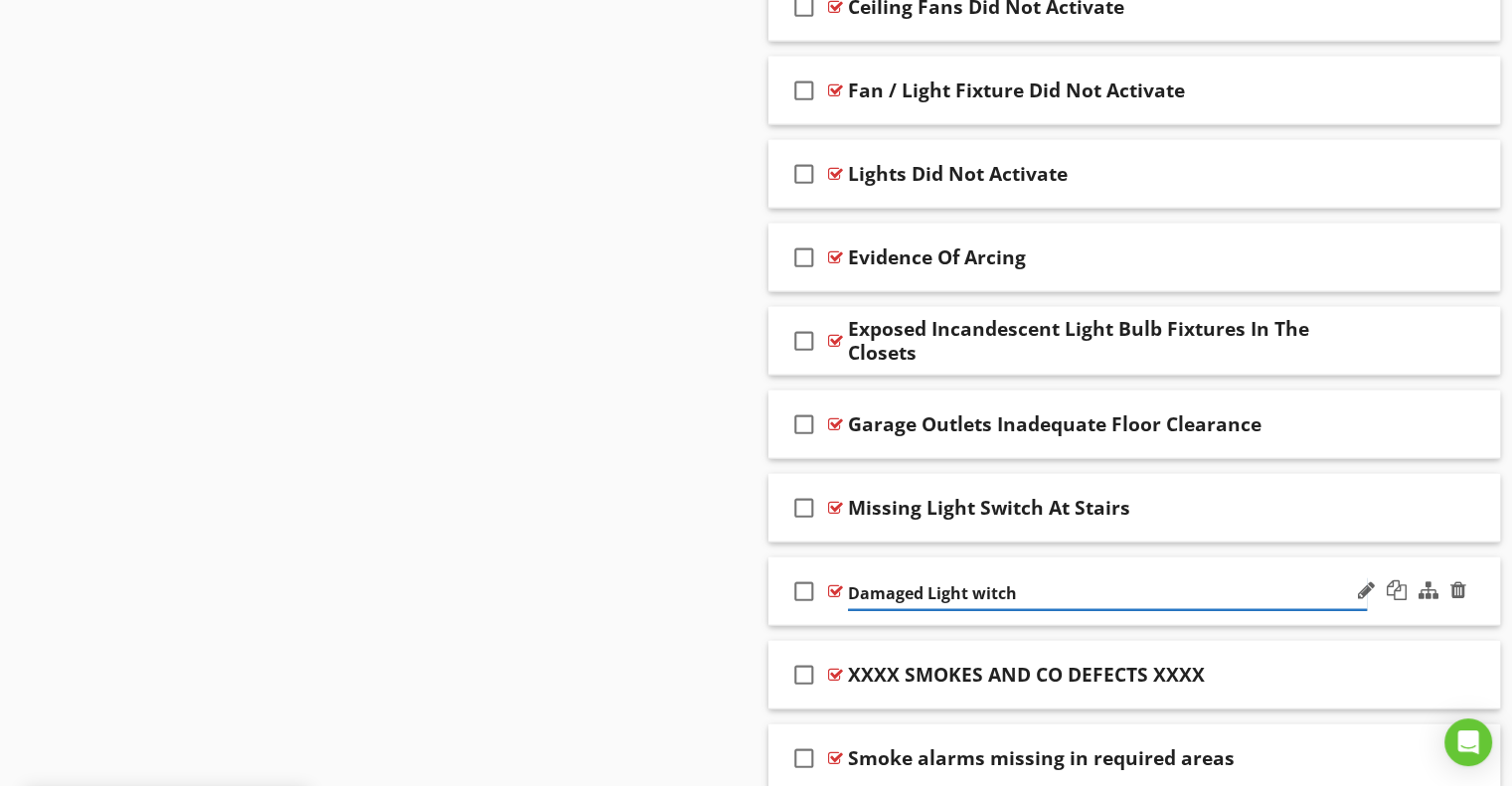 type on "Damaged Light Switch" 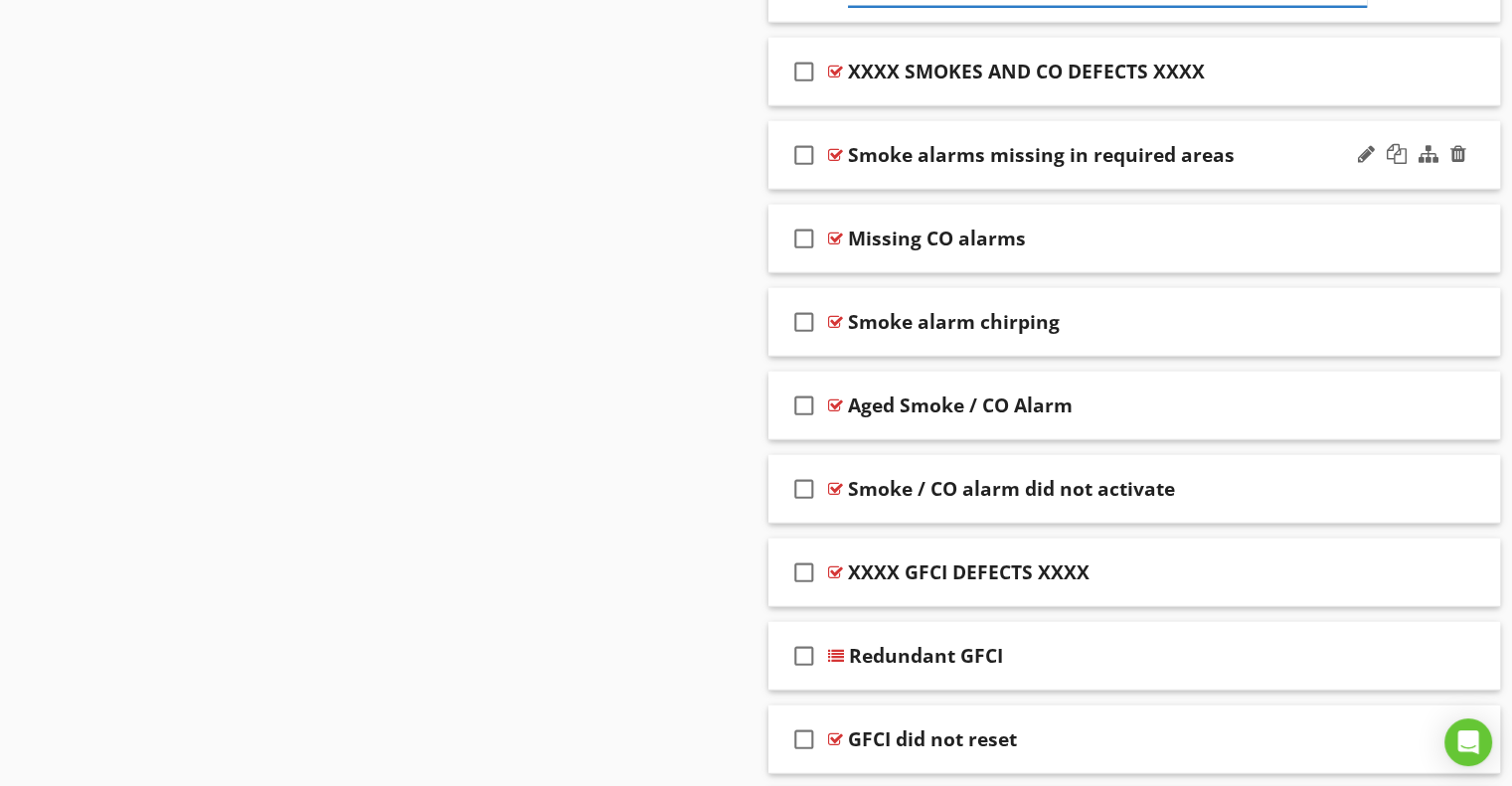 scroll, scrollTop: 5431, scrollLeft: 0, axis: vertical 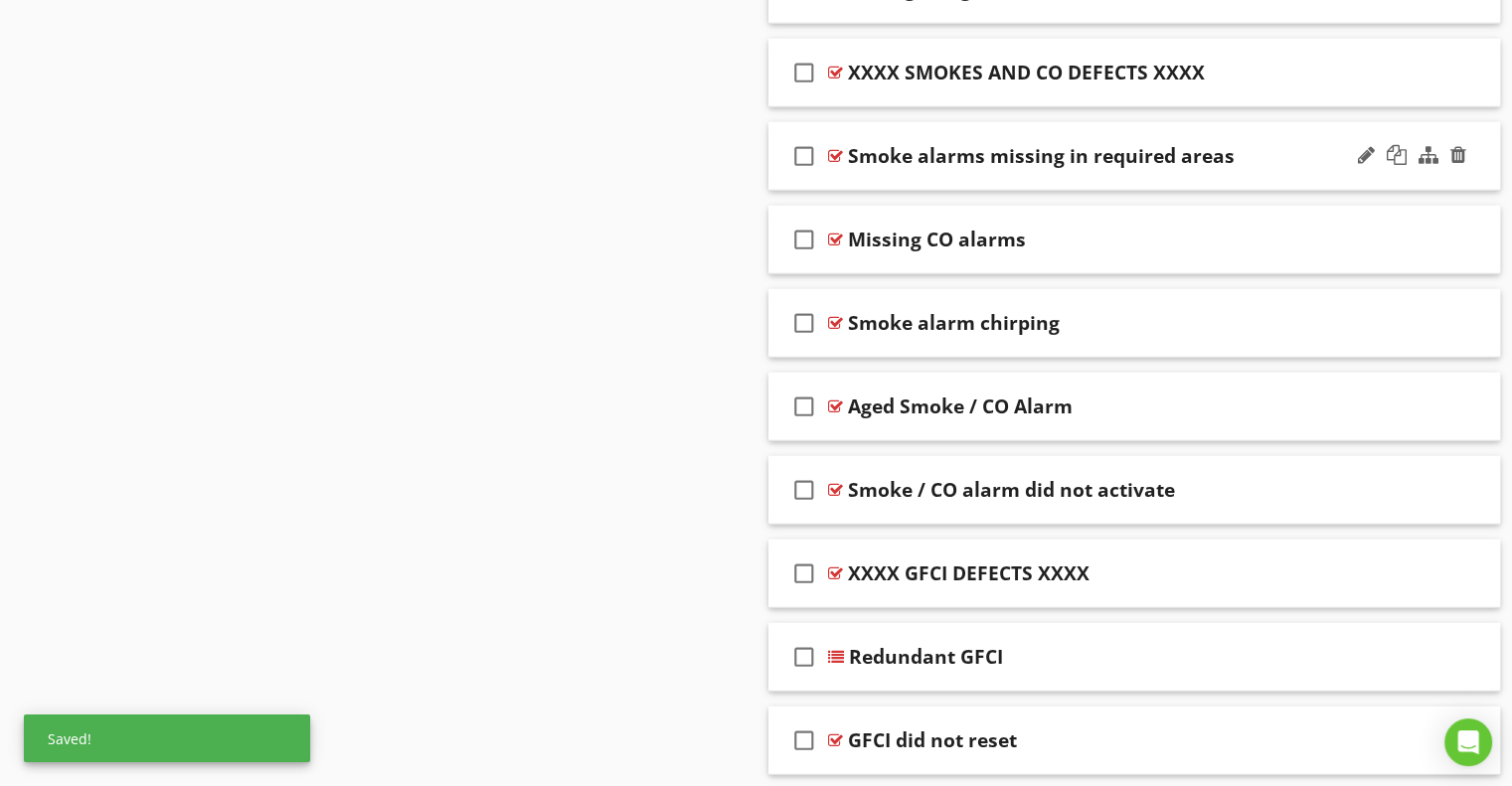 click on "Smoke alarms missing in required areas" at bounding box center [1041, 156] 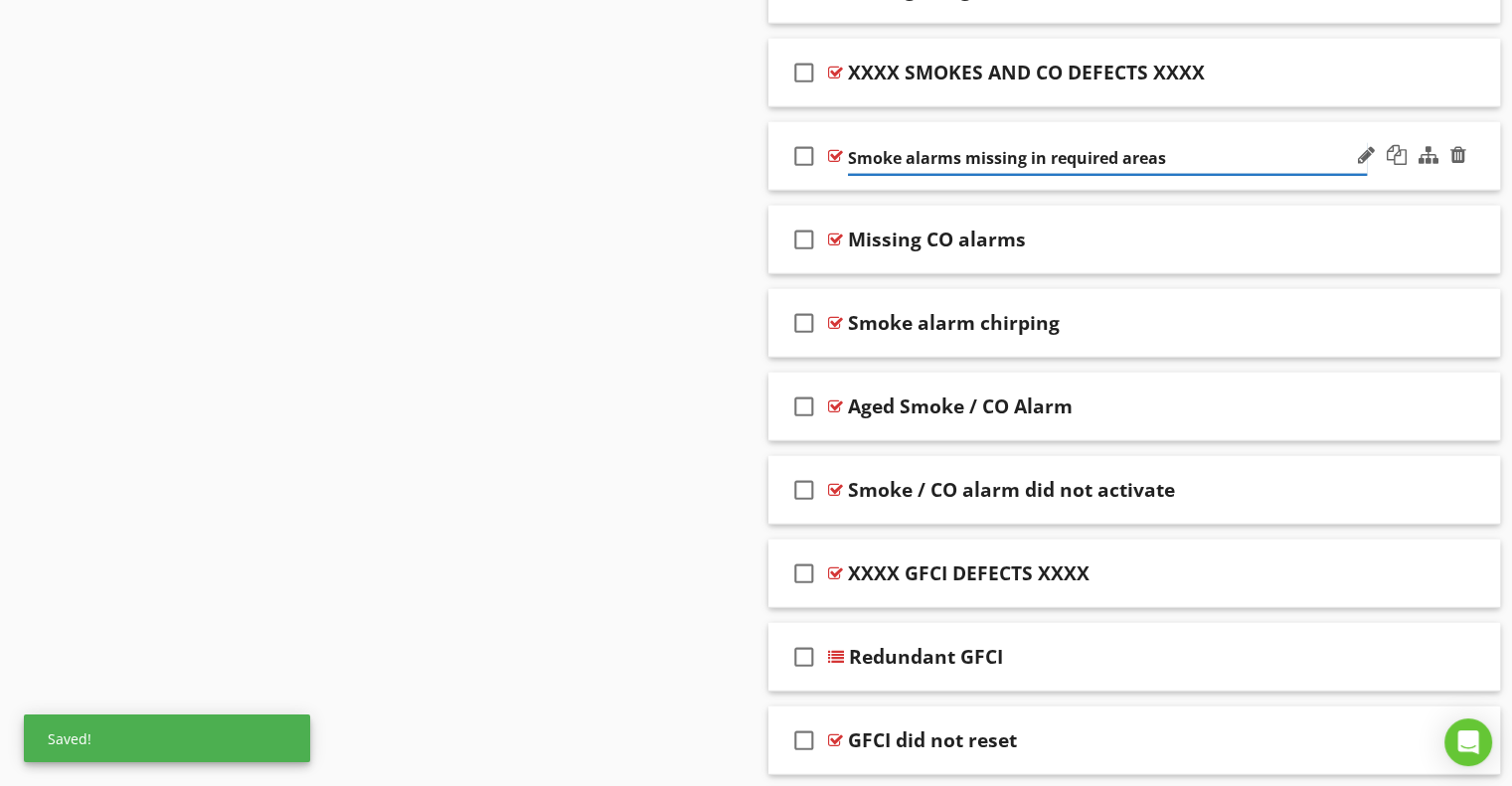 click on "Smoke alarms missing in required areas" at bounding box center (1107, 158) 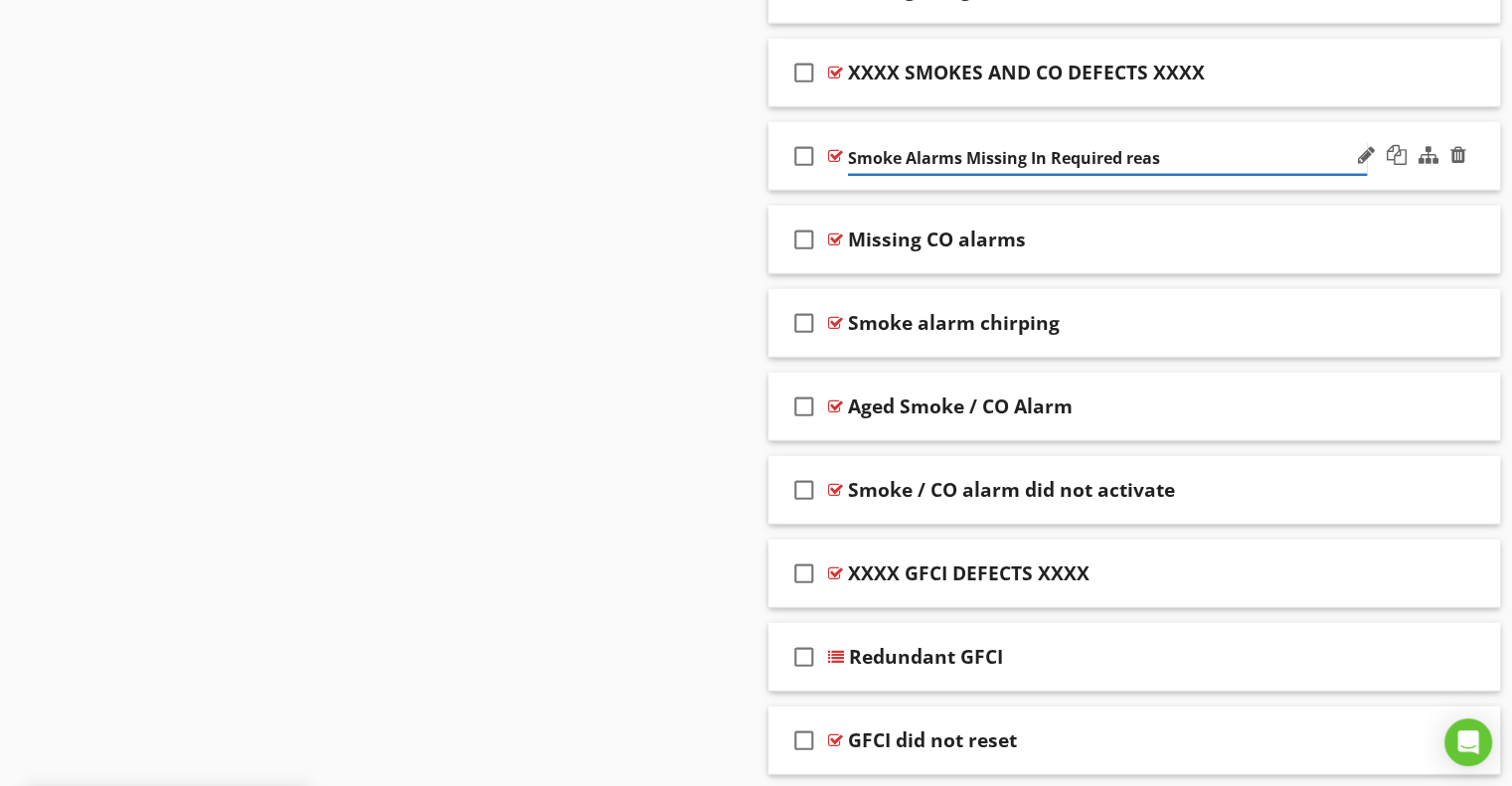 type on "Smoke Alarms Missing In Required Areas" 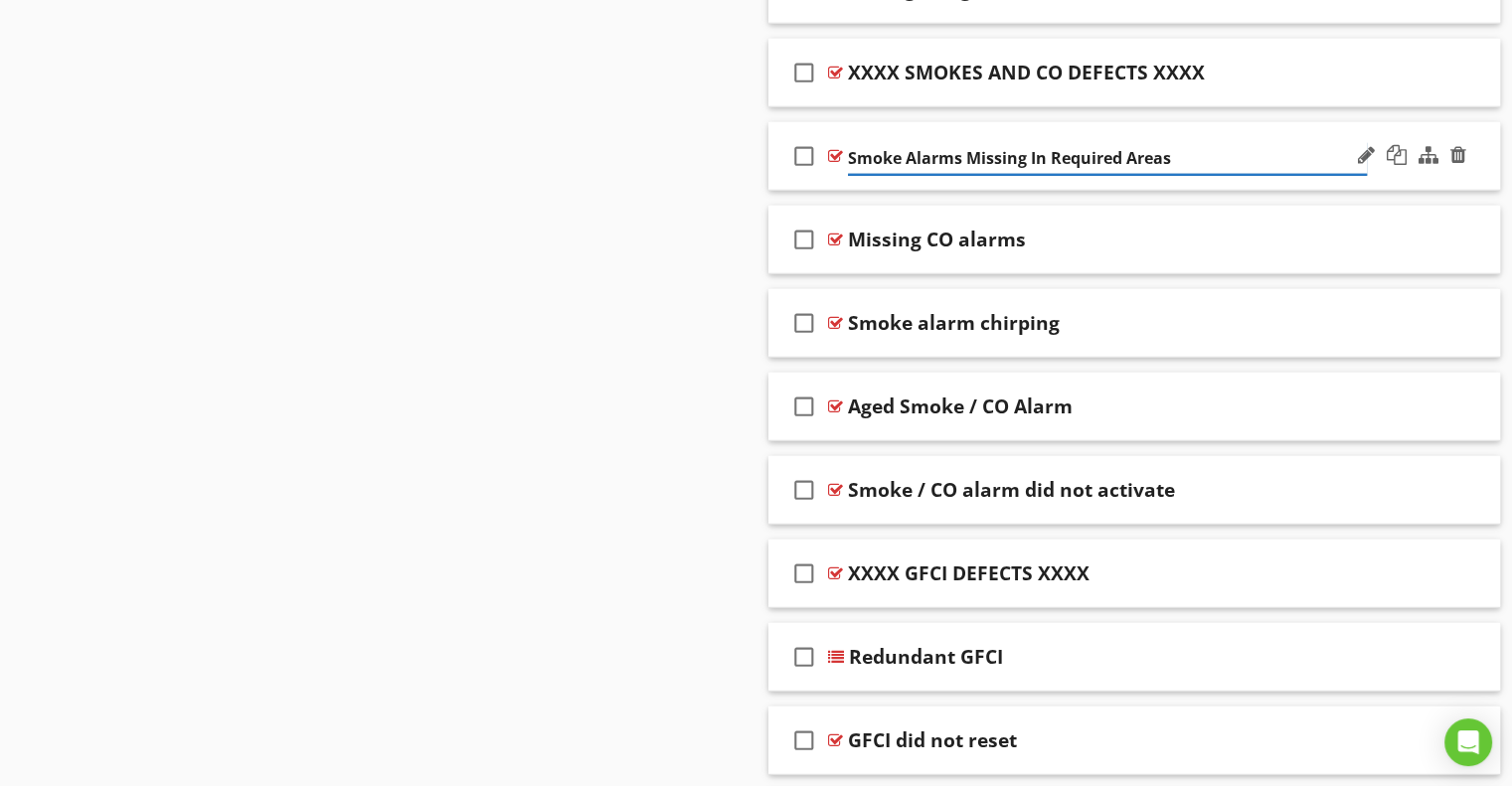 click on "Smoke Alarms Missing In Required Areas" at bounding box center [1107, 158] 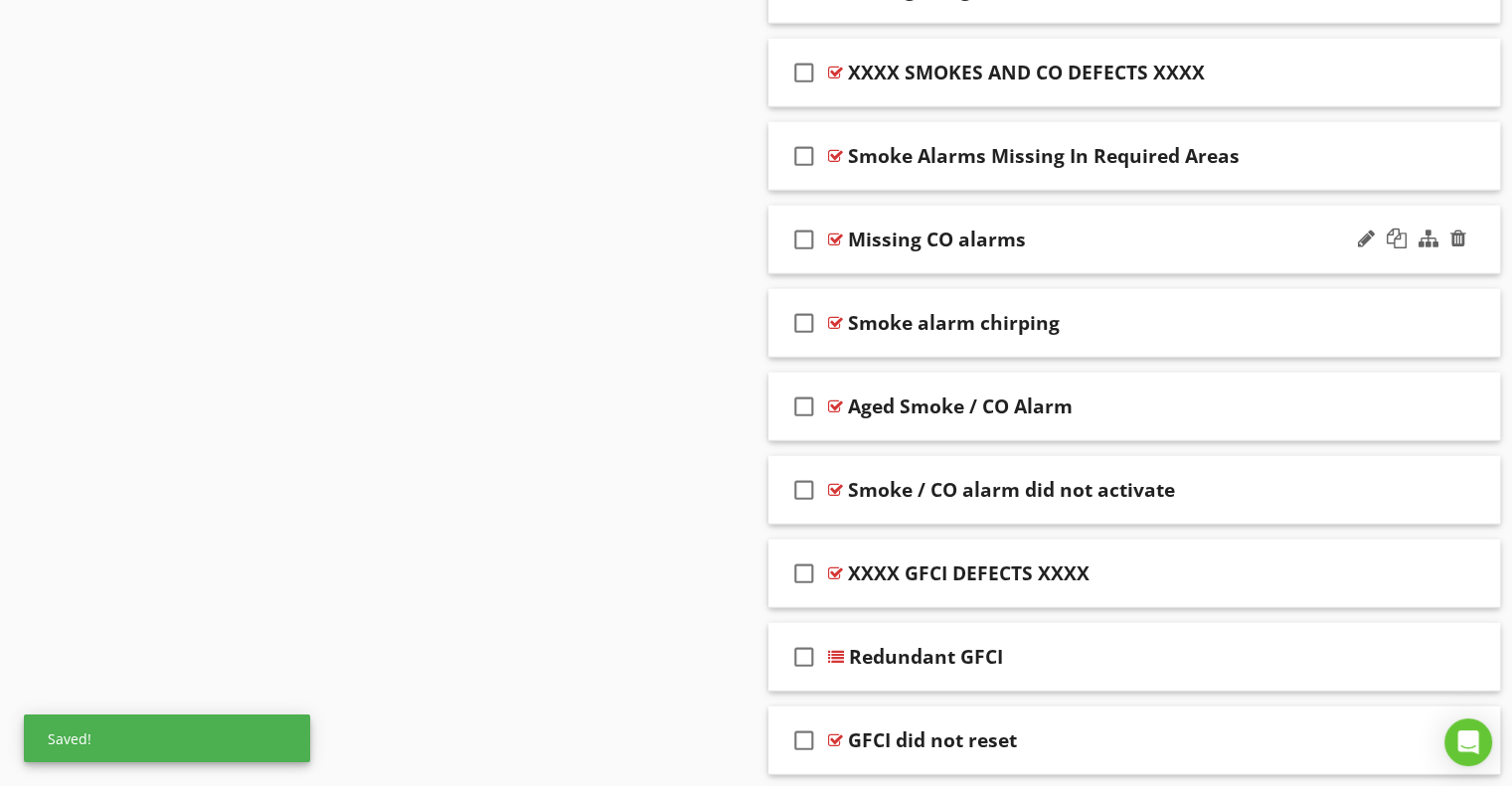 click on "Missing CO alarms" at bounding box center [936, 239] 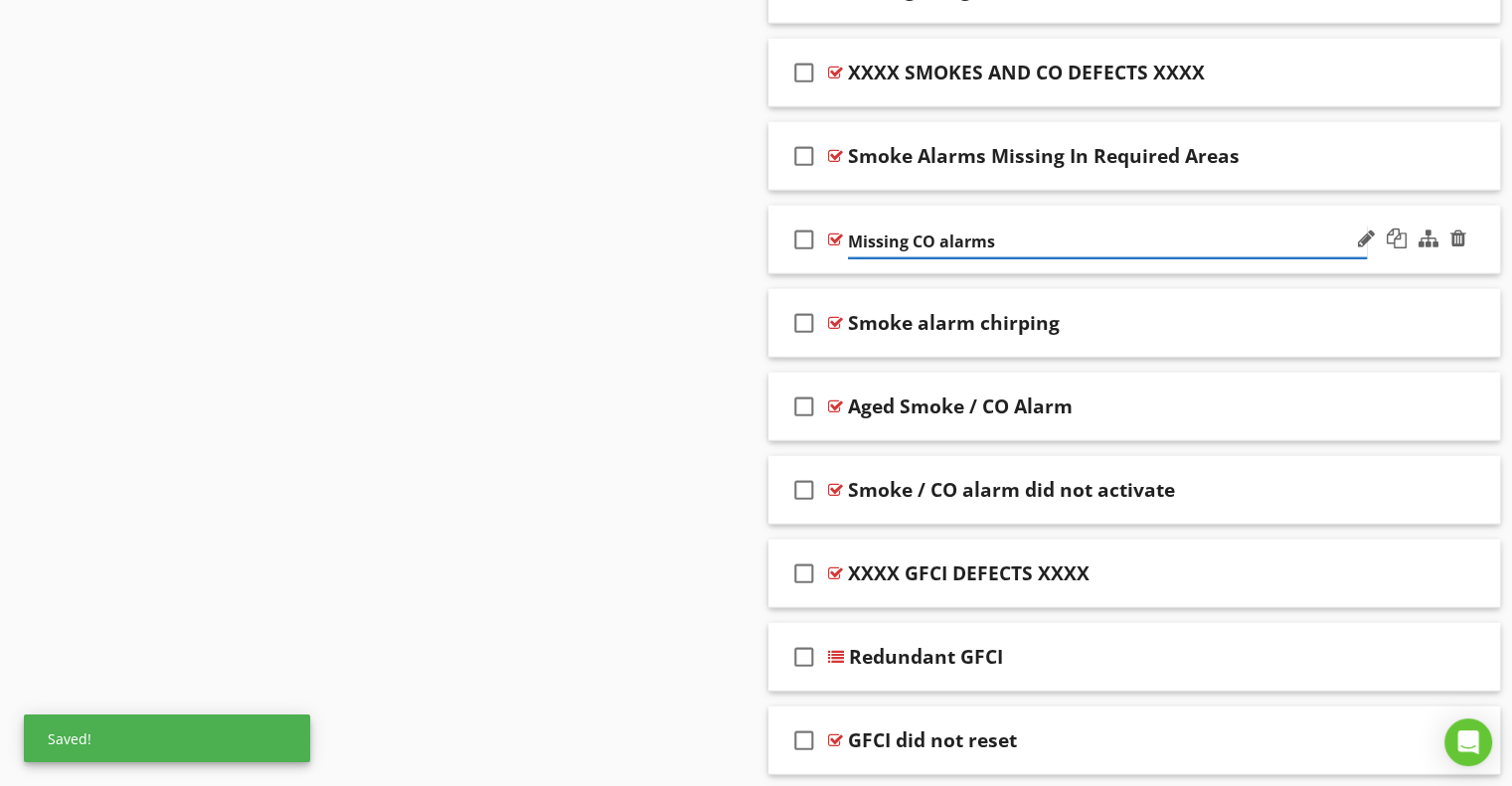click on "Missing CO alarms" at bounding box center [1107, 241] 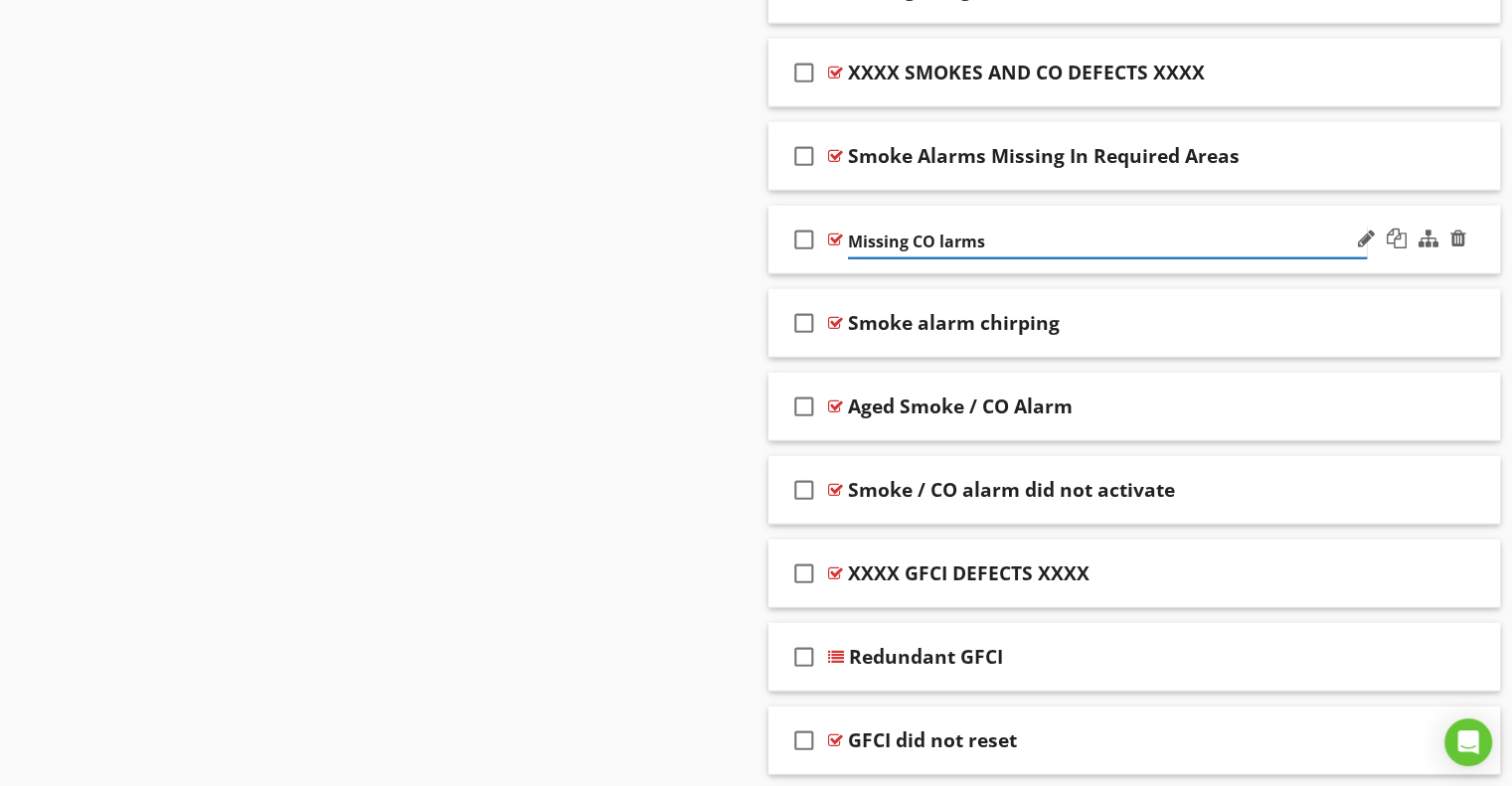 type on "Missing CO Alarms" 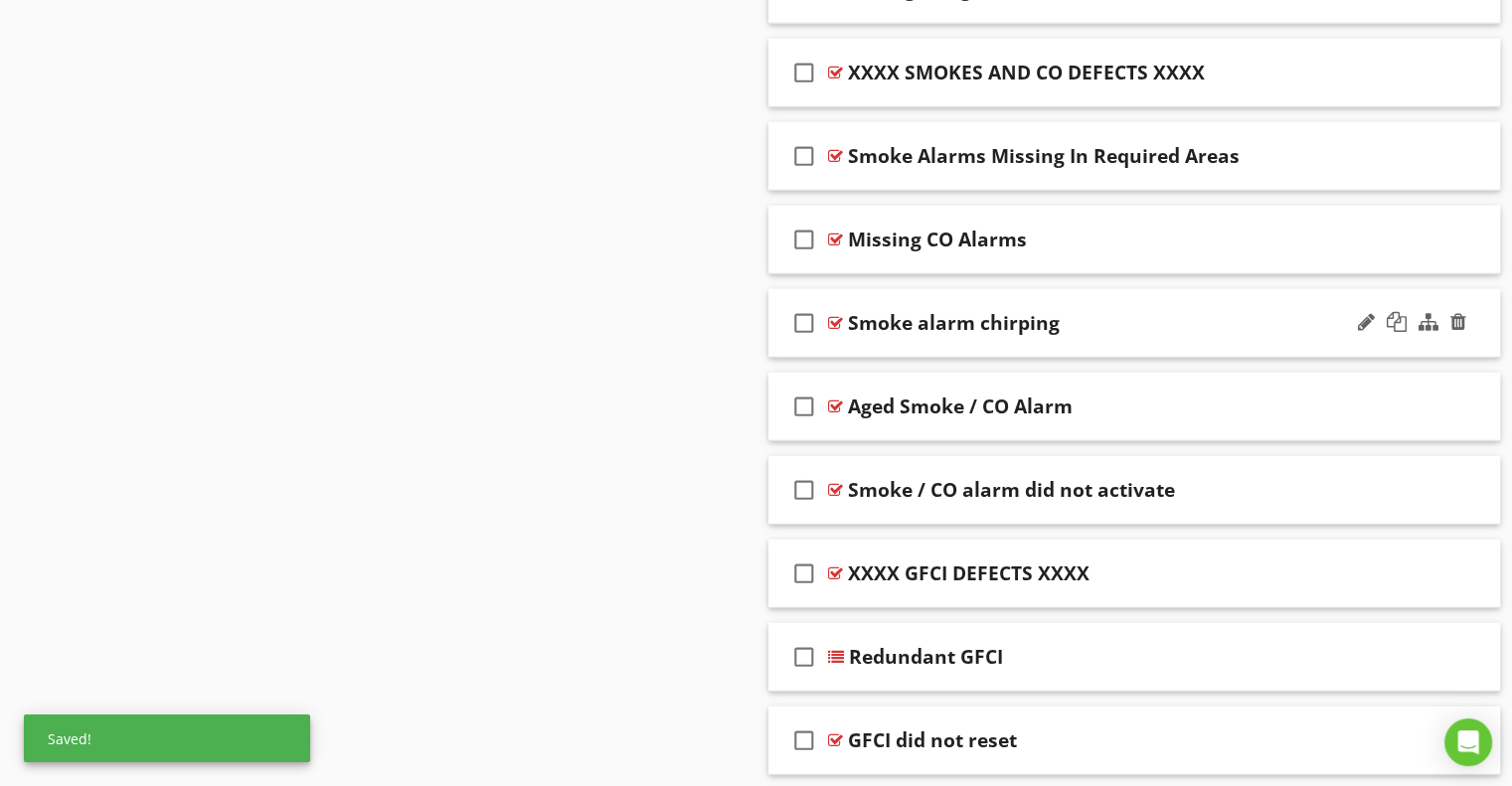 click on "Smoke alarm chirping" at bounding box center (953, 323) 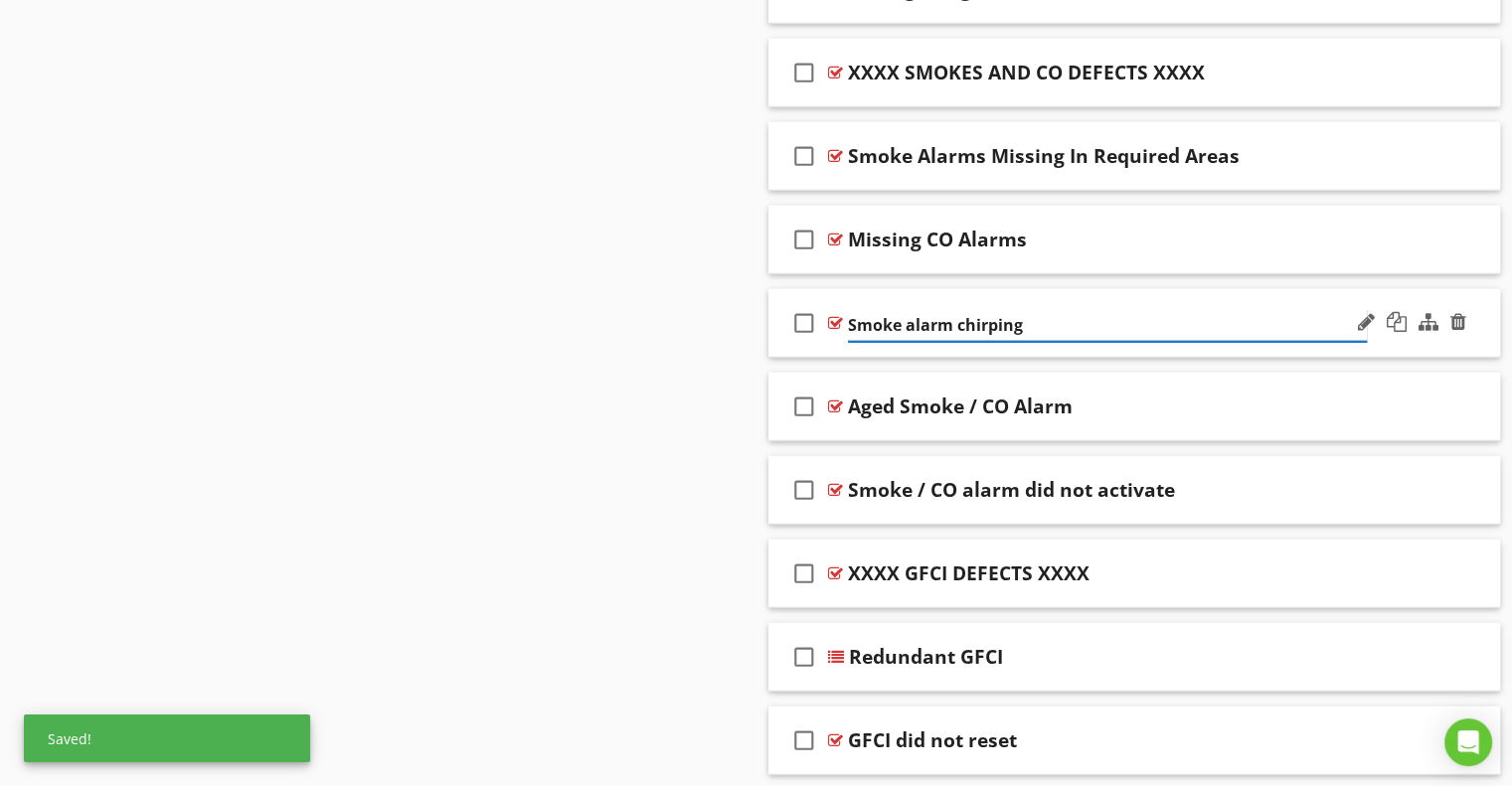 click on "Smoke alarm chirping" at bounding box center (1107, 325) 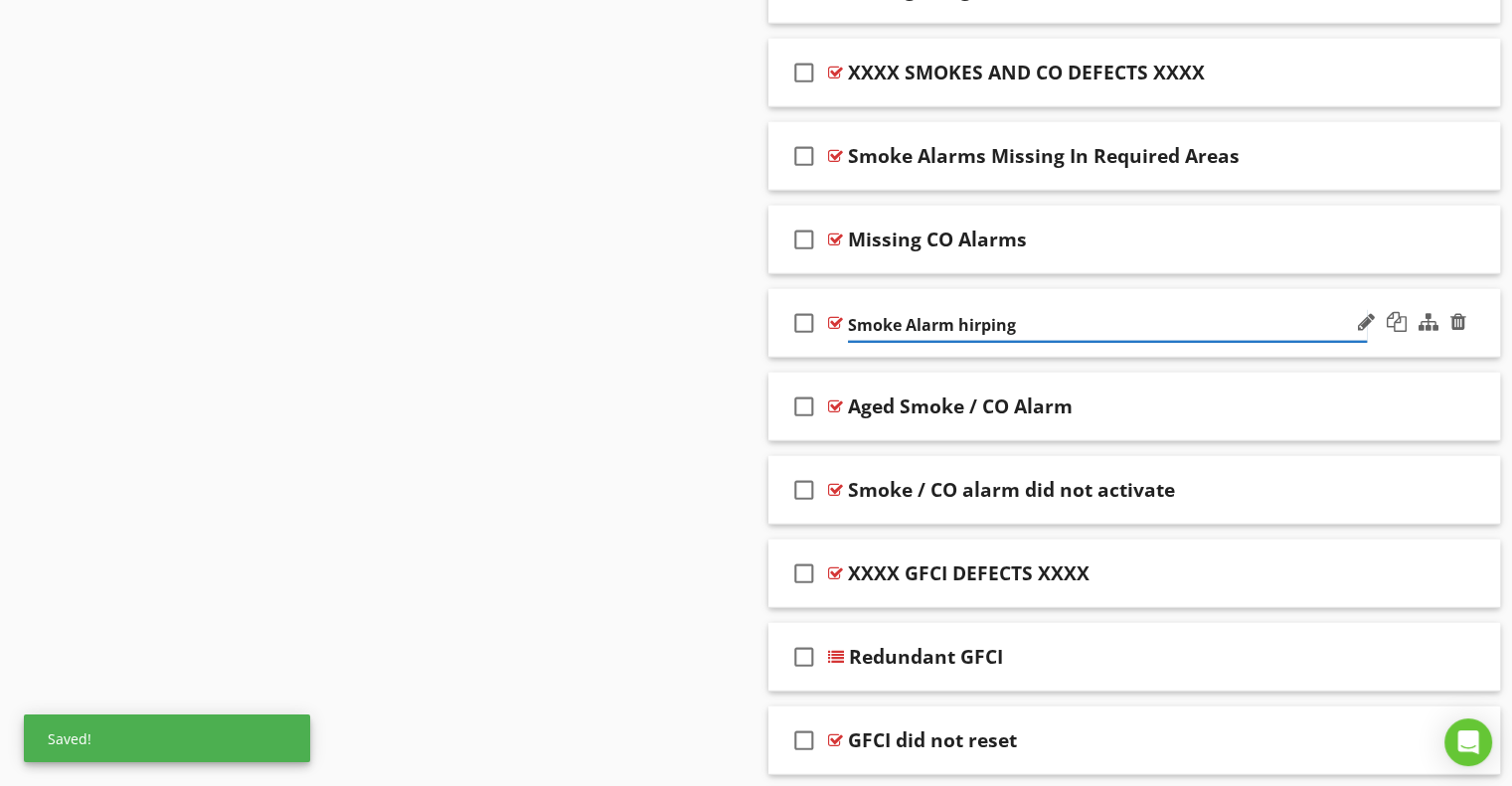 type on "Smoke Alarm Chirping" 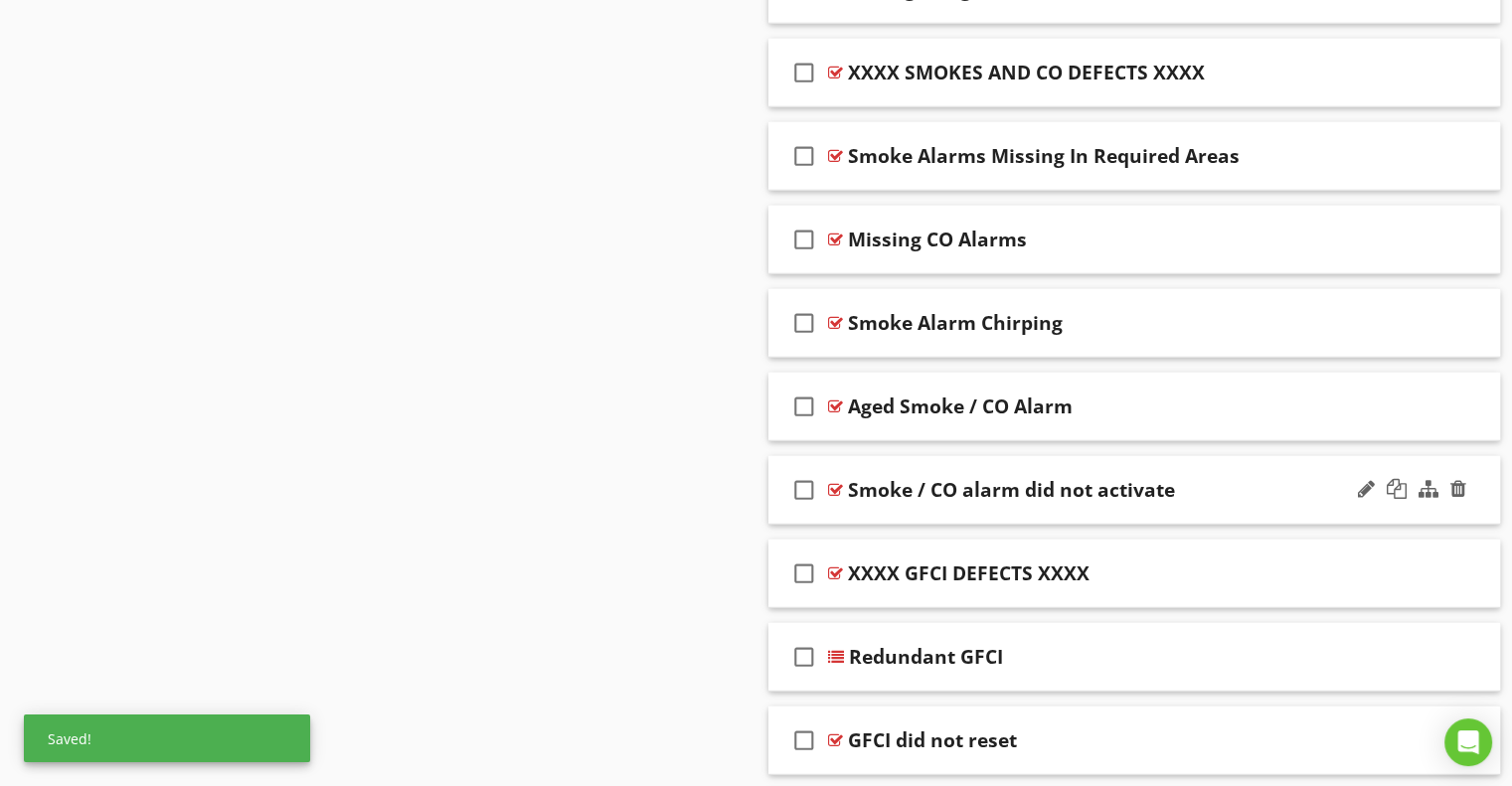 click on "Smoke / CO alarm did not activate" at bounding box center [1011, 490] 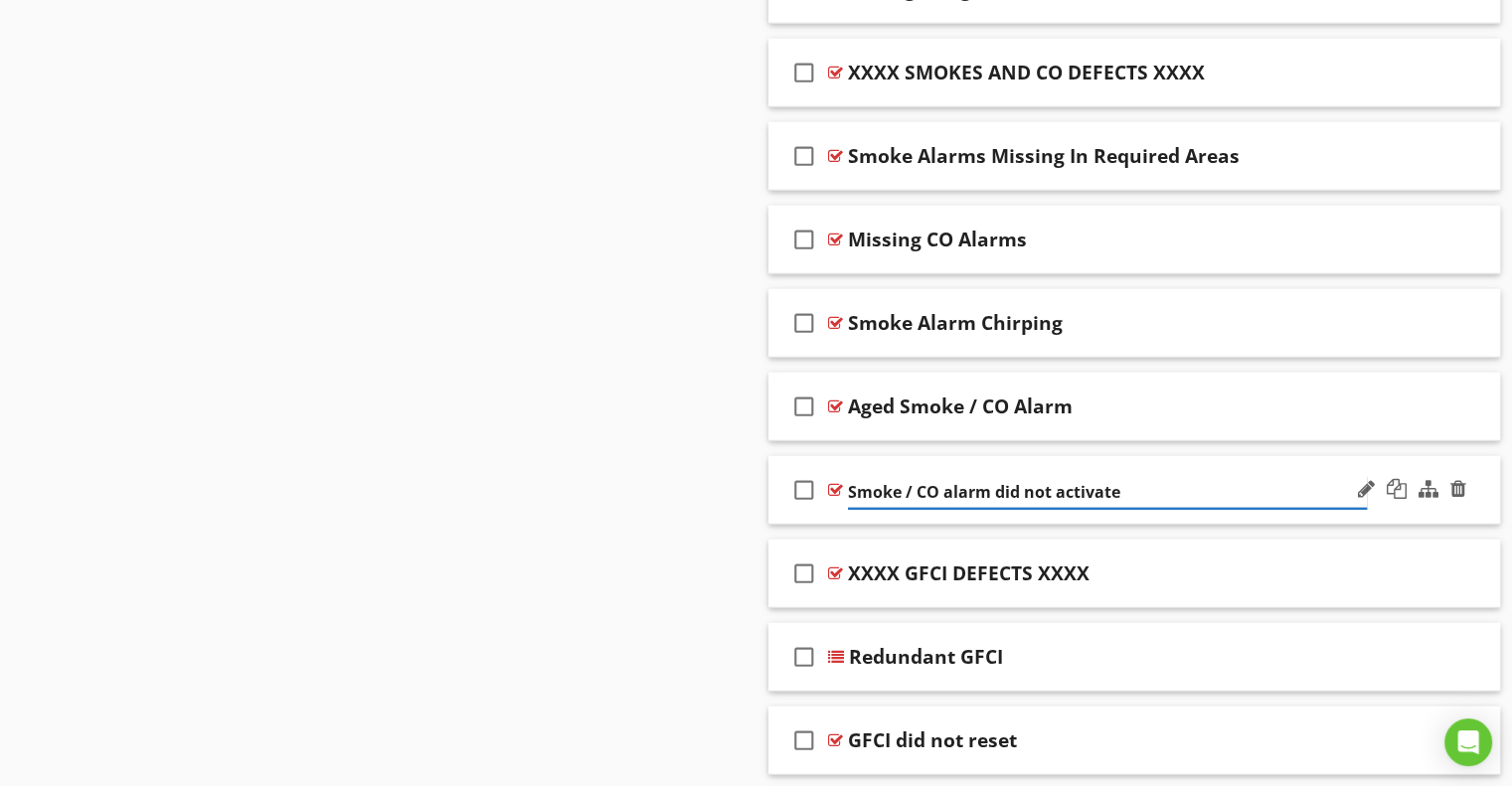 click on "Smoke / CO alarm did not activate" at bounding box center (1107, 492) 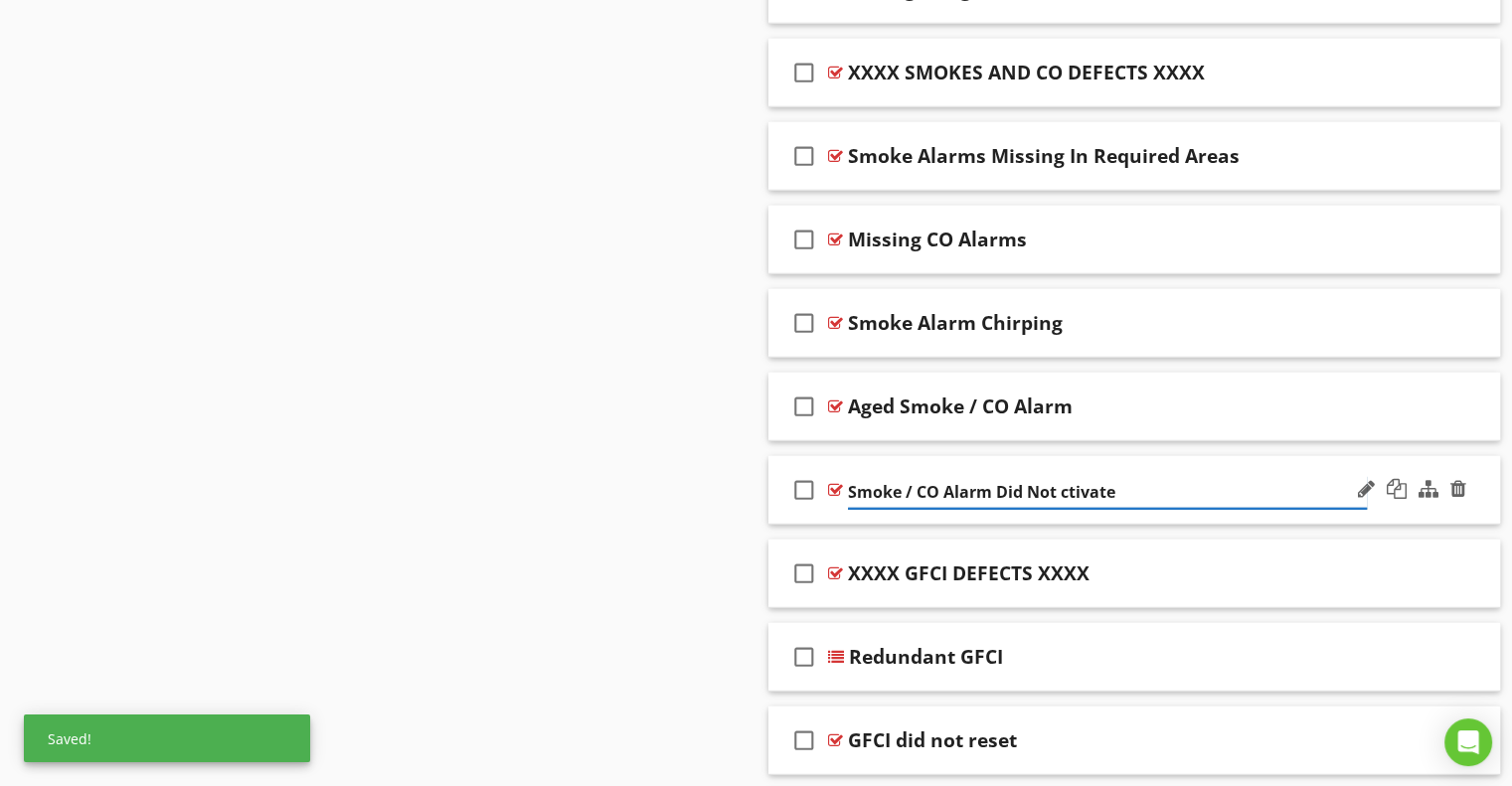 type on "Smoke / CO Alarm Did Not Activate" 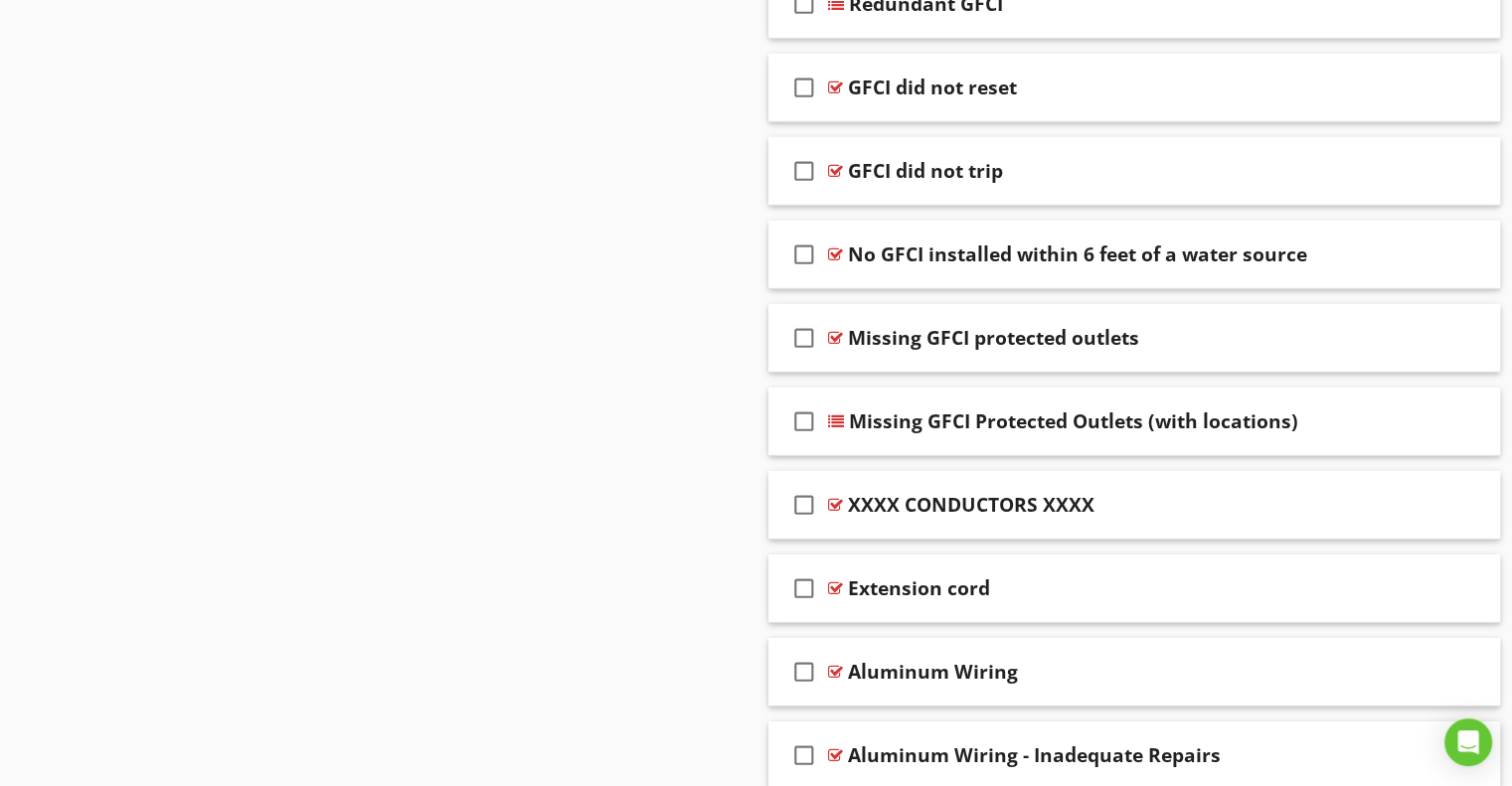 scroll, scrollTop: 6086, scrollLeft: 0, axis: vertical 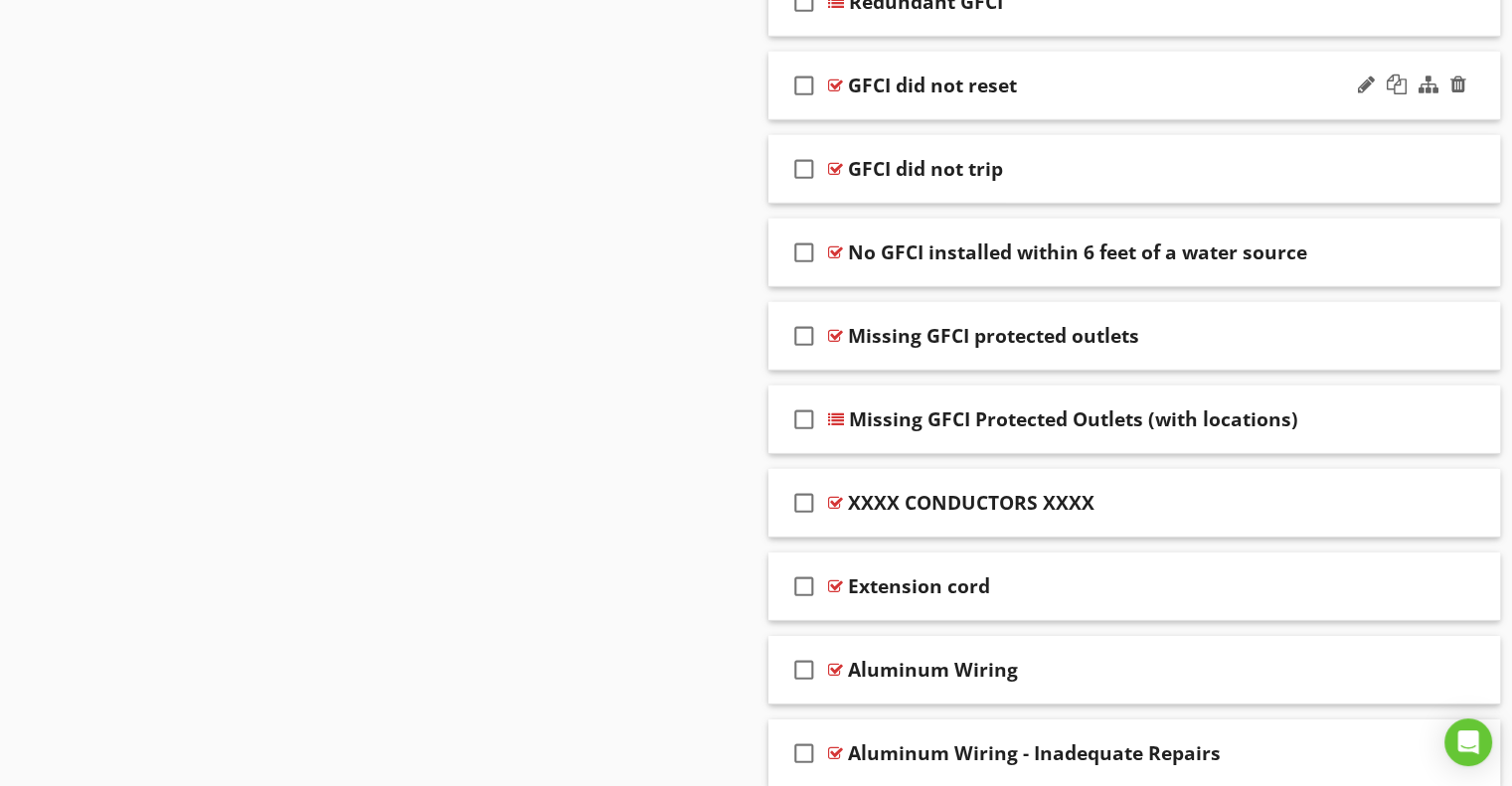 click on "GFCI did not reset" at bounding box center (932, 85) 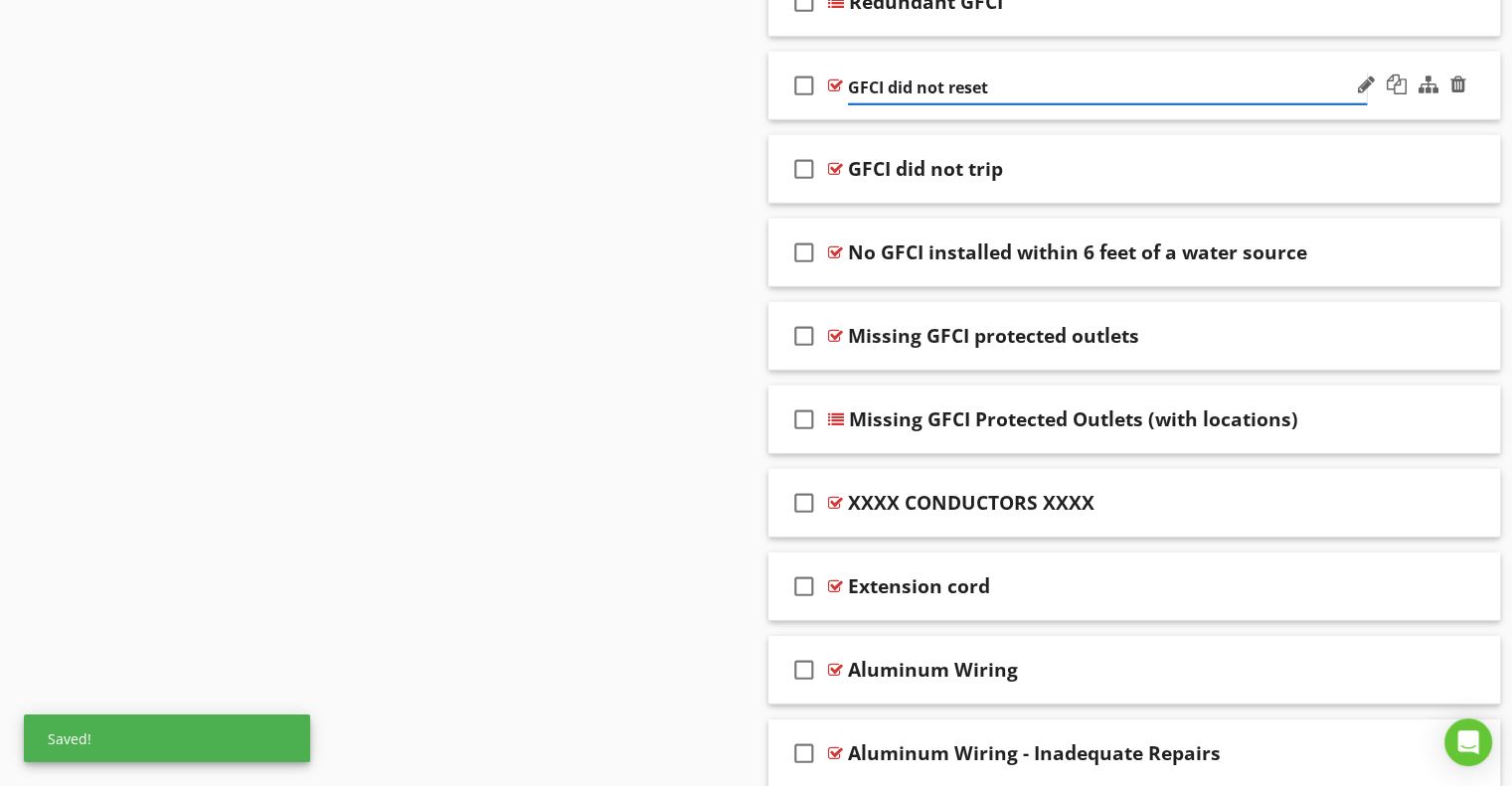 click on "GFCI did not reset" at bounding box center [1107, 87] 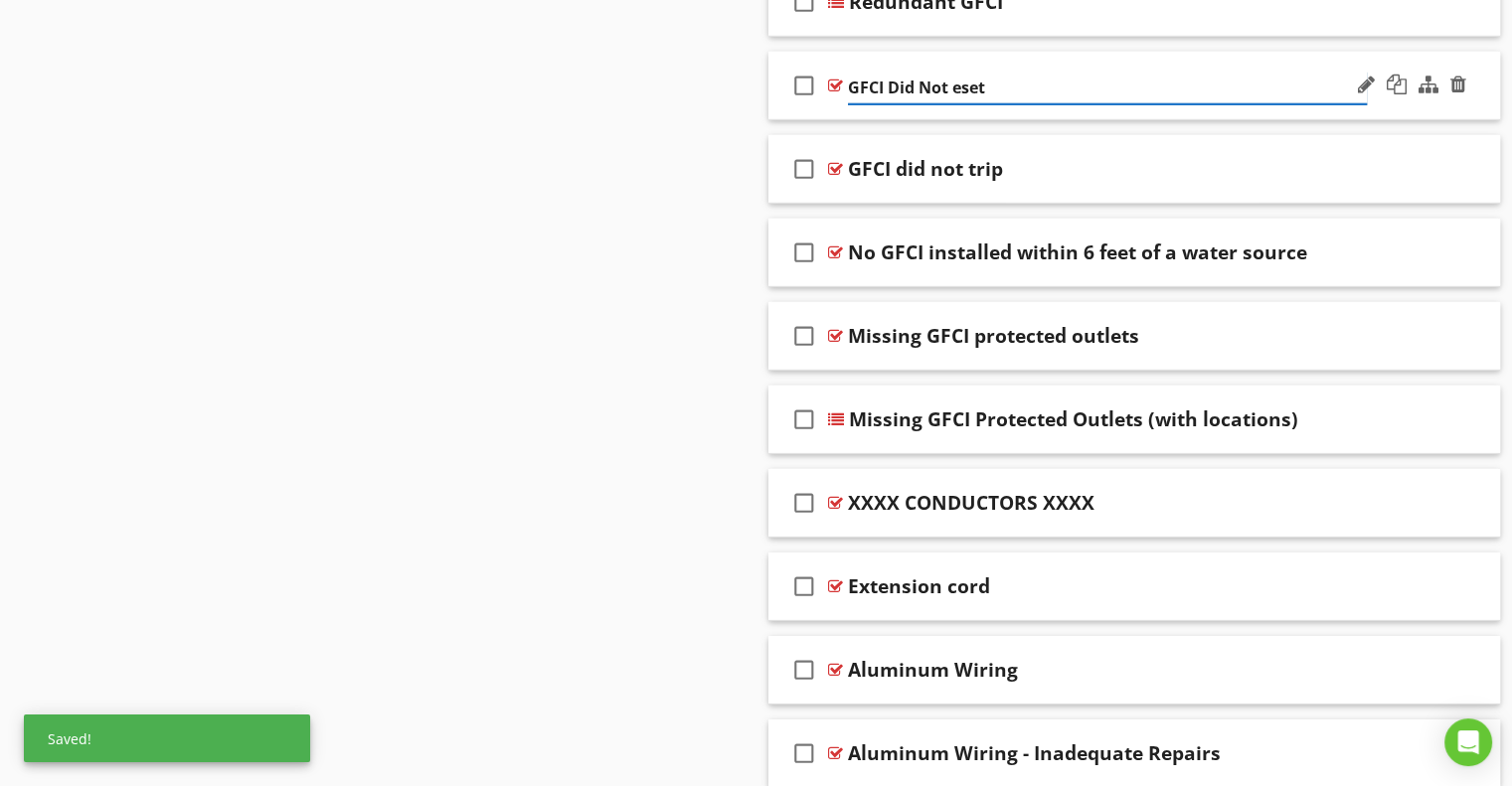 type on "GFCI Did Not Reset" 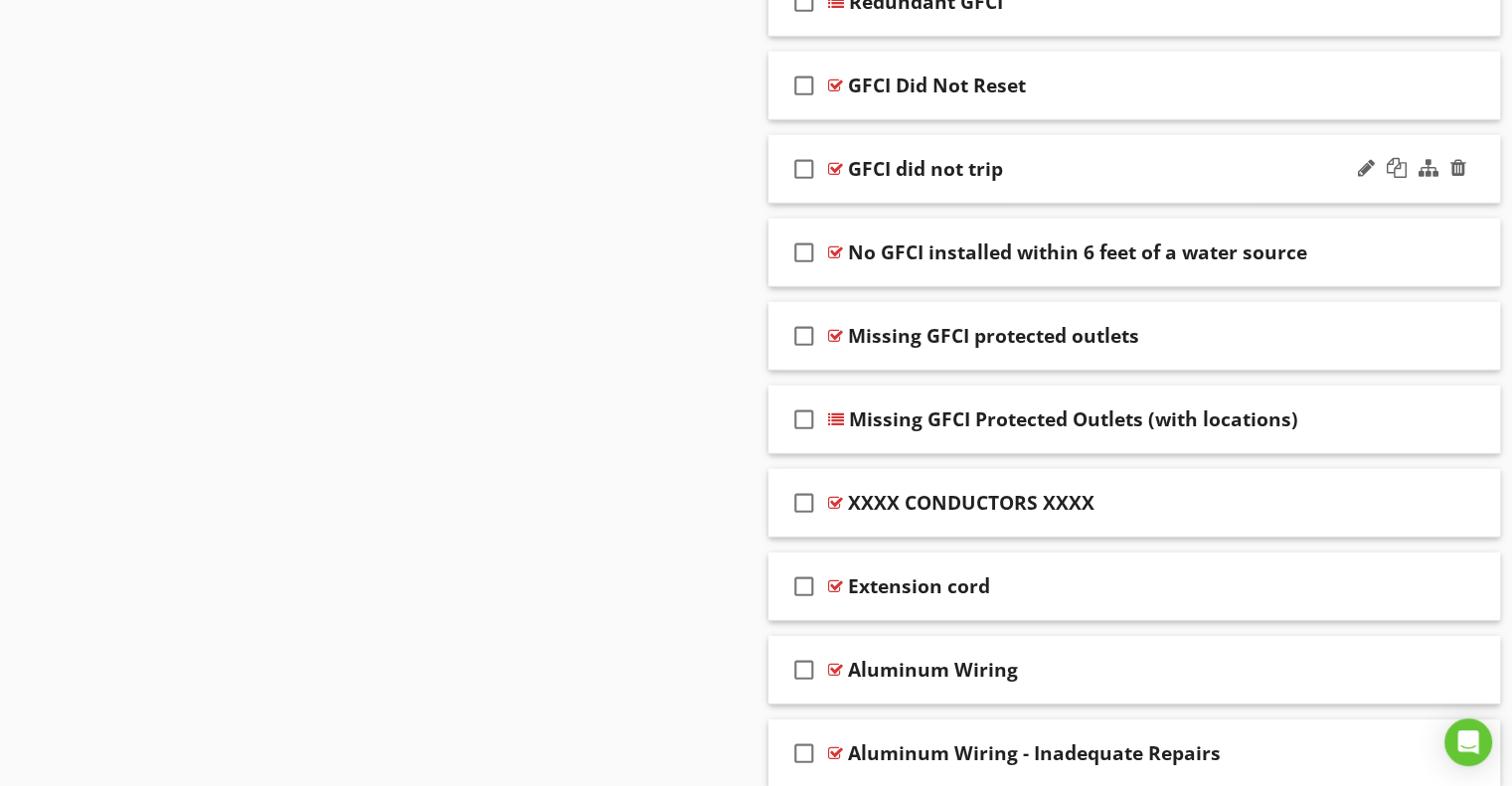 click on "GFCI did not trip" at bounding box center (925, 169) 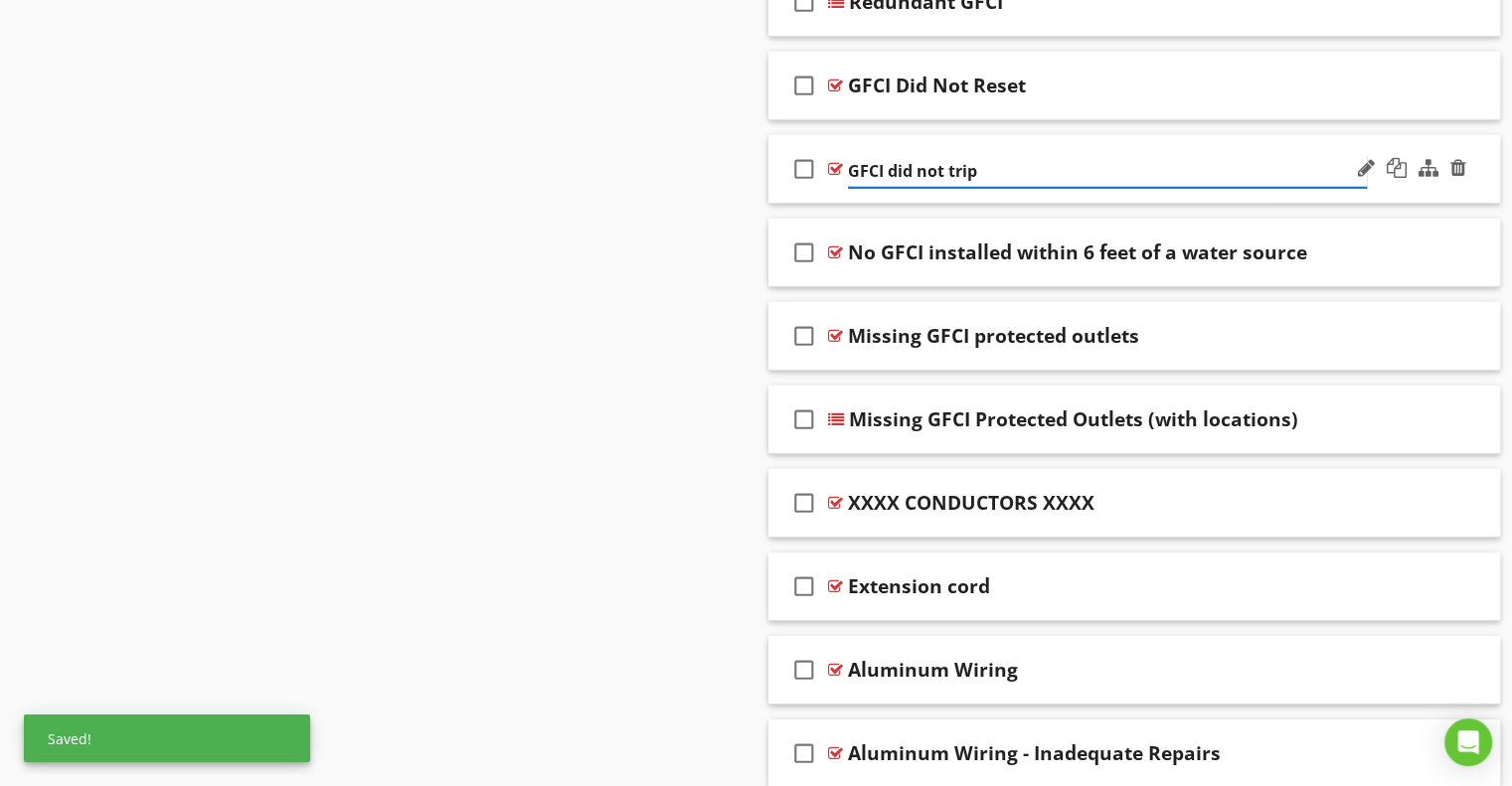 click on "GFCI did not trip" at bounding box center (1107, 171) 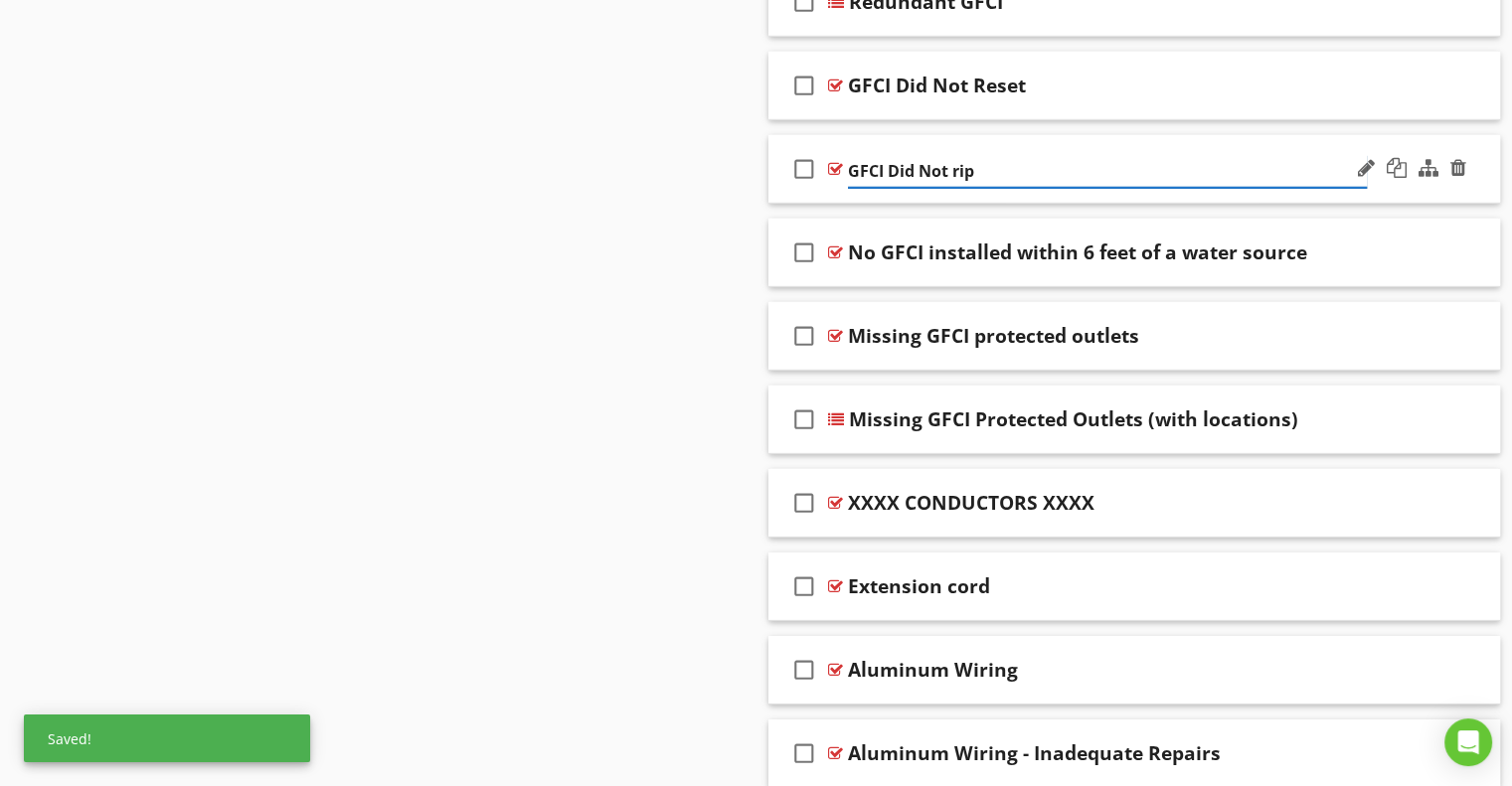 type on "GFCI Did Not Trip" 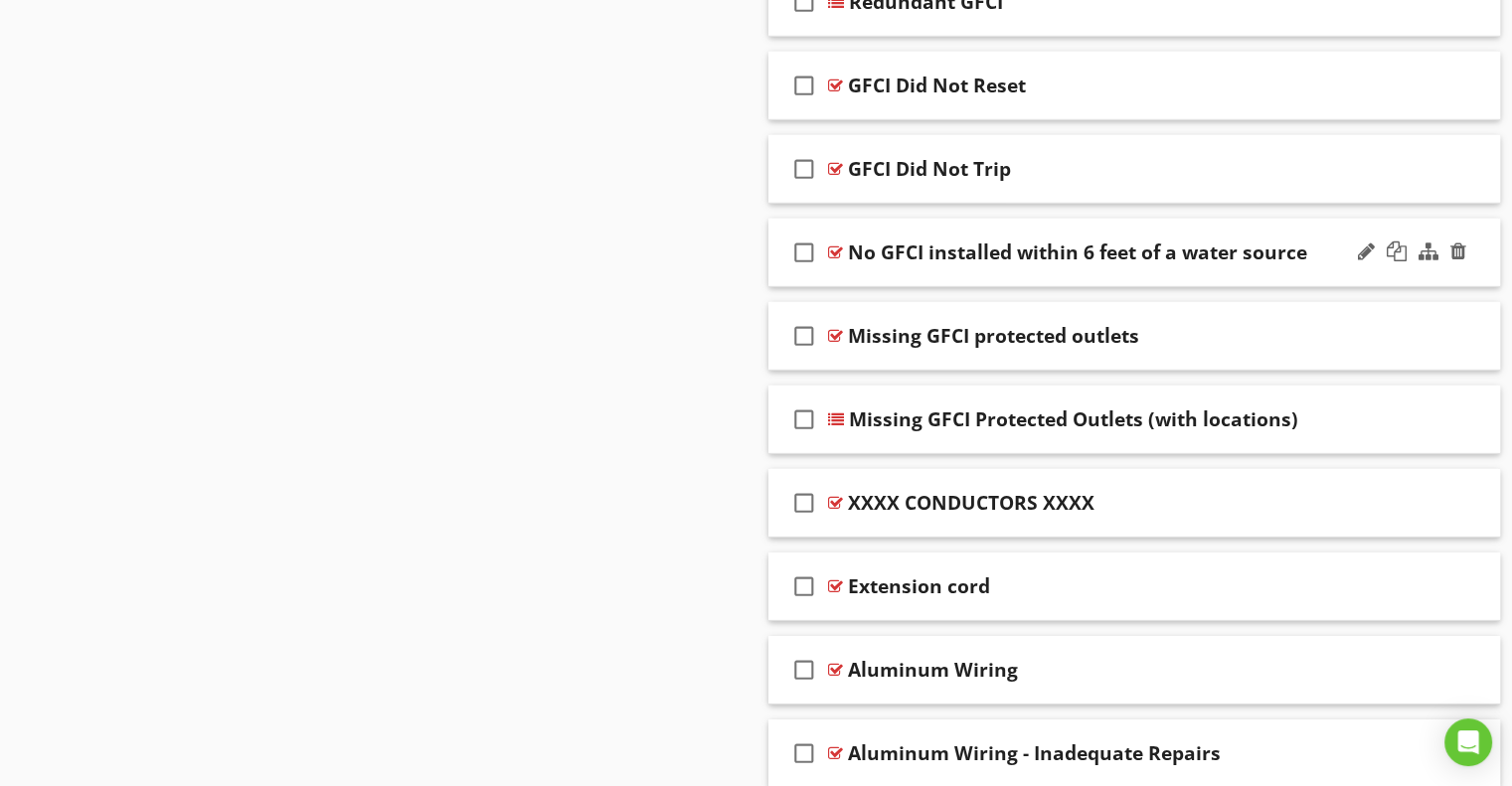 click on "No GFCI installed within 6 feet of a water source" at bounding box center [1078, 252] 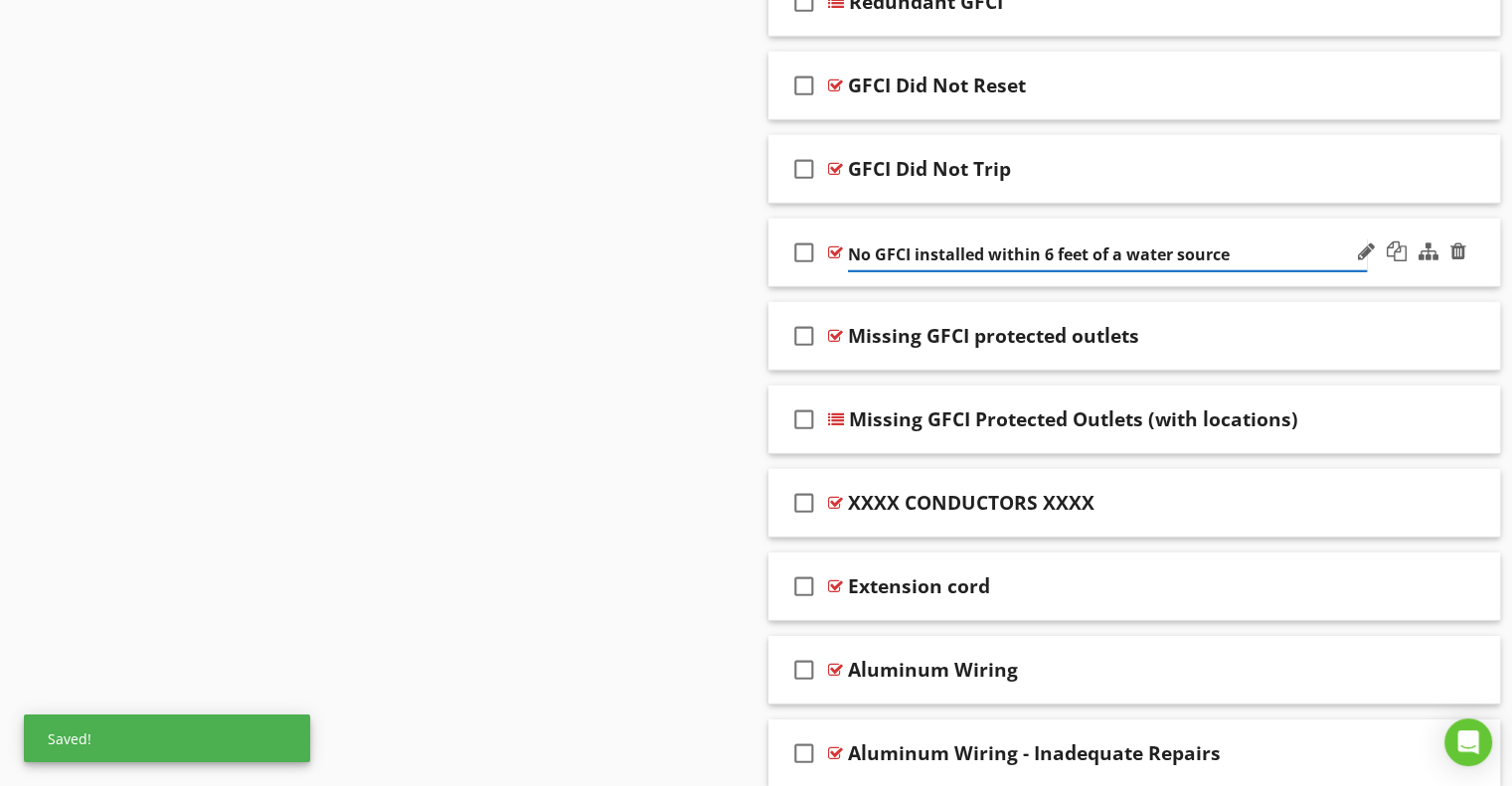 click on "No GFCI installed within 6 feet of a water source" at bounding box center (1107, 254) 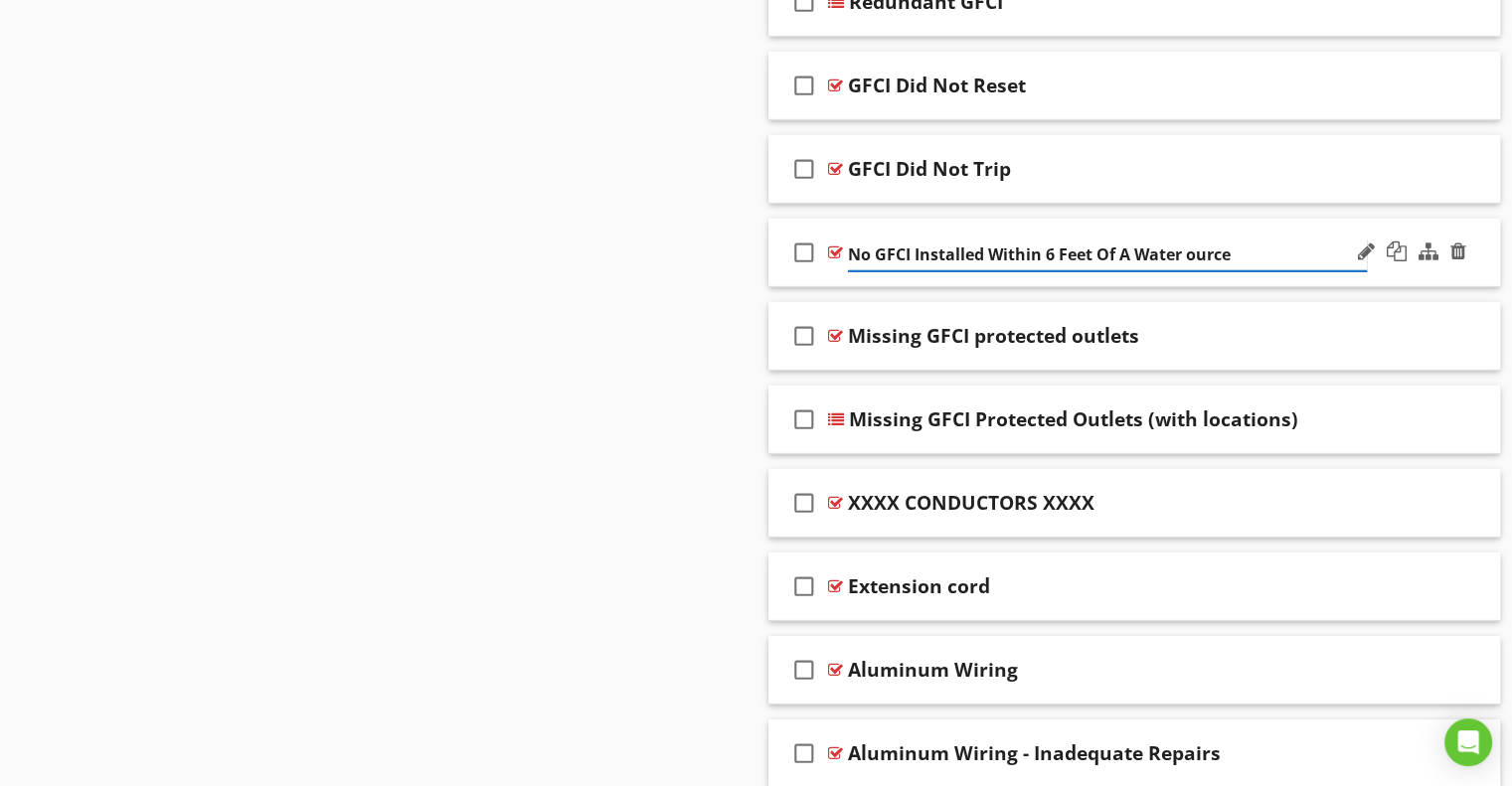 type on "No GFCI Installed Within 6 Feet Of A Water Source" 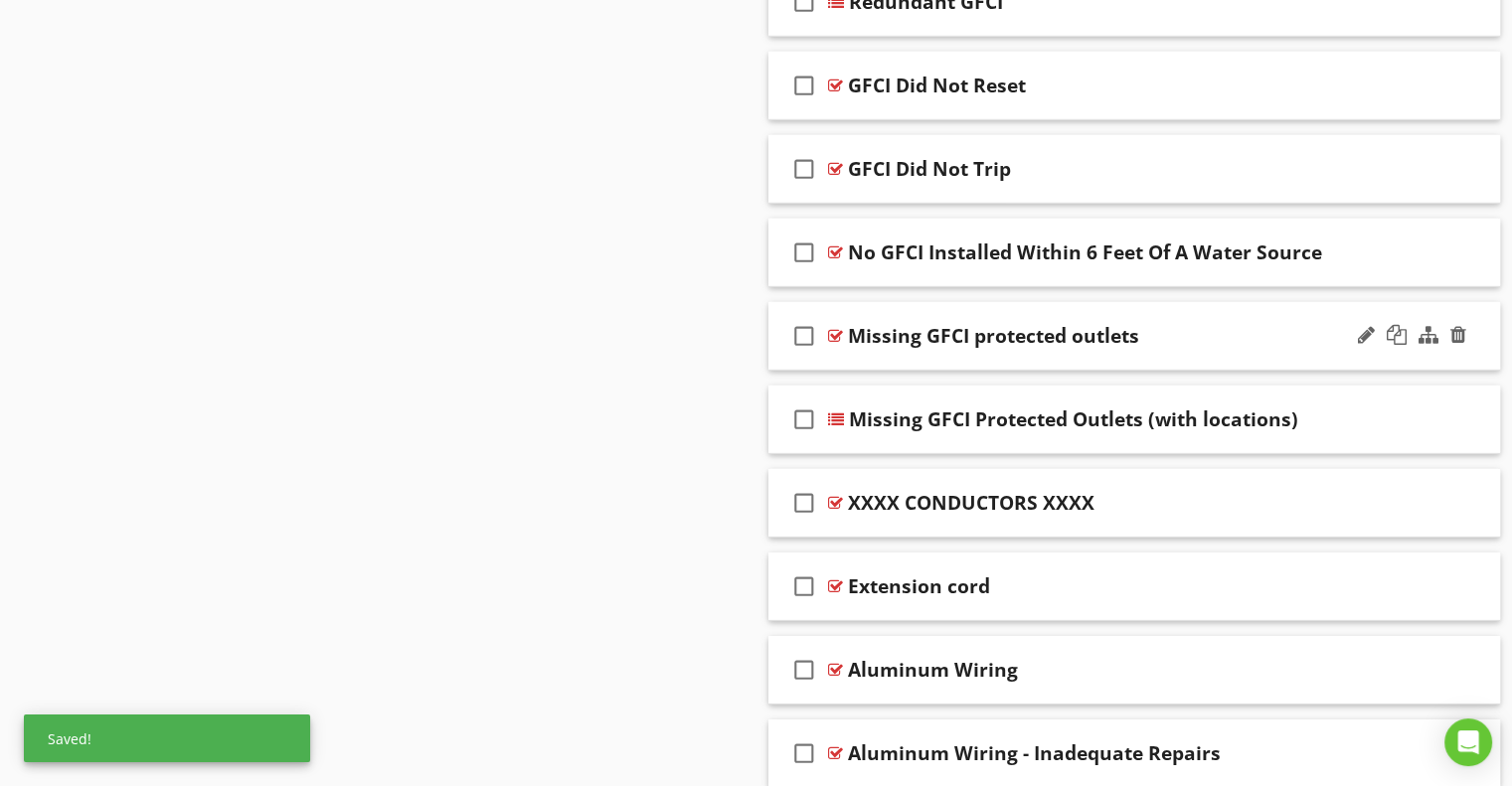 click on "Missing GFCI protected outlets" at bounding box center [993, 336] 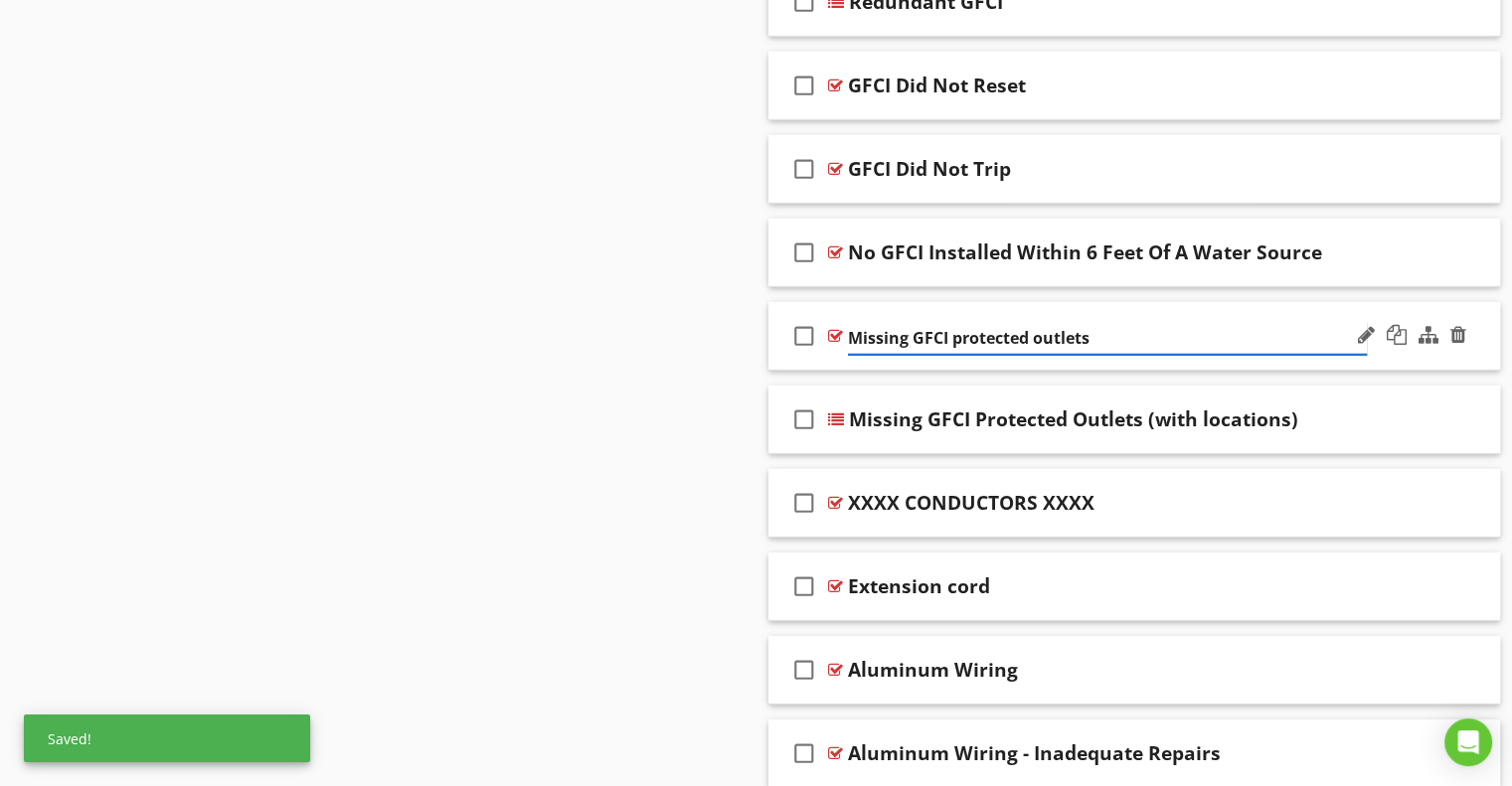 click on "Missing GFCI protected outlets" at bounding box center (1107, 338) 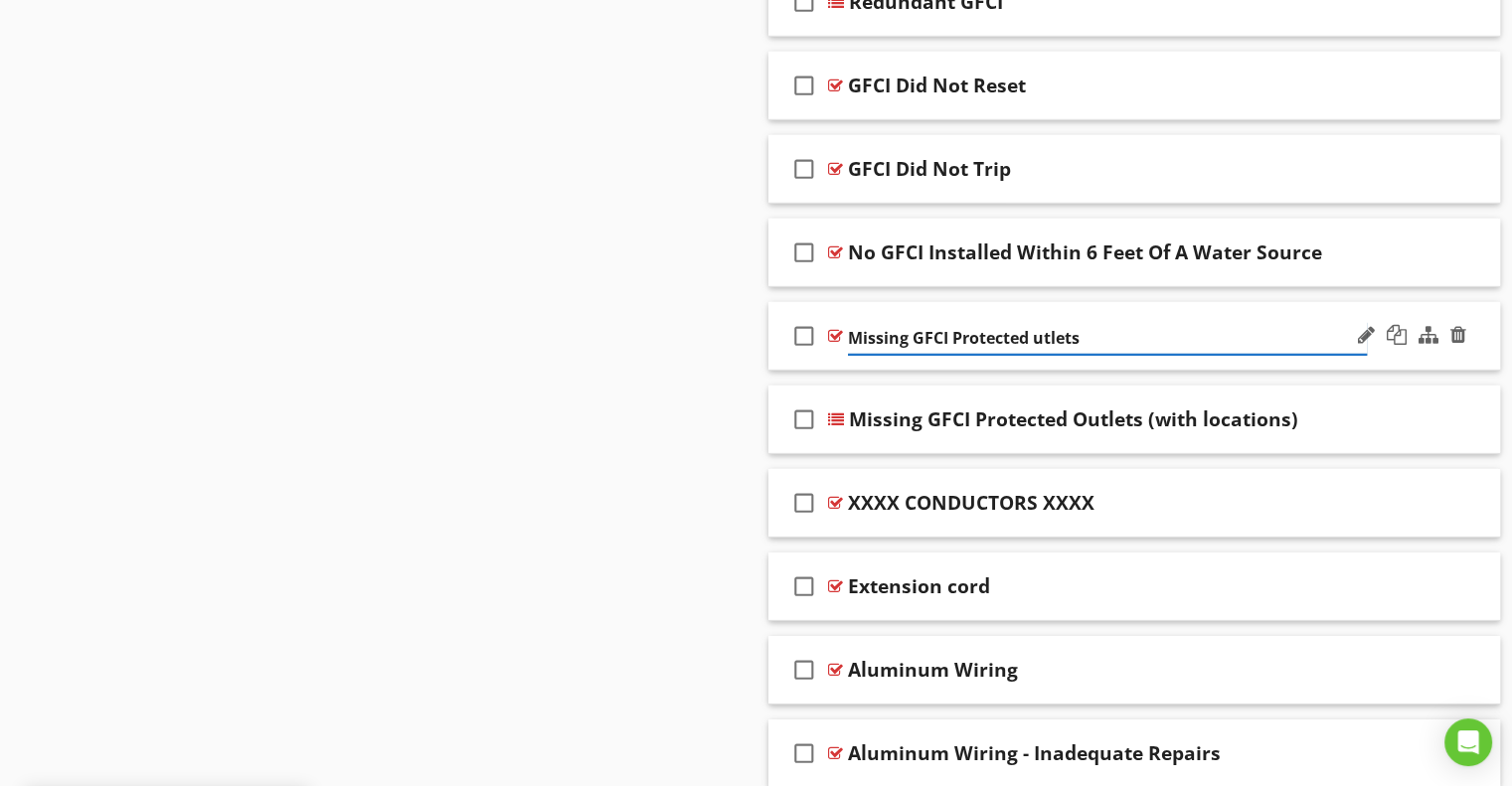 type on "Missing GFCI Protected Outlets" 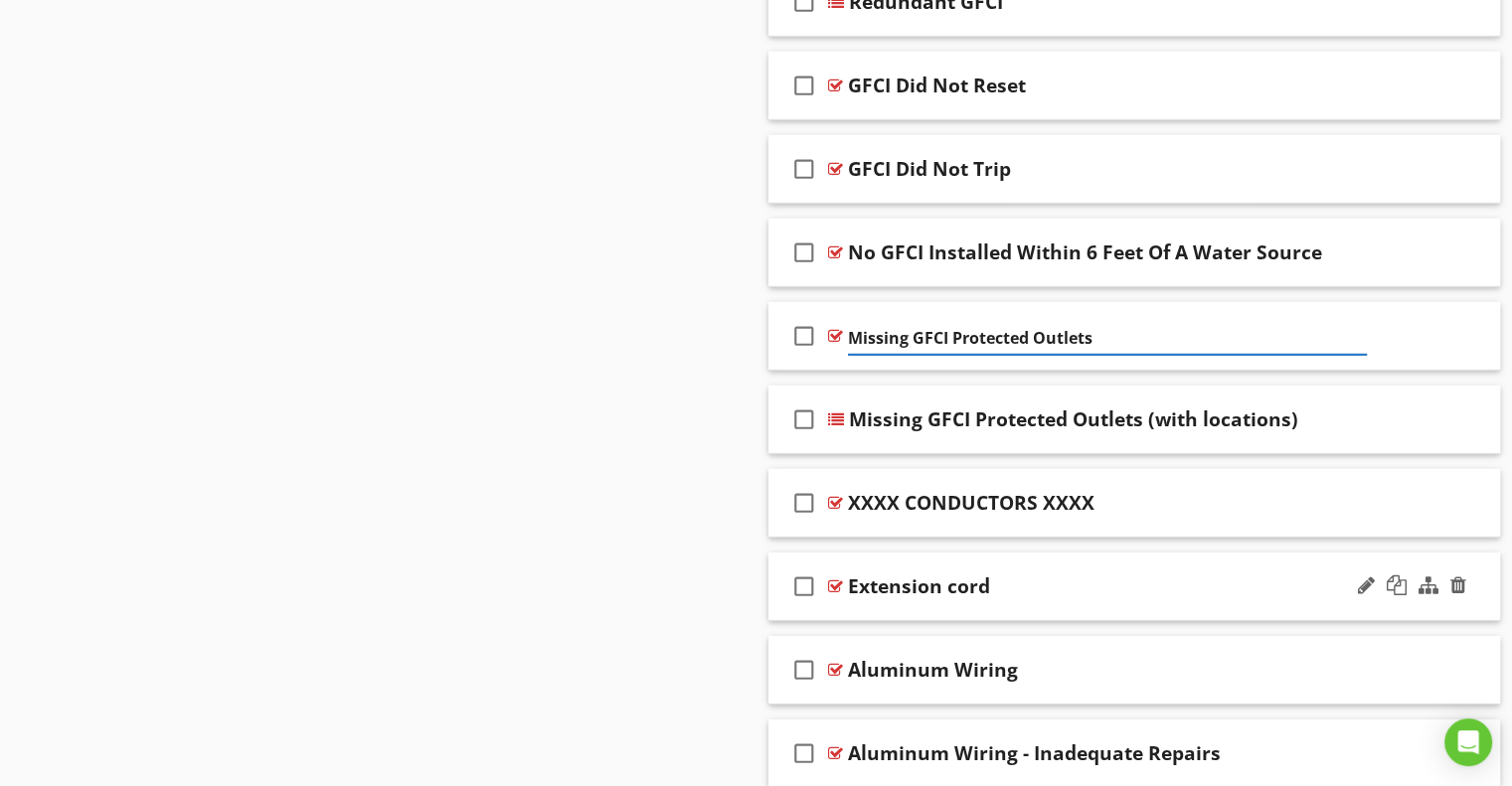 click on "Extension cord" at bounding box center [919, 586] 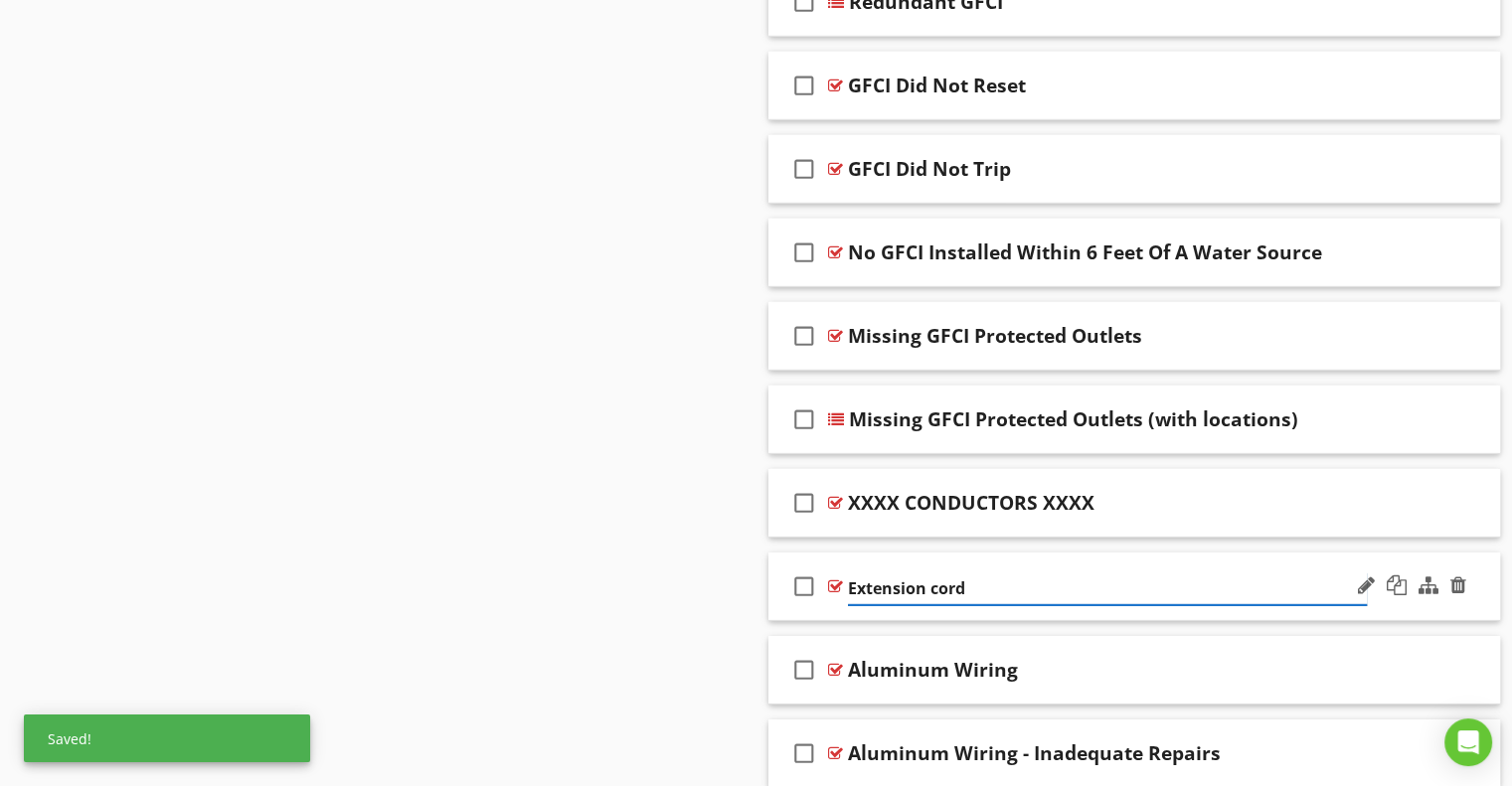 click on "Extension cord" at bounding box center [1107, 588] 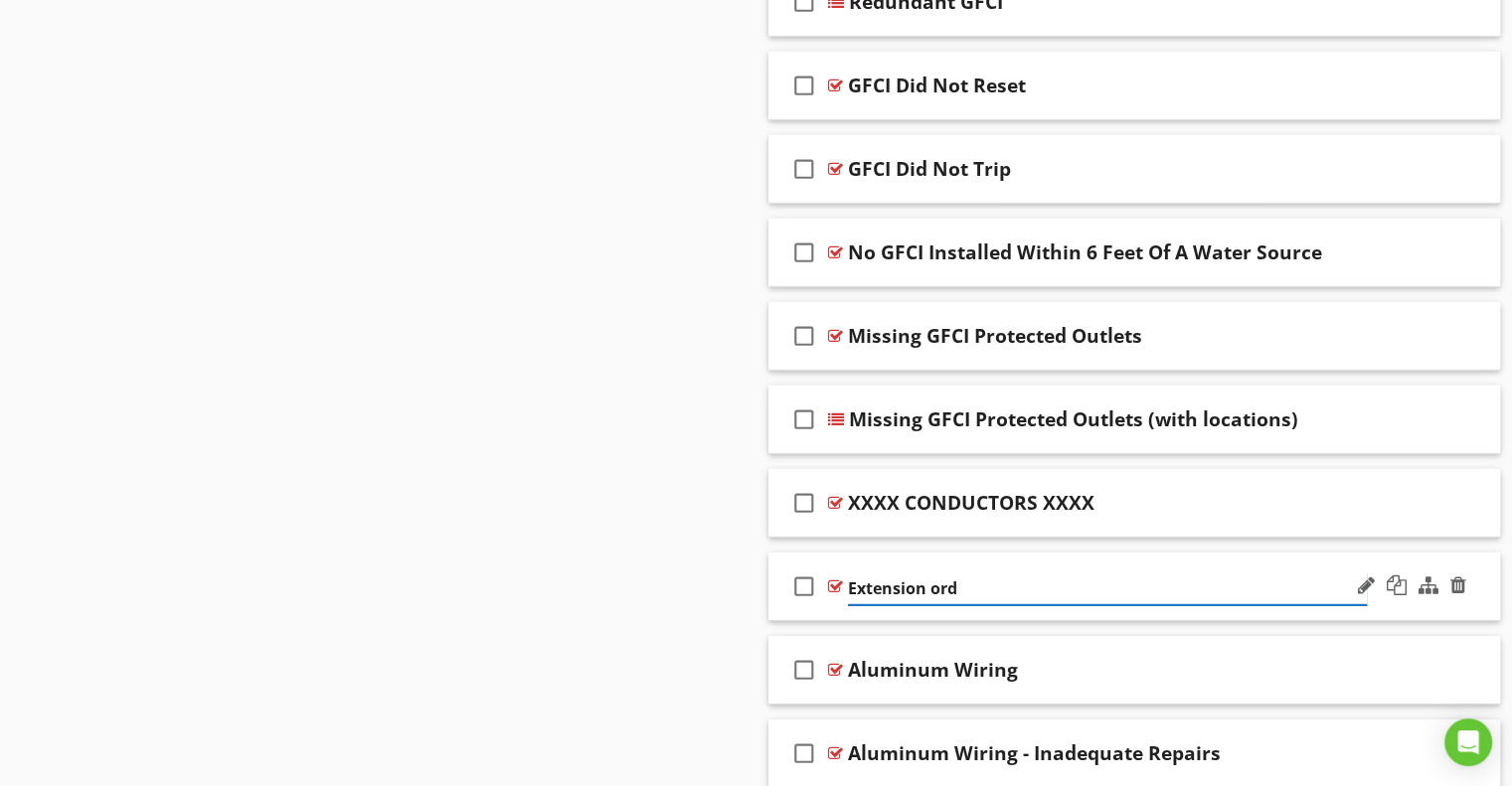 type on "Extension Cord" 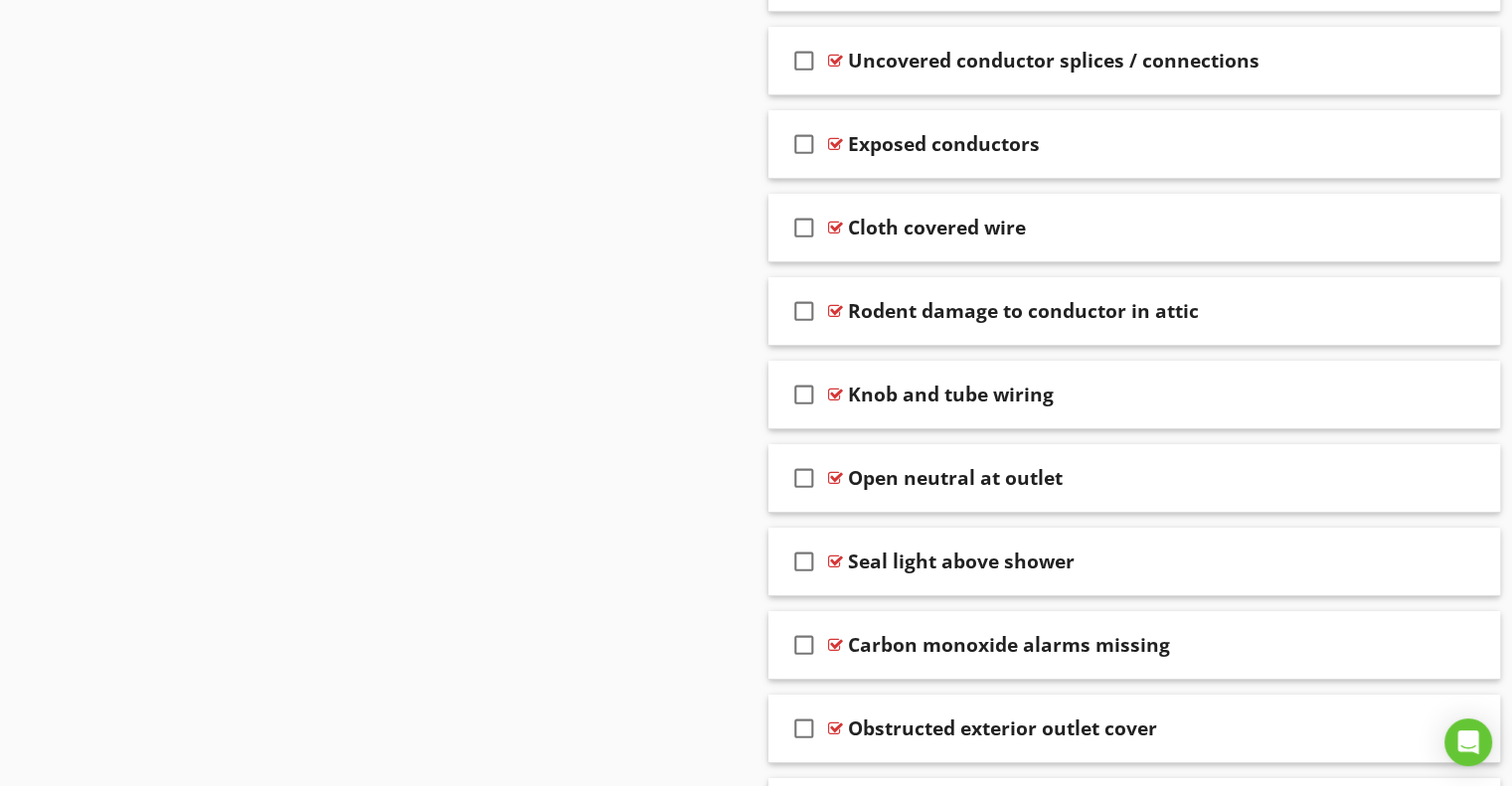 scroll, scrollTop: 6863, scrollLeft: 0, axis: vertical 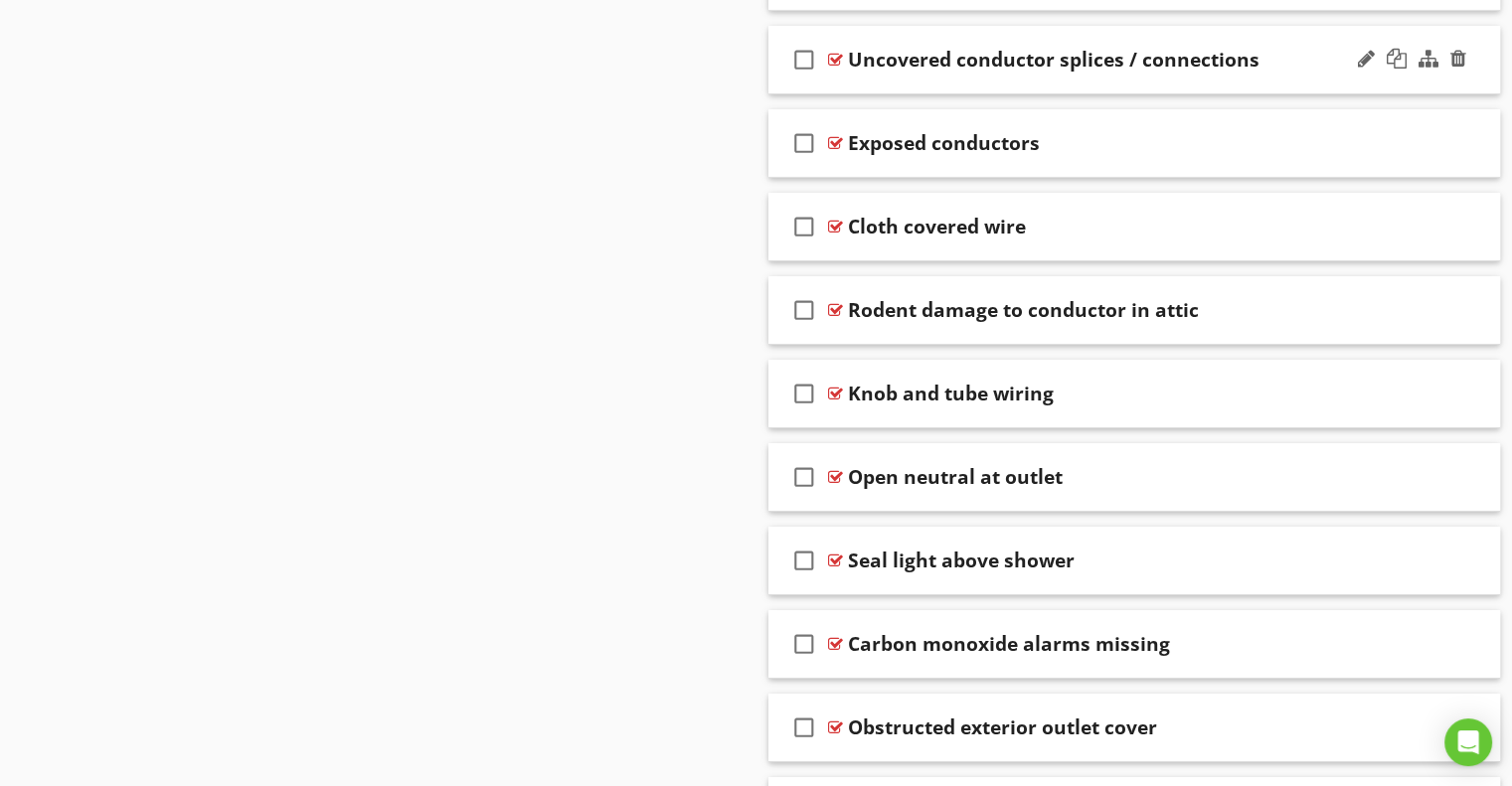 click on "Uncovered conductor splices / connections" at bounding box center (1054, 60) 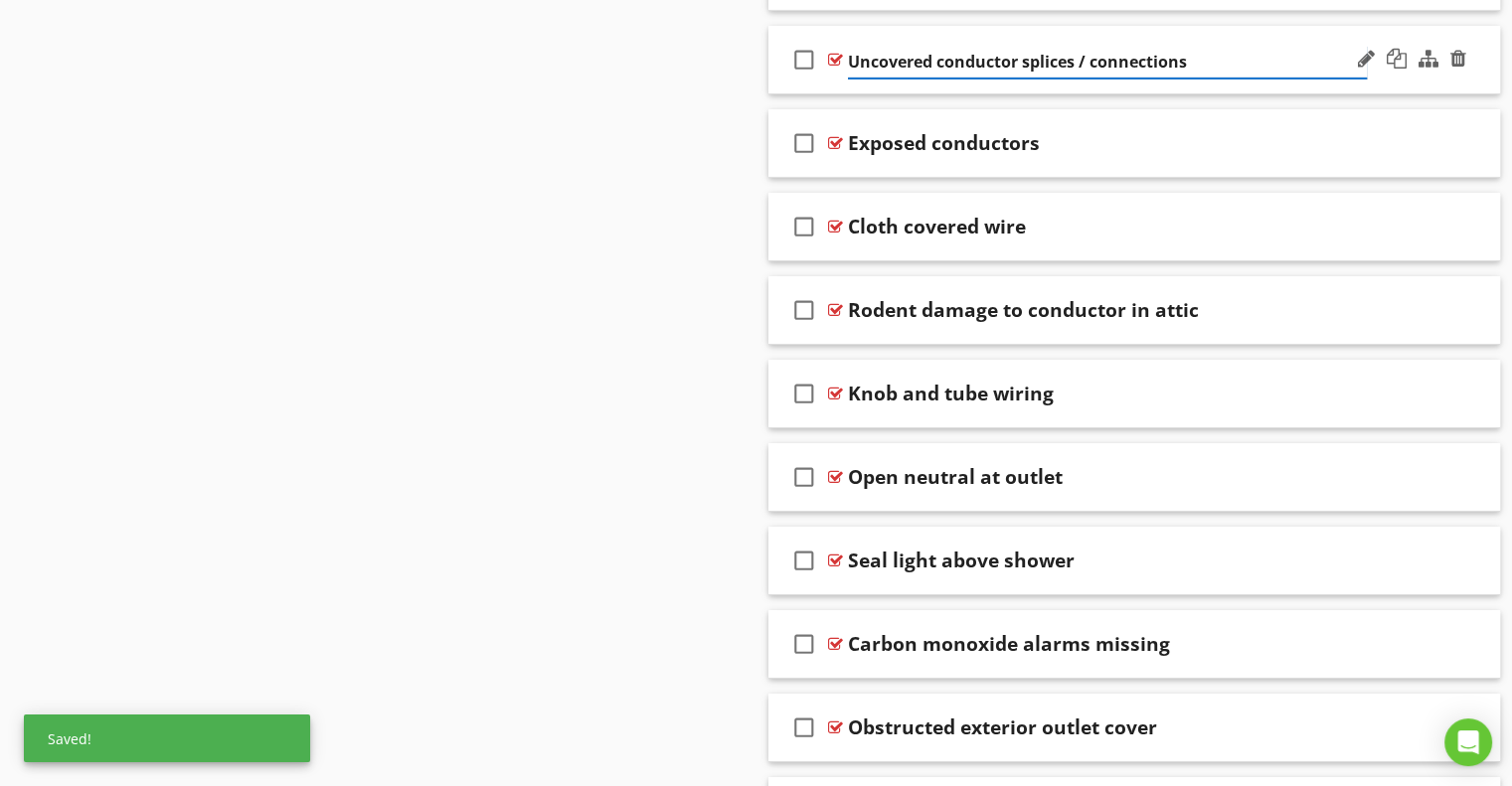 click on "Uncovered conductor splices / connections" at bounding box center (1107, 62) 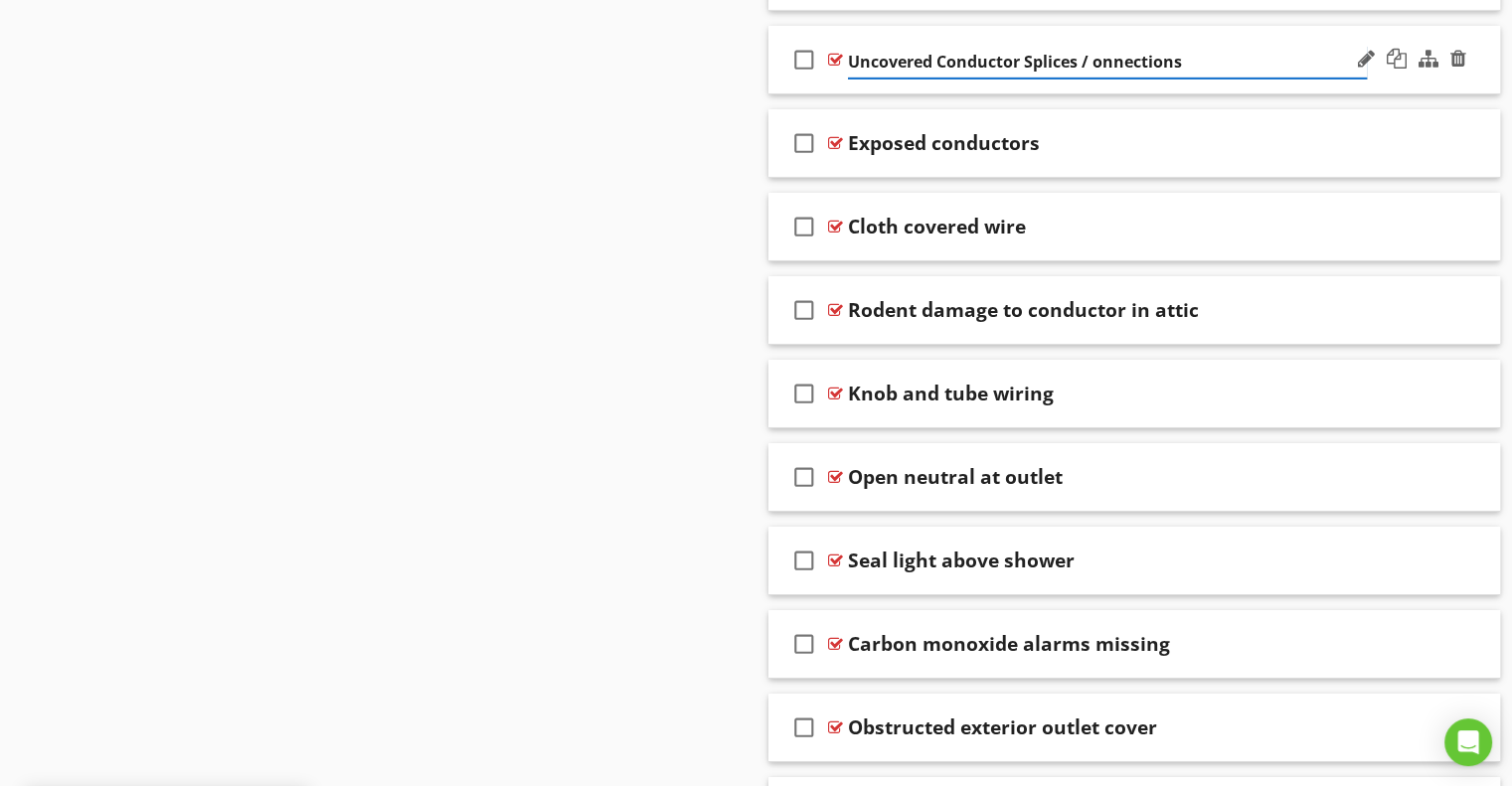 type on "Uncovered Conductor Splices / Connections" 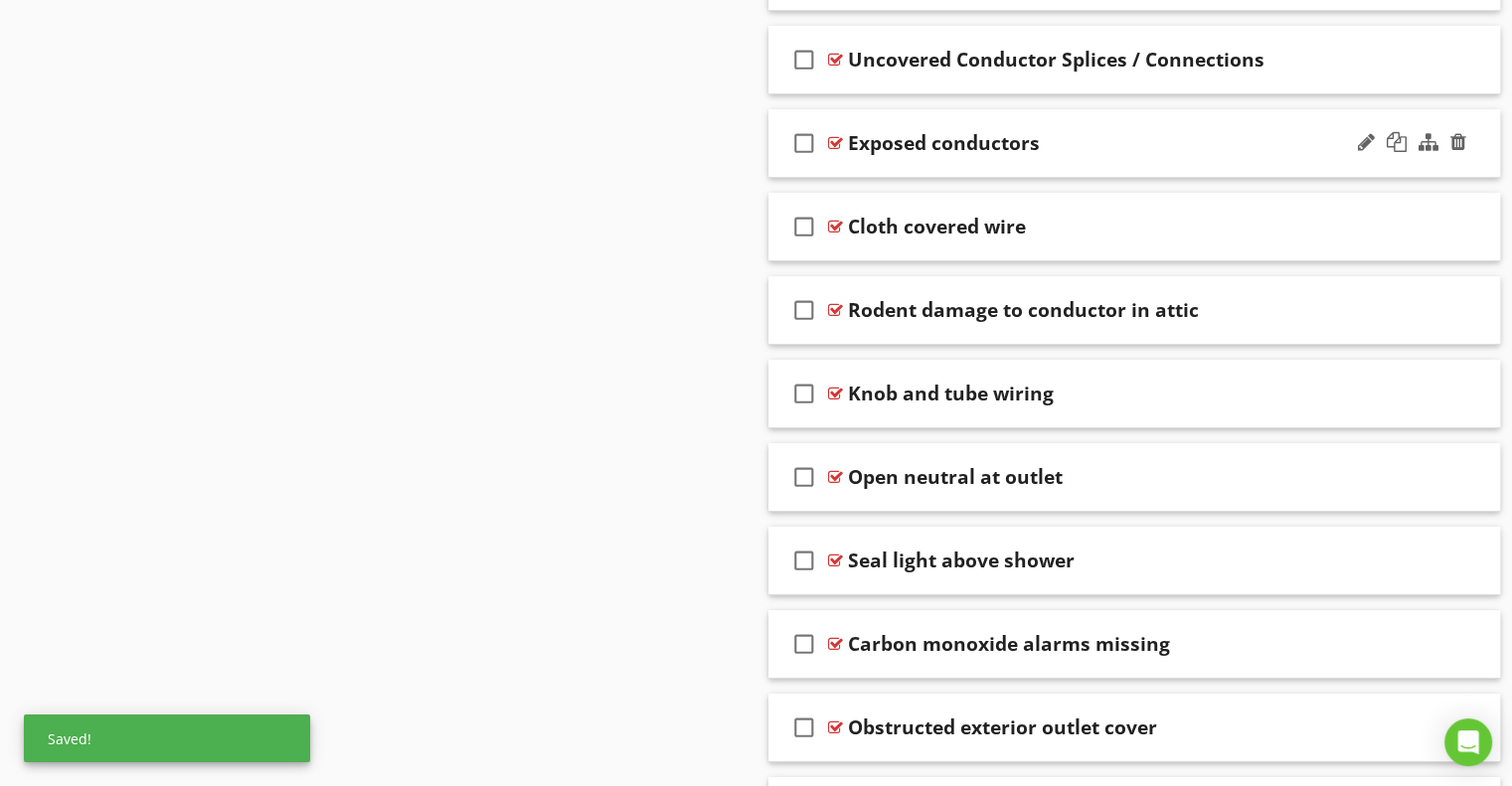click on "Exposed conductors" at bounding box center [943, 143] 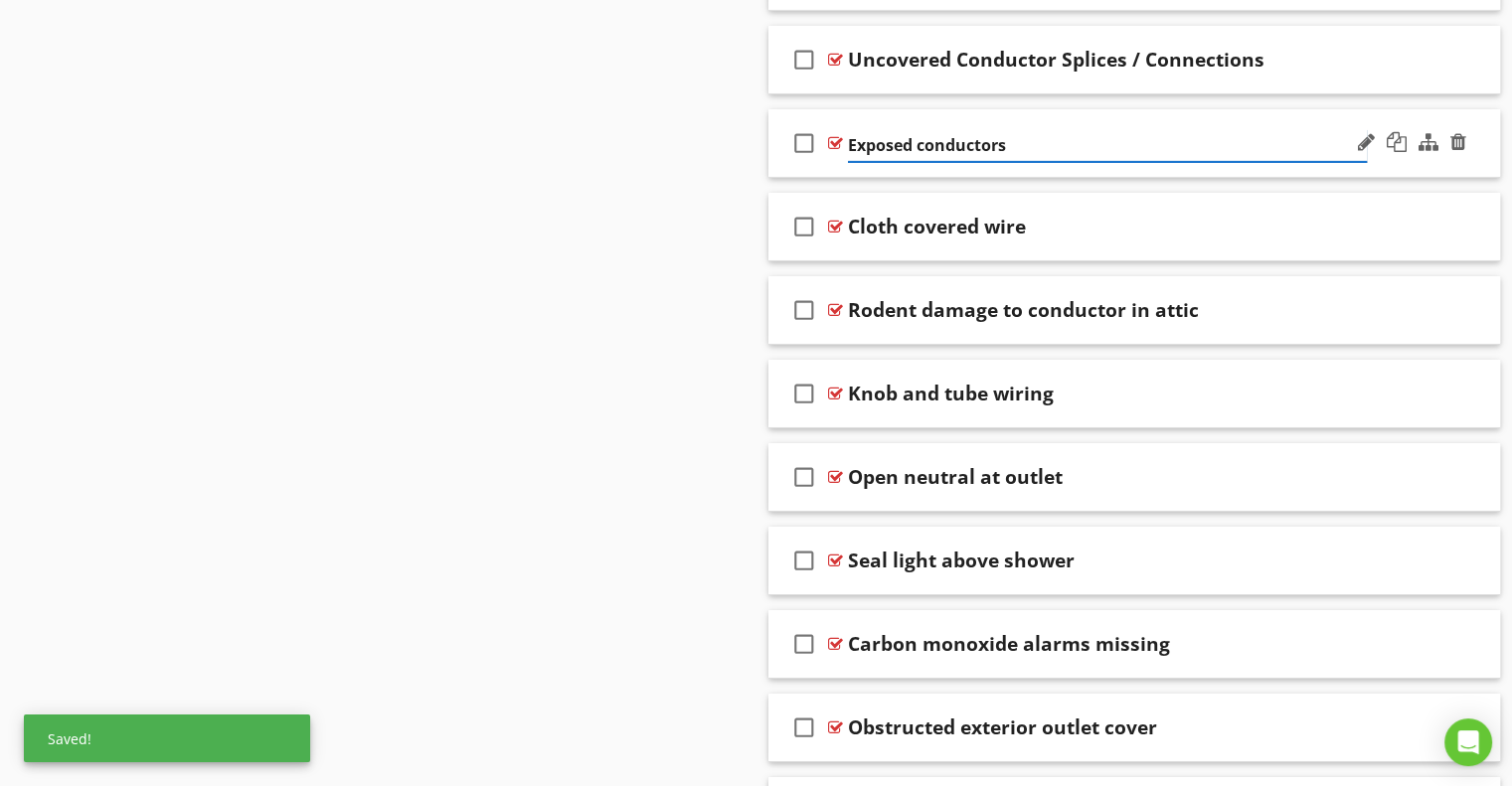click on "Exposed conductors" at bounding box center (1107, 145) 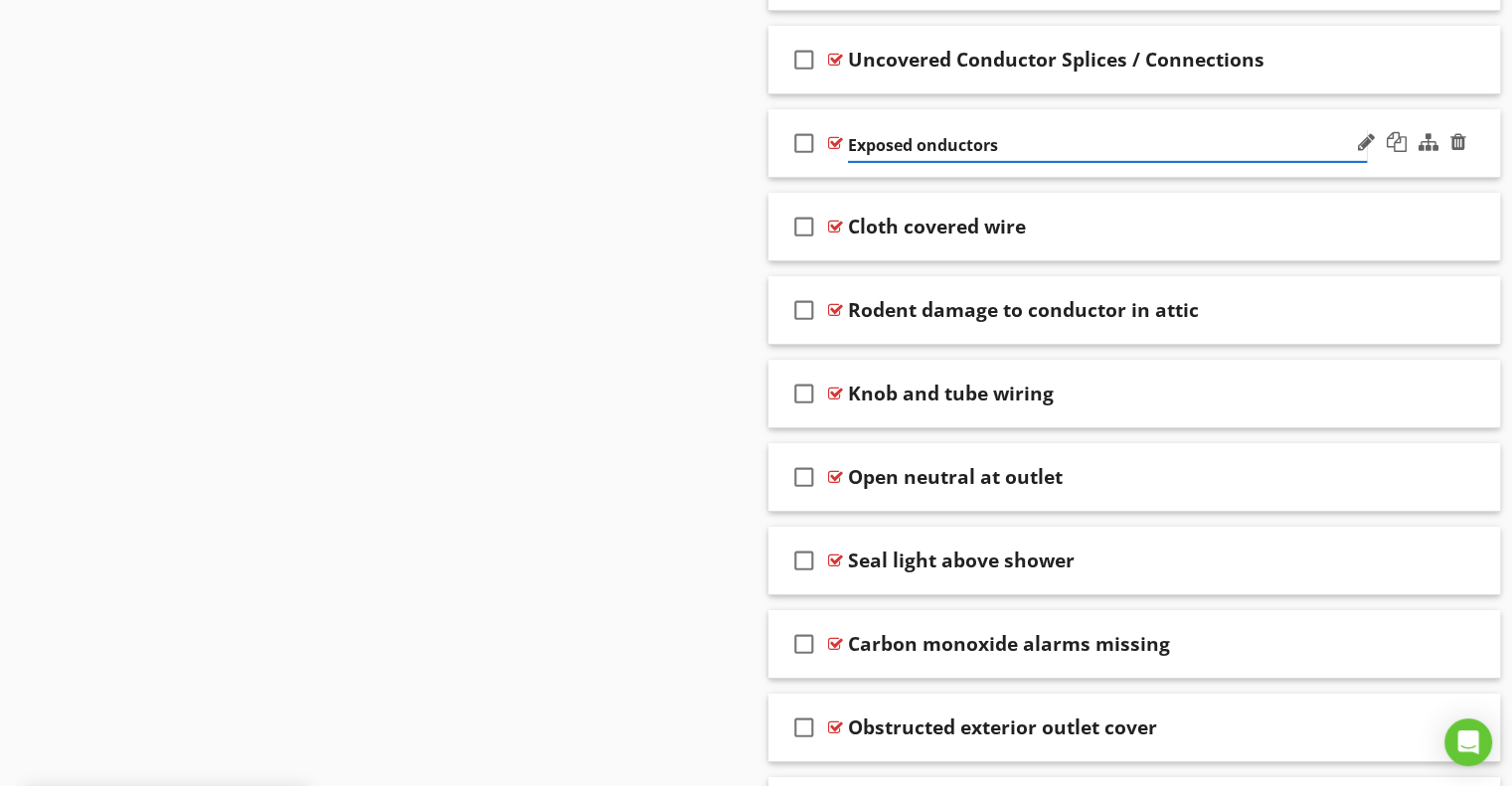type on "Exposed Conductors" 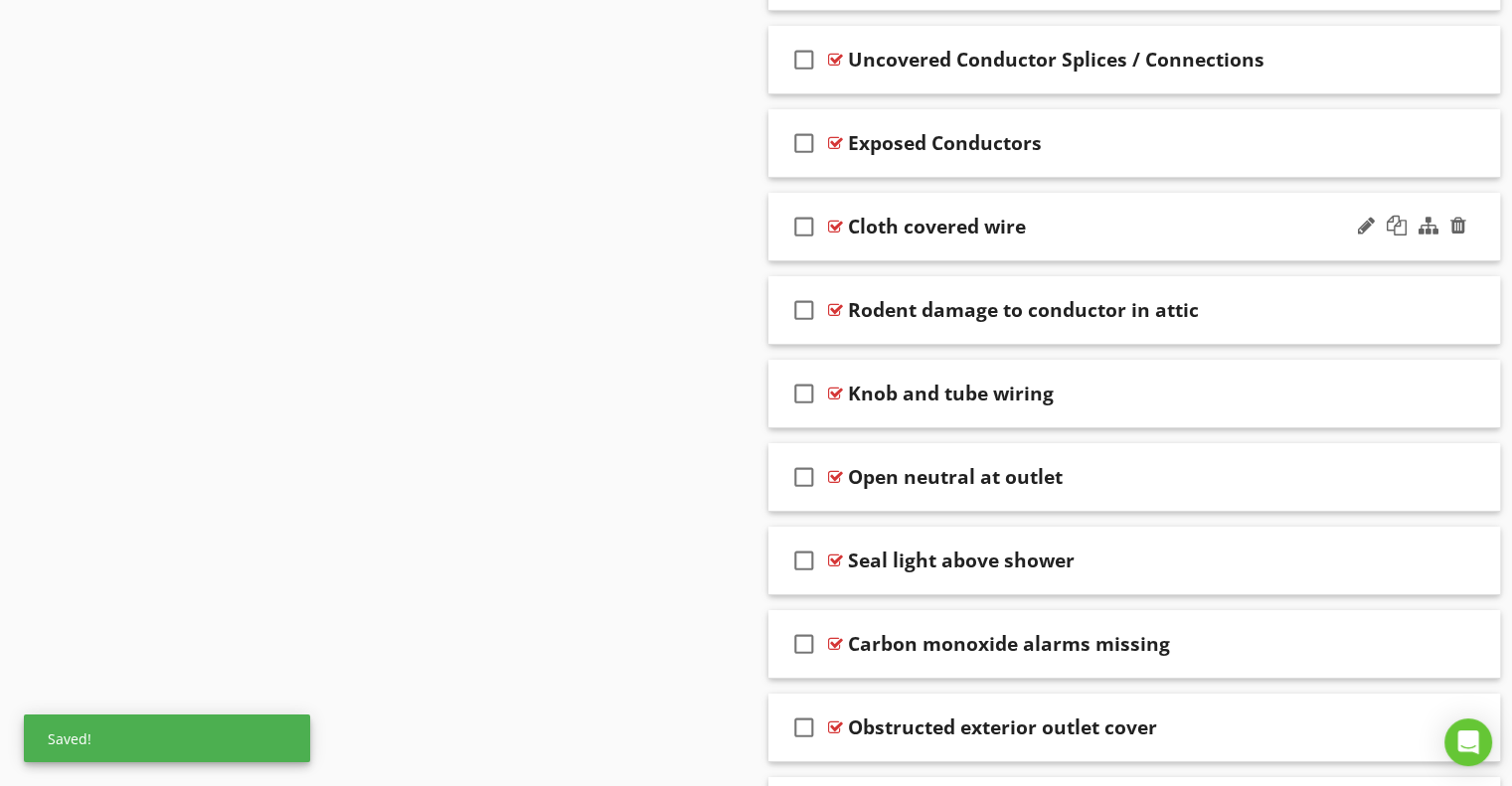 click on "Cloth covered wire" at bounding box center (936, 227) 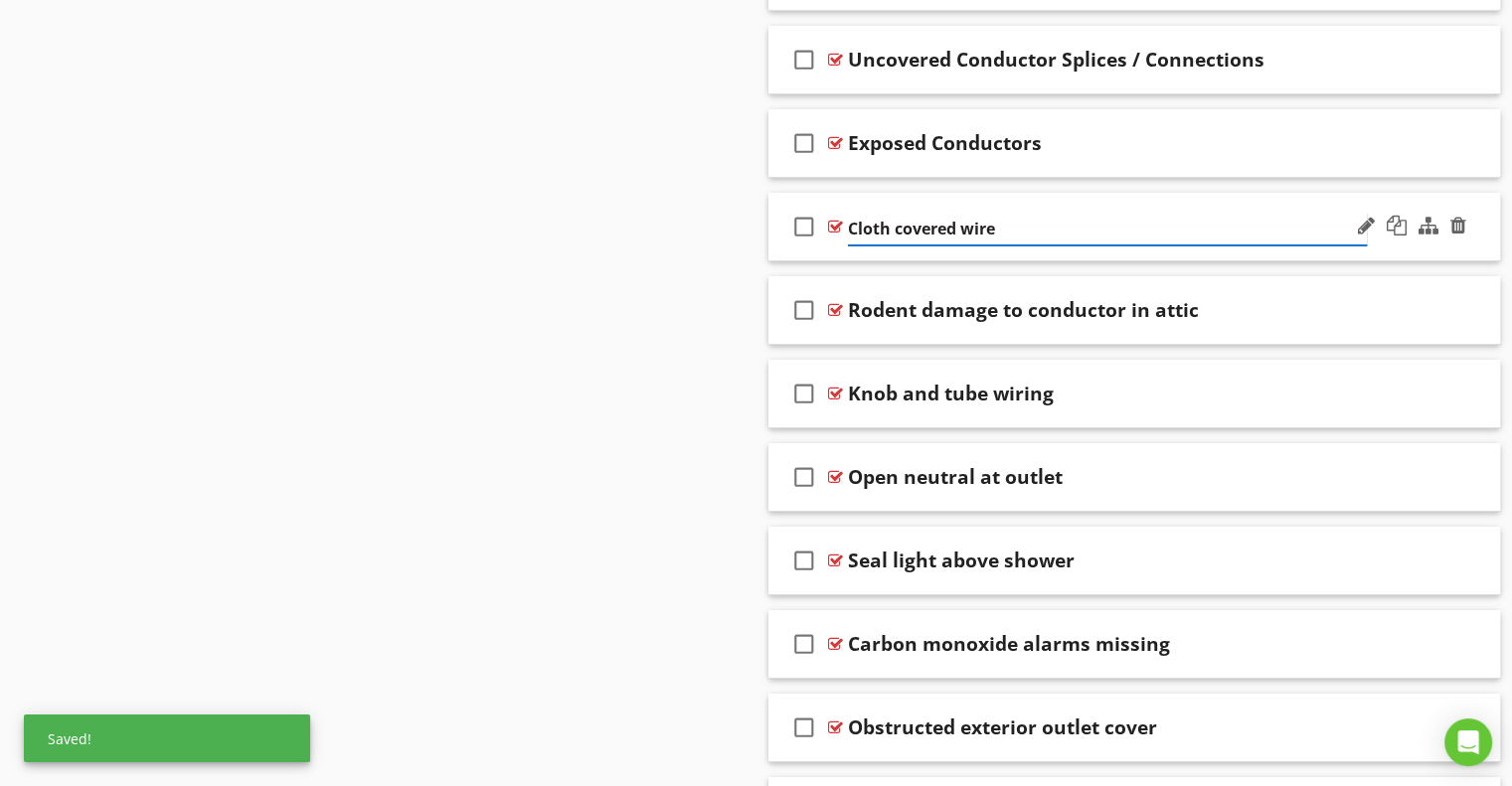 click on "Cloth covered wire" at bounding box center [1107, 229] 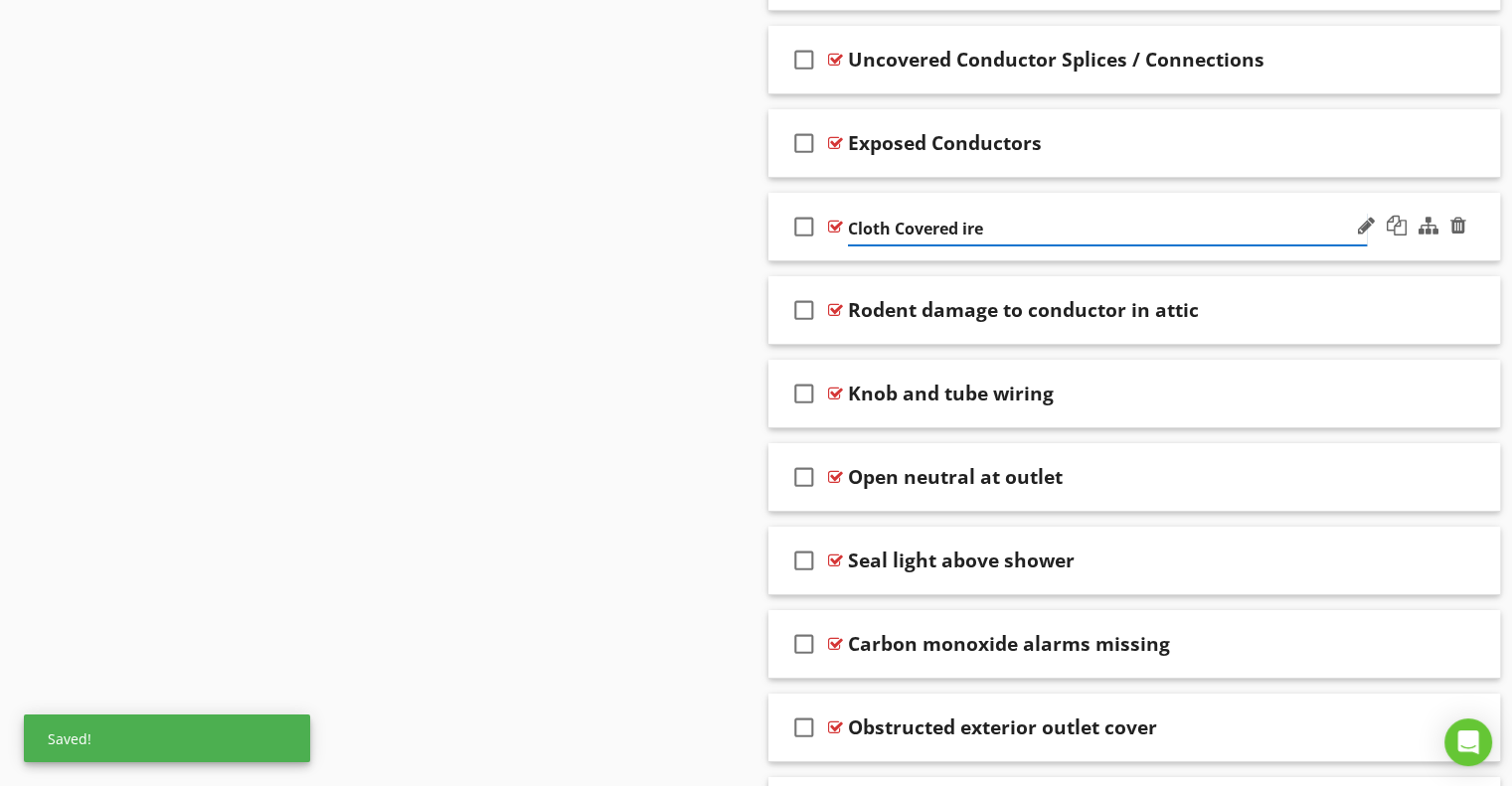 type on "Cloth Covered Wire" 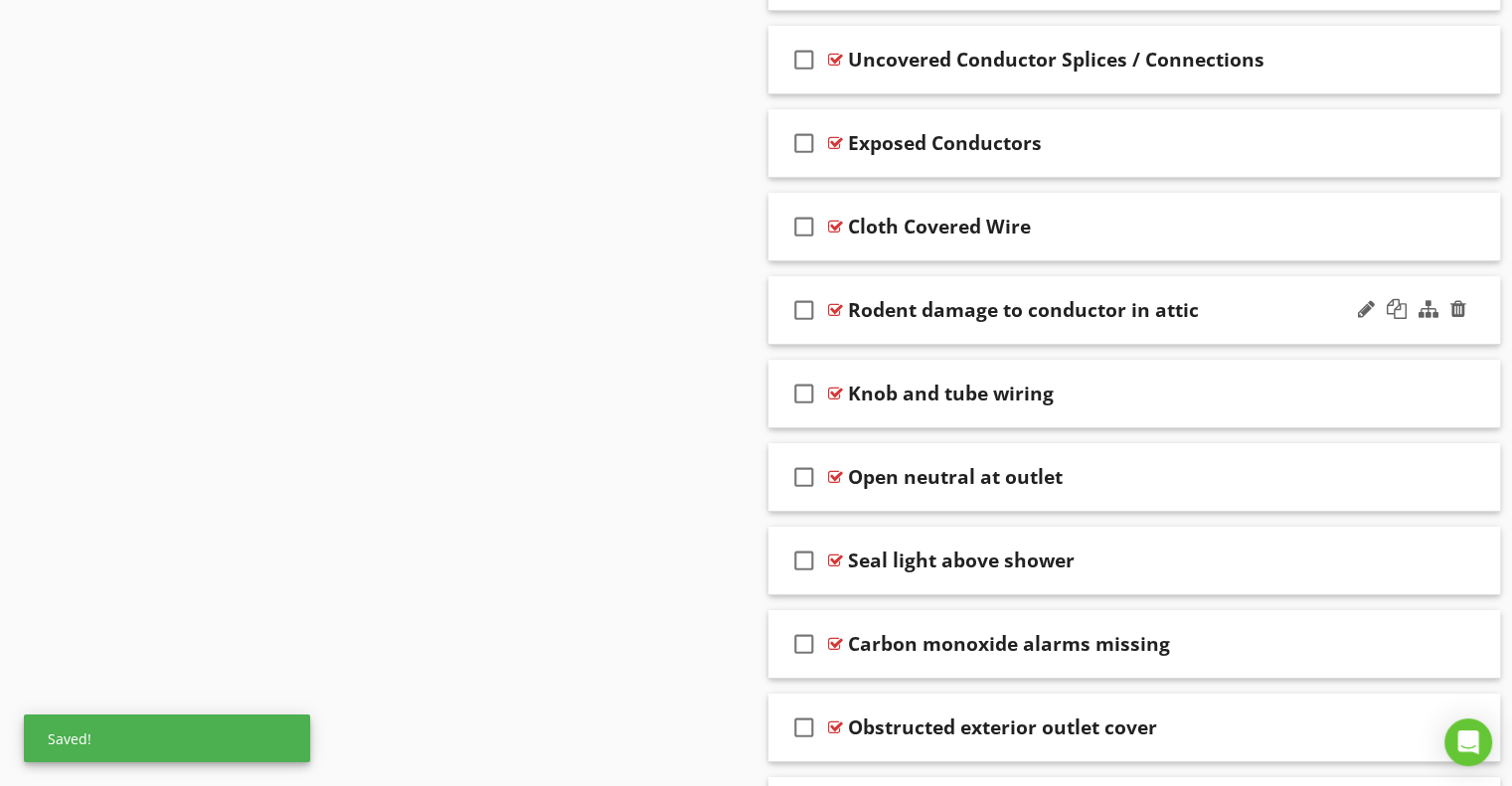 click on "Rodent damage to conductor in attic" at bounding box center [1023, 310] 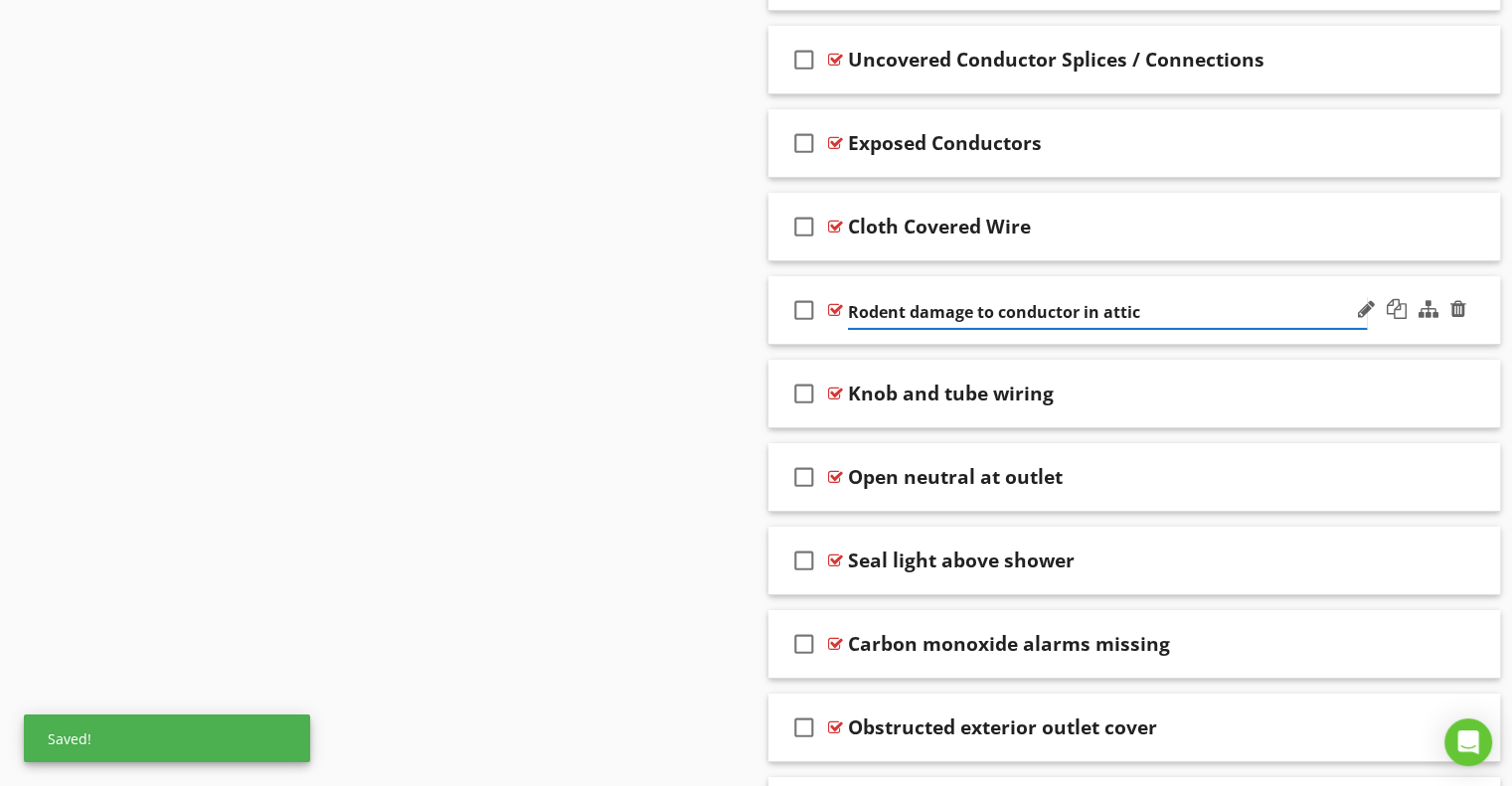 click on "Rodent damage to conductor in attic" at bounding box center (1107, 312) 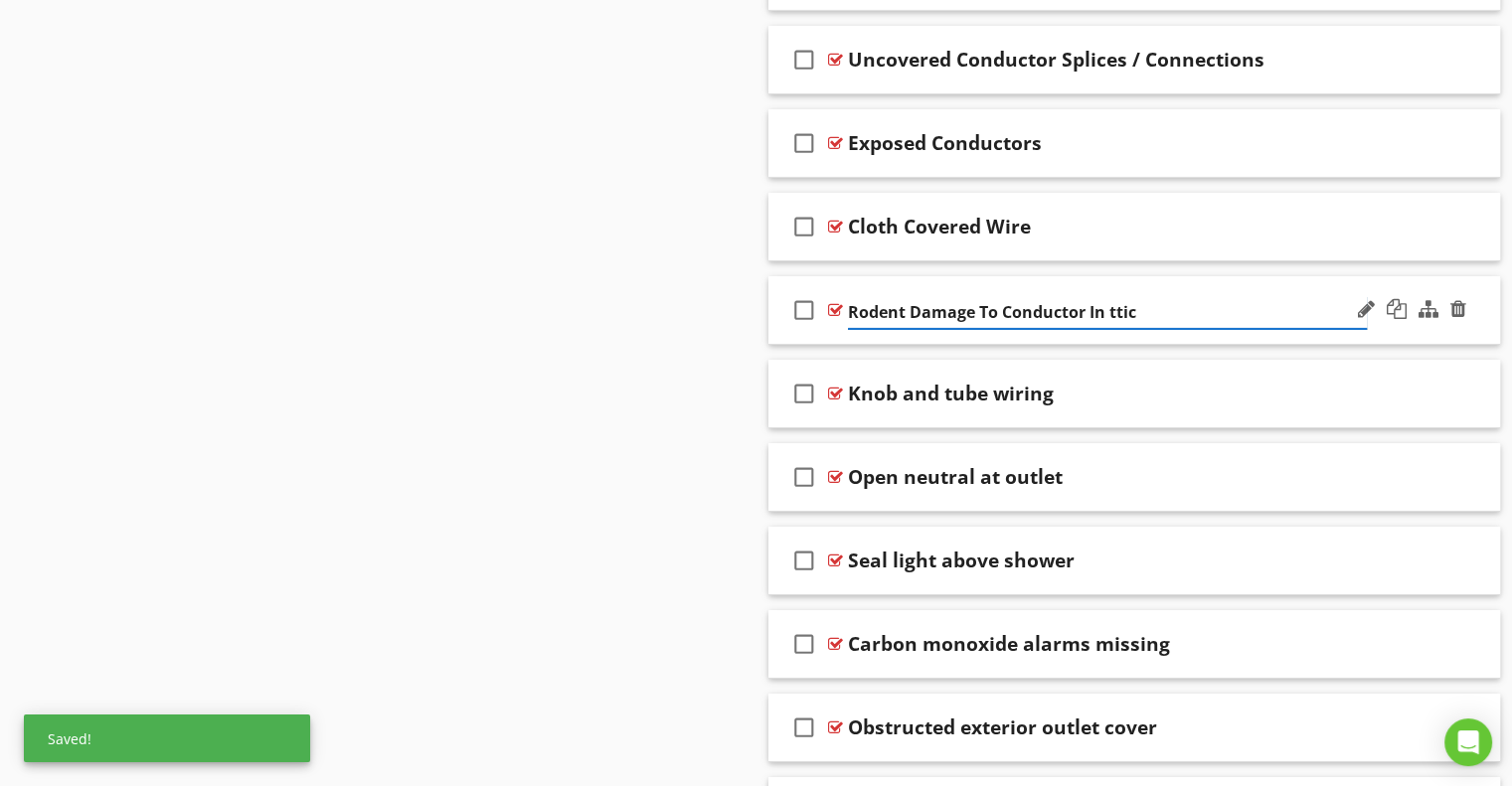 type on "Rodent Damage To Conductor In Attic" 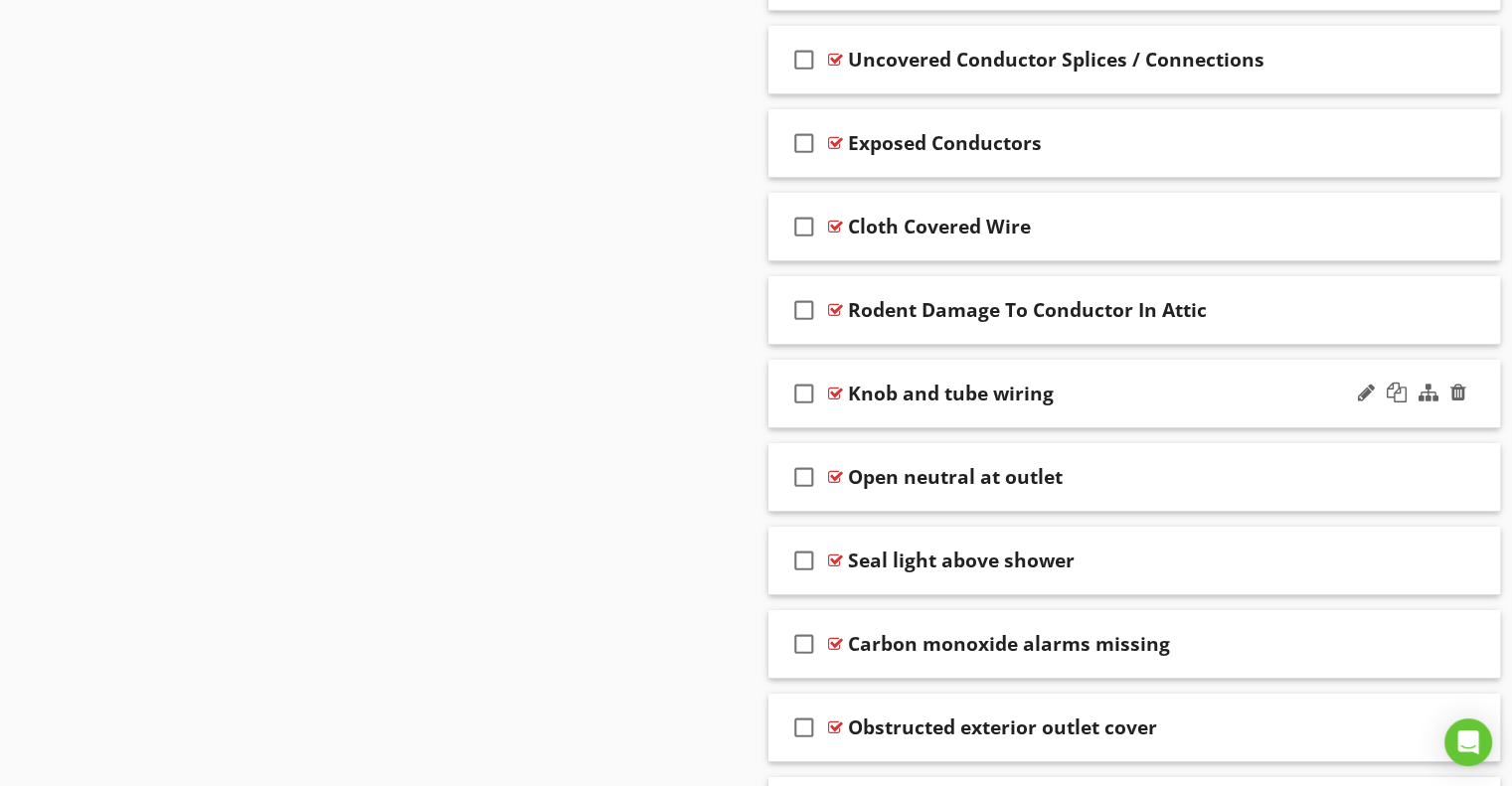 click on "Knob and tube wiring" at bounding box center (950, 393) 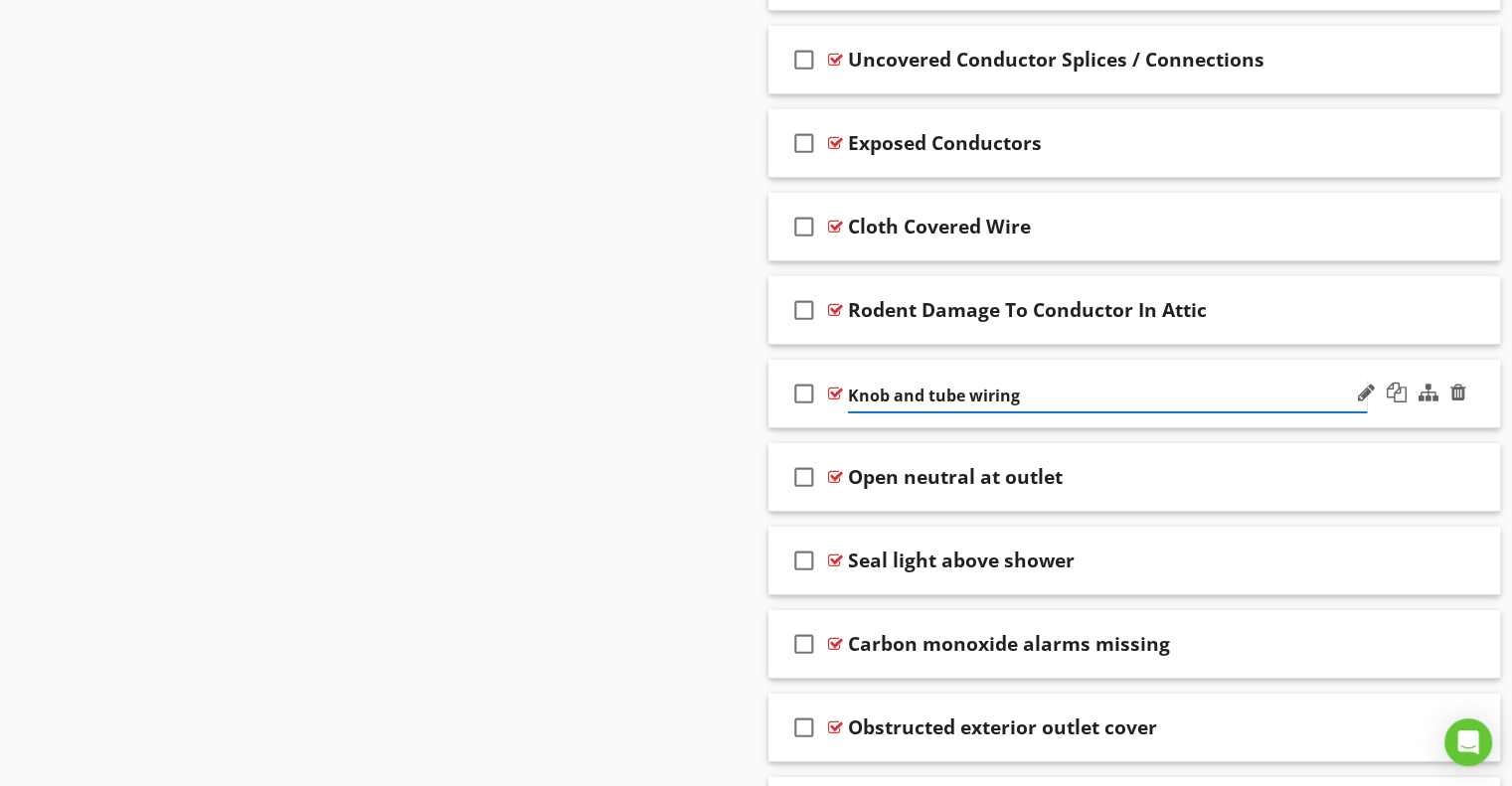 click on "Knob and tube wiring" at bounding box center [1107, 395] 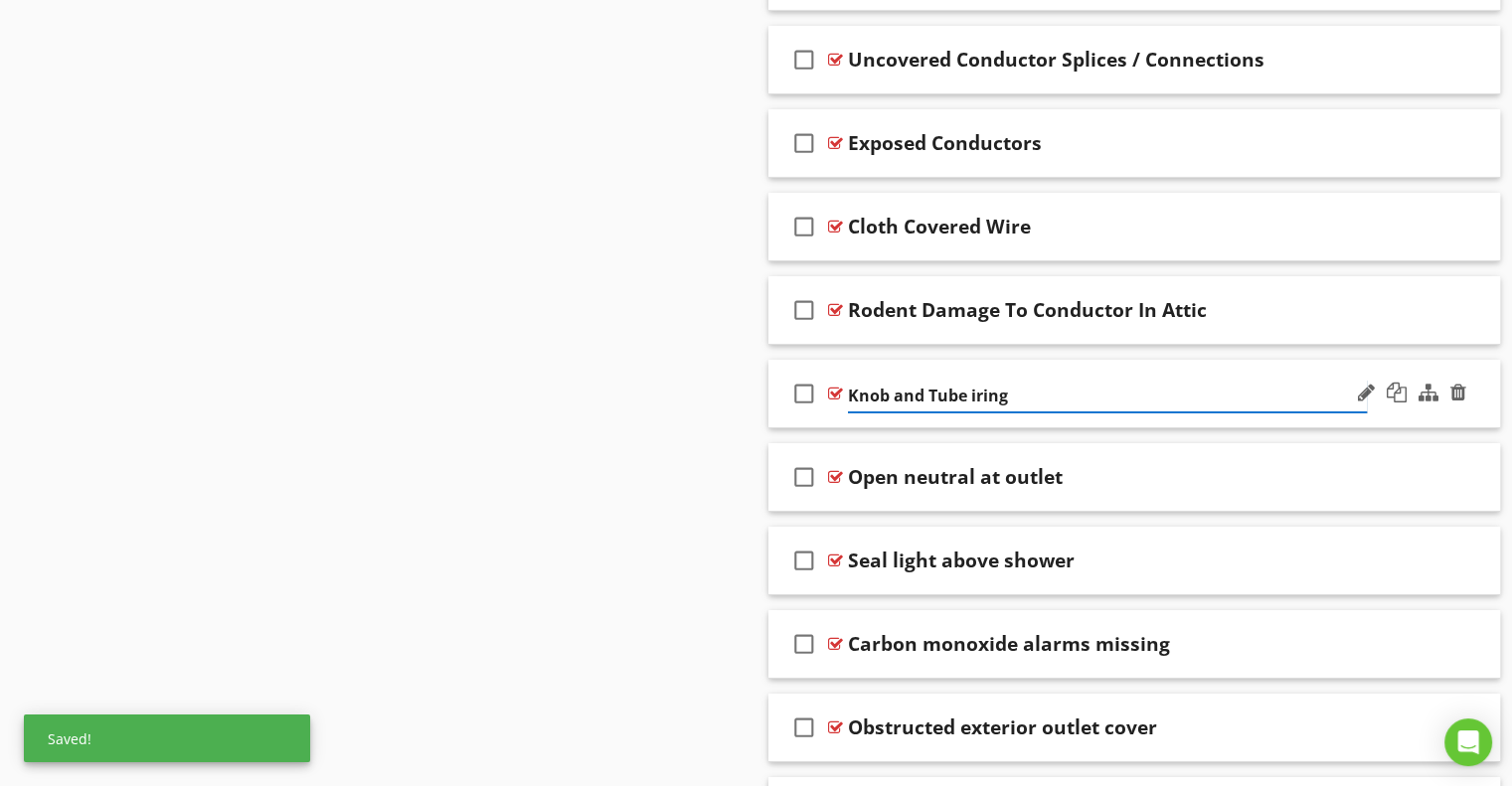 type on "Knob and Tube Wiring" 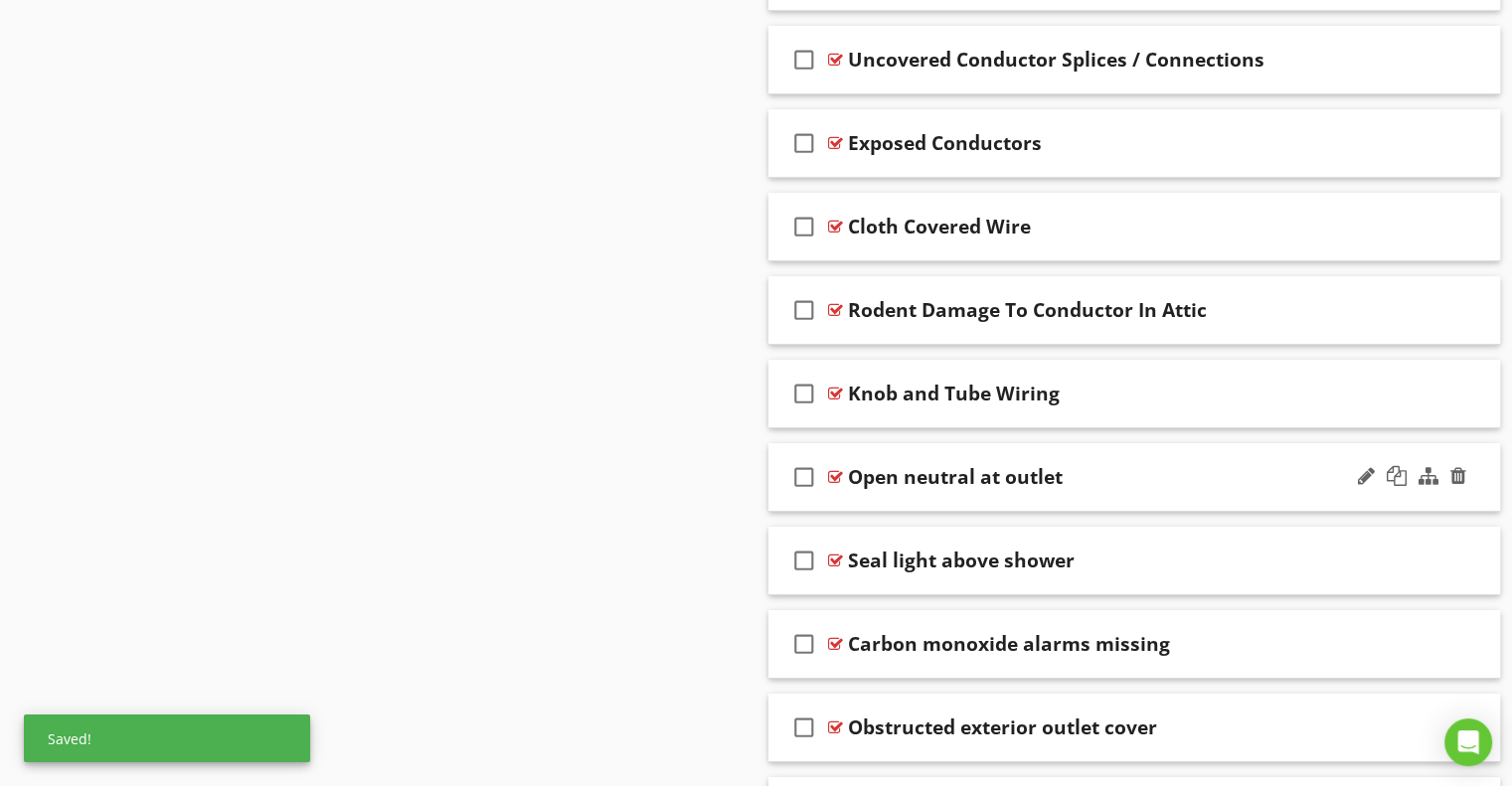 click on "Open neutral at outlet" at bounding box center [955, 477] 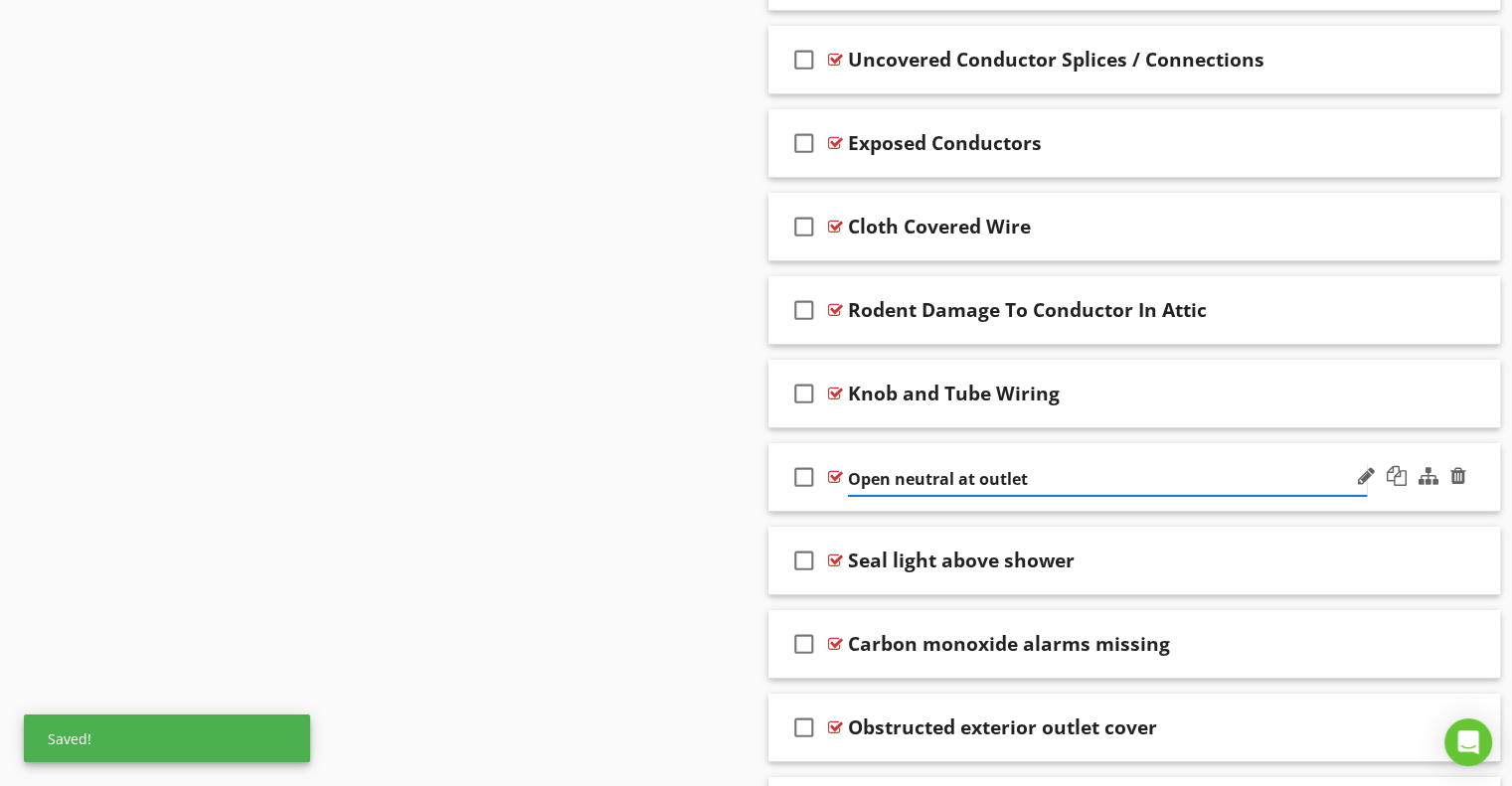 click on "Open neutral at outlet" at bounding box center [1107, 479] 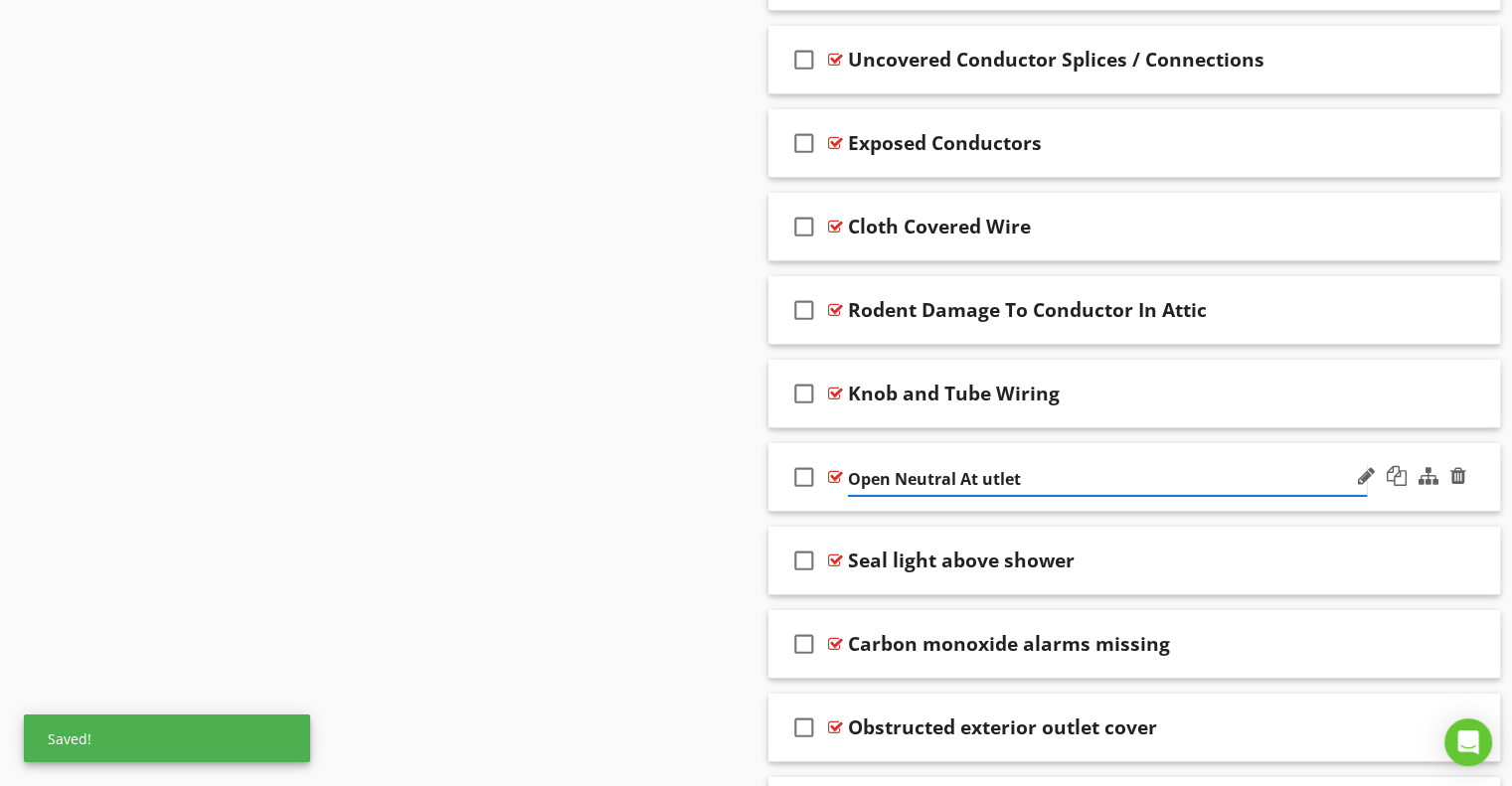 type on "Open Neutral At Outlet" 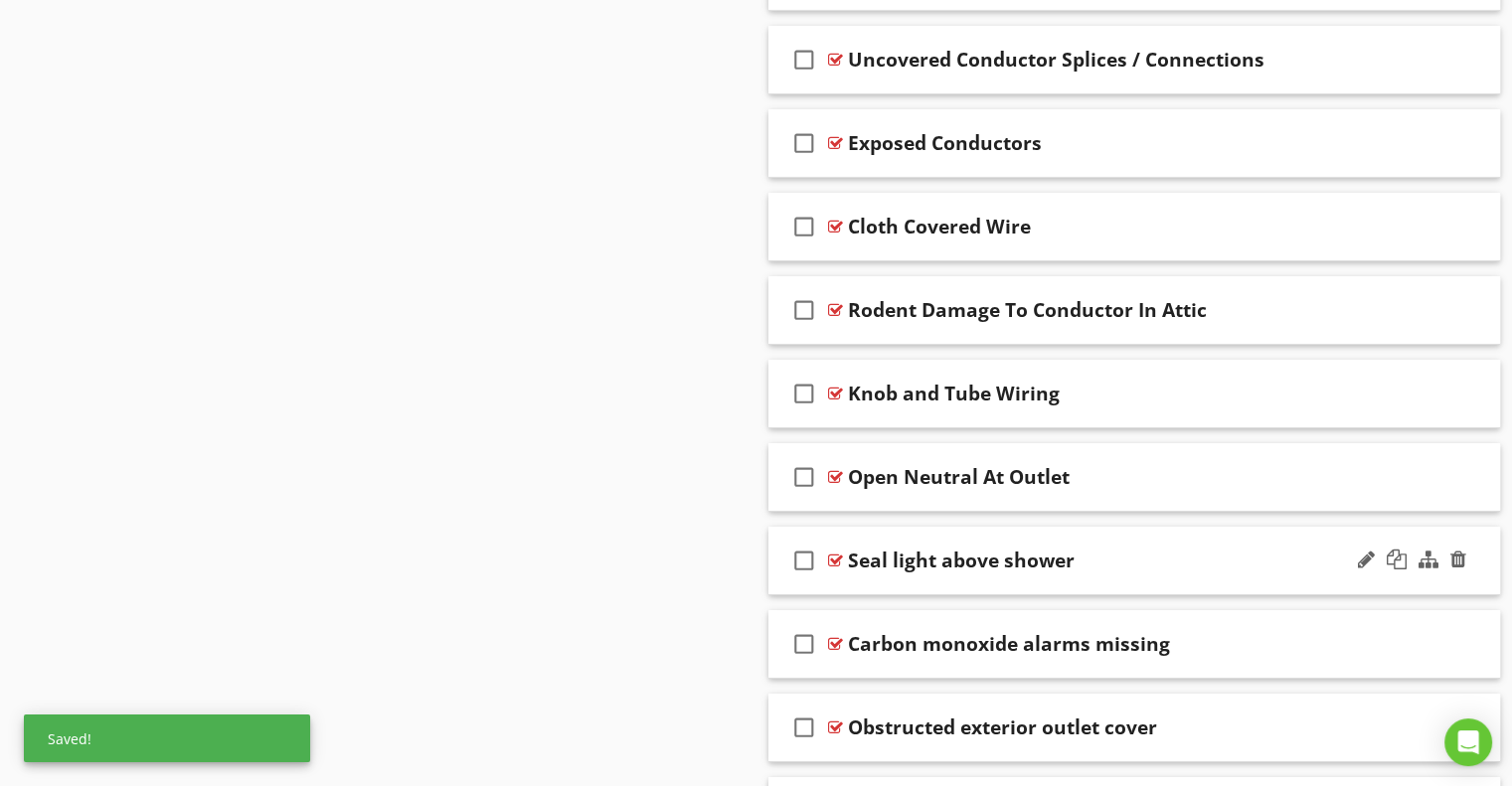 click on "Seal light above shower" at bounding box center (961, 560) 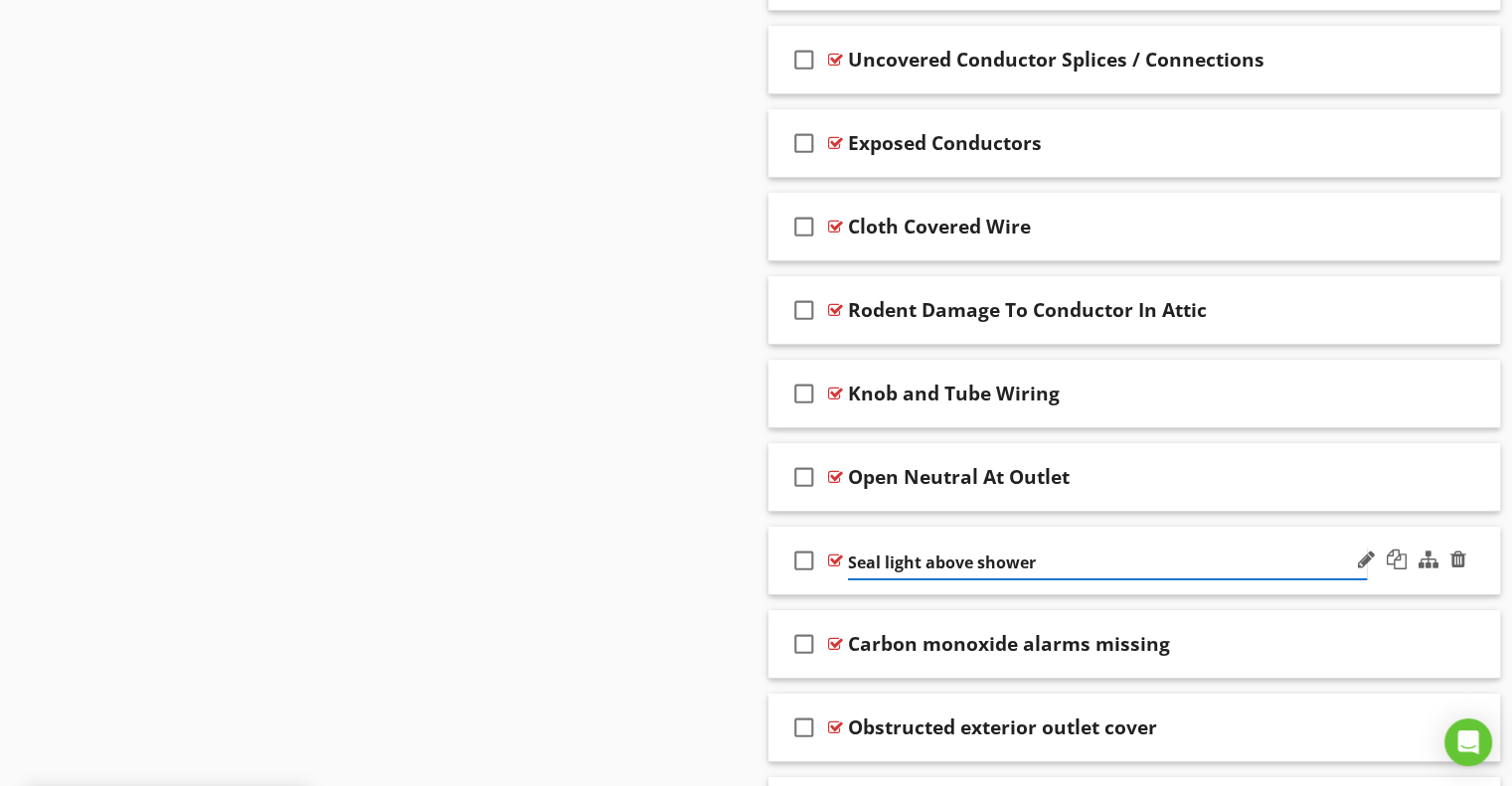 click on "Seal light above shower" at bounding box center (1107, 562) 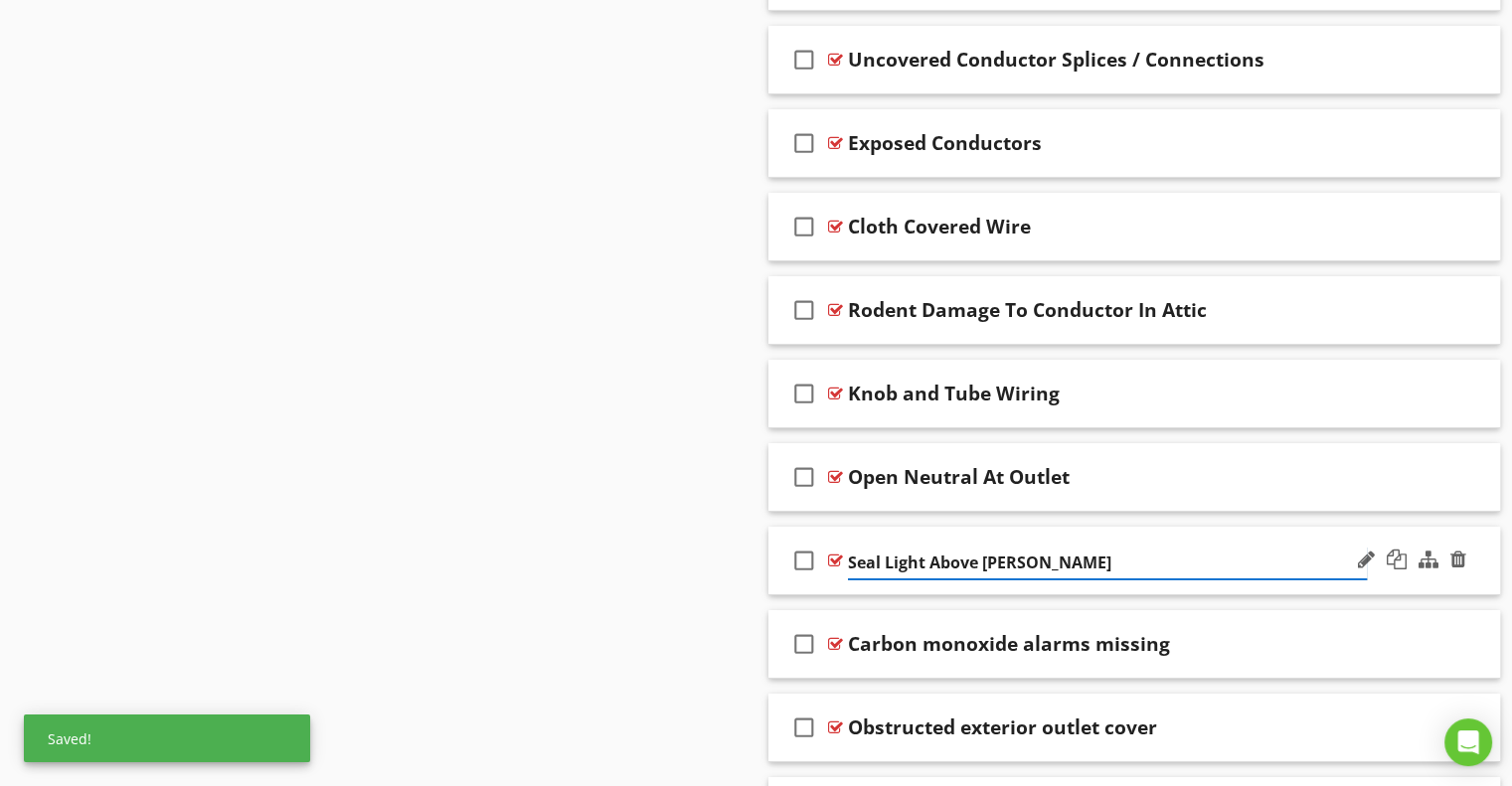 type on "Seal Light Above Shower" 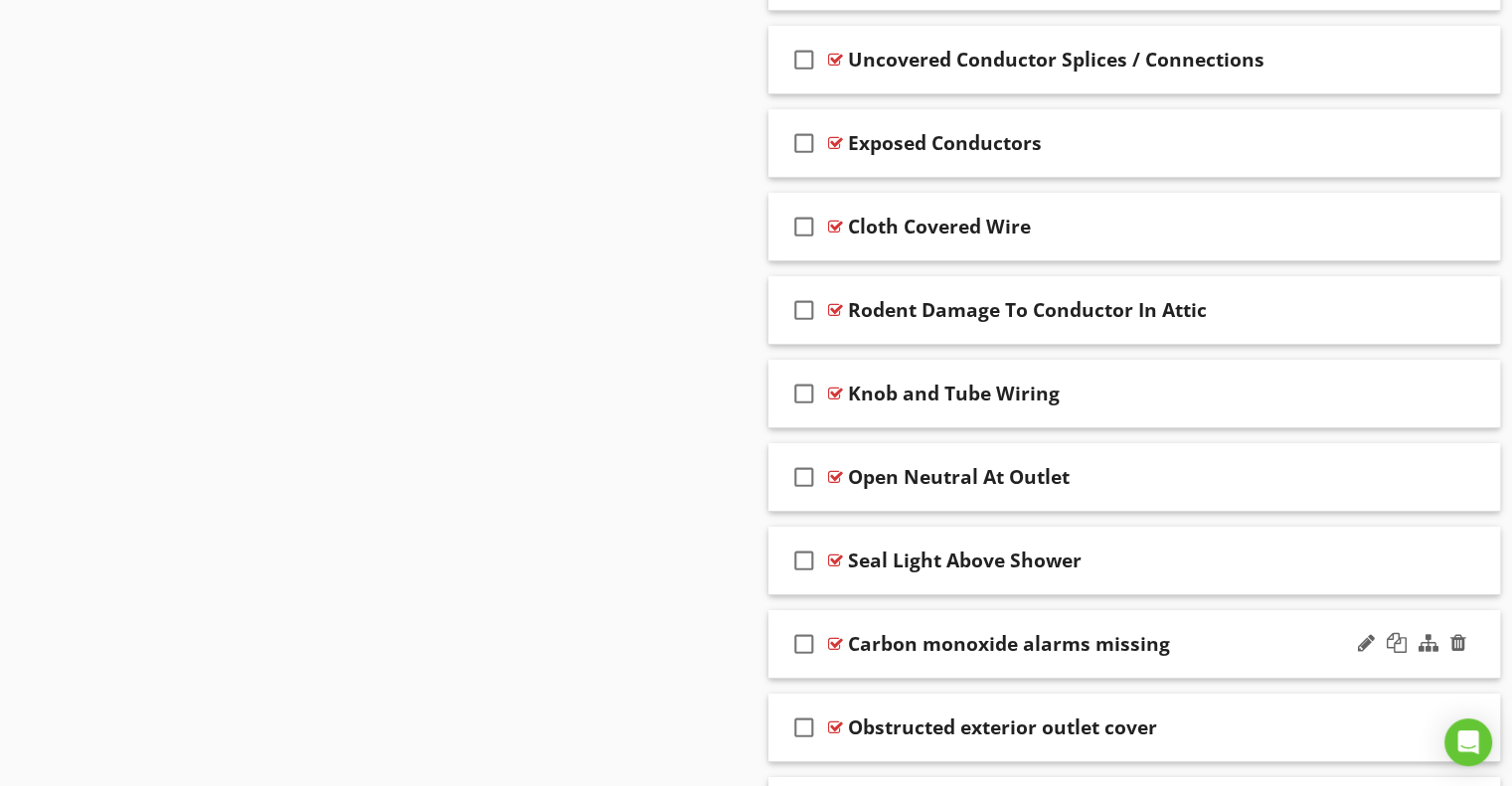 click on "Carbon monoxide alarms missing" at bounding box center [1009, 644] 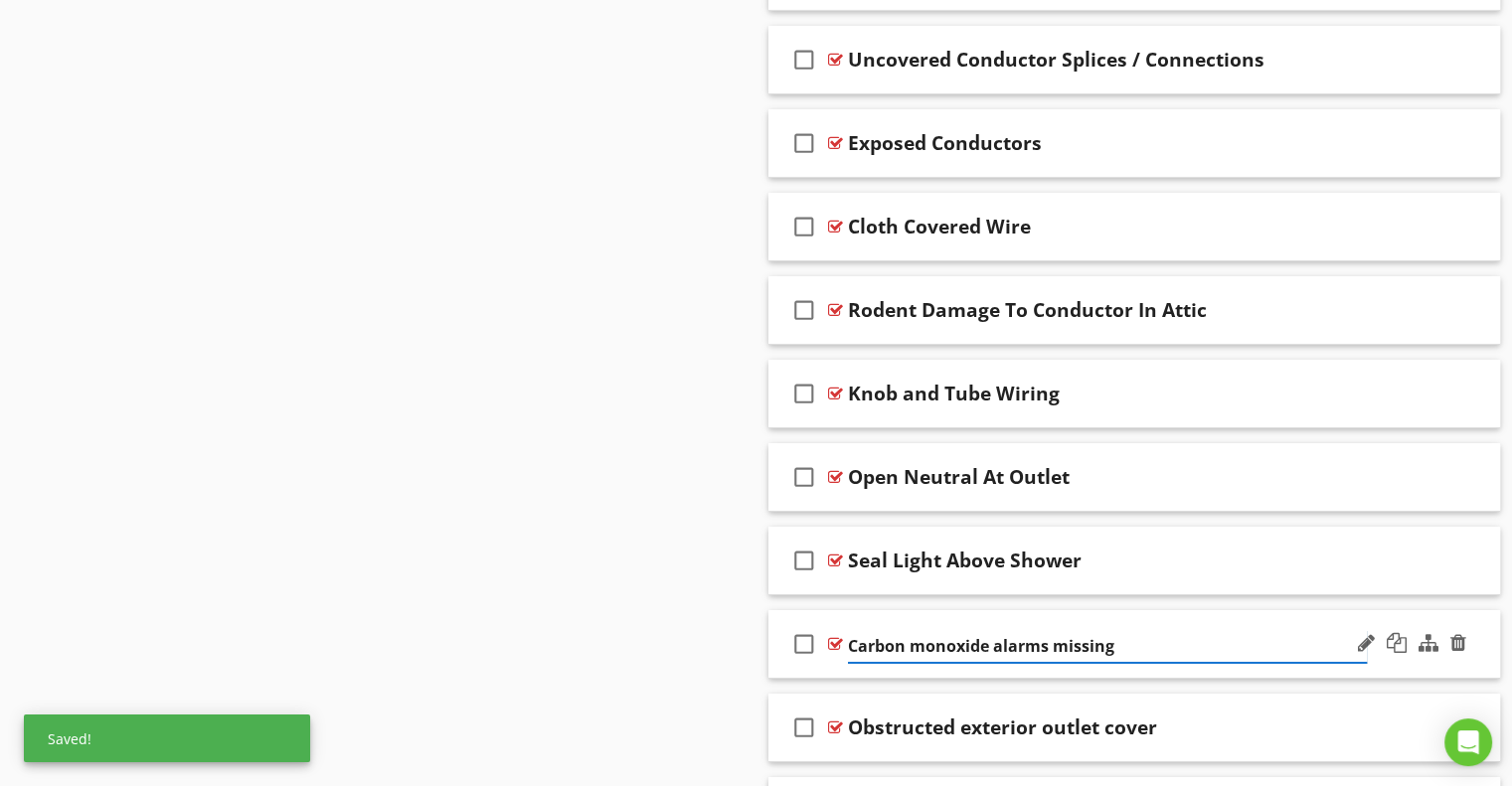 click on "Carbon monoxide alarms missing" at bounding box center (1107, 646) 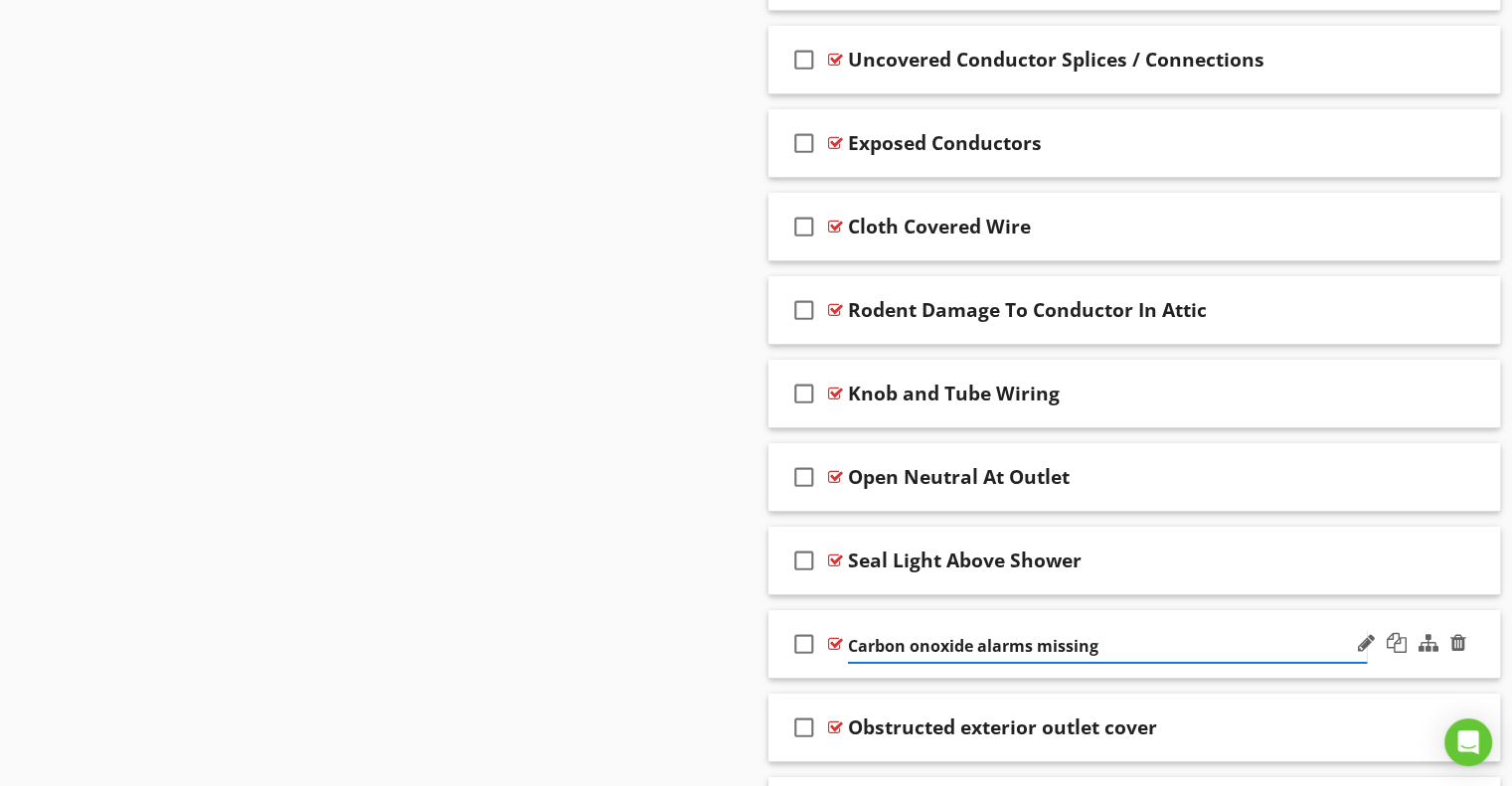 click on "Carbon onoxide alarms missing" at bounding box center [1107, 646] 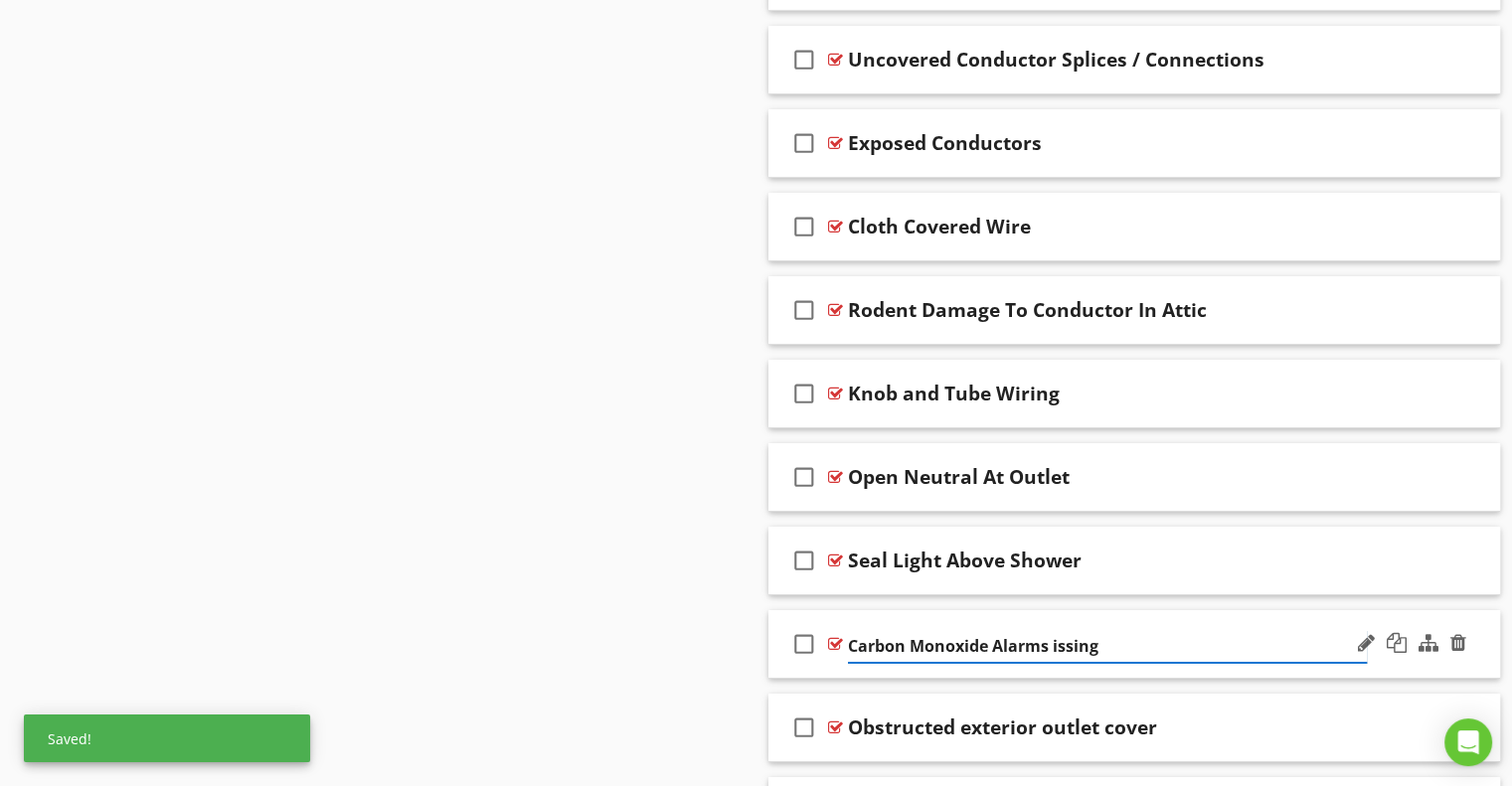 type on "Carbon Monoxide Alarms Missing" 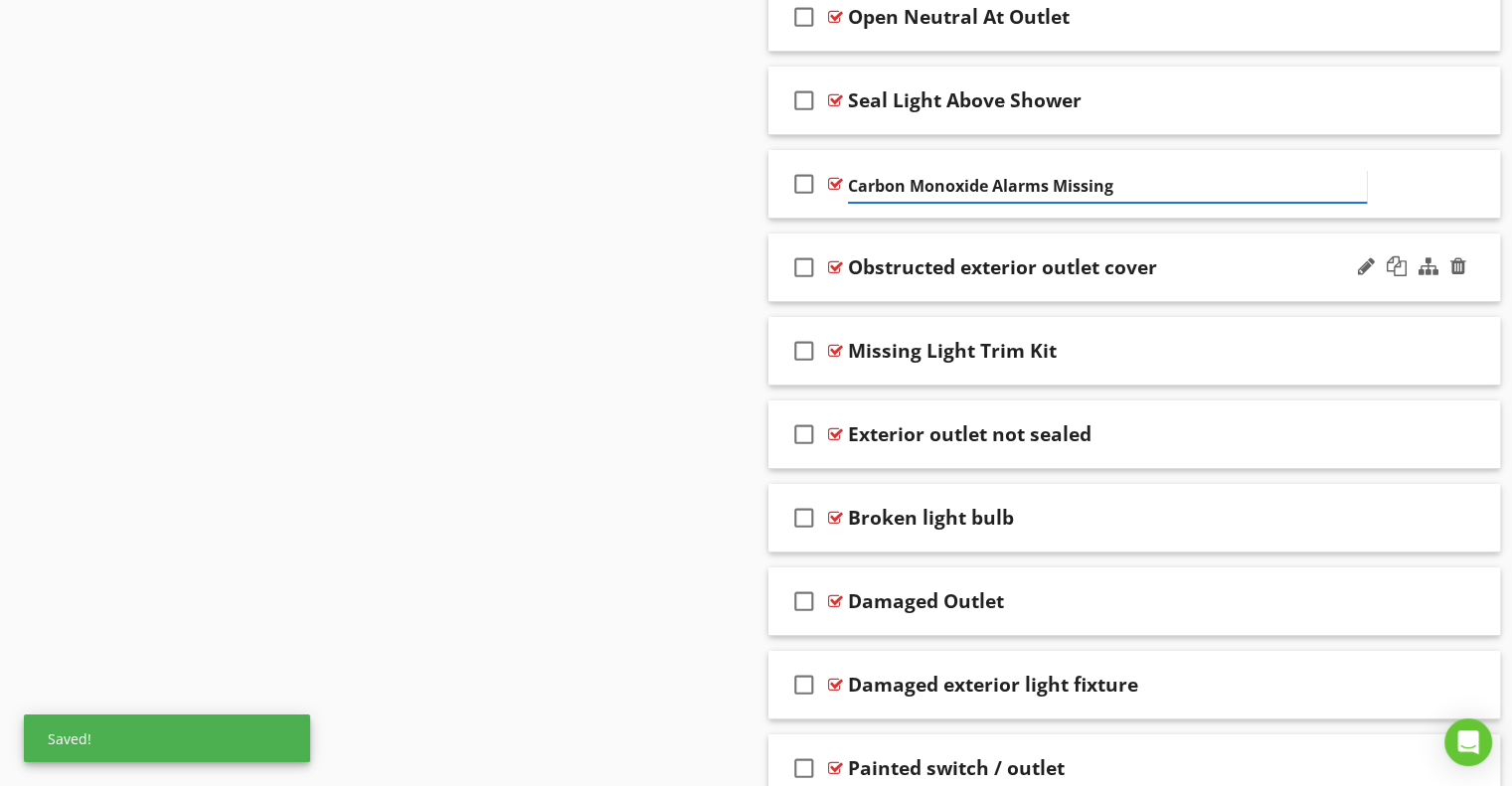 scroll, scrollTop: 7325, scrollLeft: 0, axis: vertical 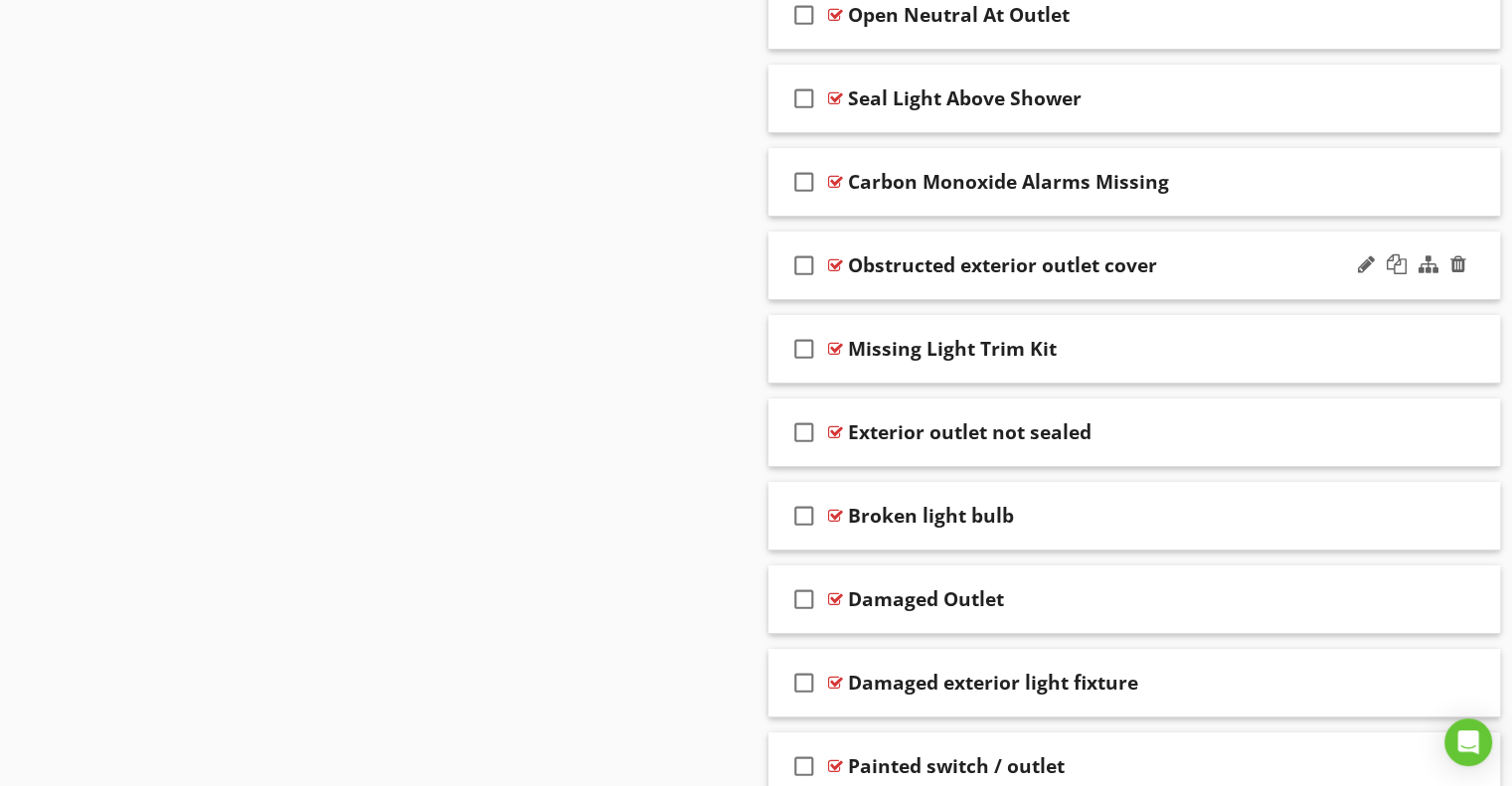 click on "Obstructed exterior outlet cover" at bounding box center [1002, 265] 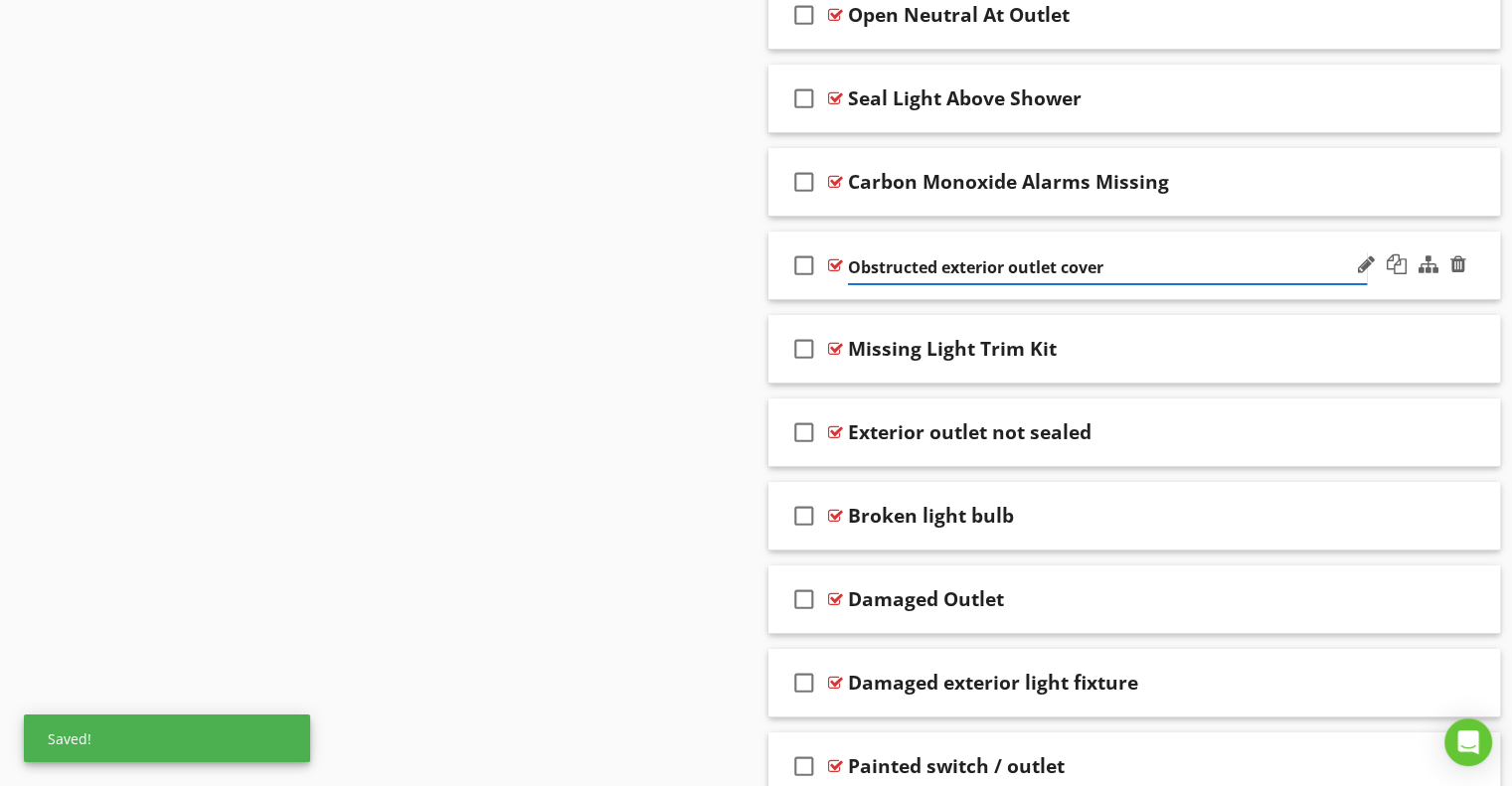 click on "Obstructed exterior outlet cover" at bounding box center [1107, 267] 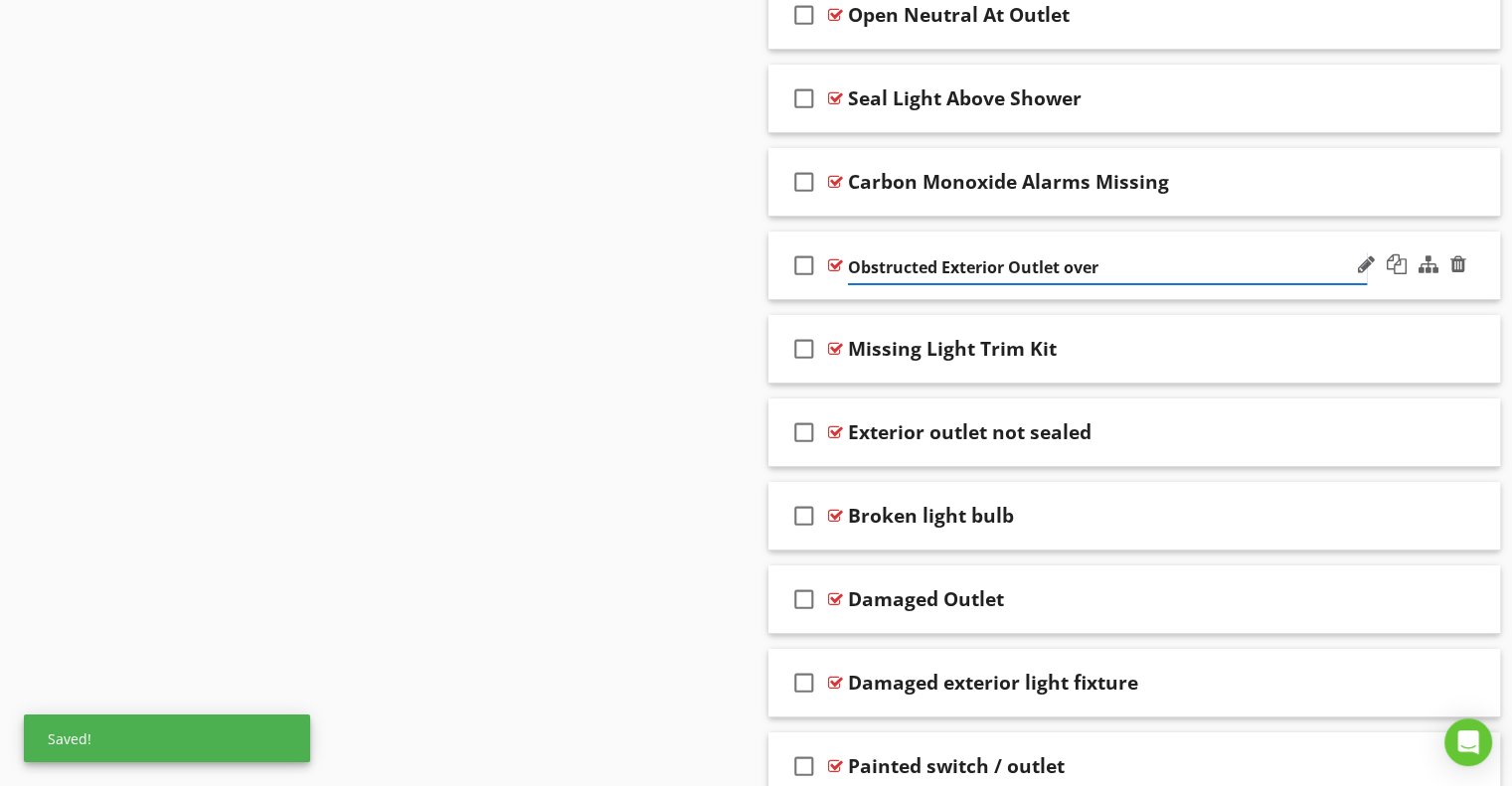 type on "Obstructed Exterior Outlet Cover" 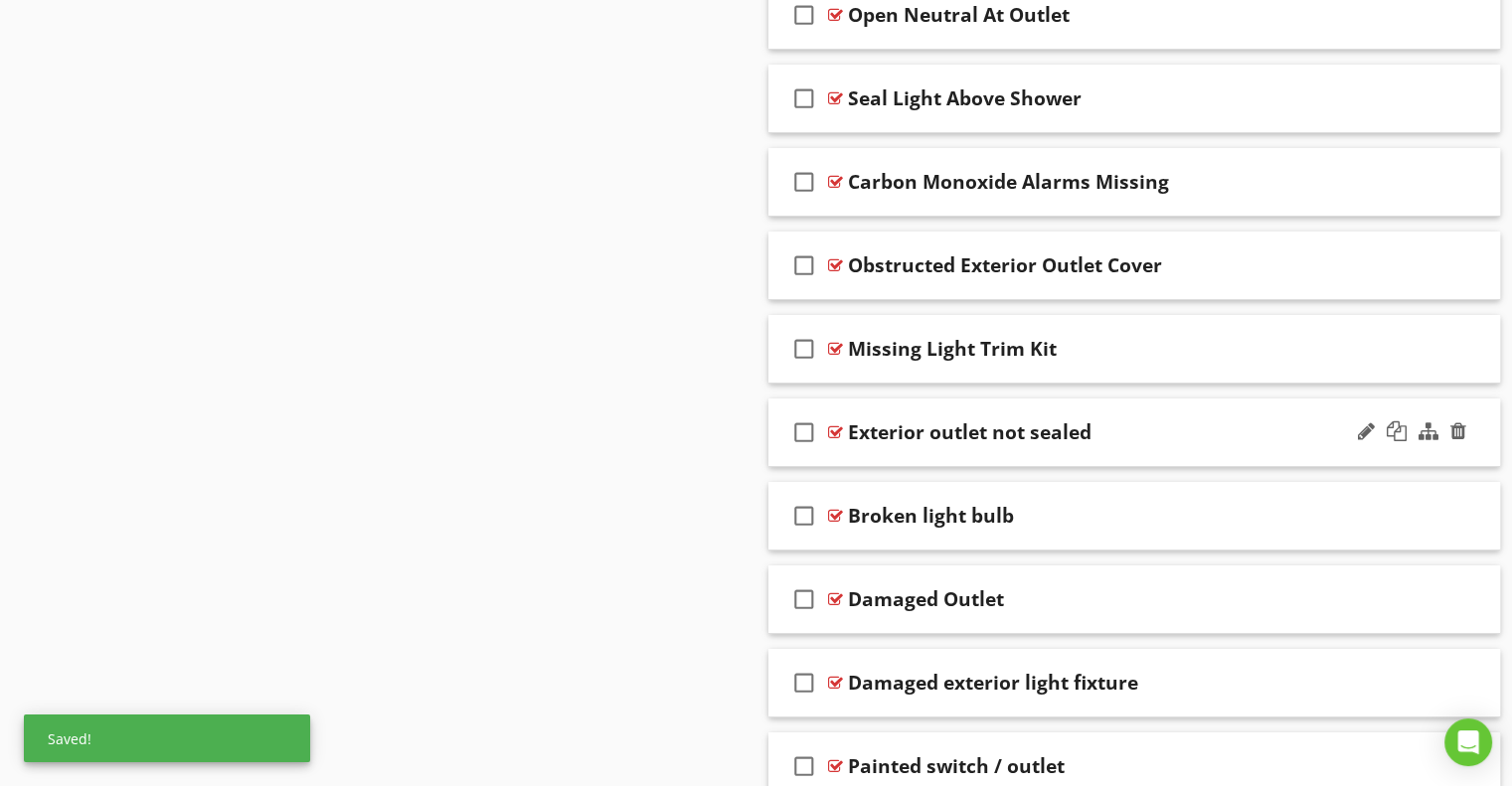 click on "Exterior outlet not sealed" at bounding box center (969, 432) 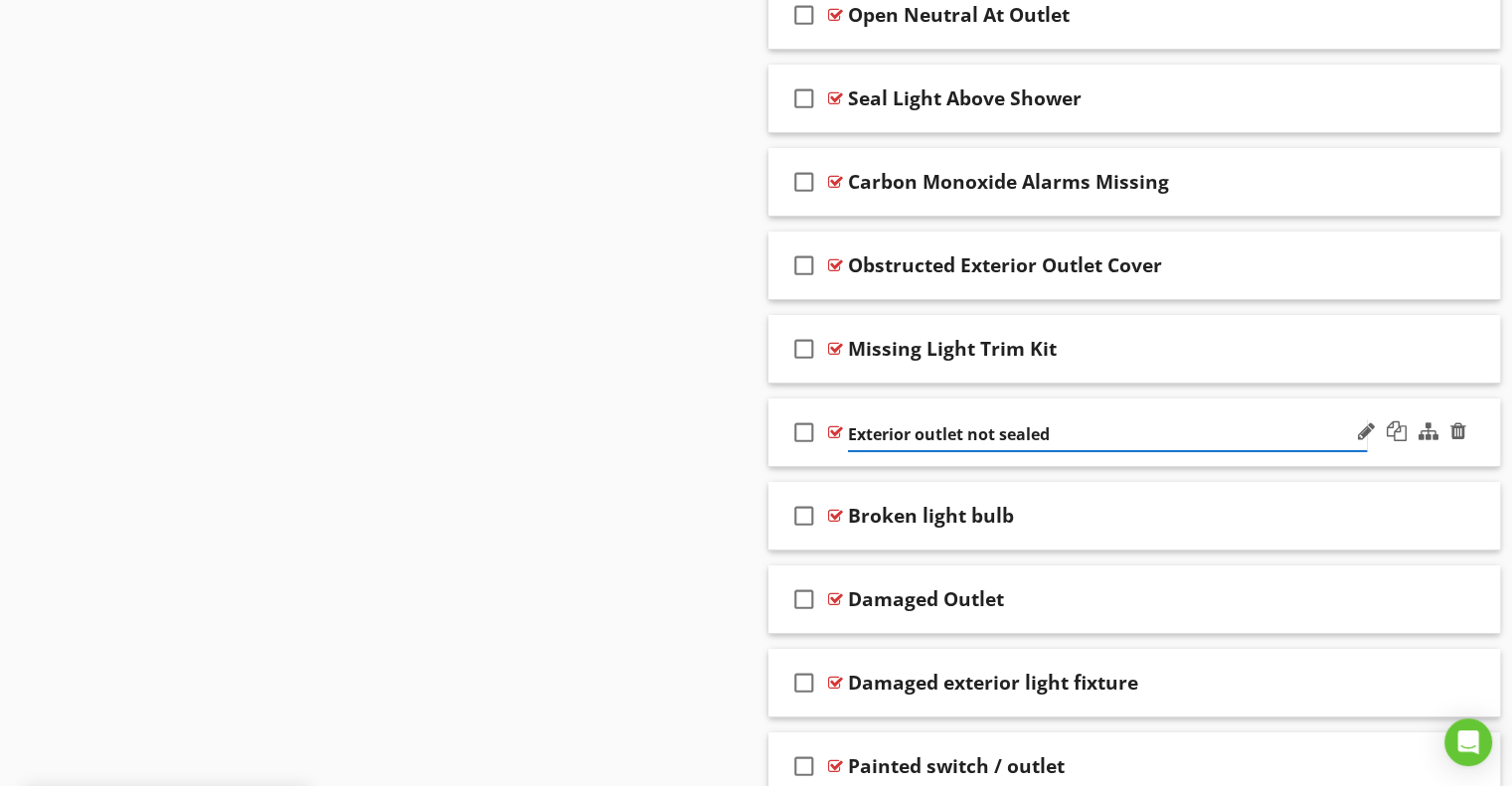 click on "Exterior outlet not sealed" at bounding box center (1107, 434) 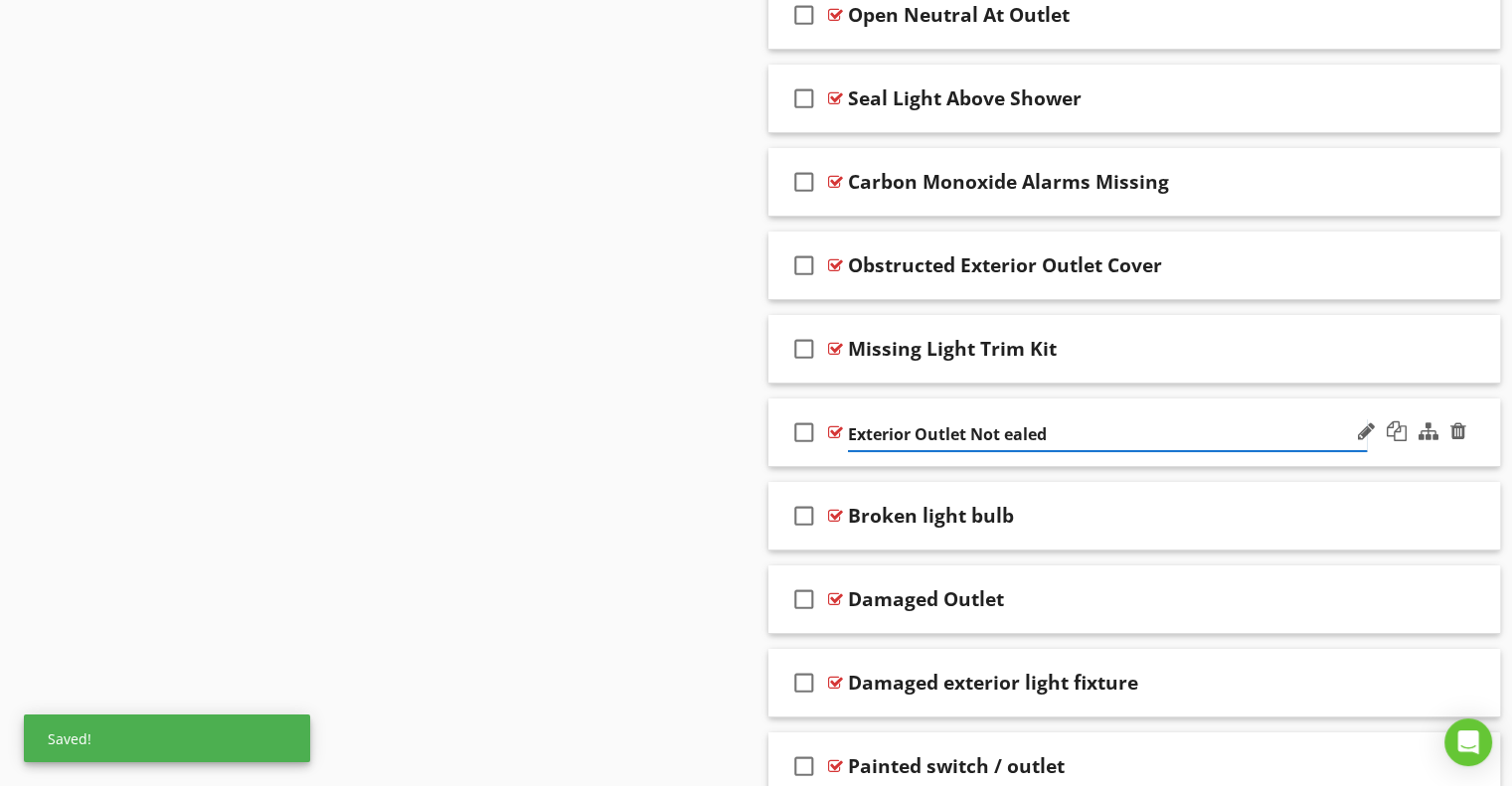 type on "Exterior Outlet Not Sealed" 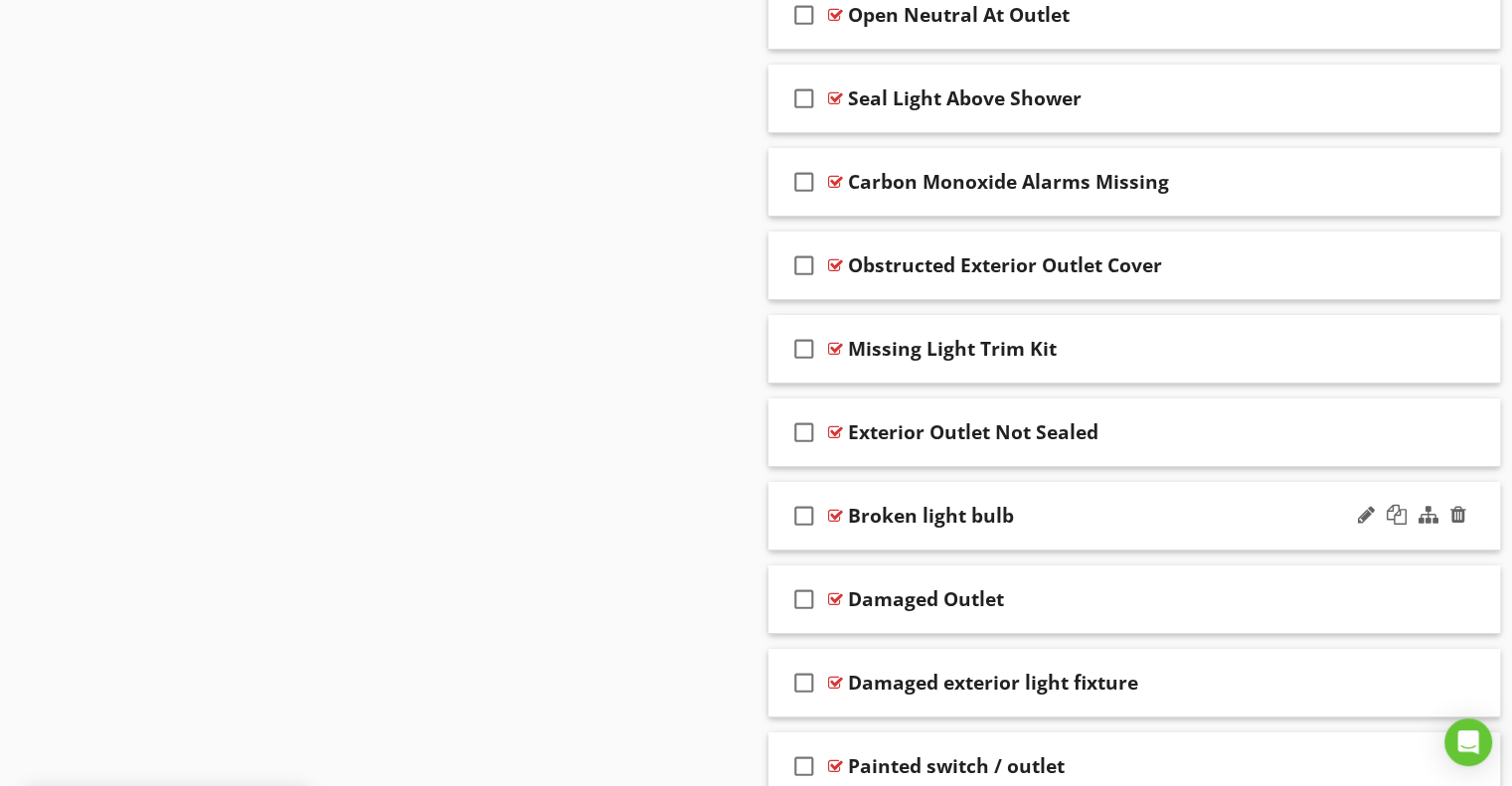 click on "Broken light bulb" at bounding box center [930, 516] 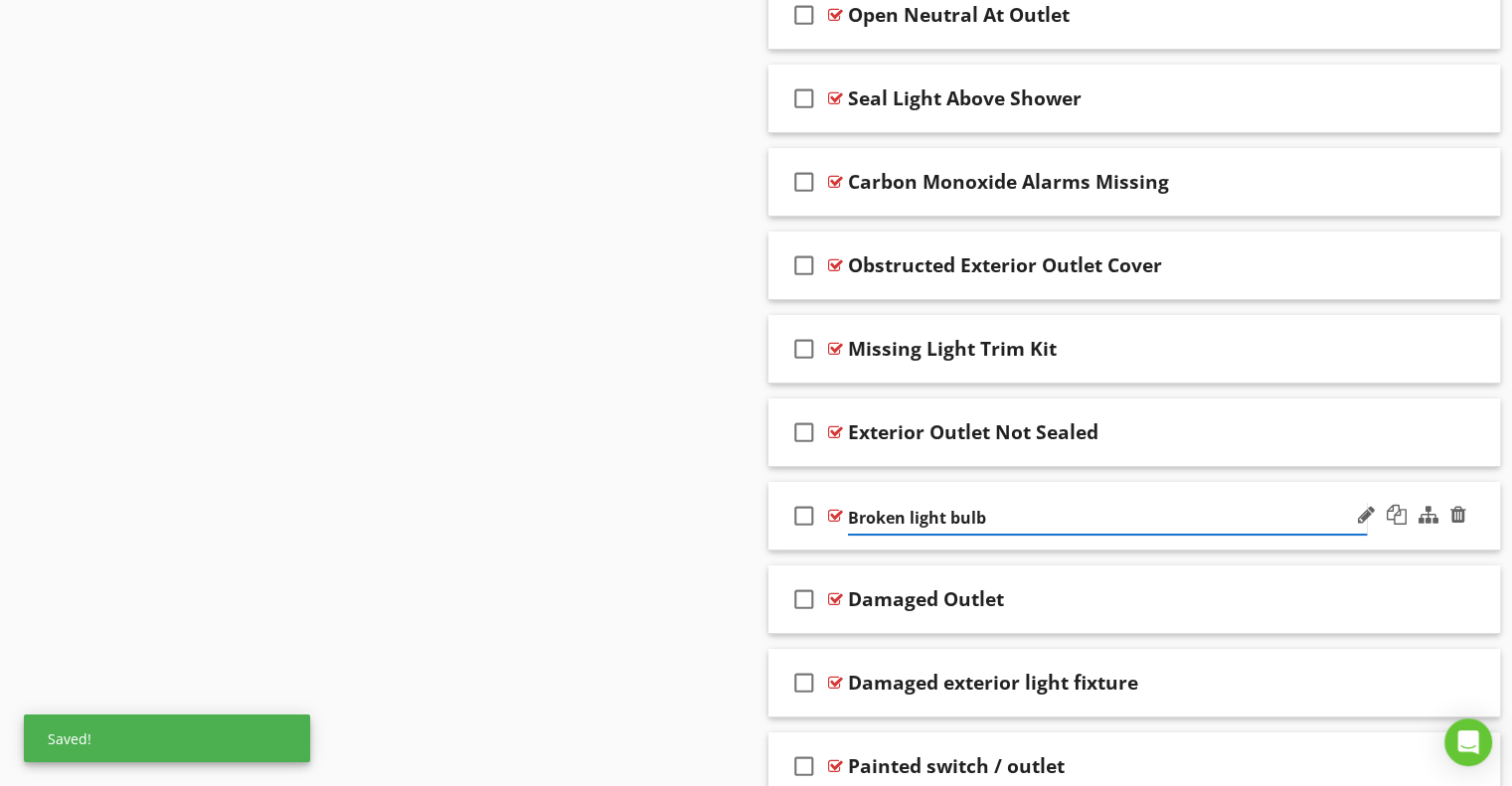 click on "Broken light bulb" at bounding box center (1107, 518) 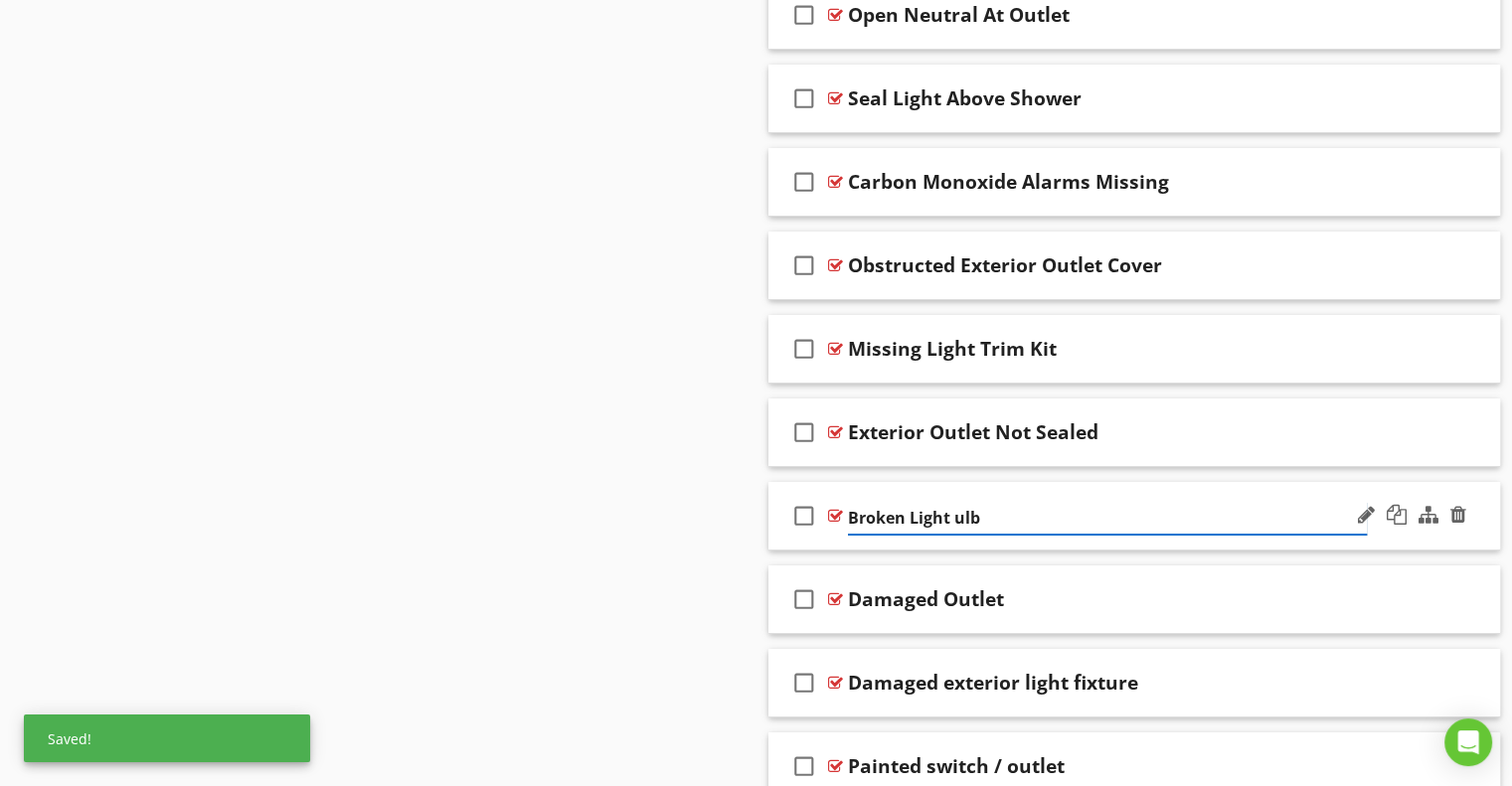 type on "Broken Light Bulb" 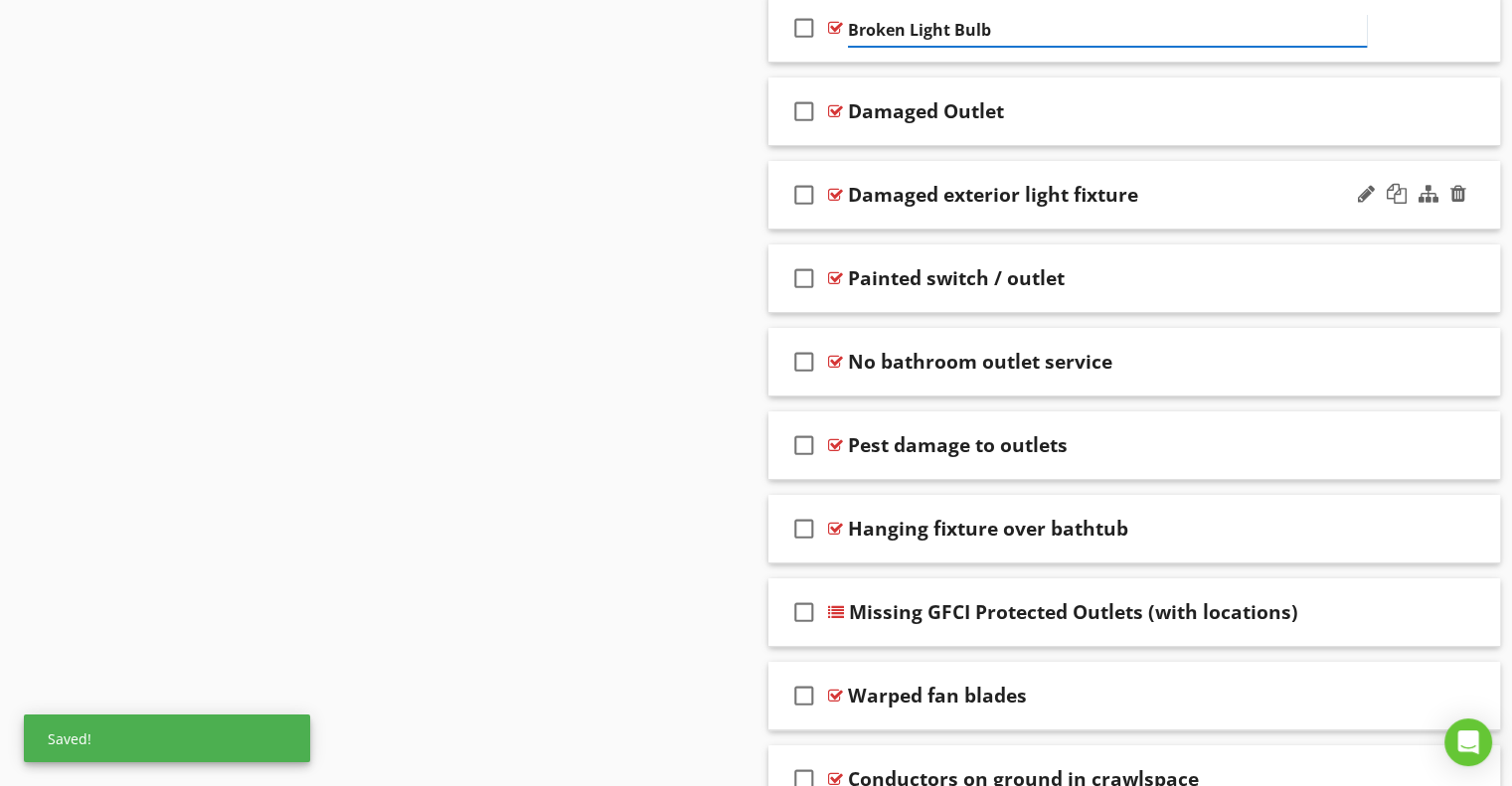 scroll, scrollTop: 7852, scrollLeft: 0, axis: vertical 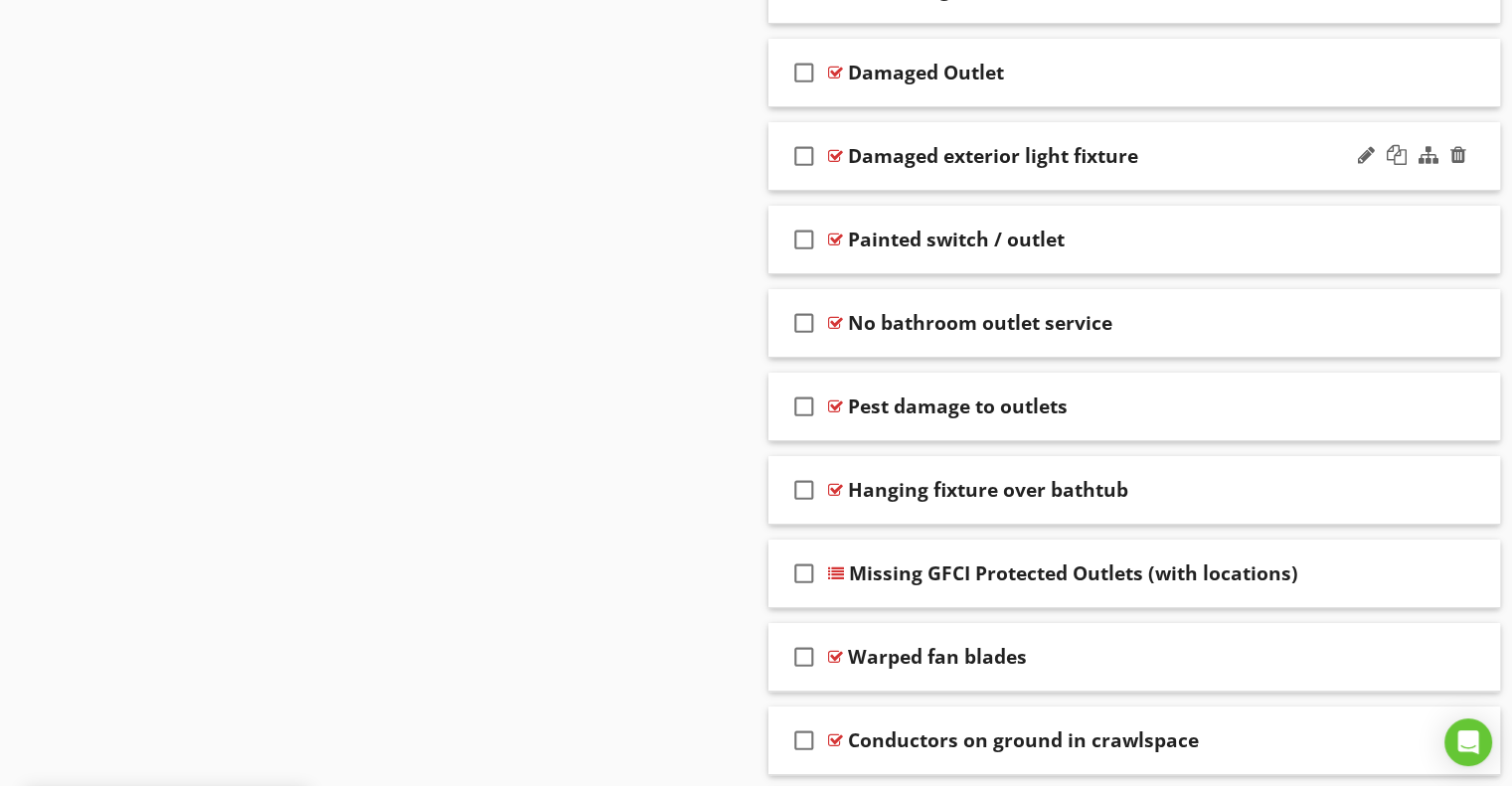 click on "Damaged exterior light fixture" at bounding box center [993, 156] 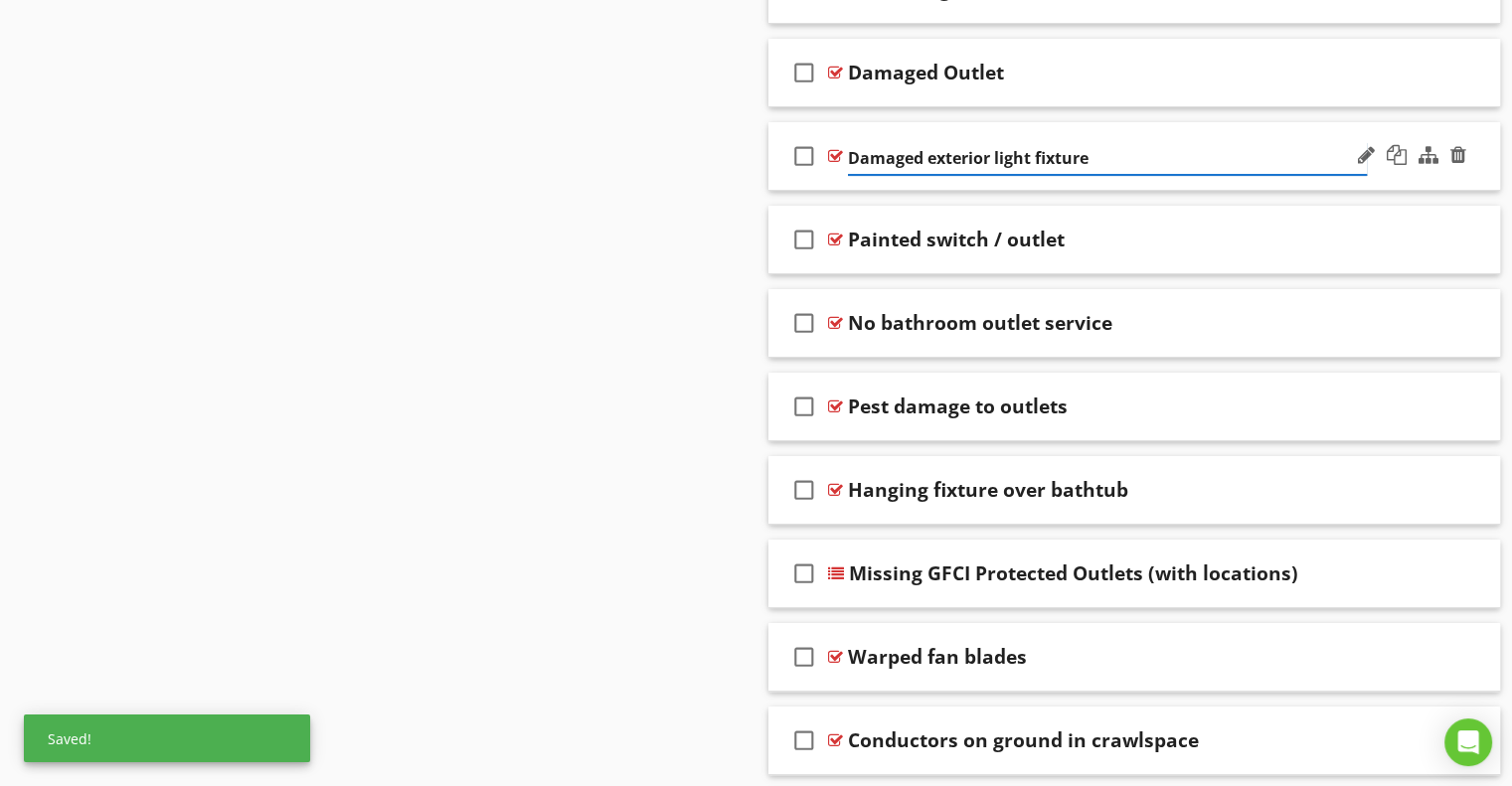 click on "Damaged exterior light fixture" at bounding box center [1107, 158] 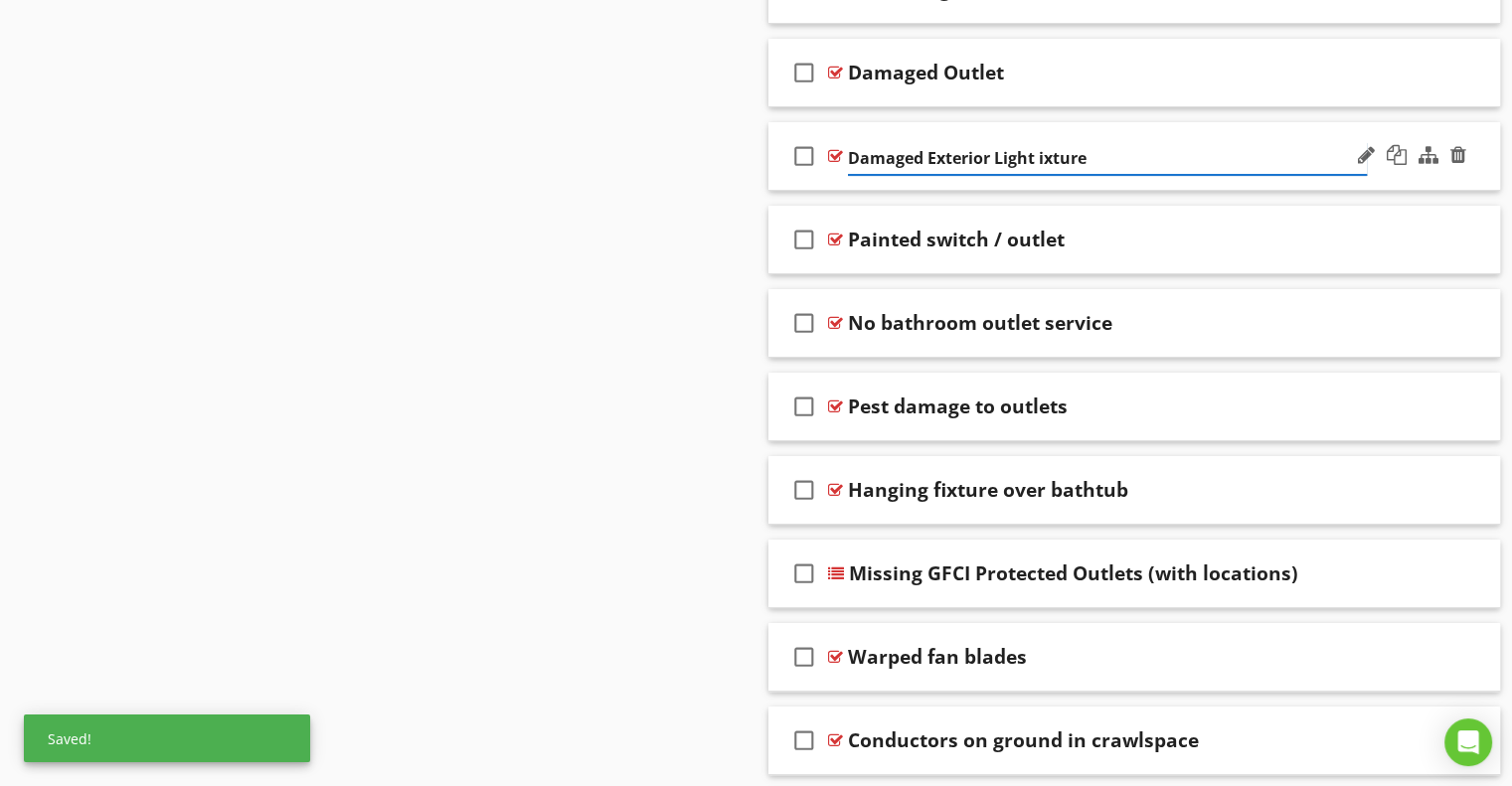type on "Damaged Exterior Light Fixture" 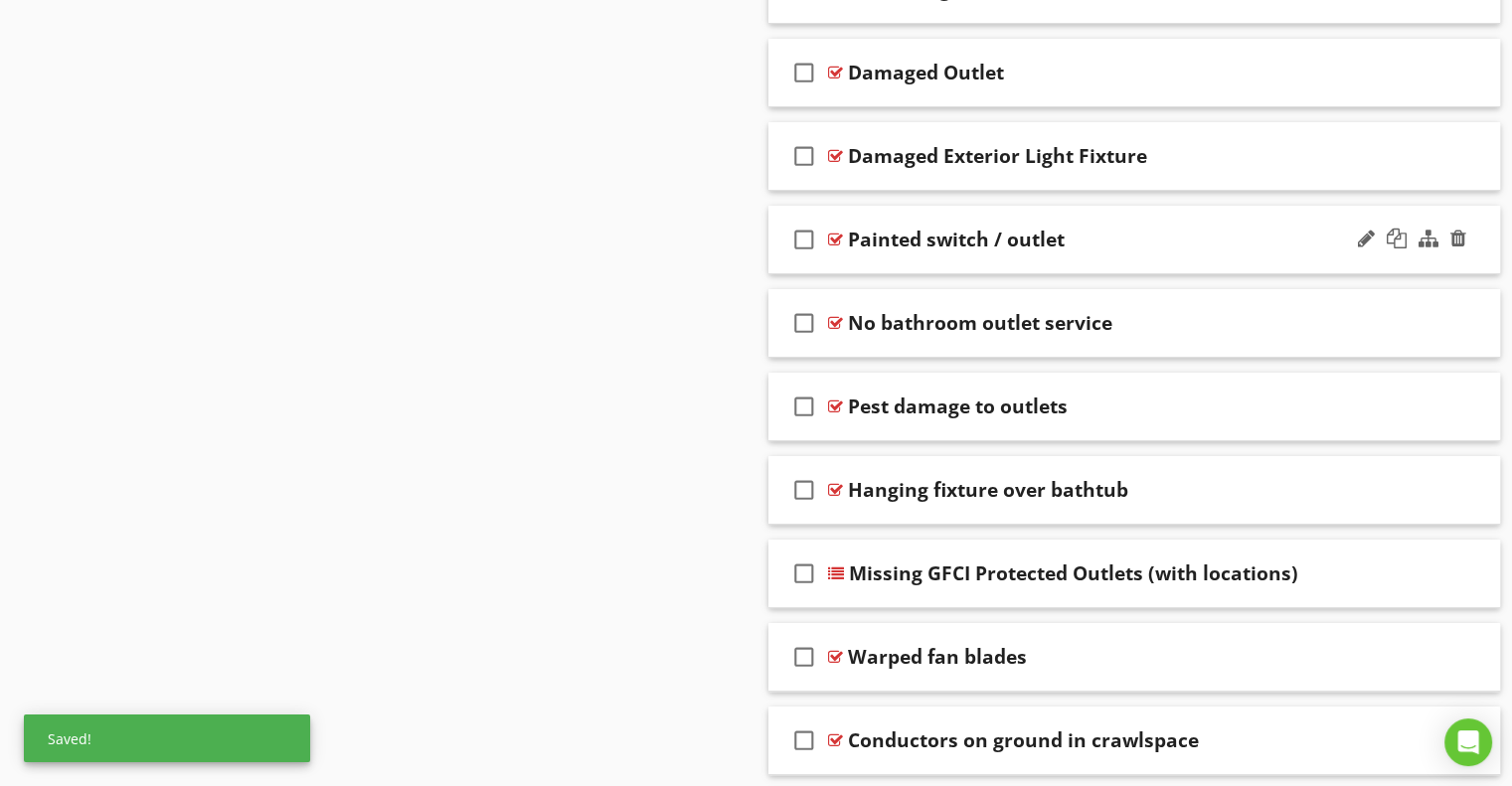 click on "Painted switch / outlet" at bounding box center [956, 239] 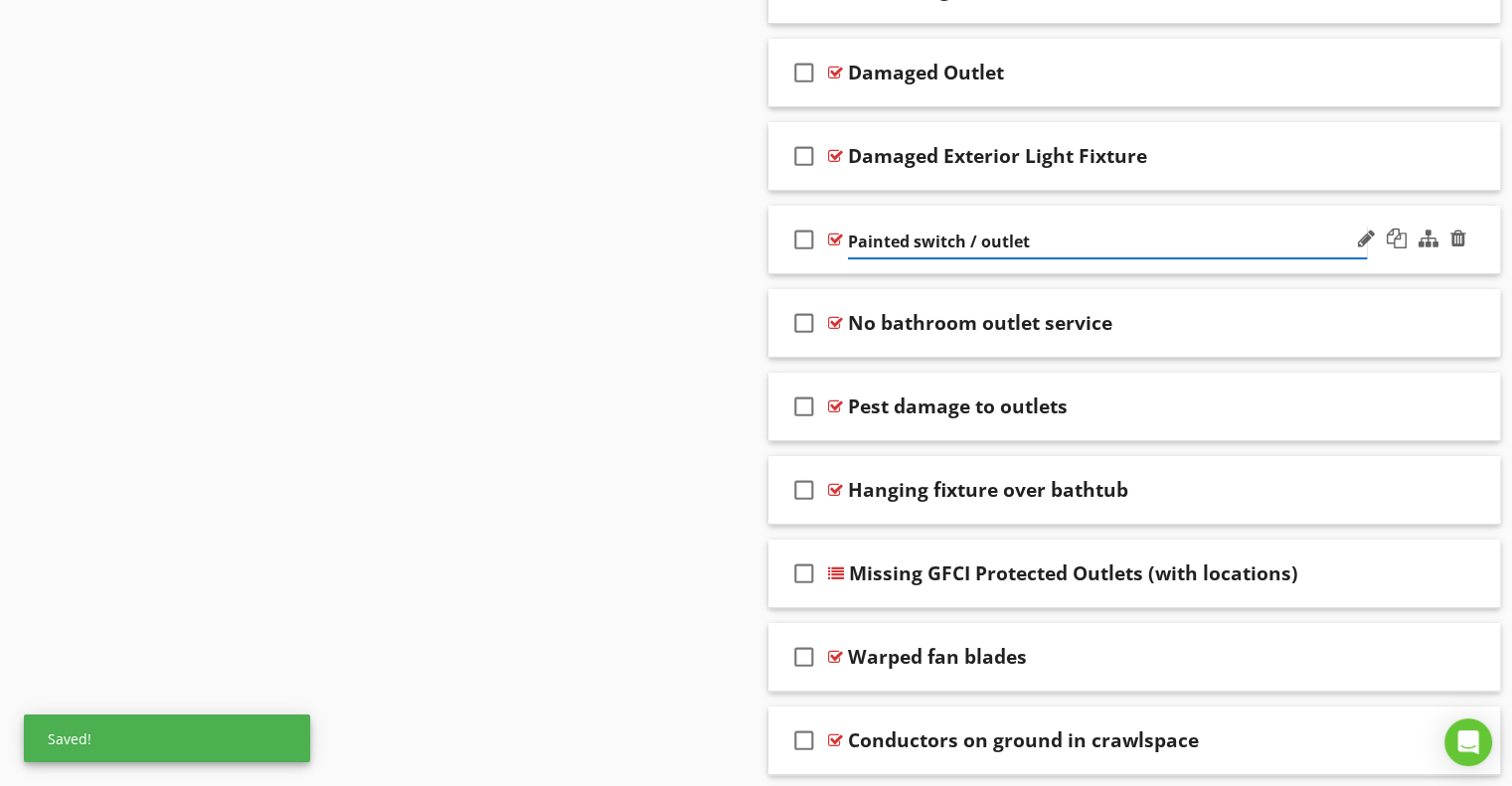 click on "Painted switch / outlet" at bounding box center (1107, 241) 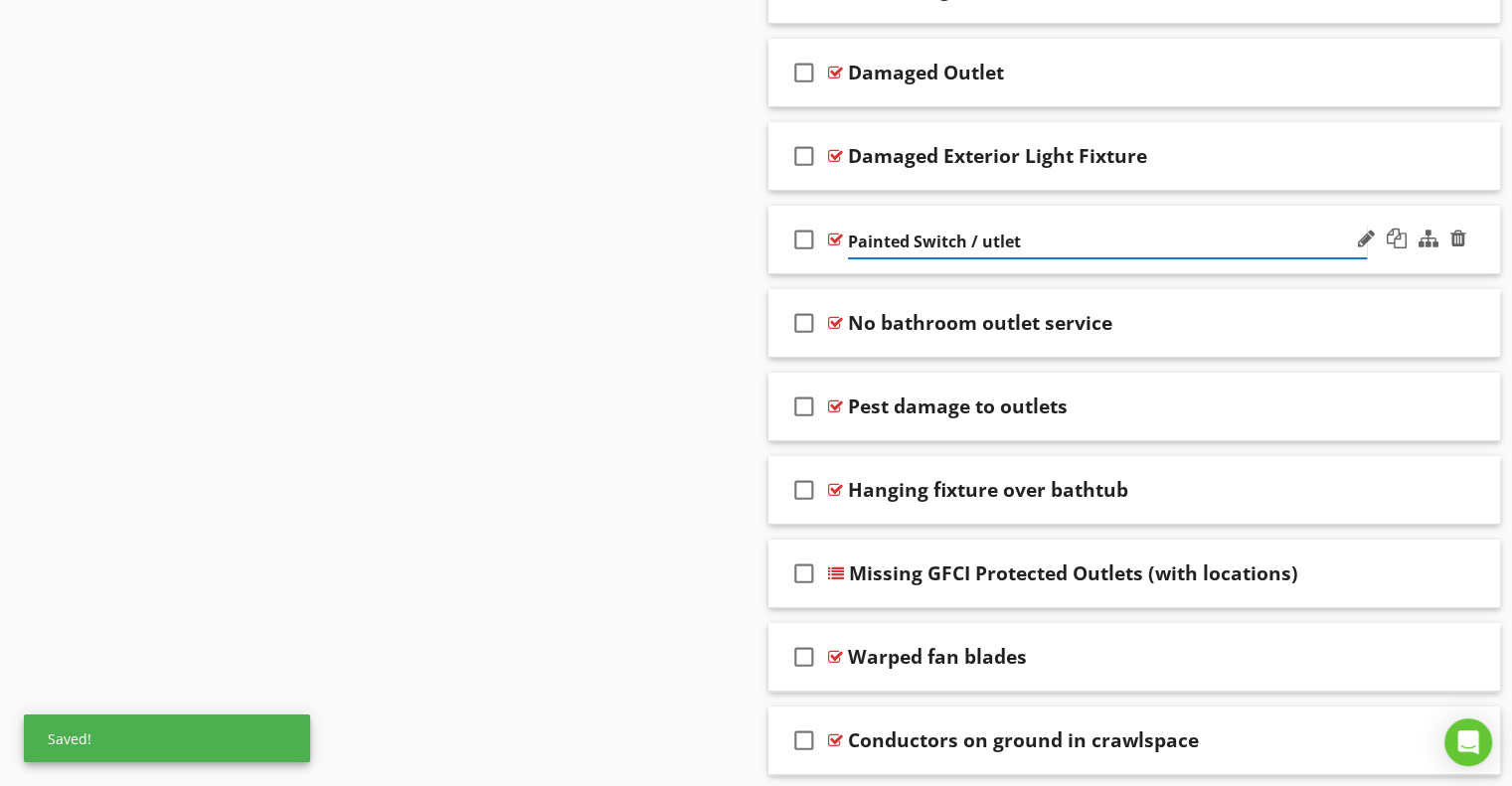 type on "Painted Switch / Outlet" 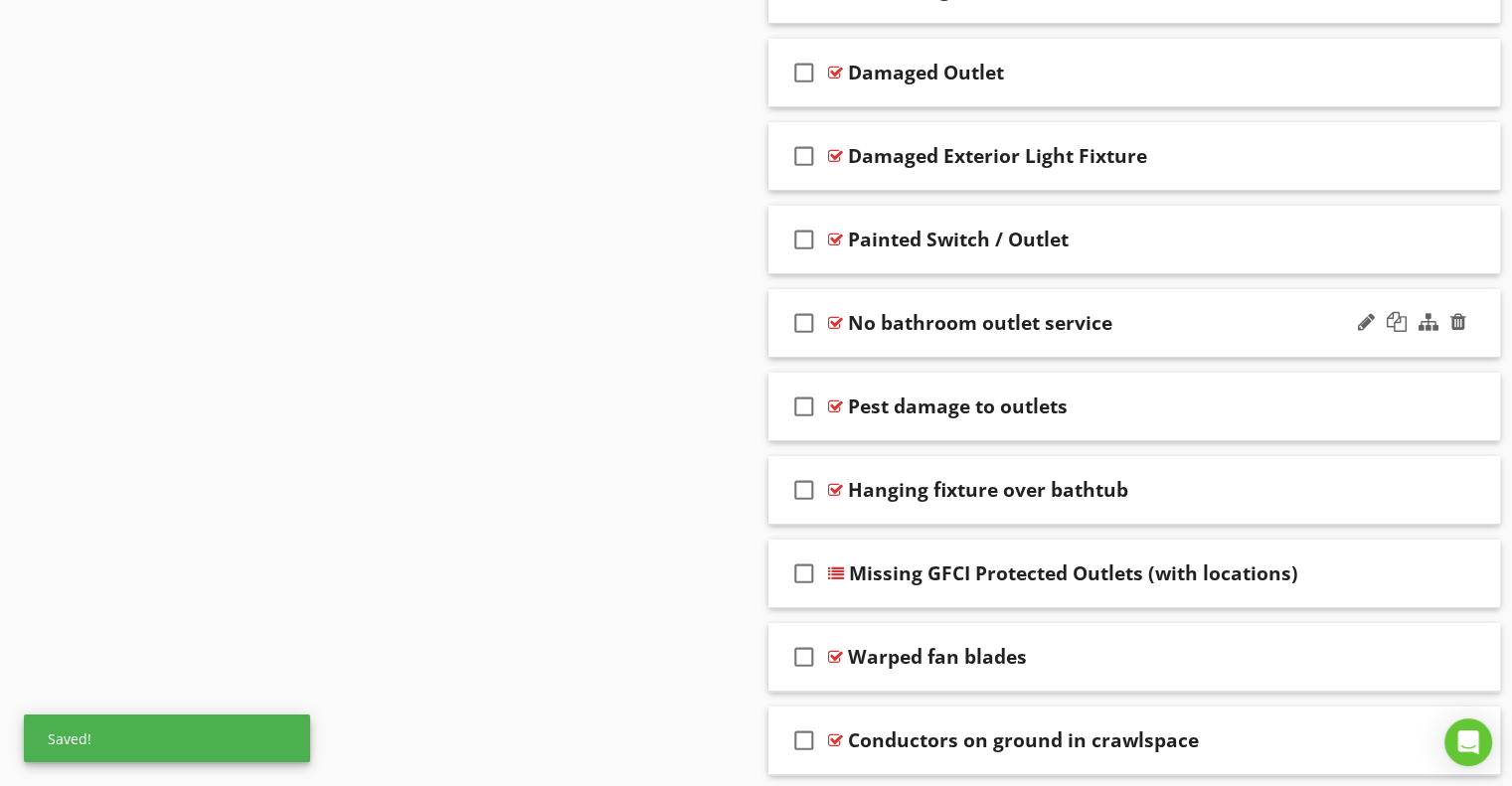 click on "No bathroom outlet service" at bounding box center (980, 323) 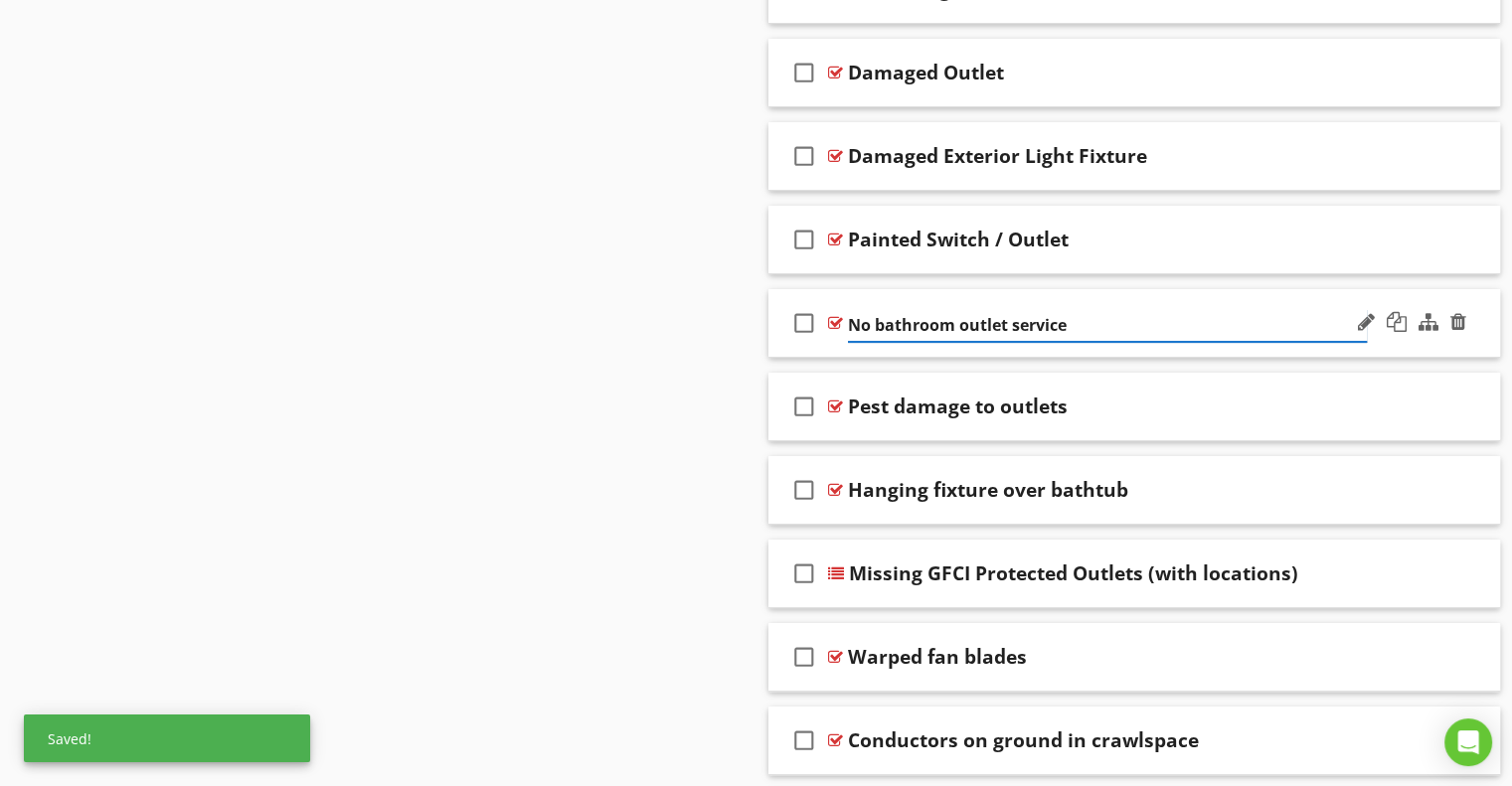 click on "No bathroom outlet service" at bounding box center (1107, 325) 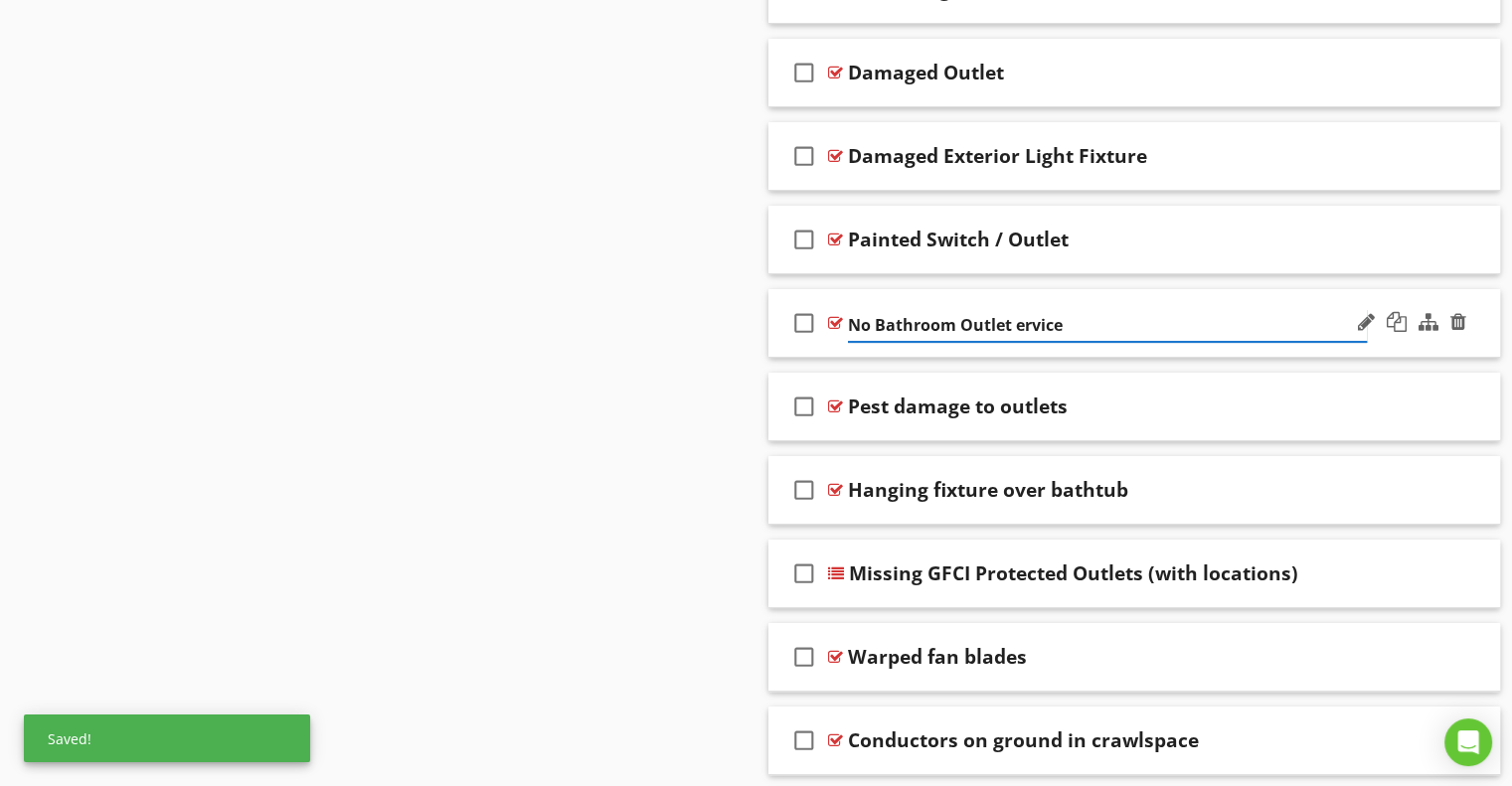 type on "No Bathroom Outlet Service" 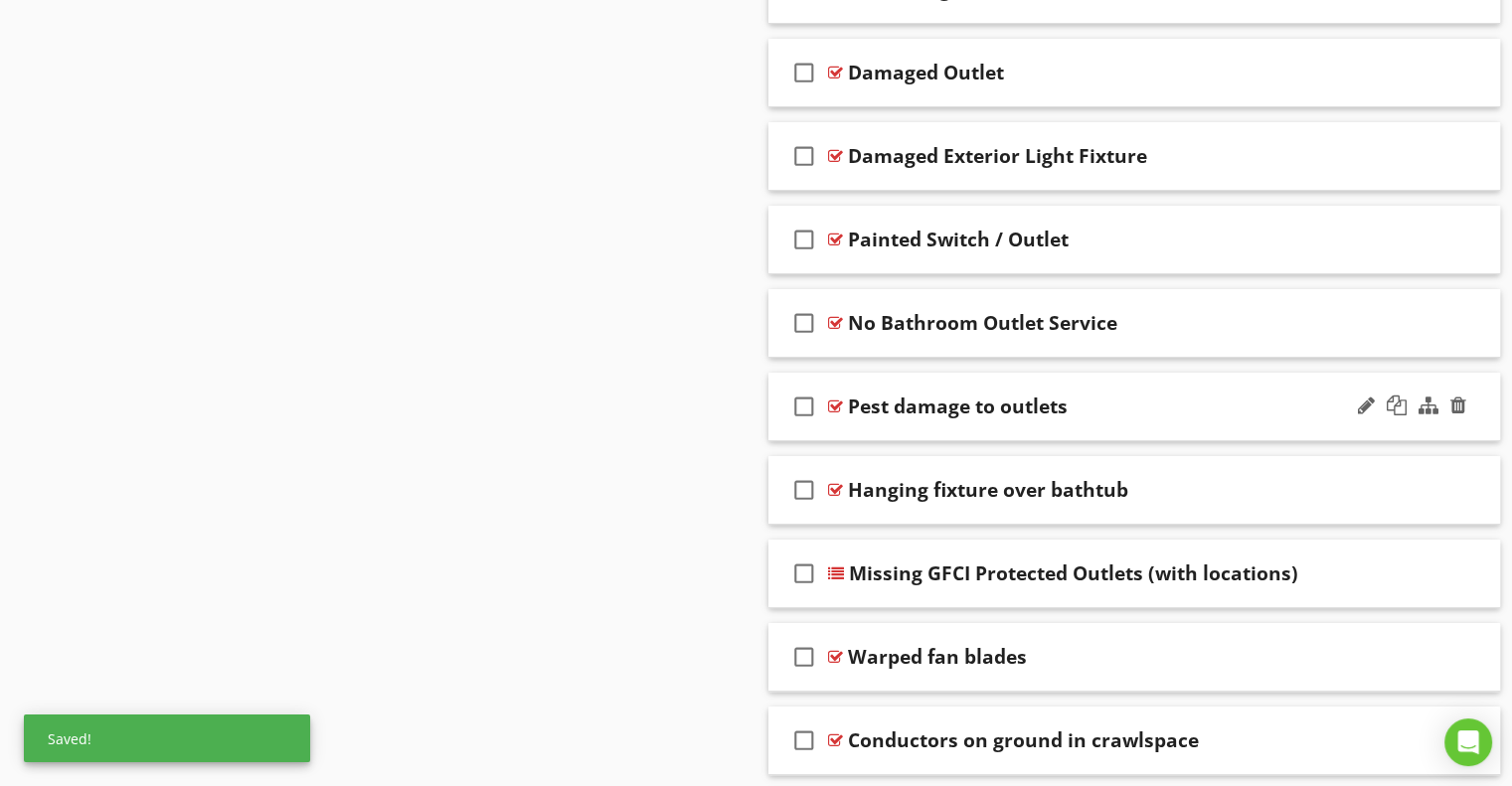 click on "Pest damage to outlets" at bounding box center [957, 406] 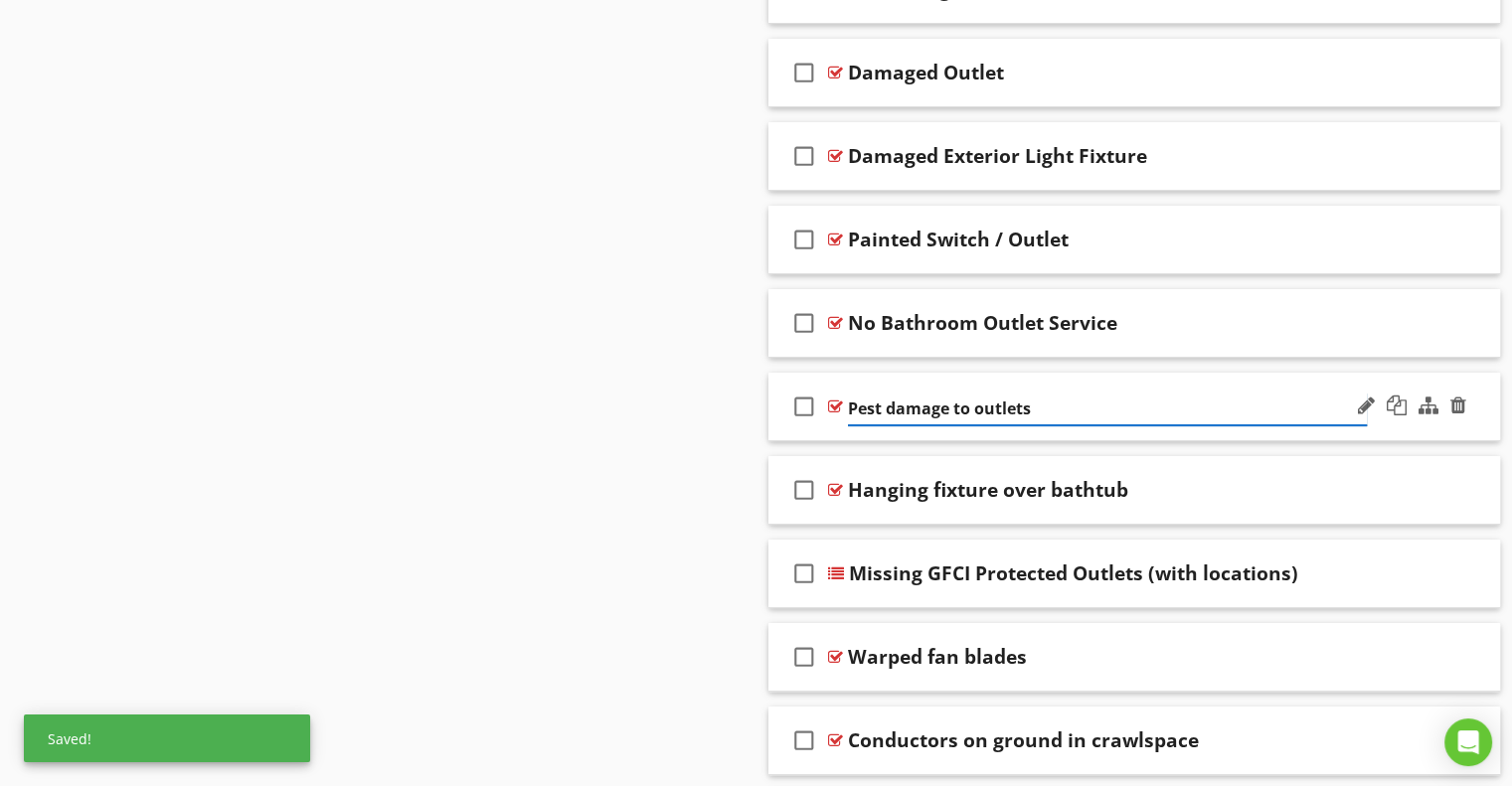 click on "Pest damage to outlets" at bounding box center [1107, 408] 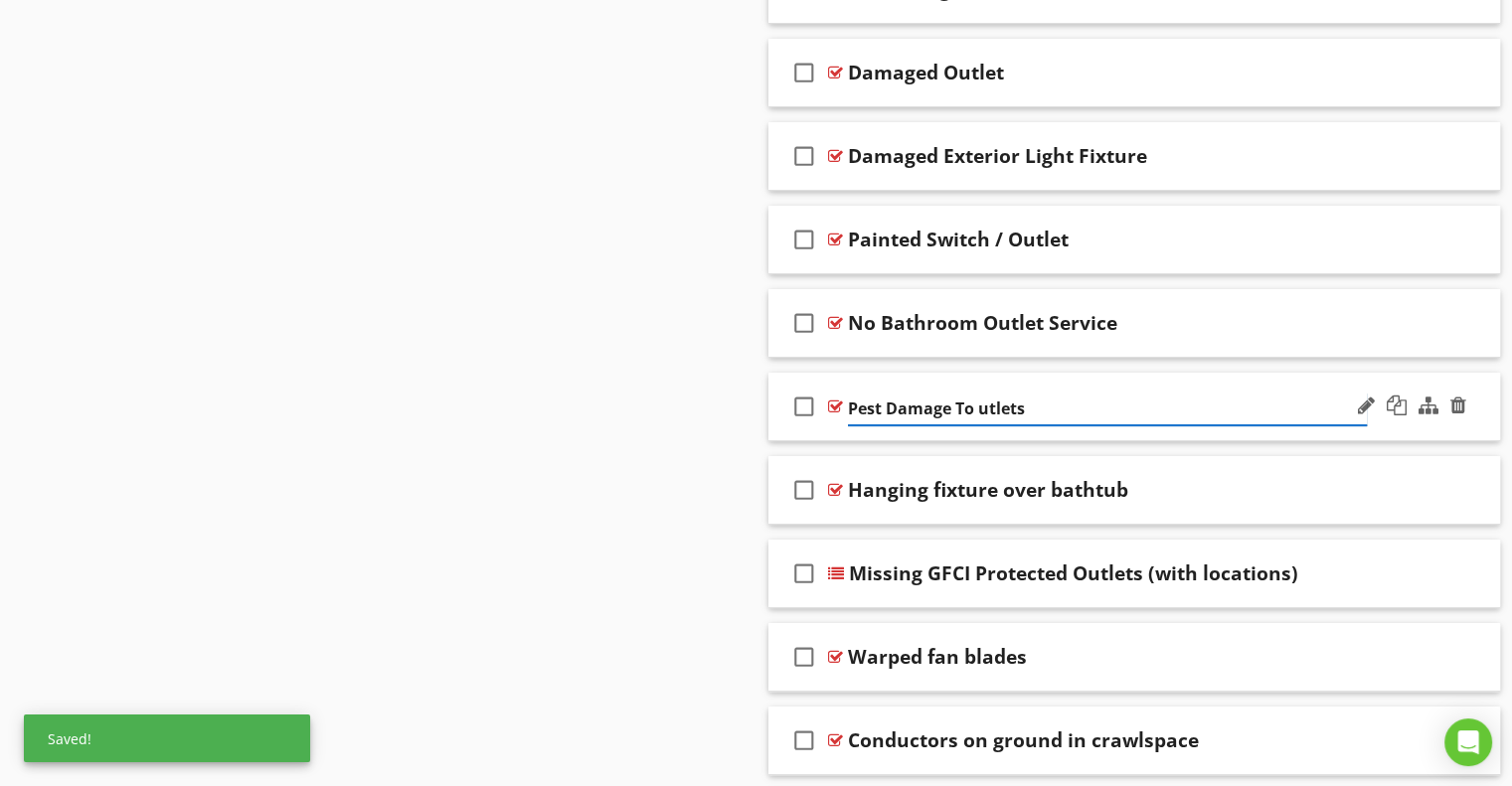 type on "Pest Damage To Outlets" 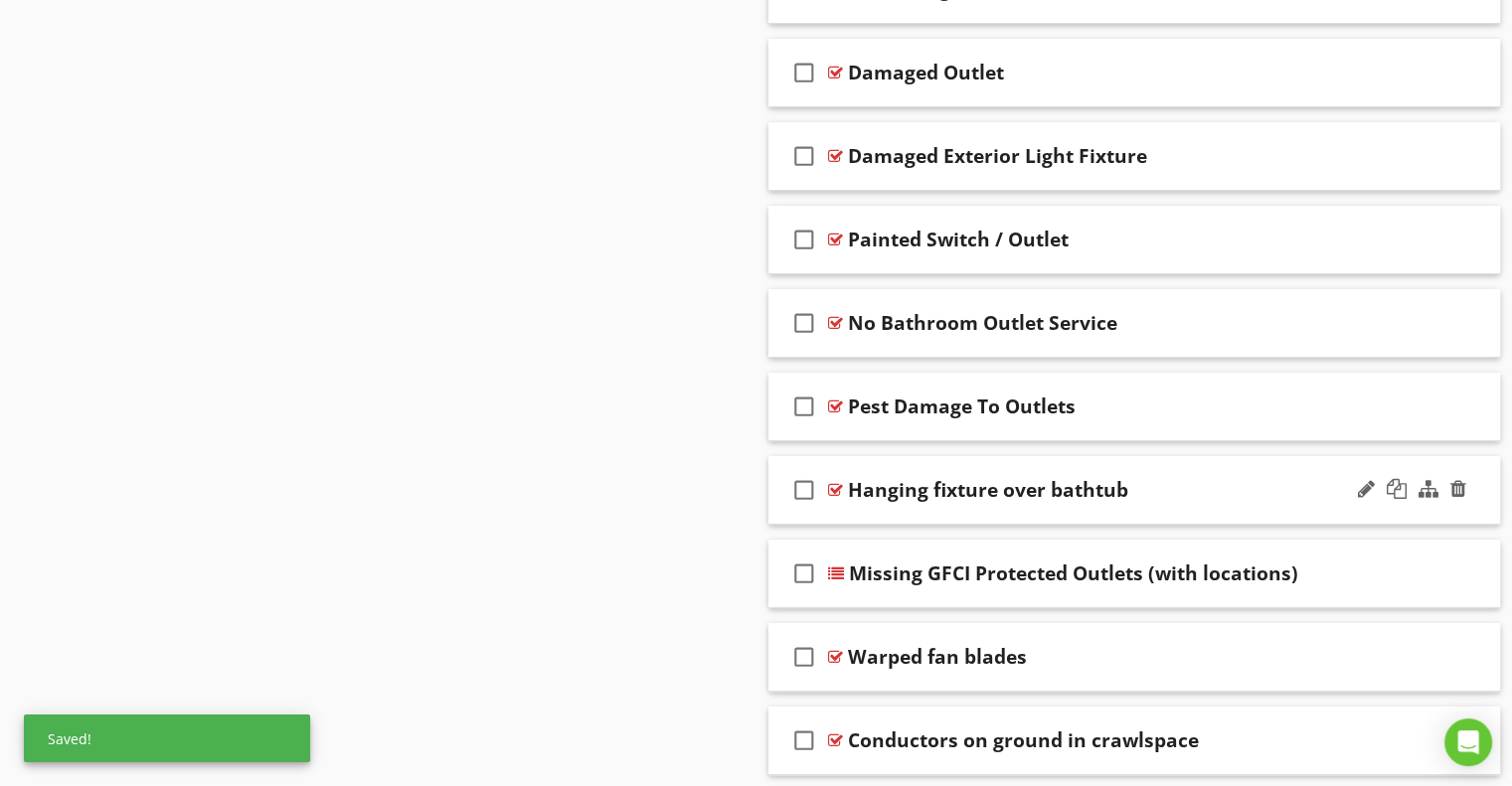 click on "Hanging fixture over bathtub" at bounding box center [988, 490] 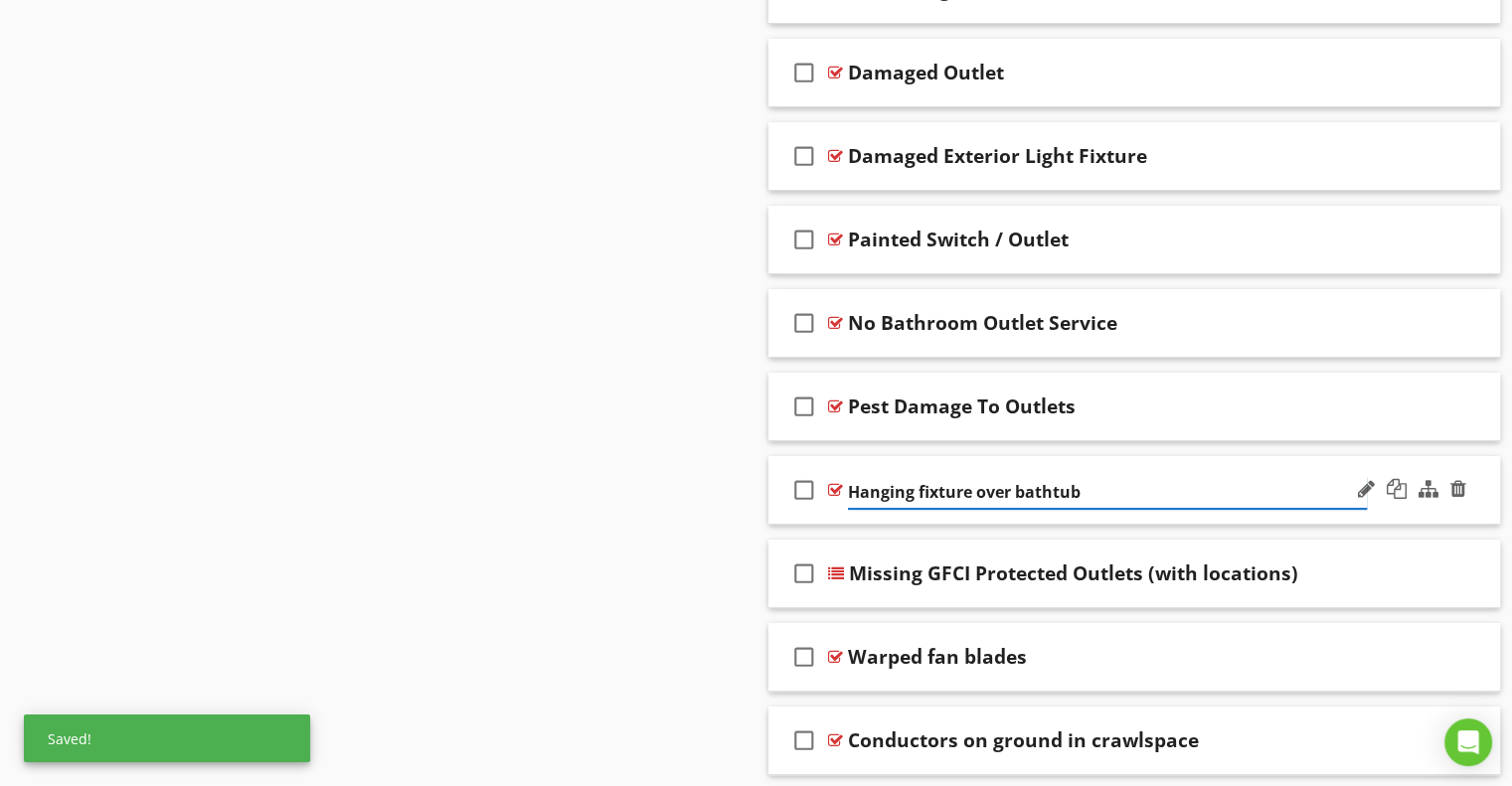 click on "Hanging fixture over bathtub" at bounding box center [1107, 492] 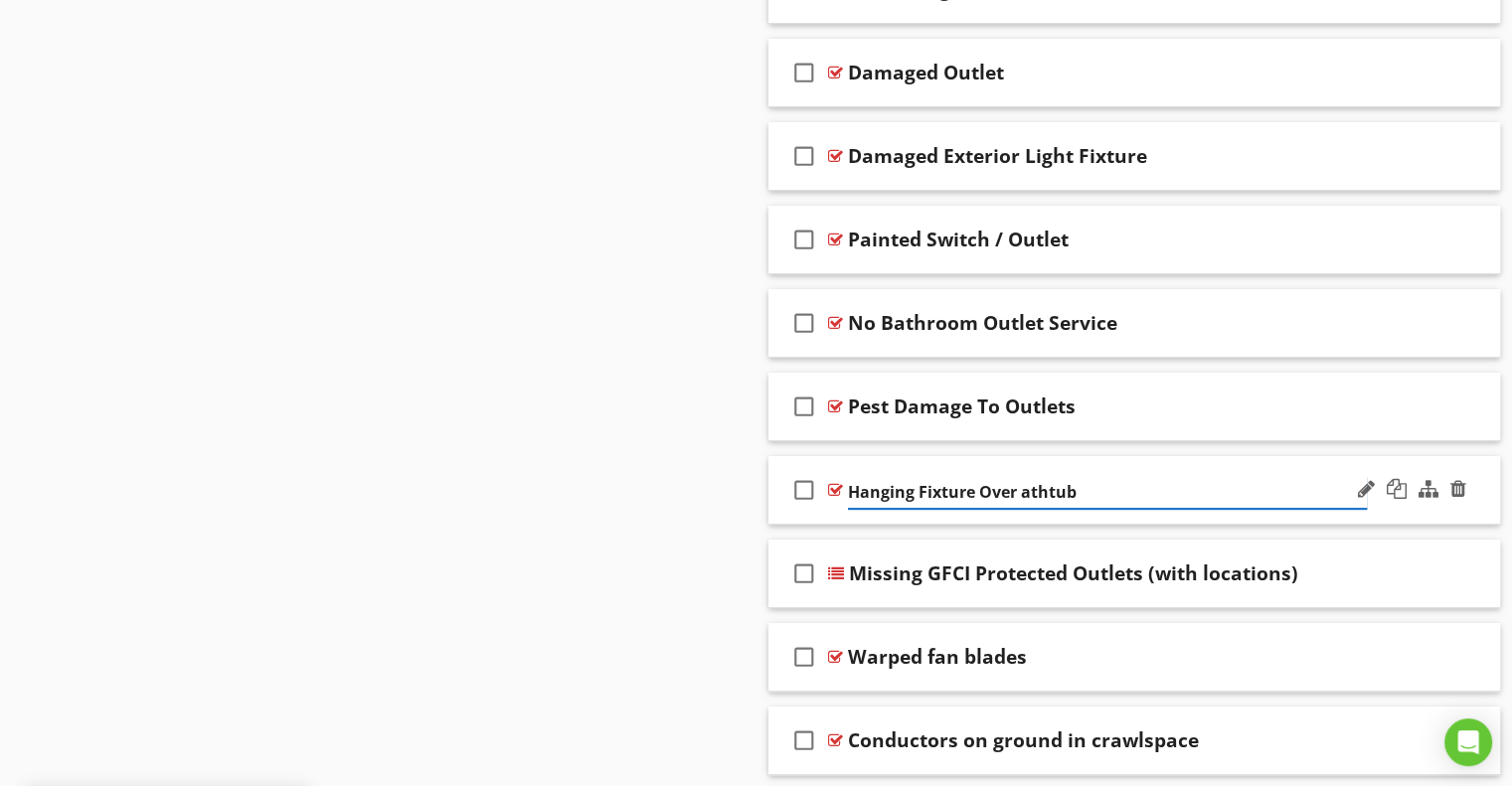 type on "Hanging Fixture Over Bathtub" 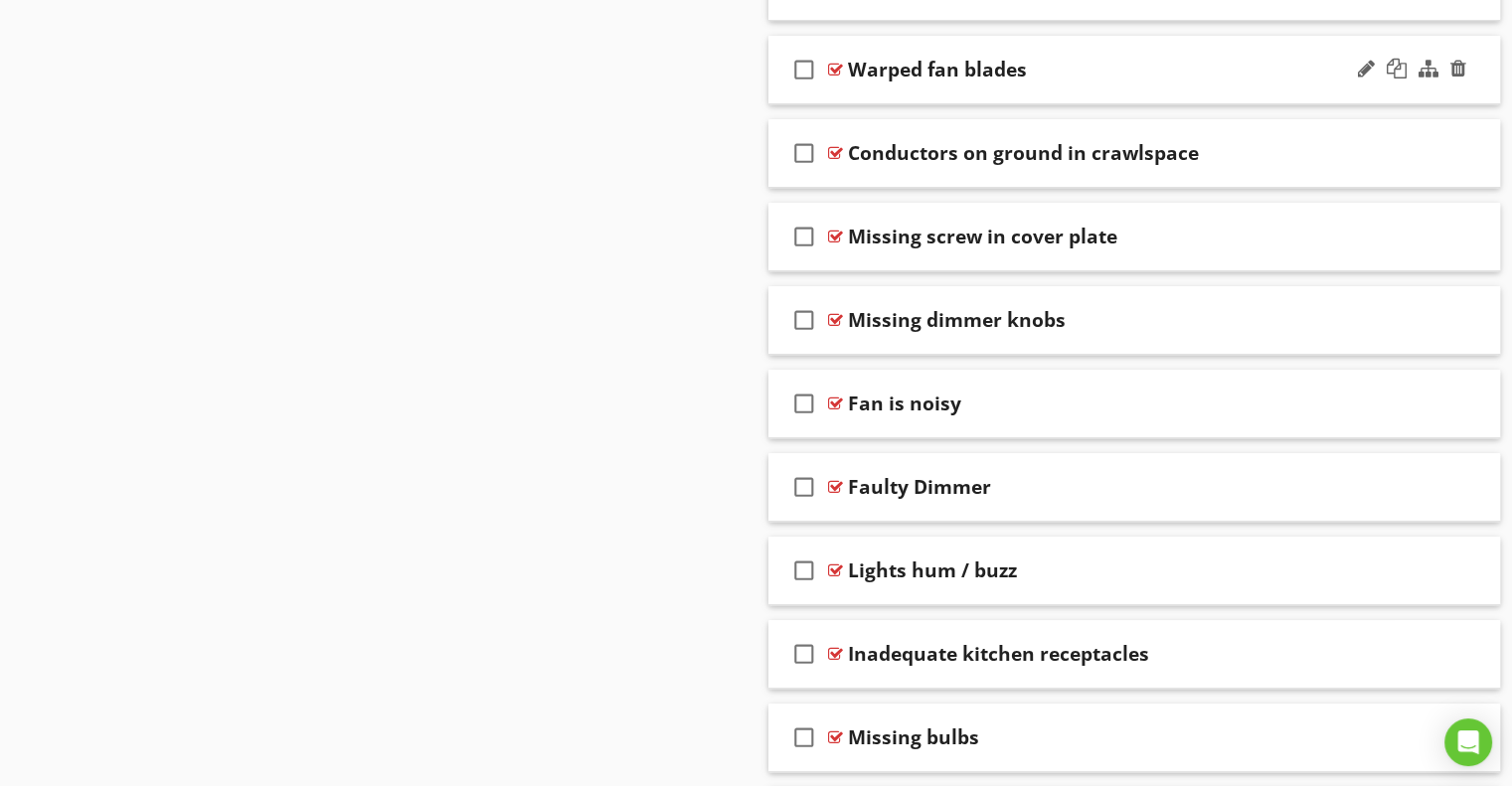 scroll, scrollTop: 8441, scrollLeft: 0, axis: vertical 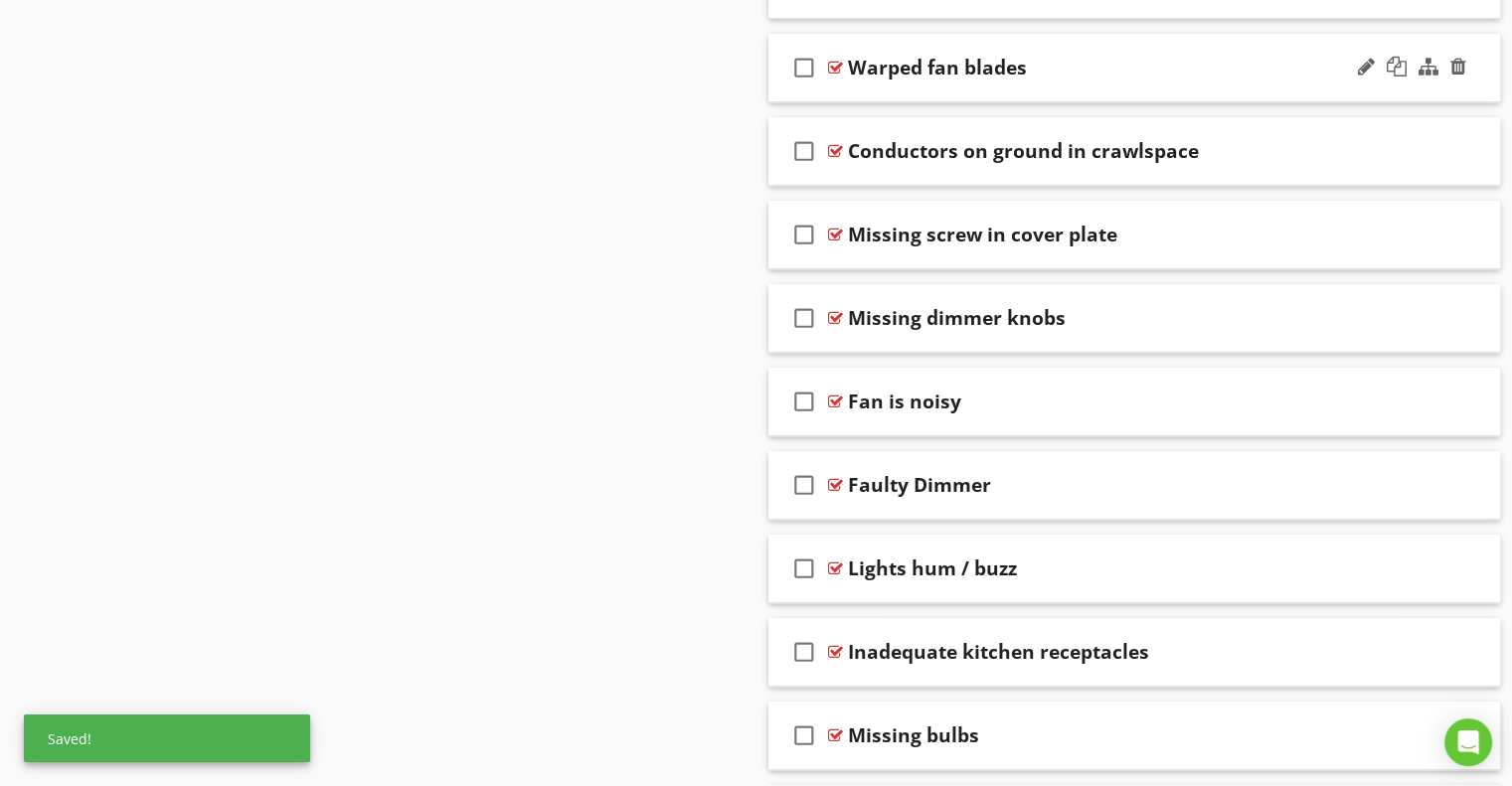 click on "Warped fan blades" at bounding box center (937, 68) 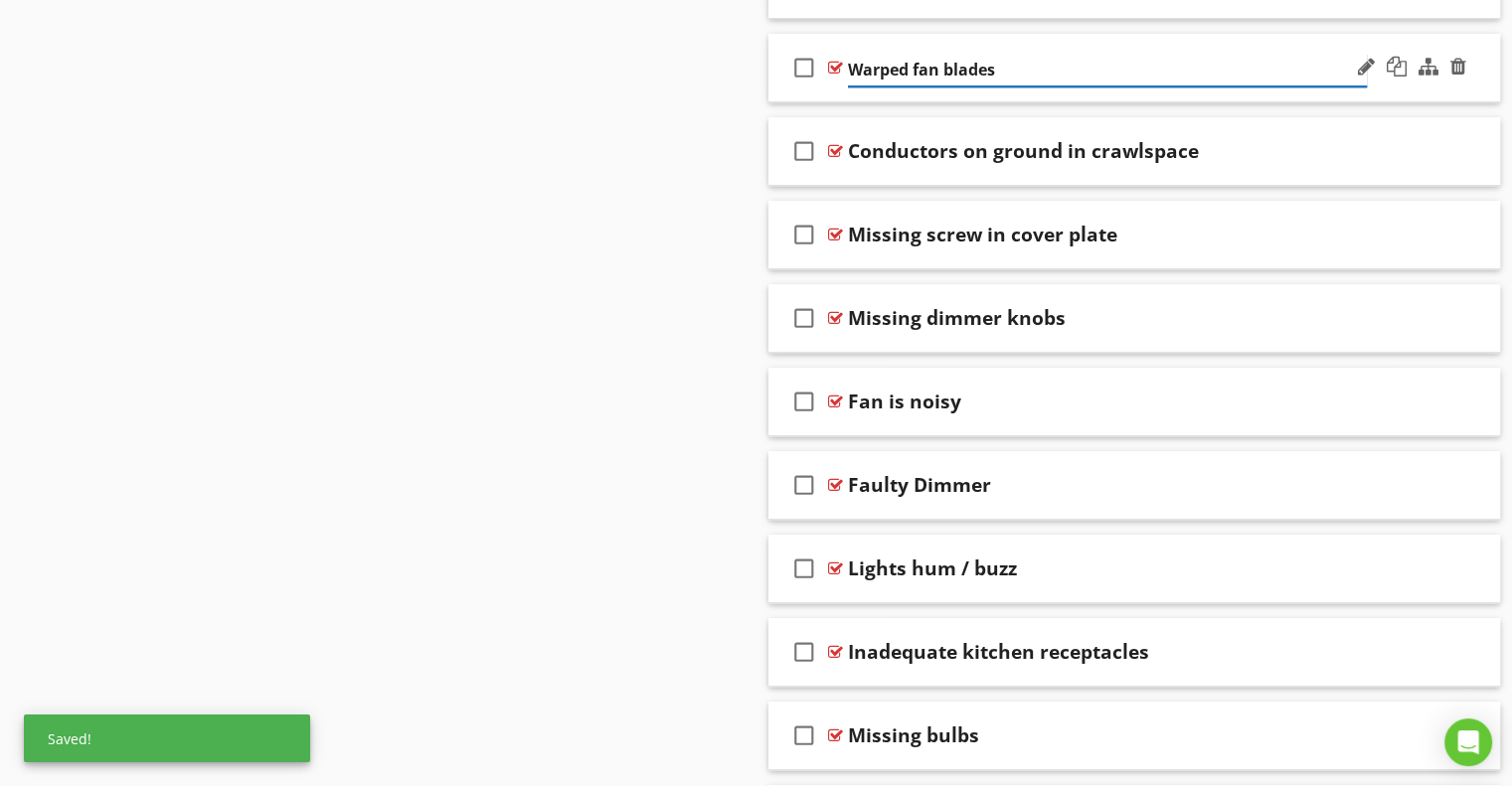 click on "Warped fan blades" at bounding box center (1107, 70) 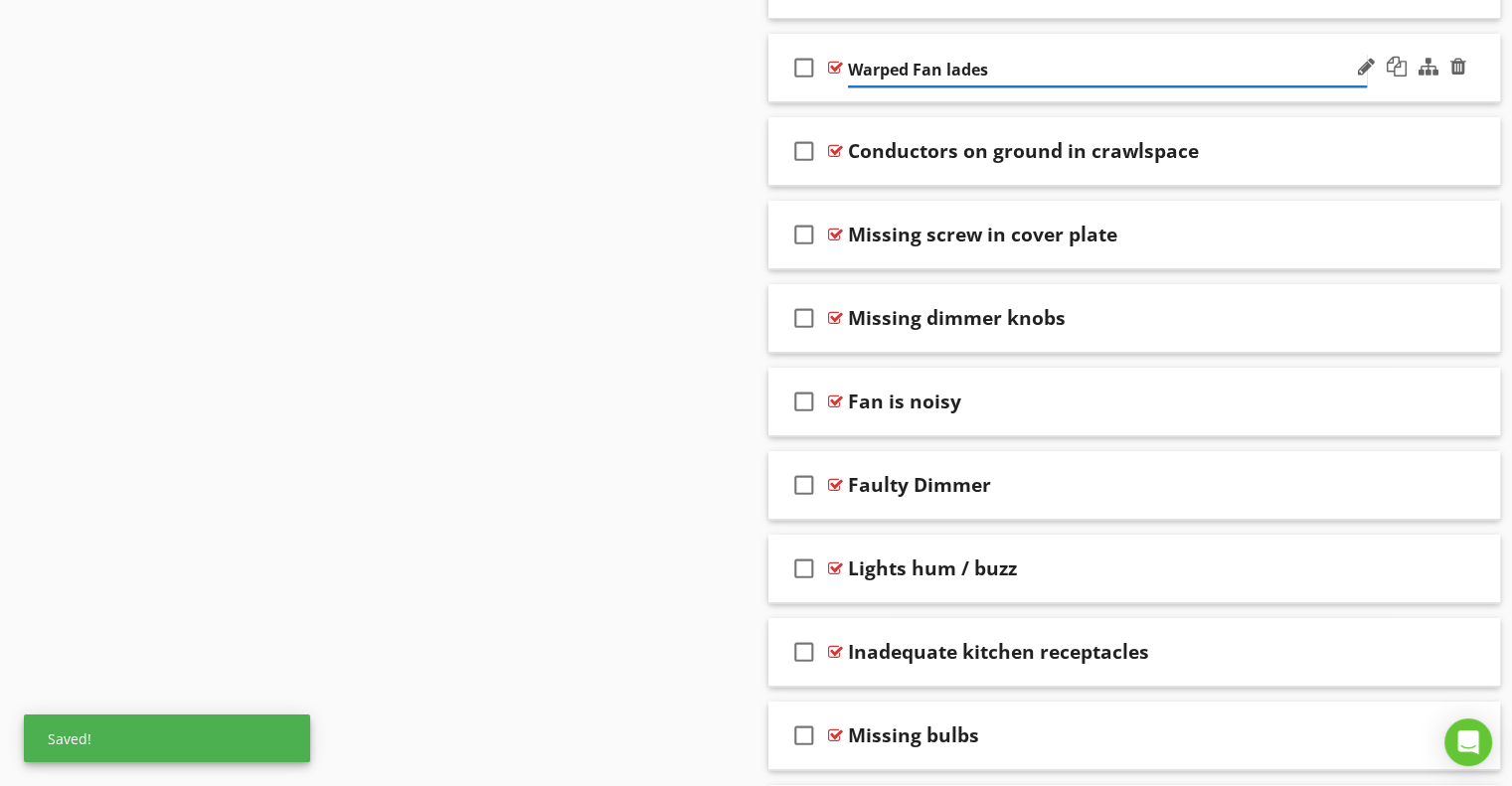type on "Warped Fan Blades" 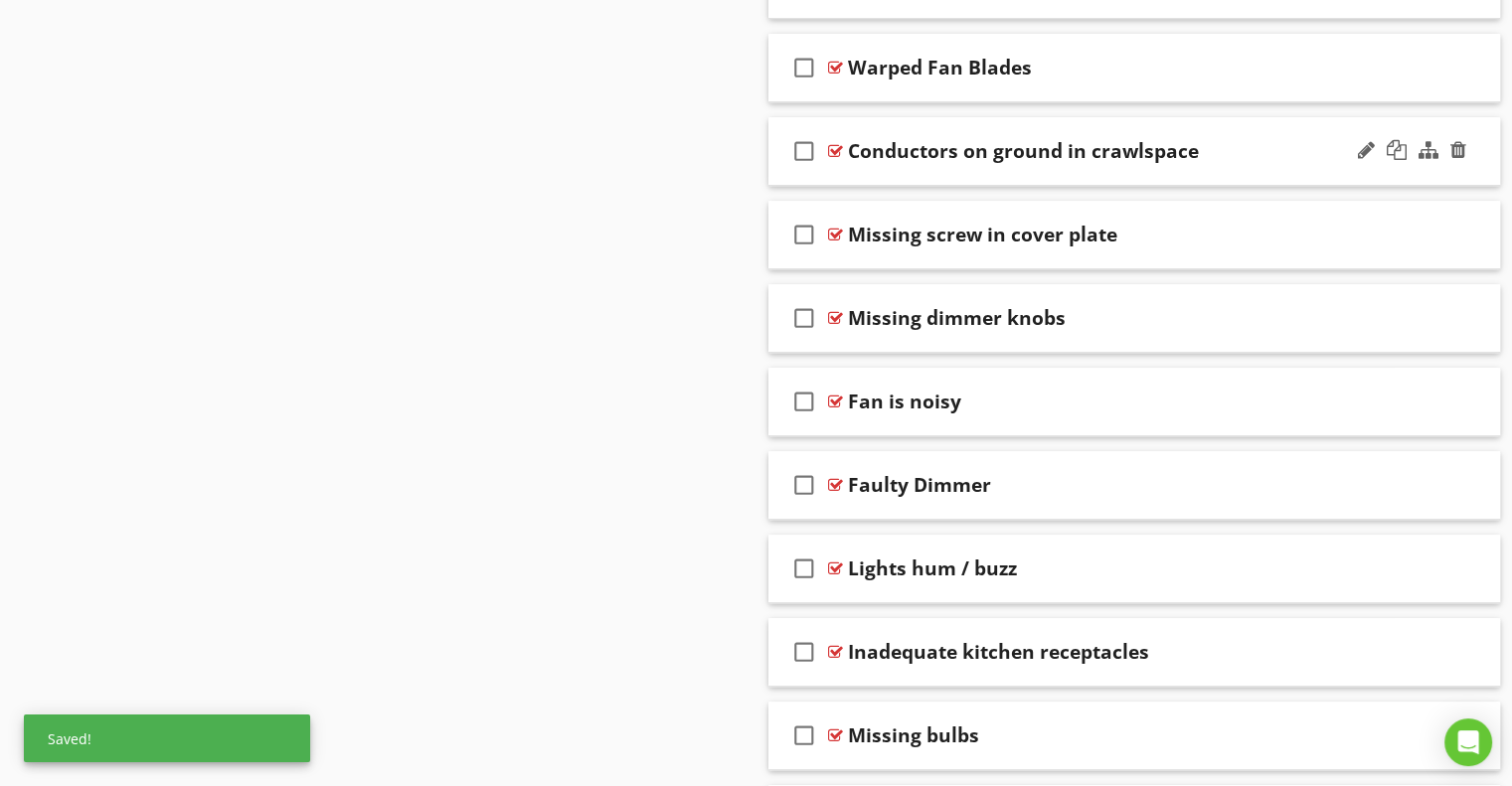 click on "Conductors on ground in crawlspace" at bounding box center [1023, 151] 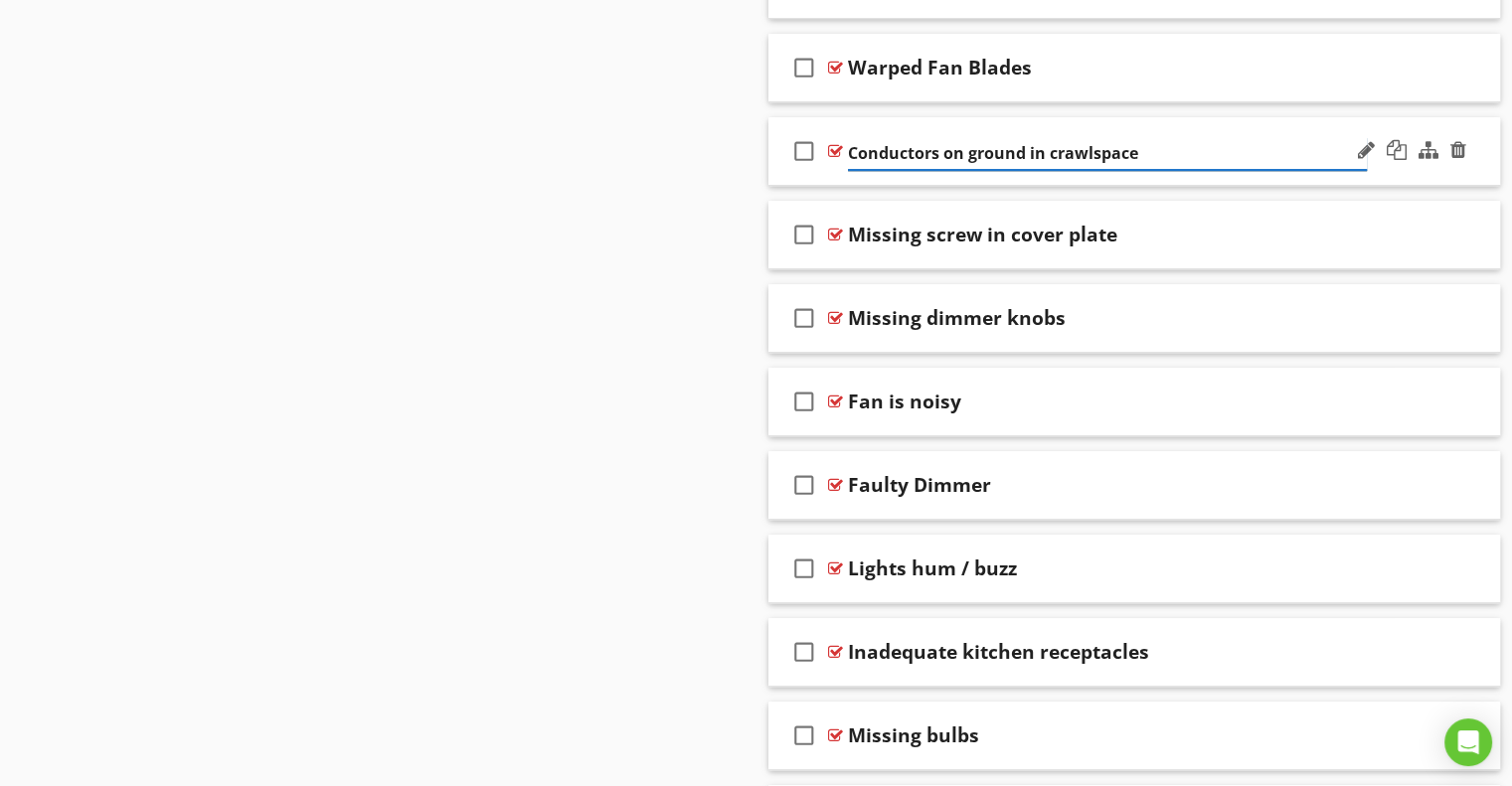 click on "Conductors on ground in crawlspace" at bounding box center (1107, 153) 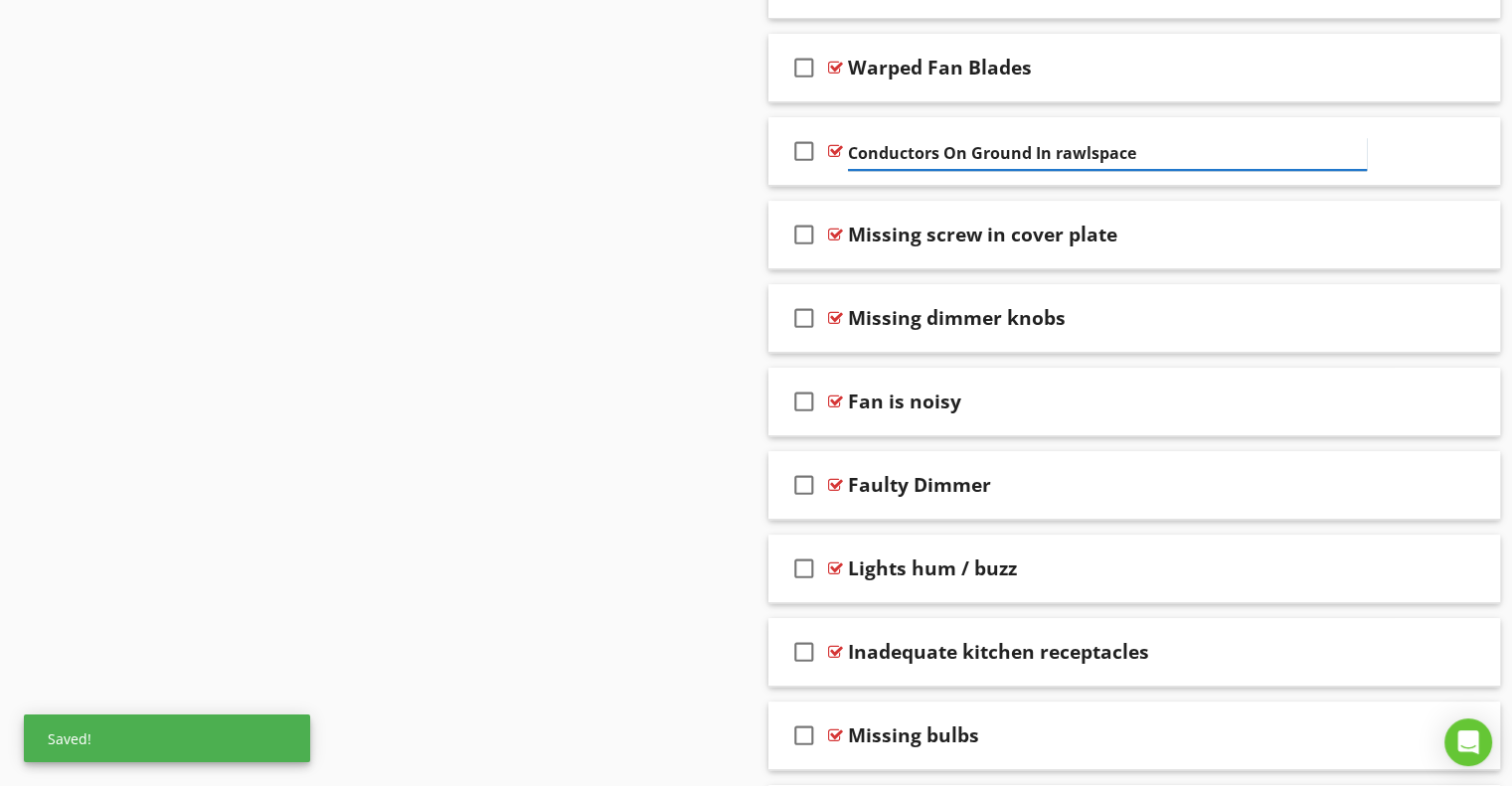 type on "Conductors On Ground In Crawlspace" 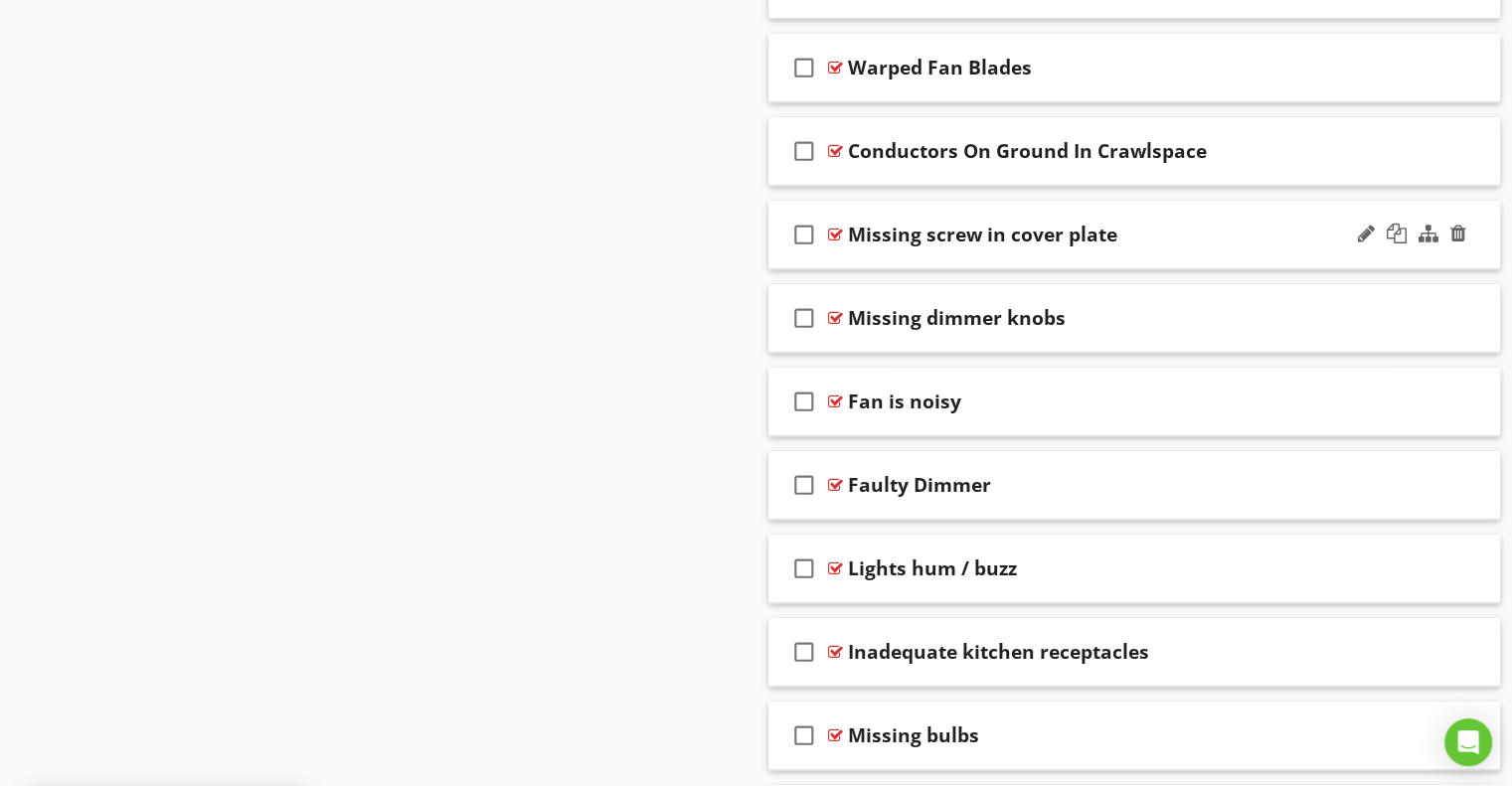 click on "Missing screw in cover plate" at bounding box center [982, 235] 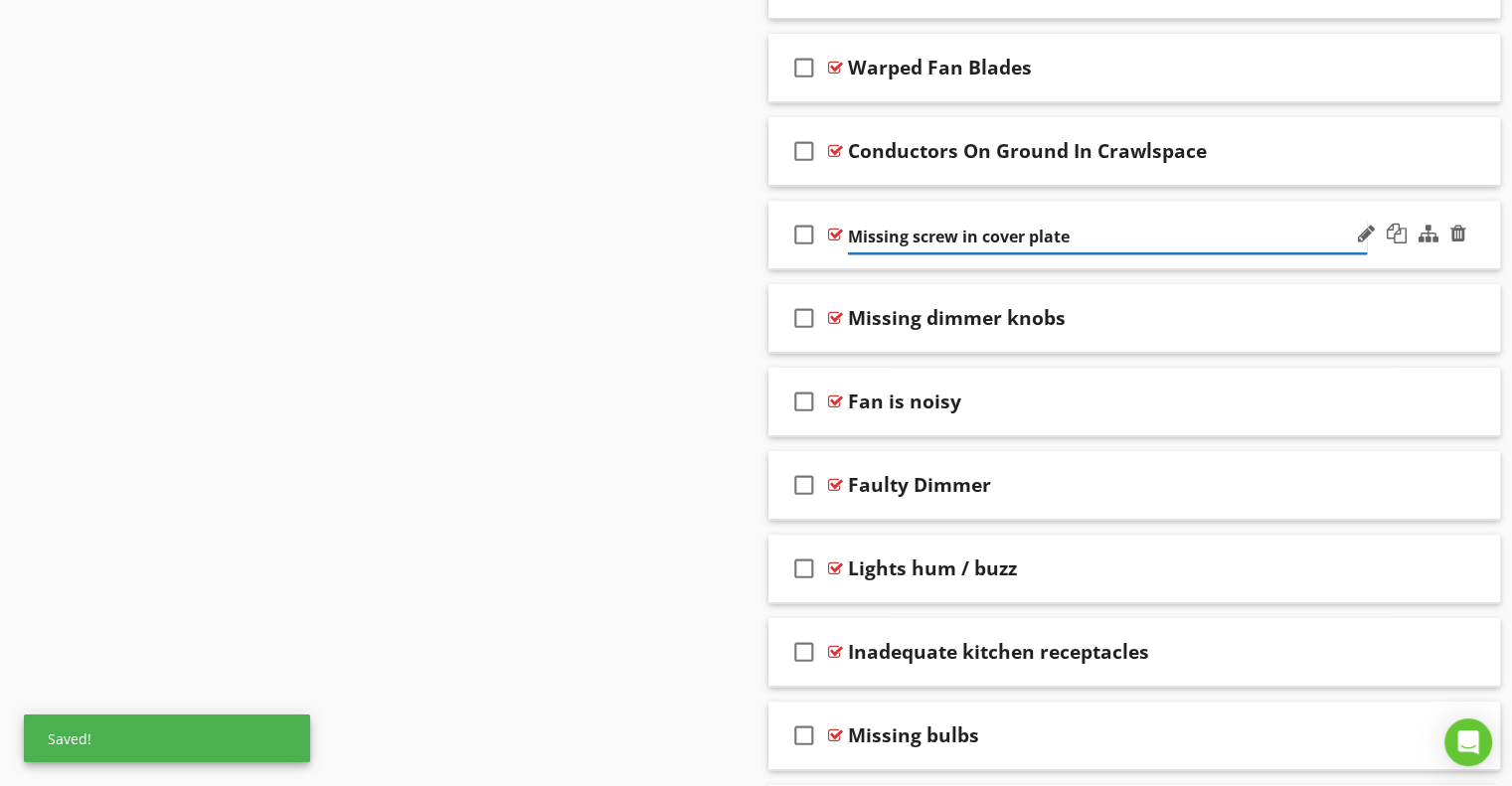 click on "Missing screw in cover plate" at bounding box center (1107, 236) 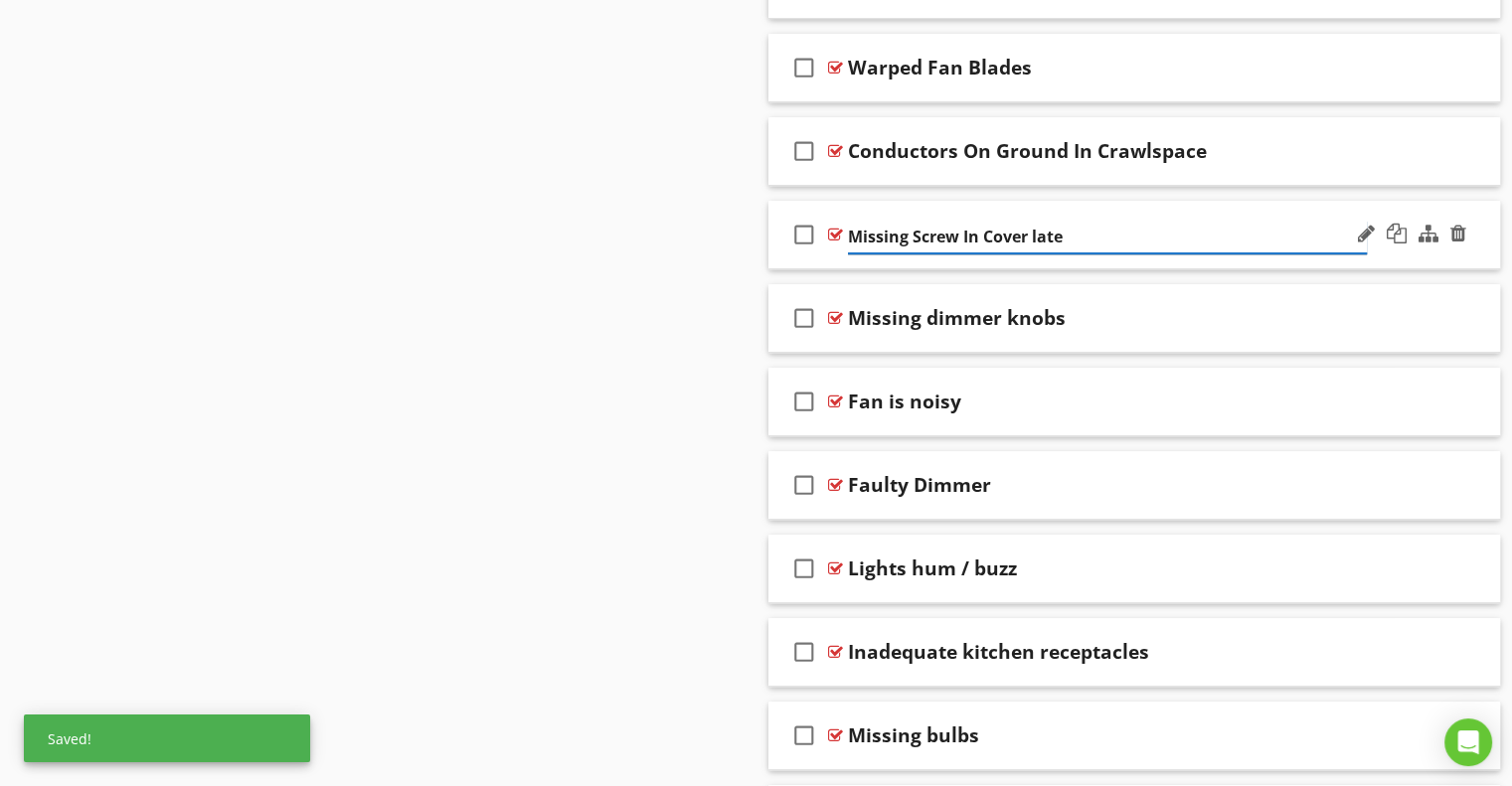 type on "Missing Screw In Cover Plate" 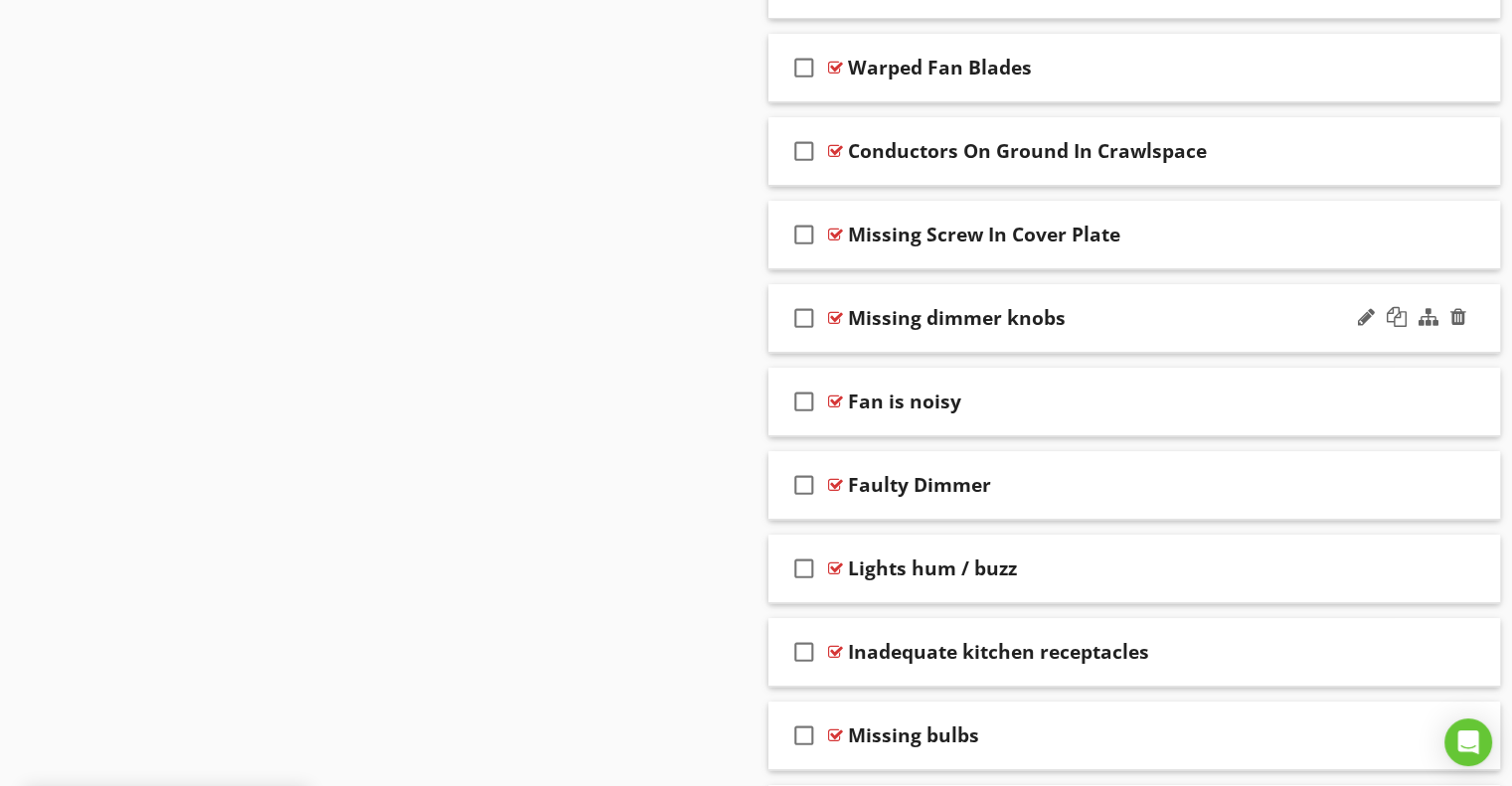 click on "Missing dimmer knobs" at bounding box center (956, 318) 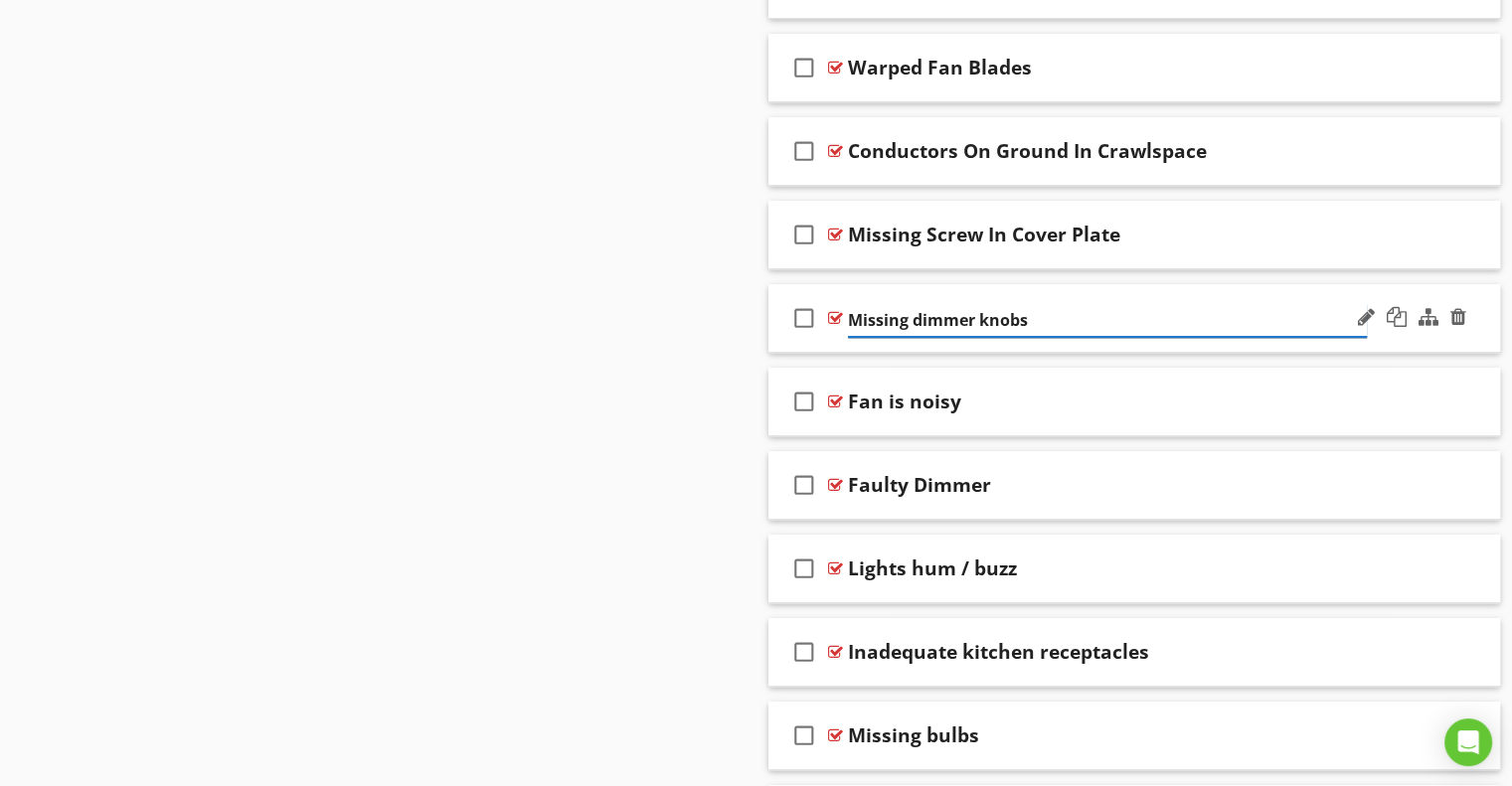 click on "Missing dimmer knobs" at bounding box center [1107, 320] 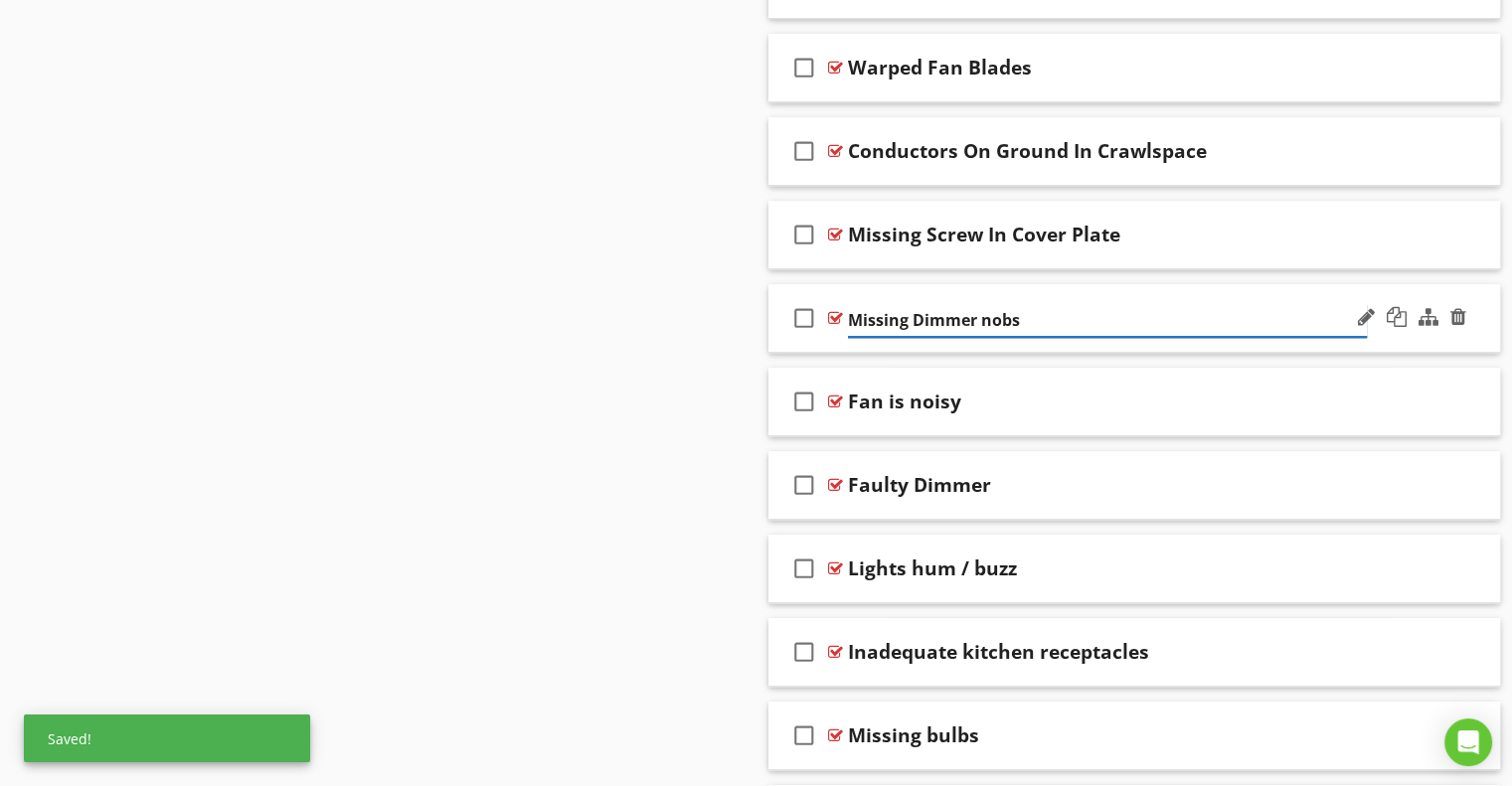 type on "Missing Dimmer Knobs" 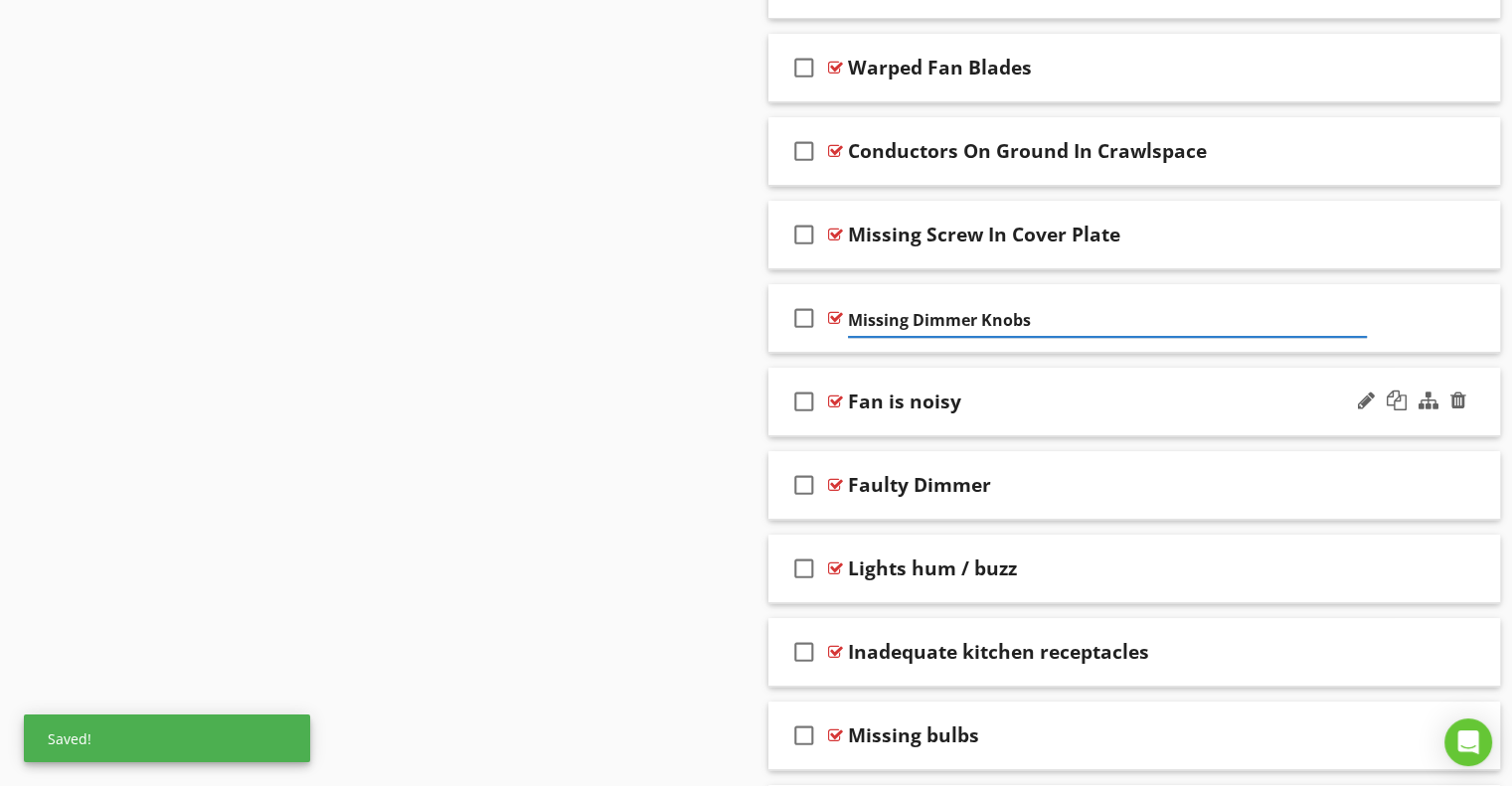 click on "Fan is noisy" at bounding box center [905, 401] 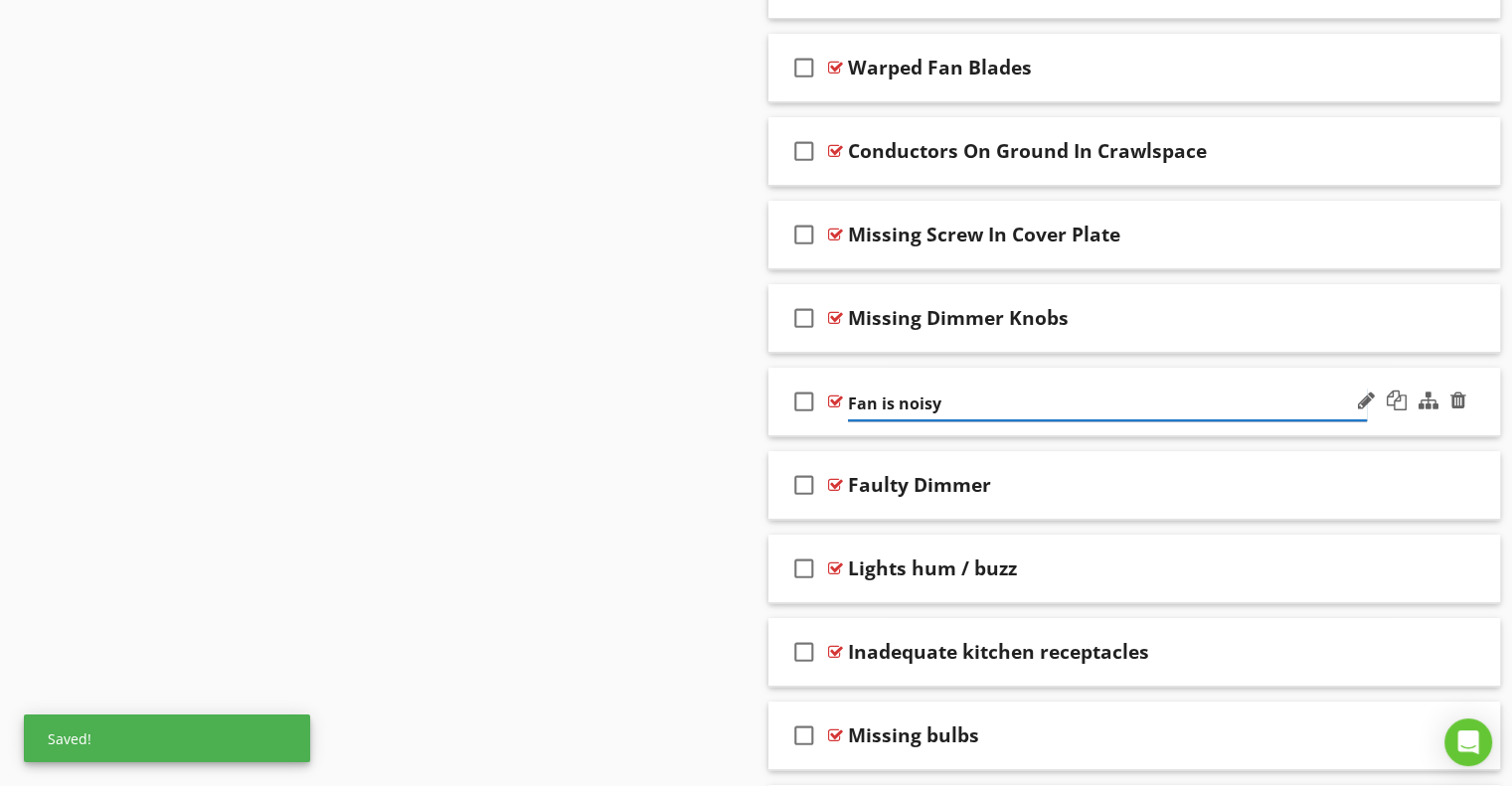 click on "Fan is noisy" at bounding box center [1107, 403] 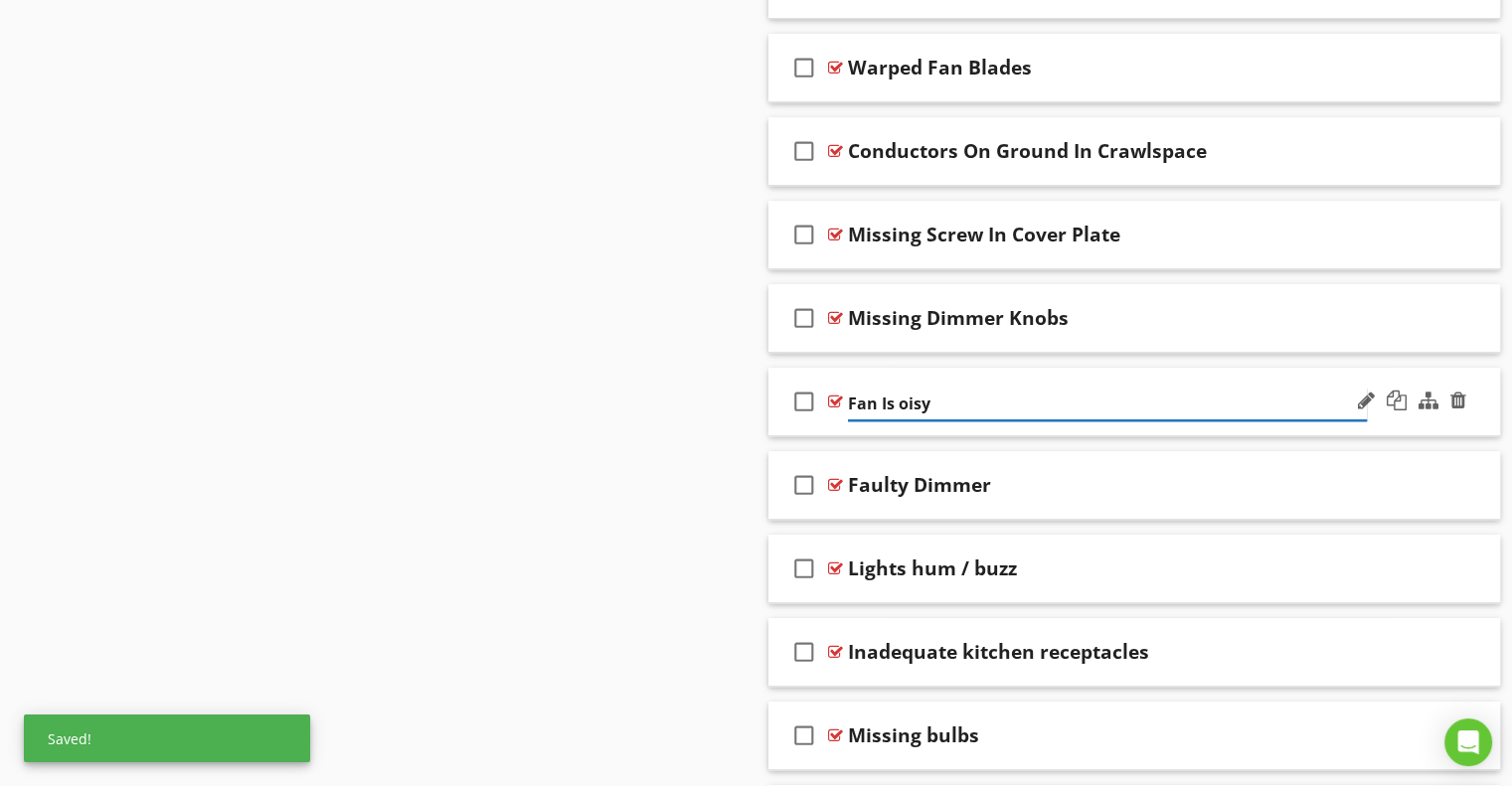 type on "Fan Is Noisy" 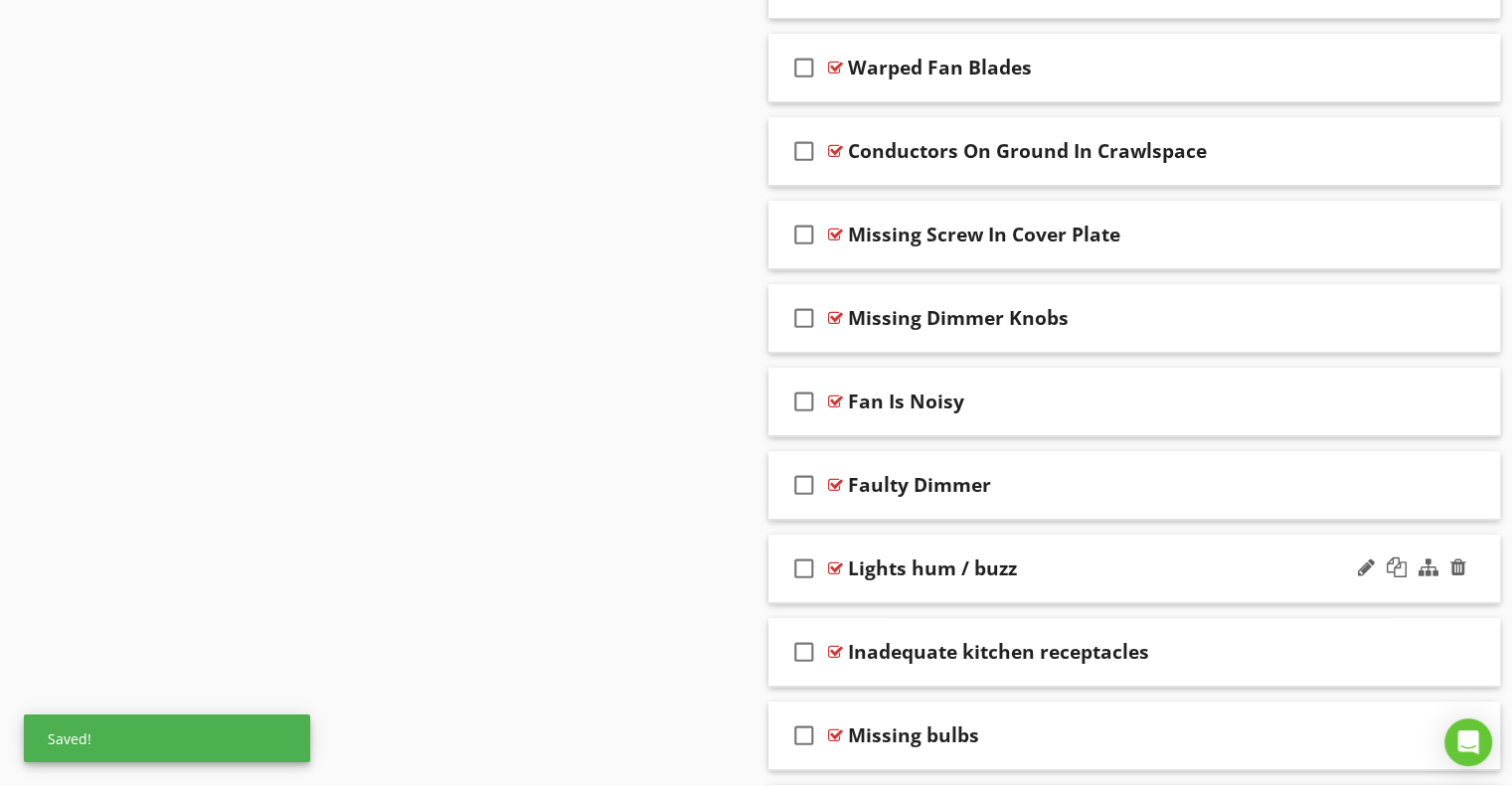 click on "Lights hum / buzz" at bounding box center (932, 568) 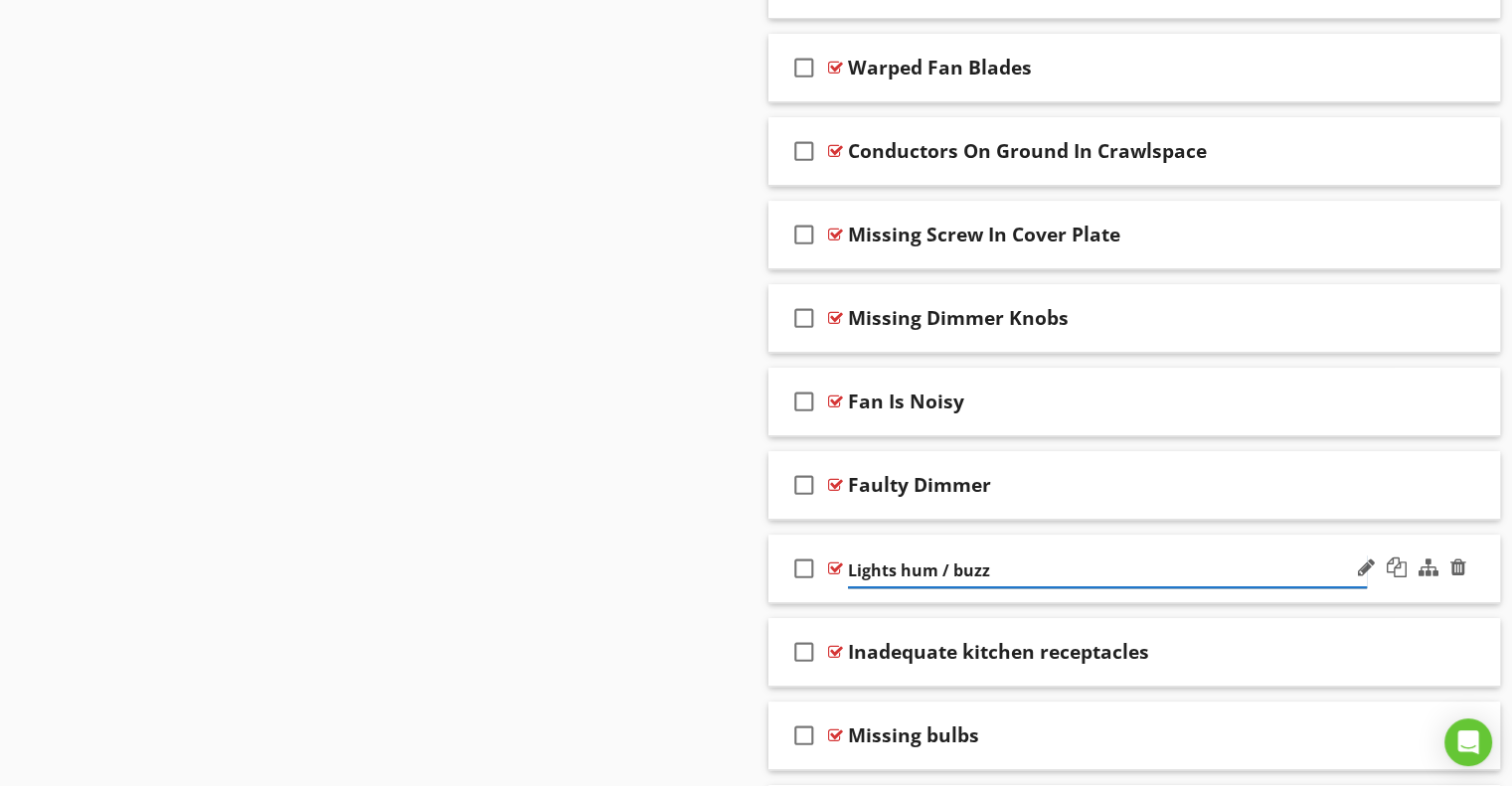 click on "Lights hum / buzz" at bounding box center [1107, 570] 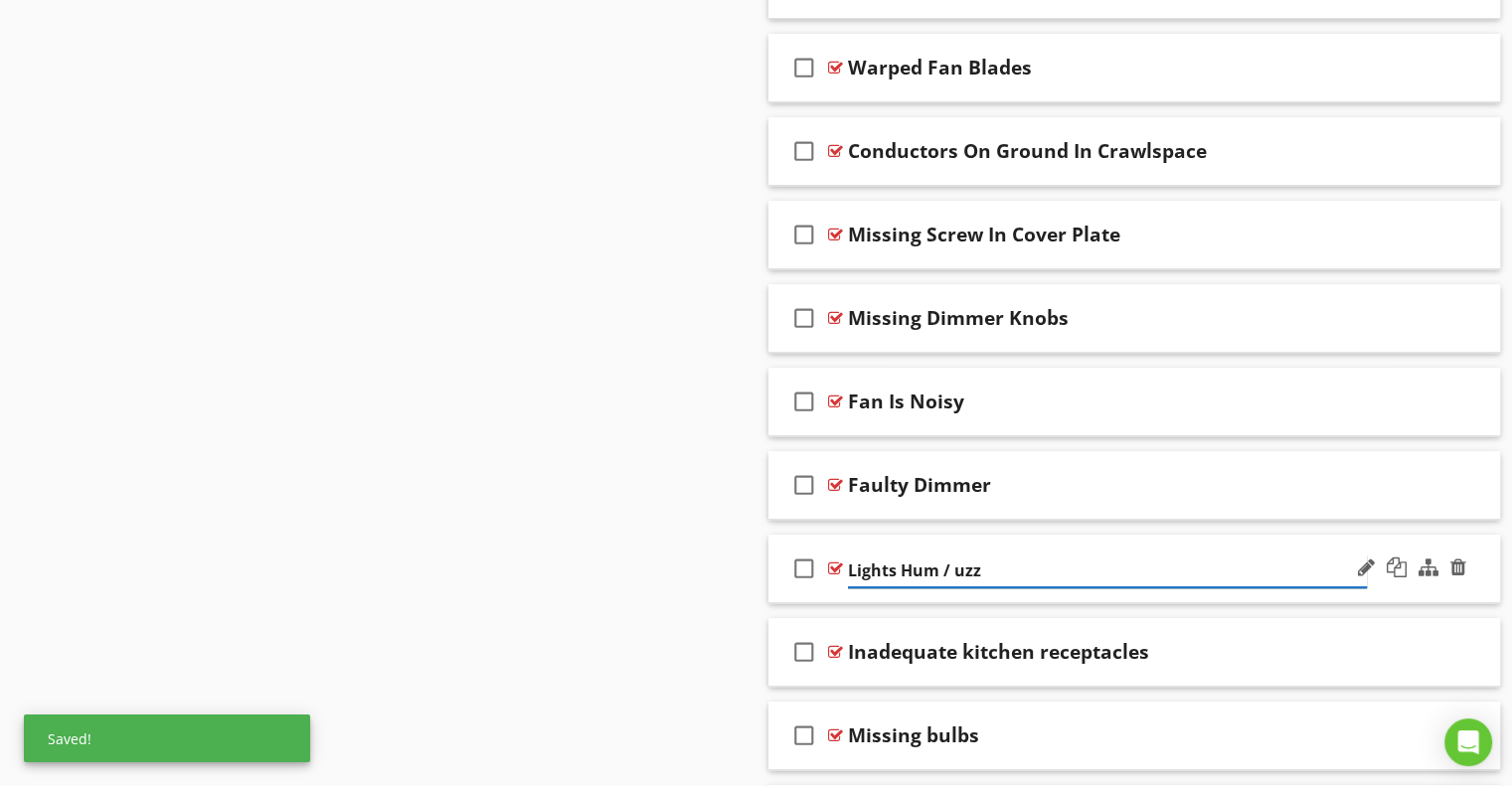 type on "Lights Hum / Buzz" 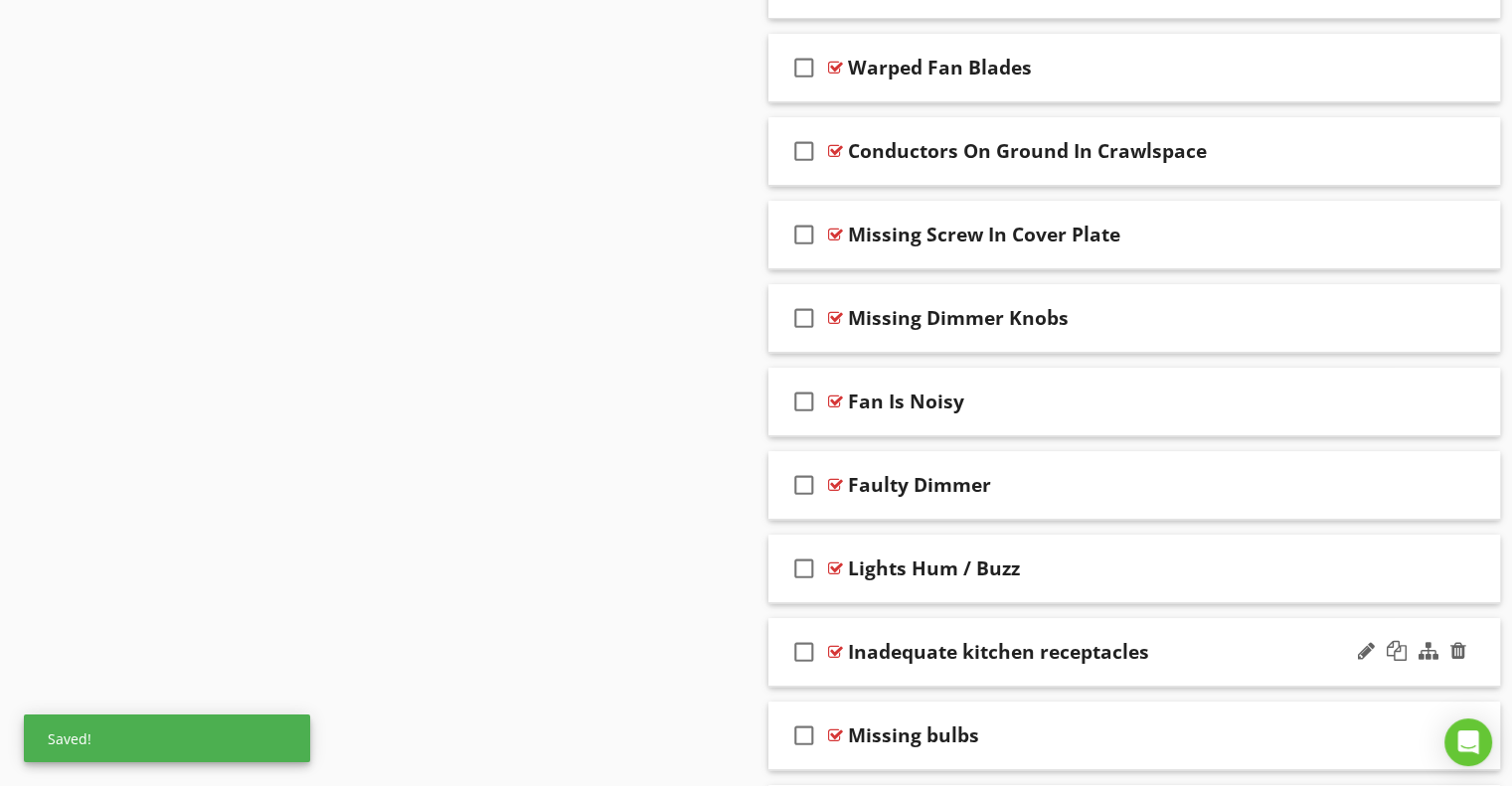 click on "Inadequate kitchen receptacles" at bounding box center (998, 652) 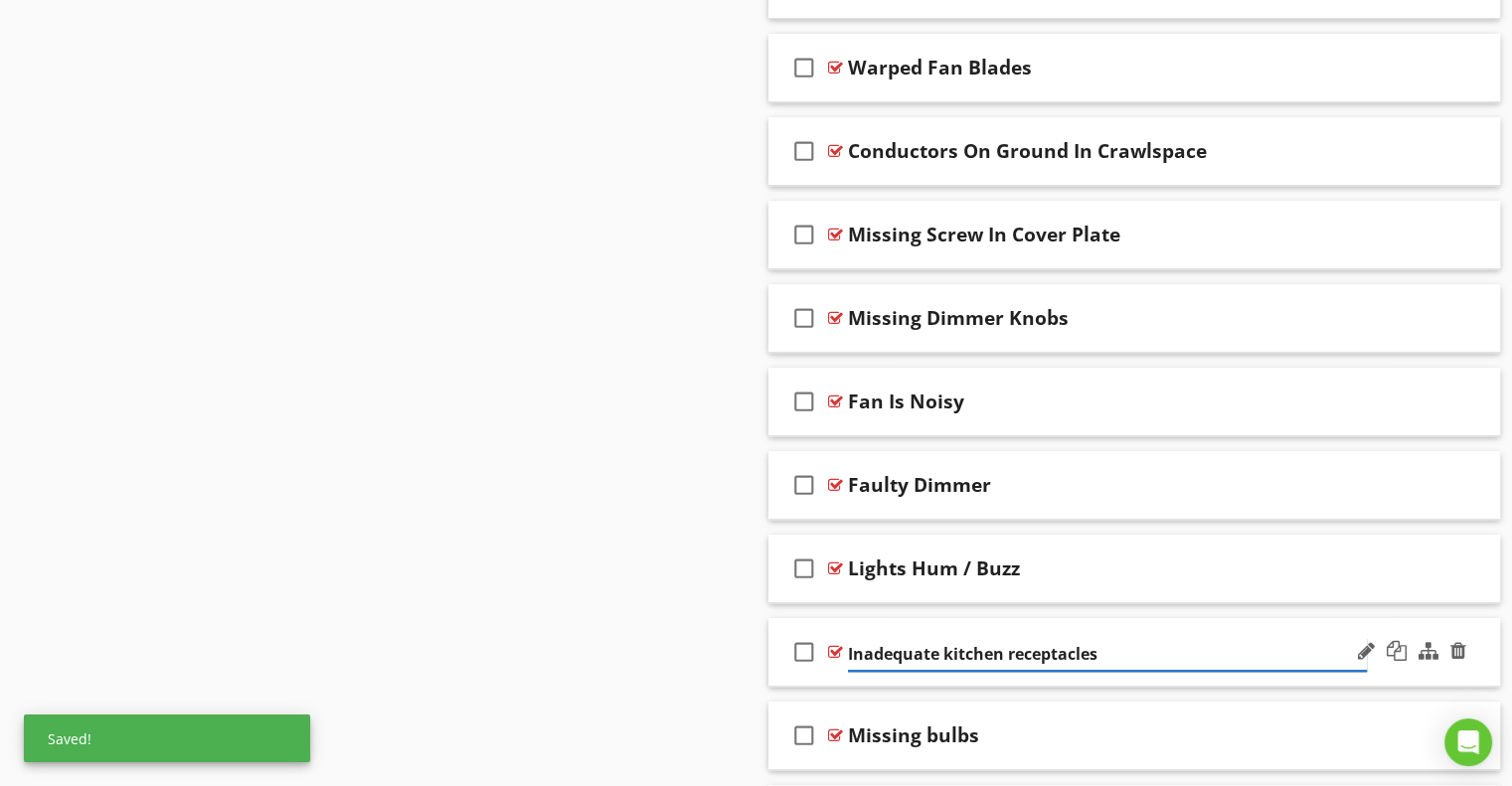 click on "Inadequate kitchen receptacles" at bounding box center [1107, 654] 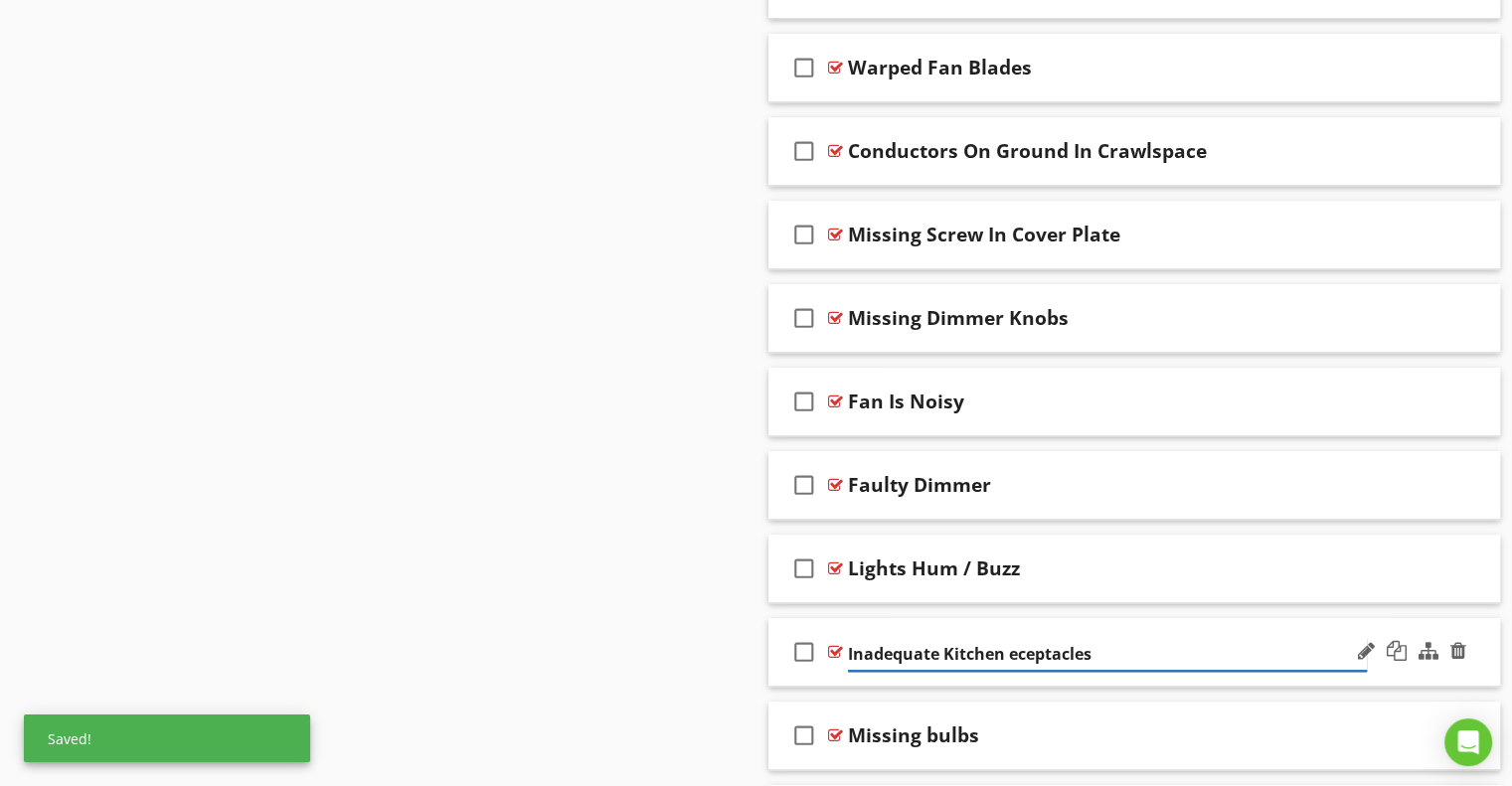 type on "Inadequate Kitchen Receptacles" 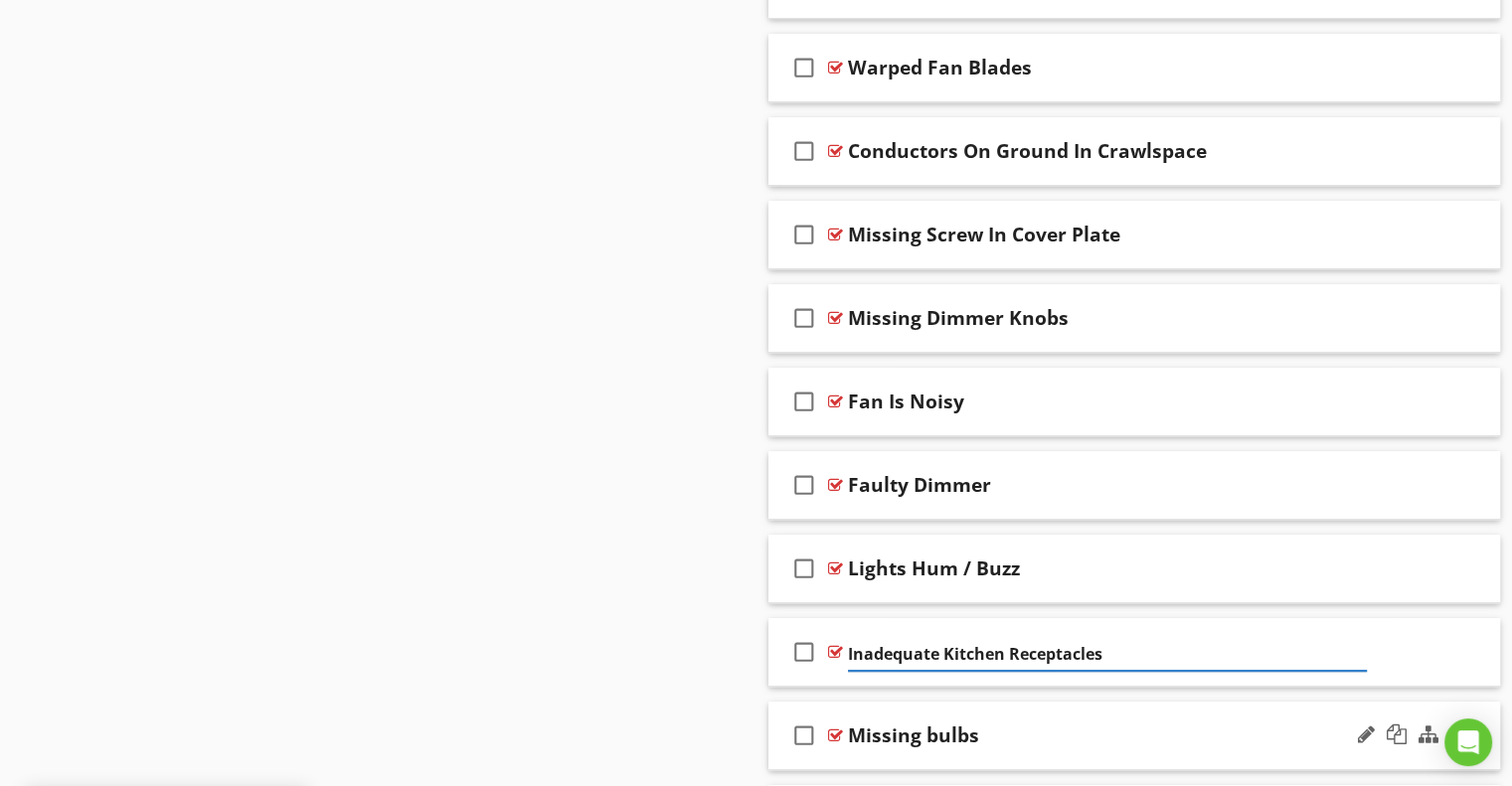 click on "Missing bulbs" at bounding box center (914, 735) 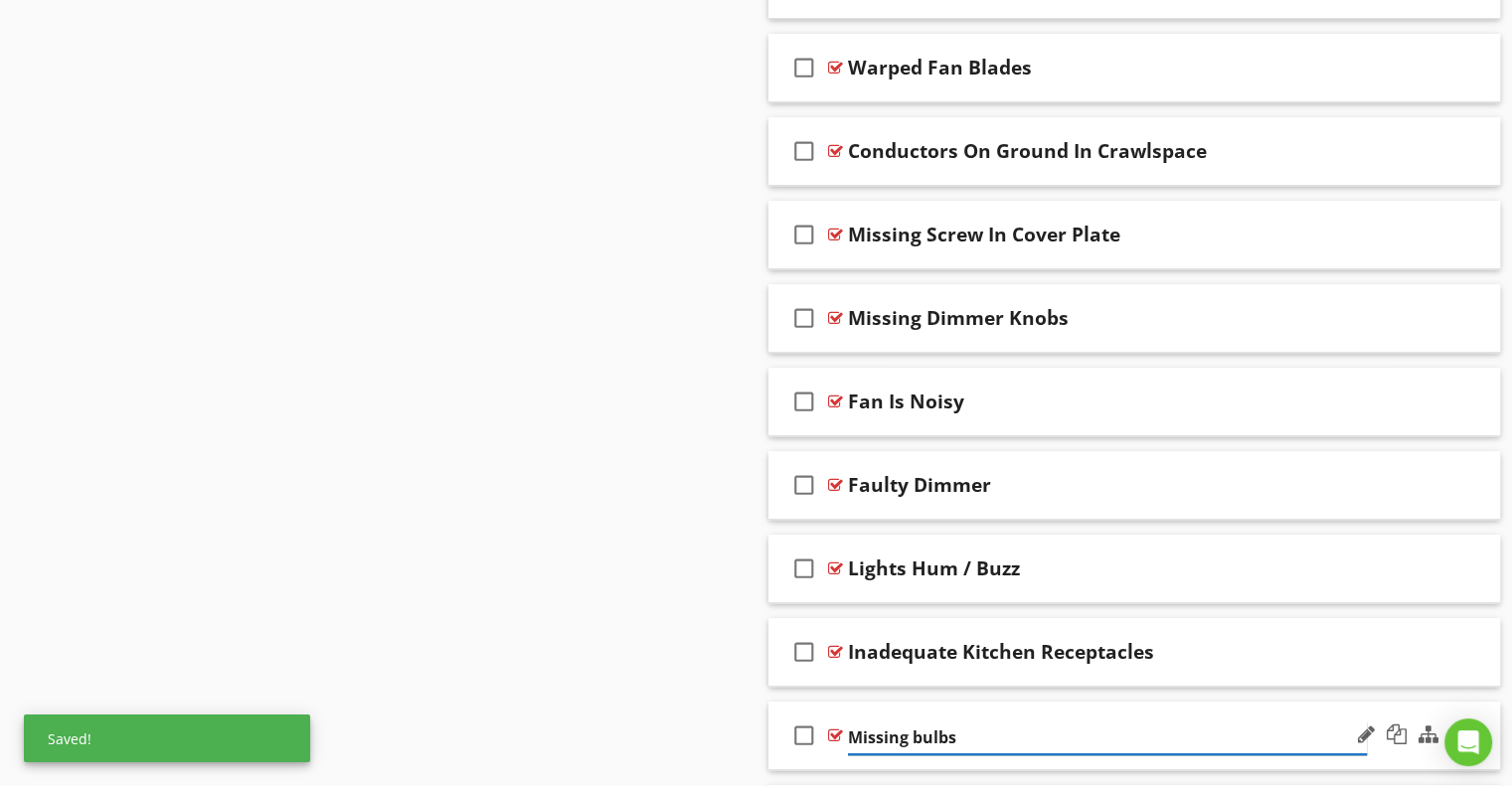 click on "Missing bulbs" at bounding box center (1107, 737) 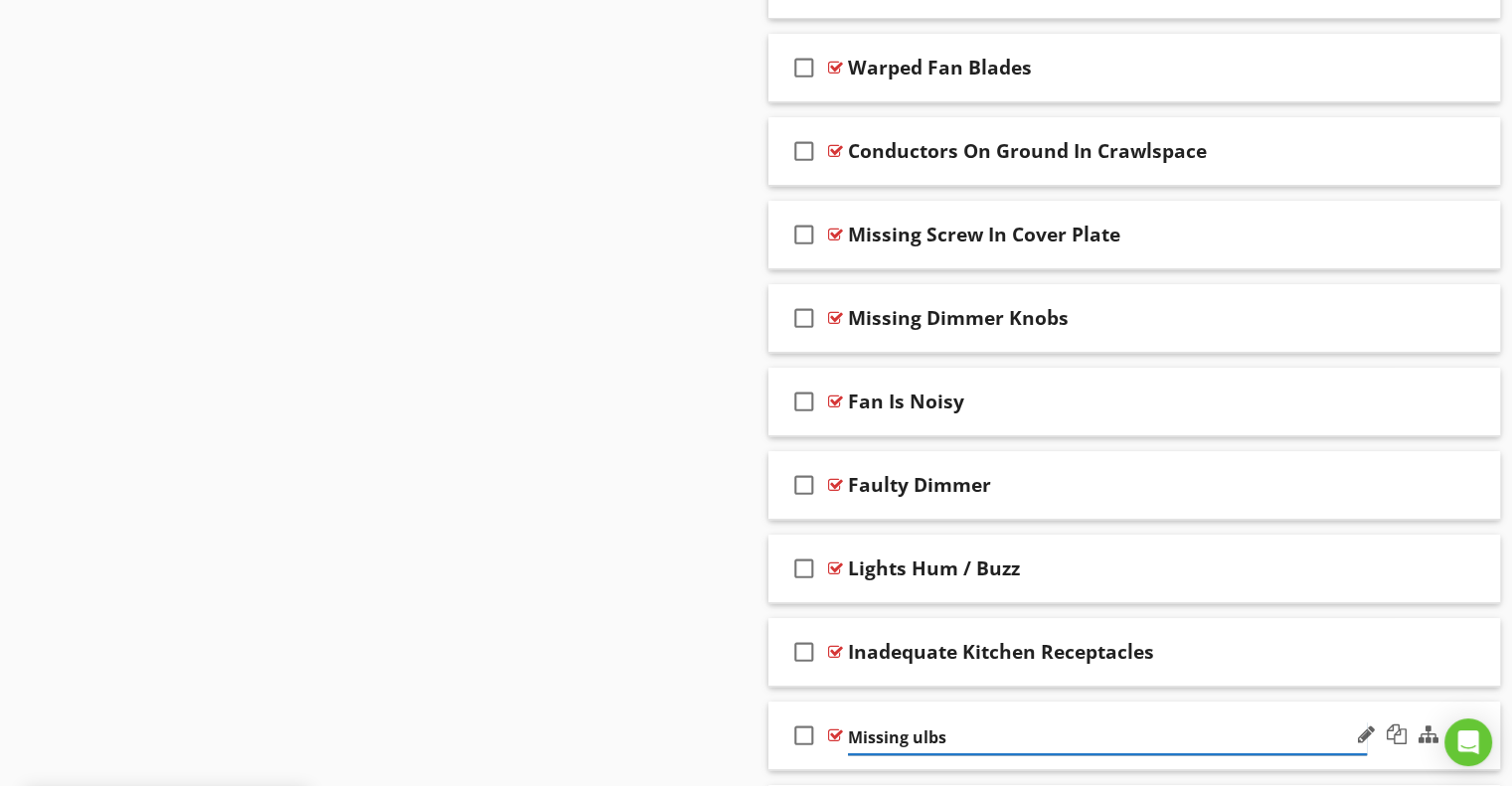 type on "Missing Bulbs" 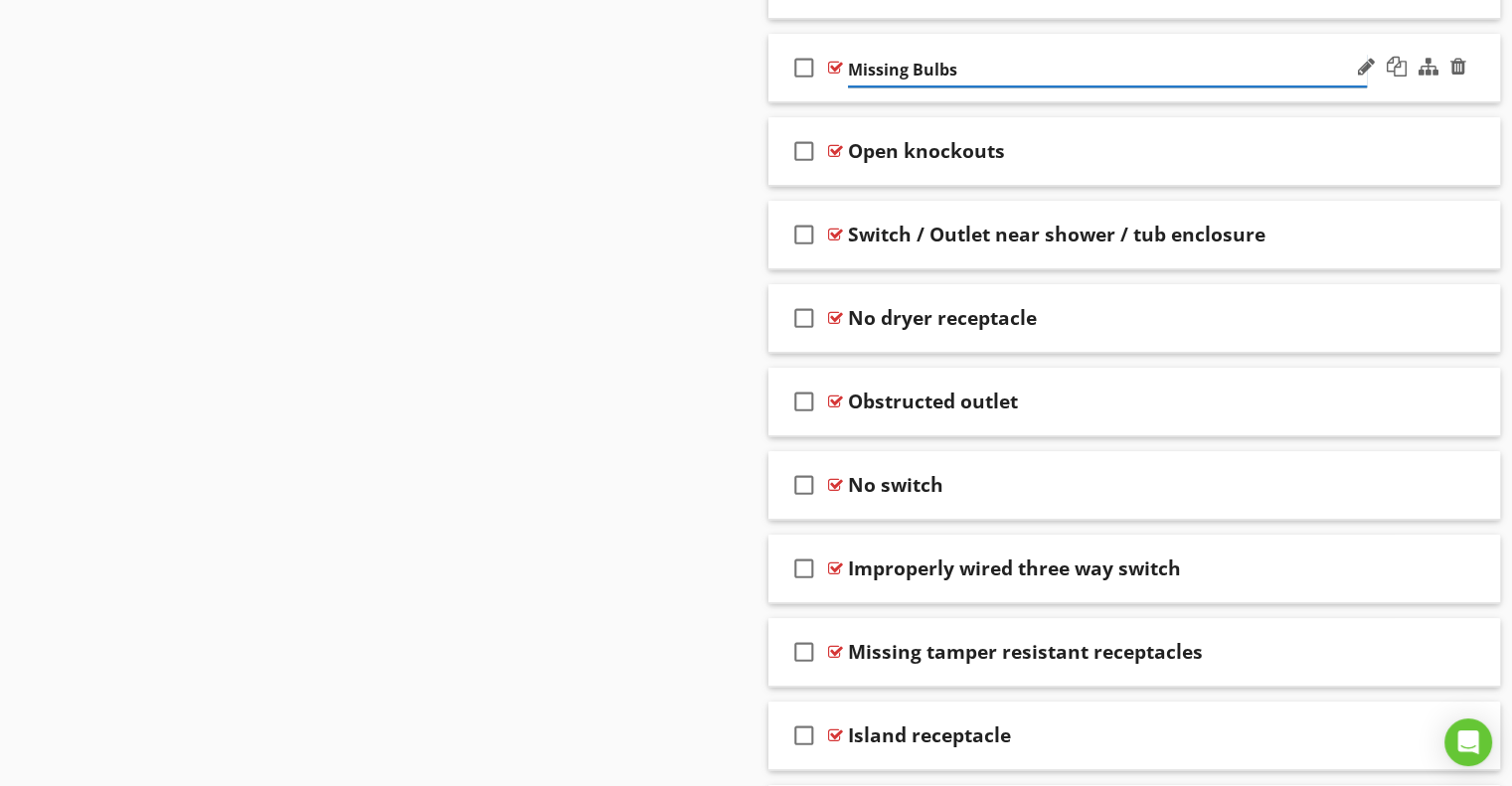 scroll, scrollTop: 9110, scrollLeft: 0, axis: vertical 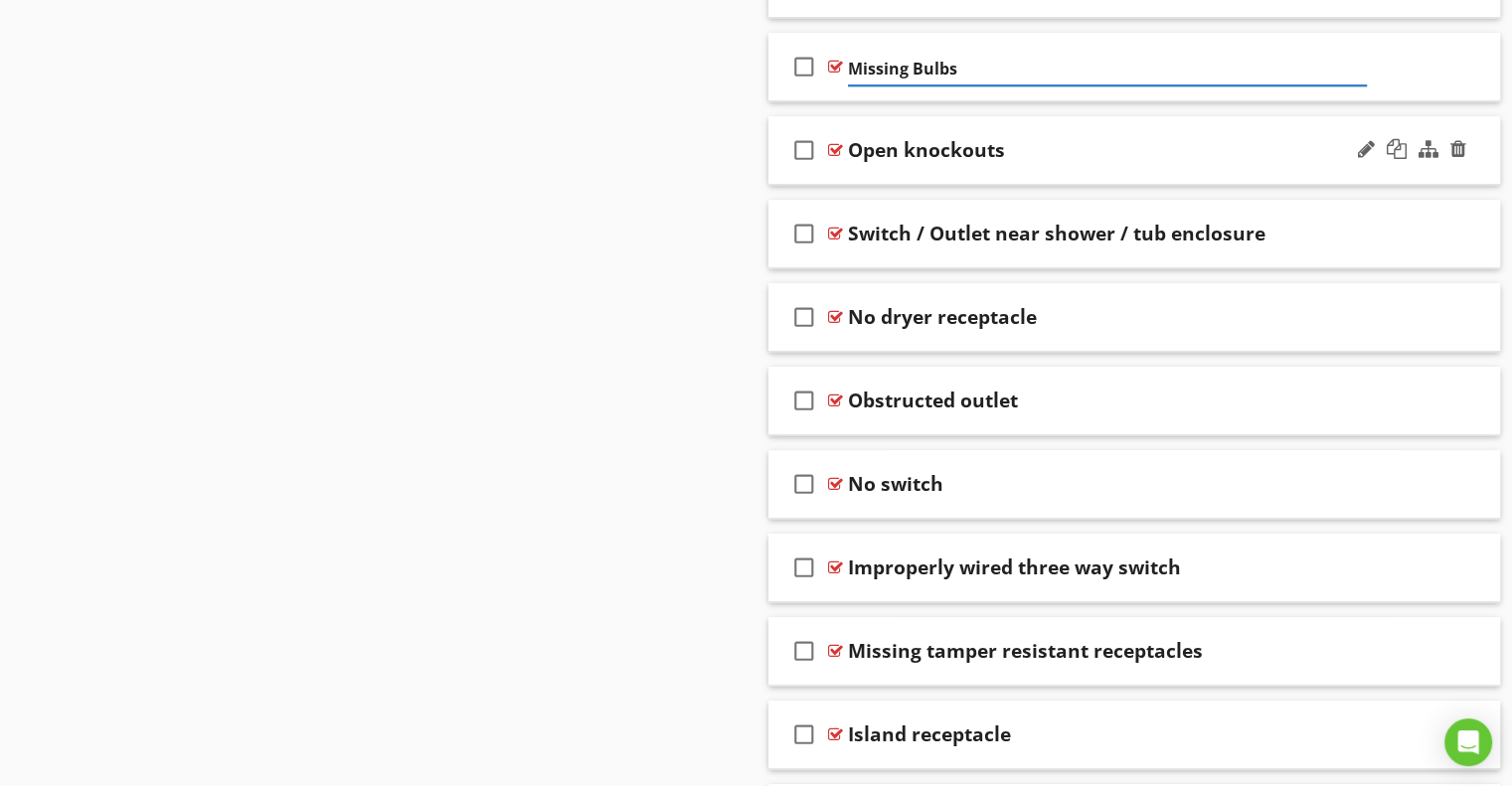 click on "Open knockouts" at bounding box center [926, 150] 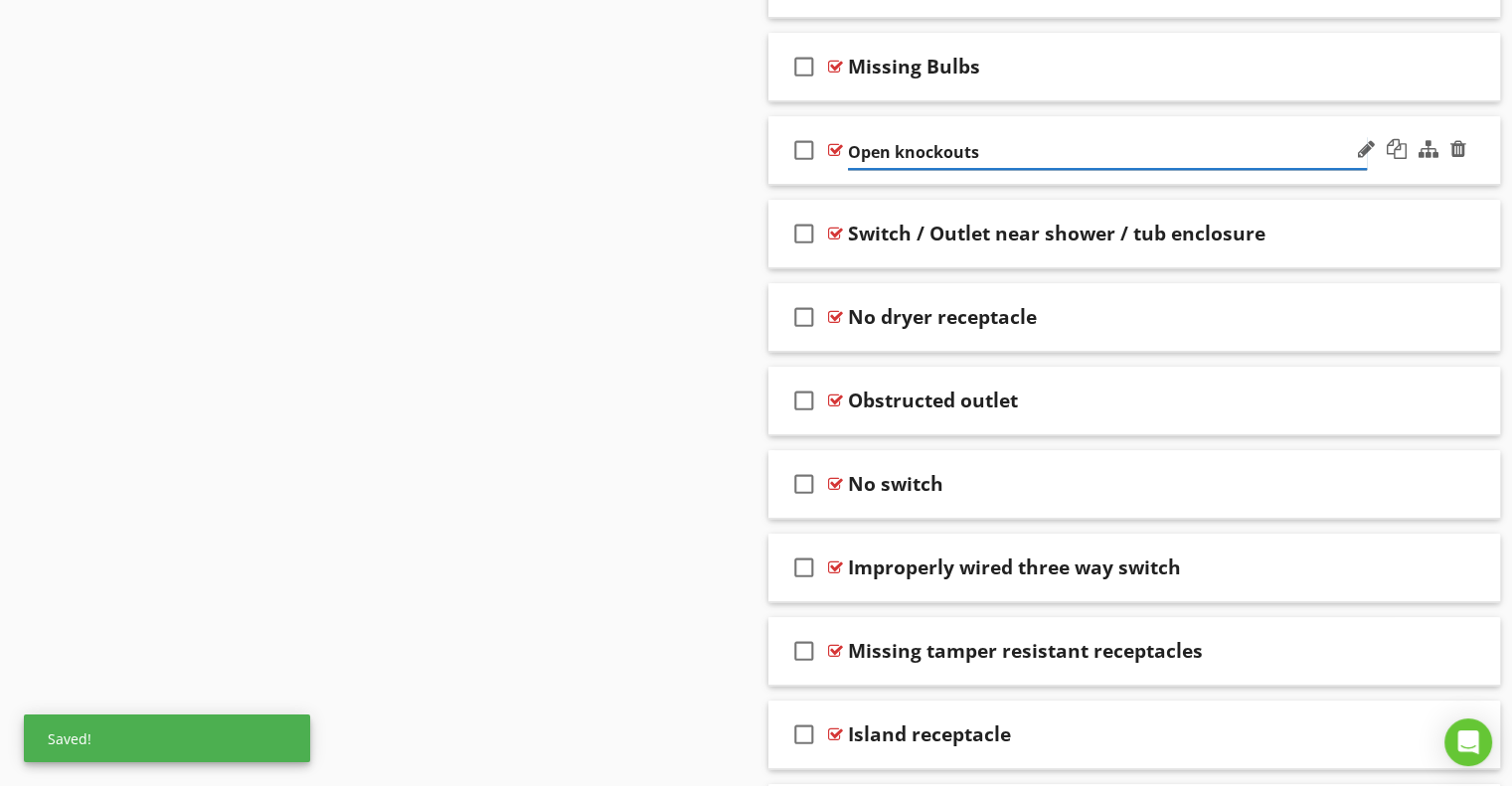 click on "Open knockouts" at bounding box center [1107, 152] 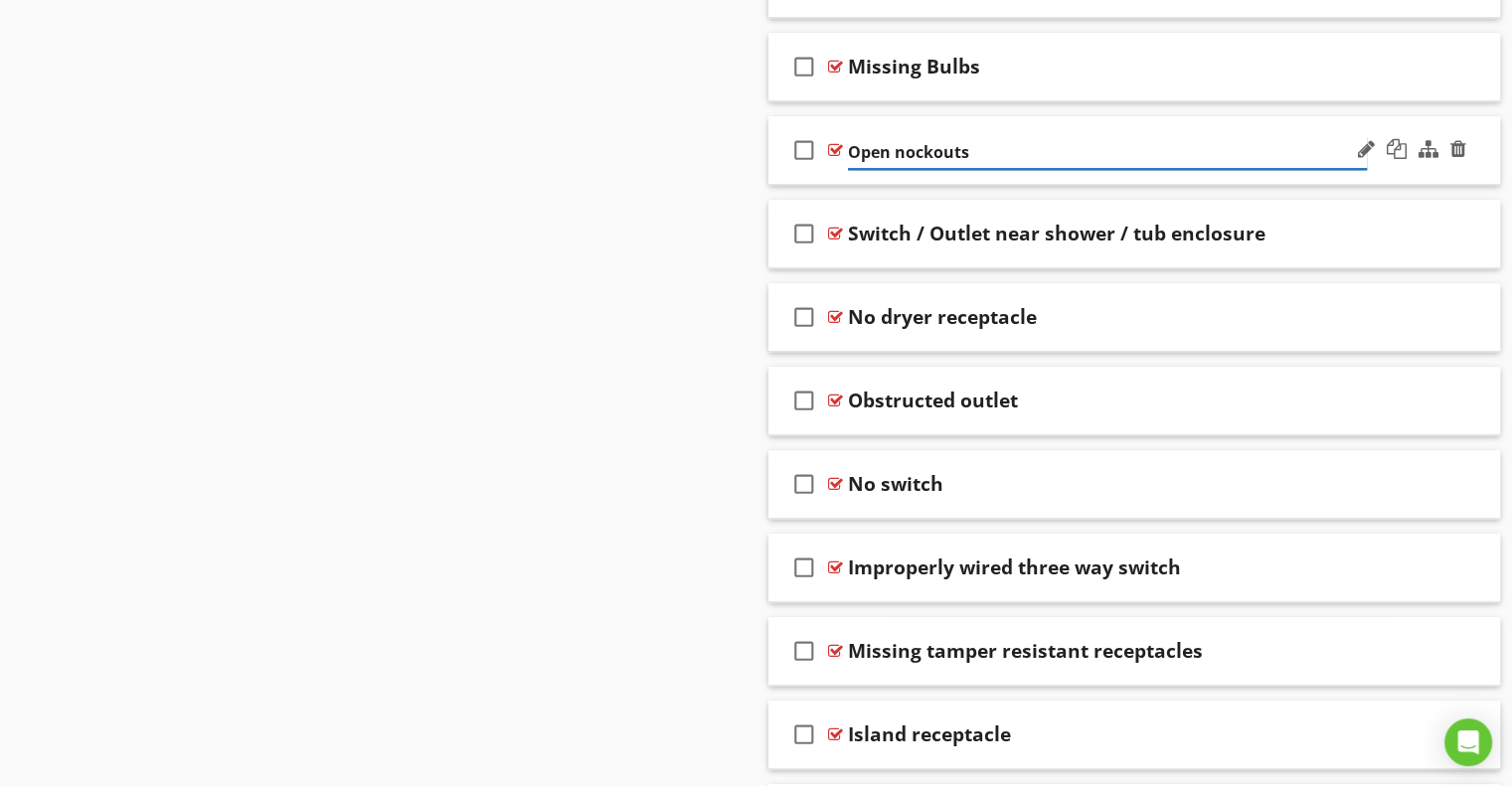type on "Open Knockouts" 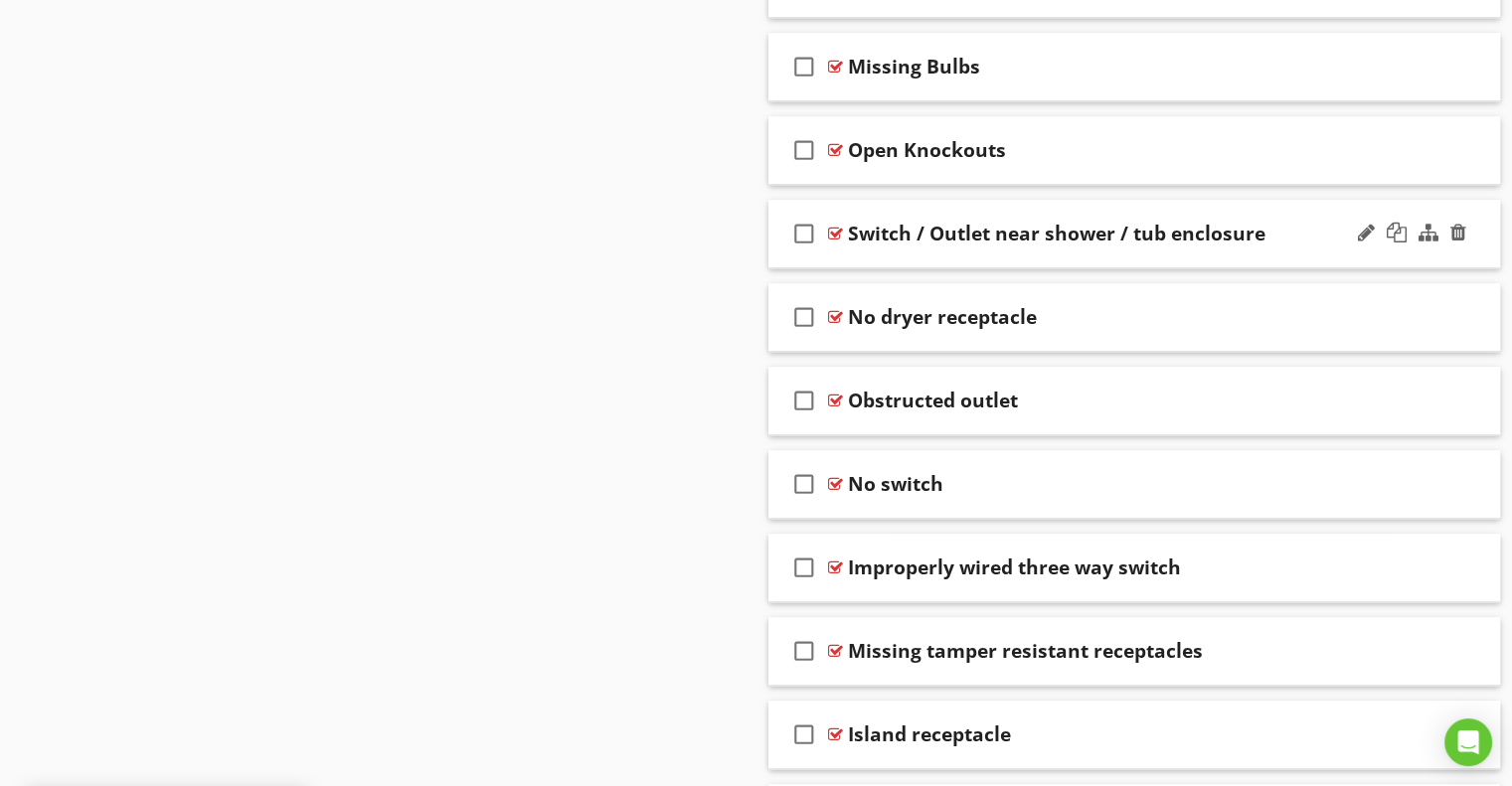 click on "Switch / Outlet near shower / tub enclosure" at bounding box center (1057, 234) 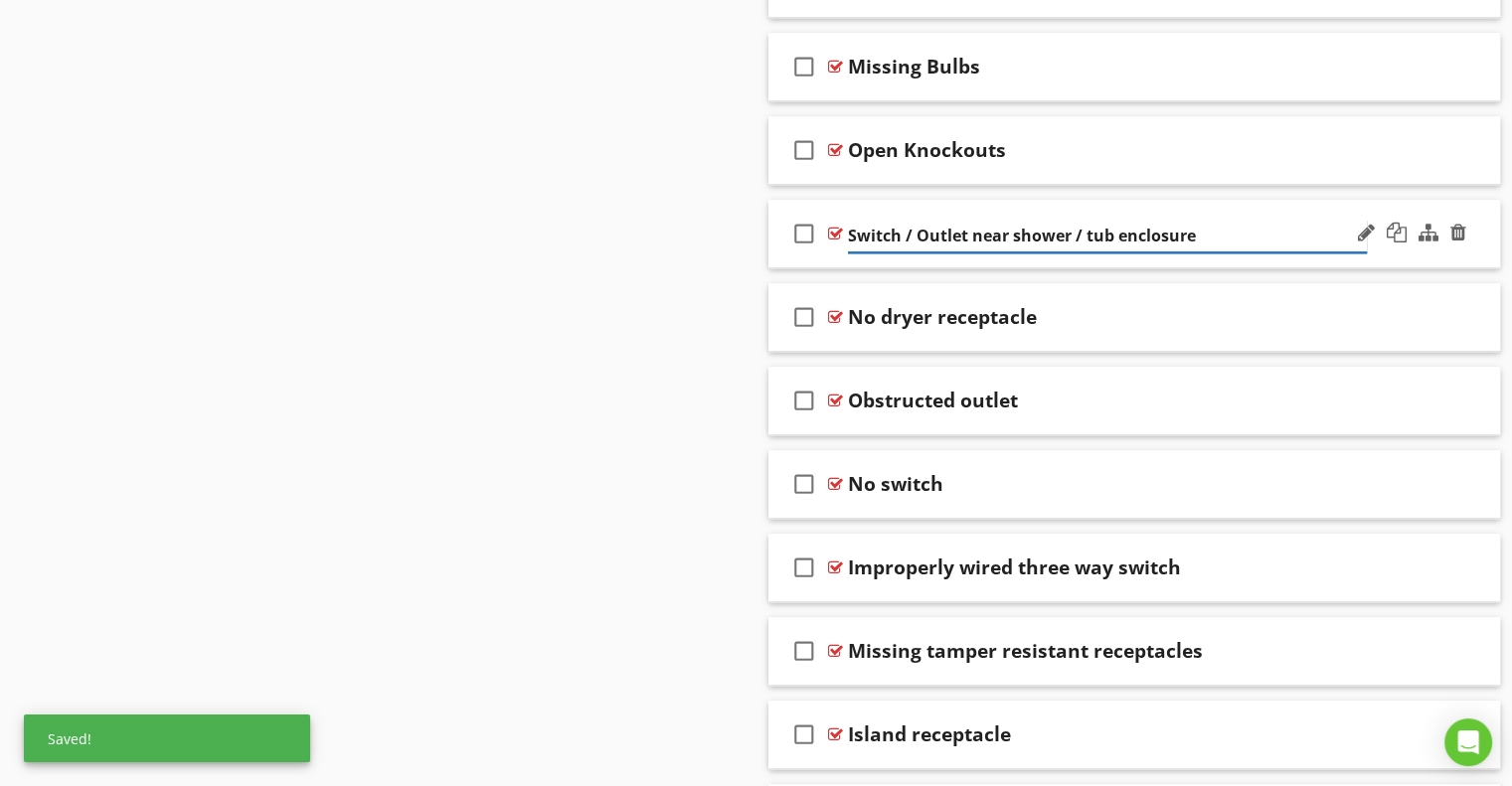 click on "Switch / Outlet near shower / tub enclosure" at bounding box center (1107, 236) 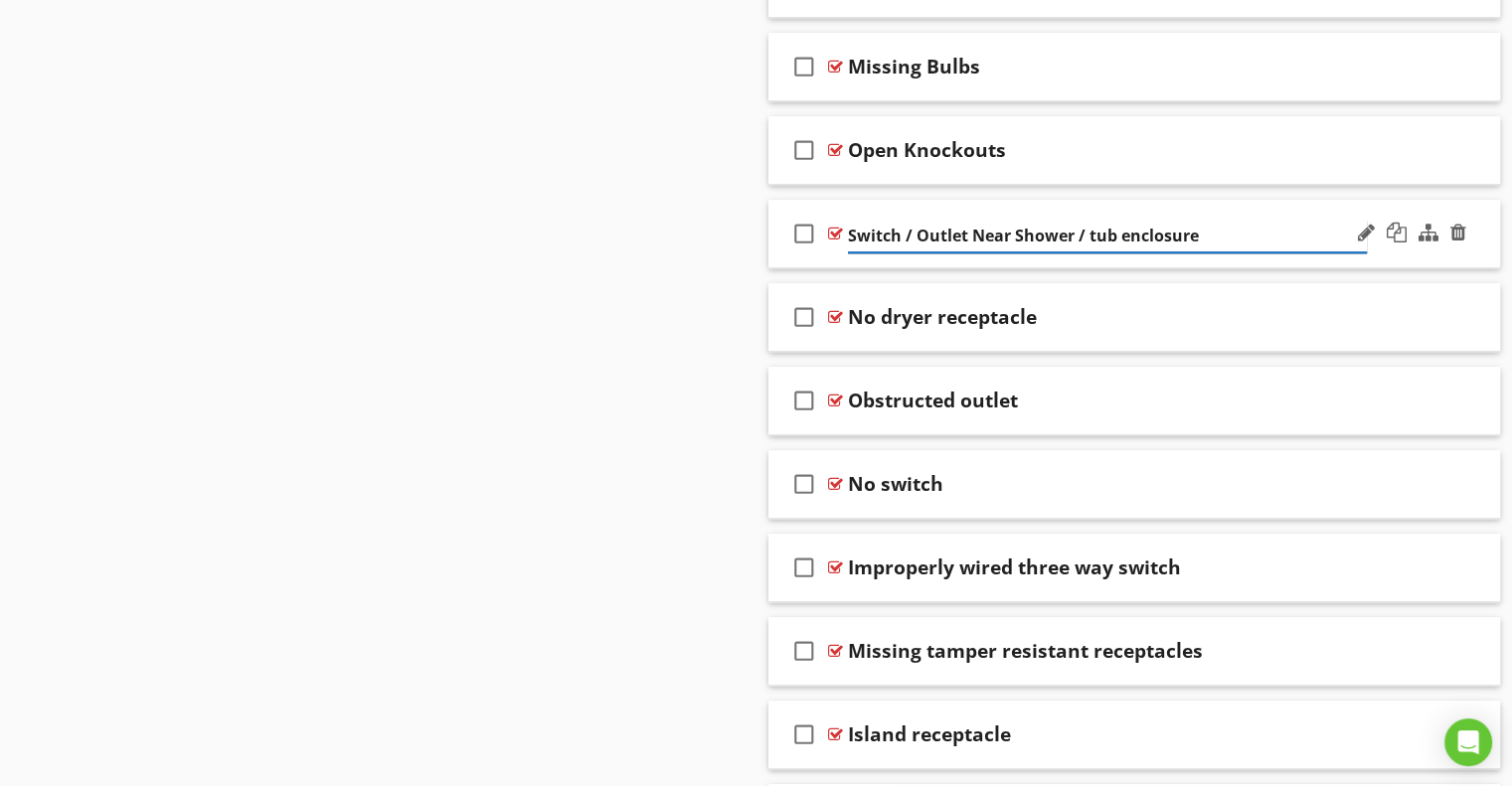 click on "Switch / Outlet Near Shower / tub enclosure" at bounding box center [1107, 236] 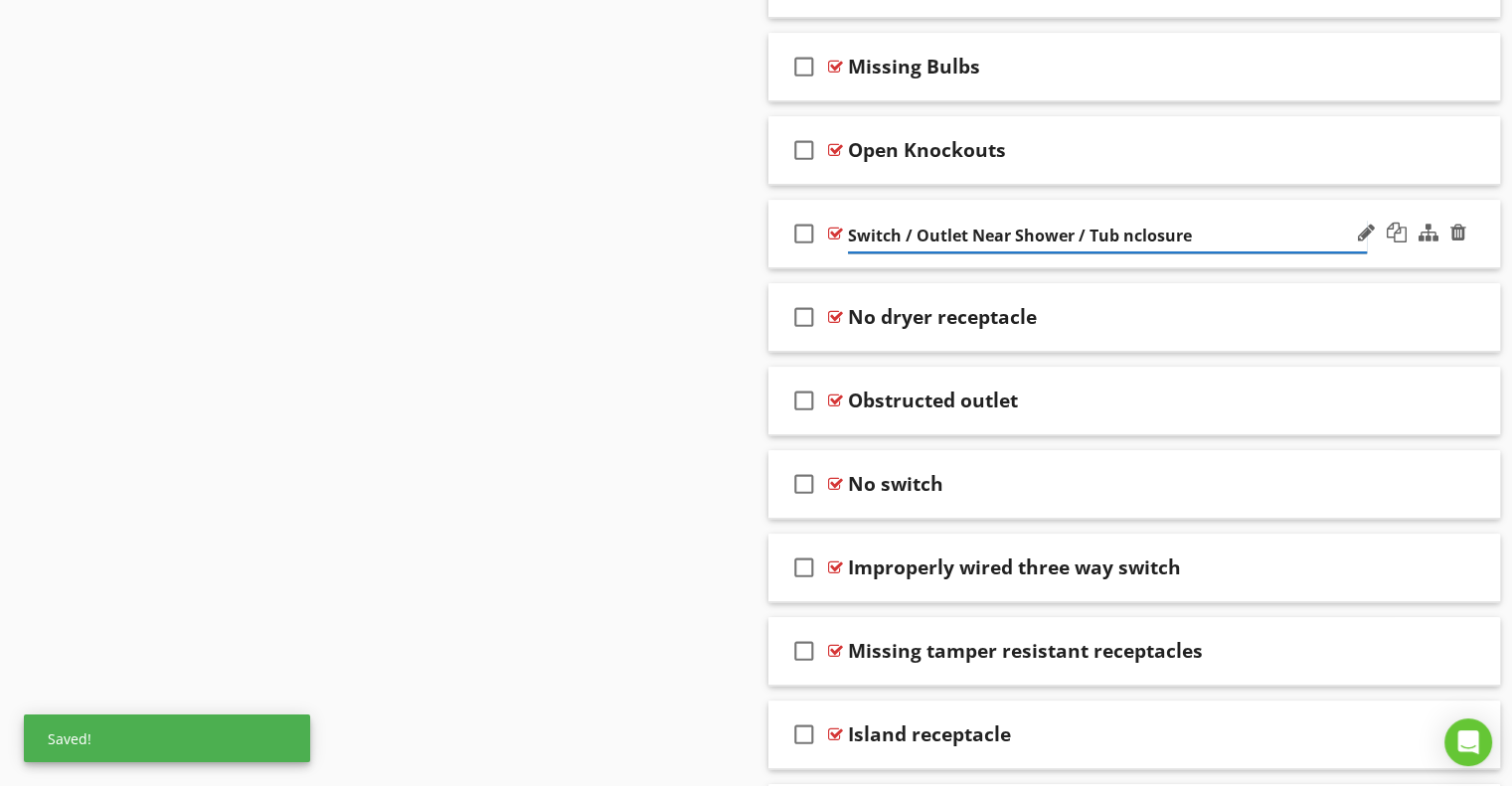 type on "Switch / Outlet Near Shower / Tub Enclosure" 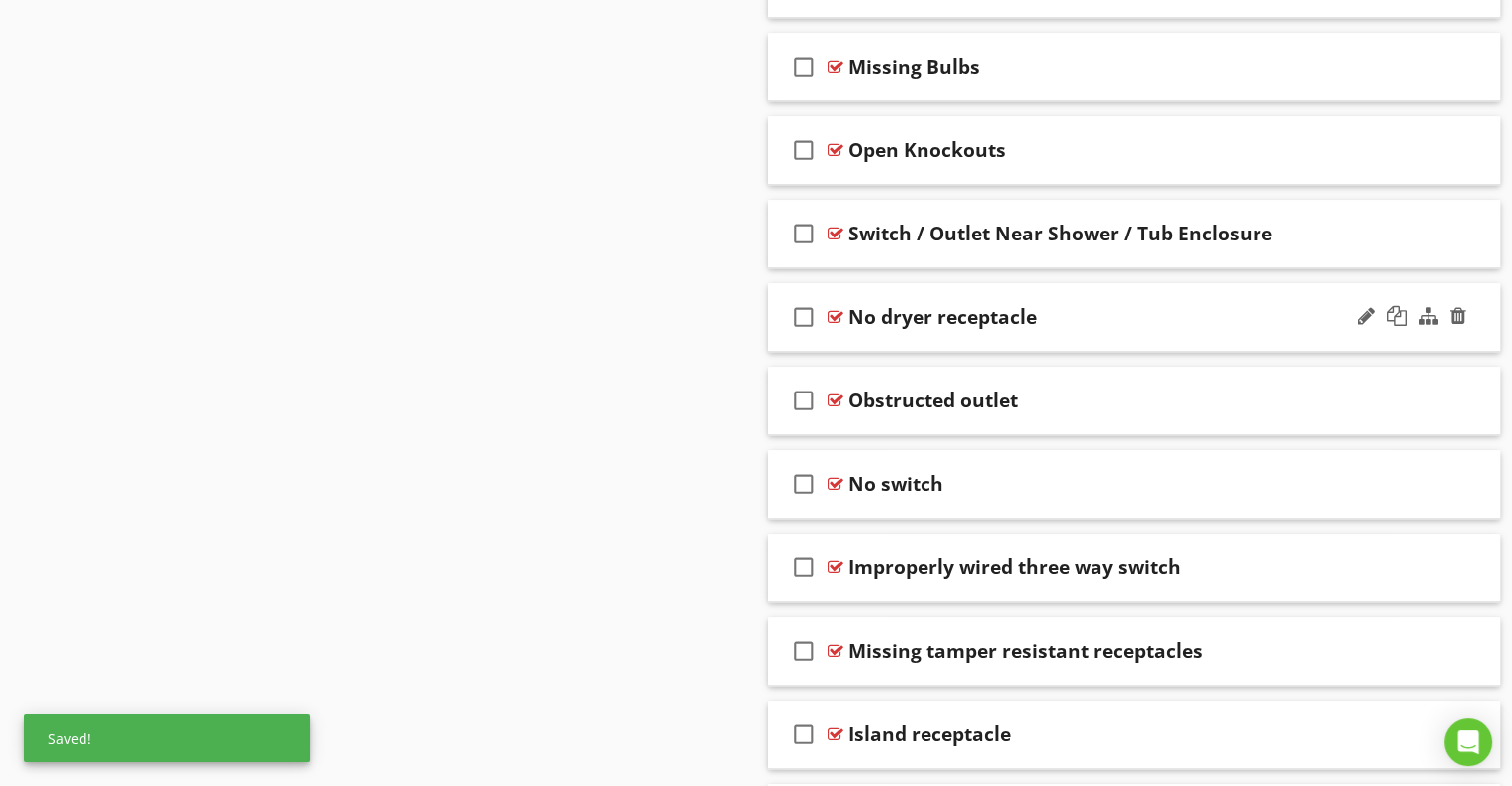 click on "No dryer receptacle" at bounding box center (942, 317) 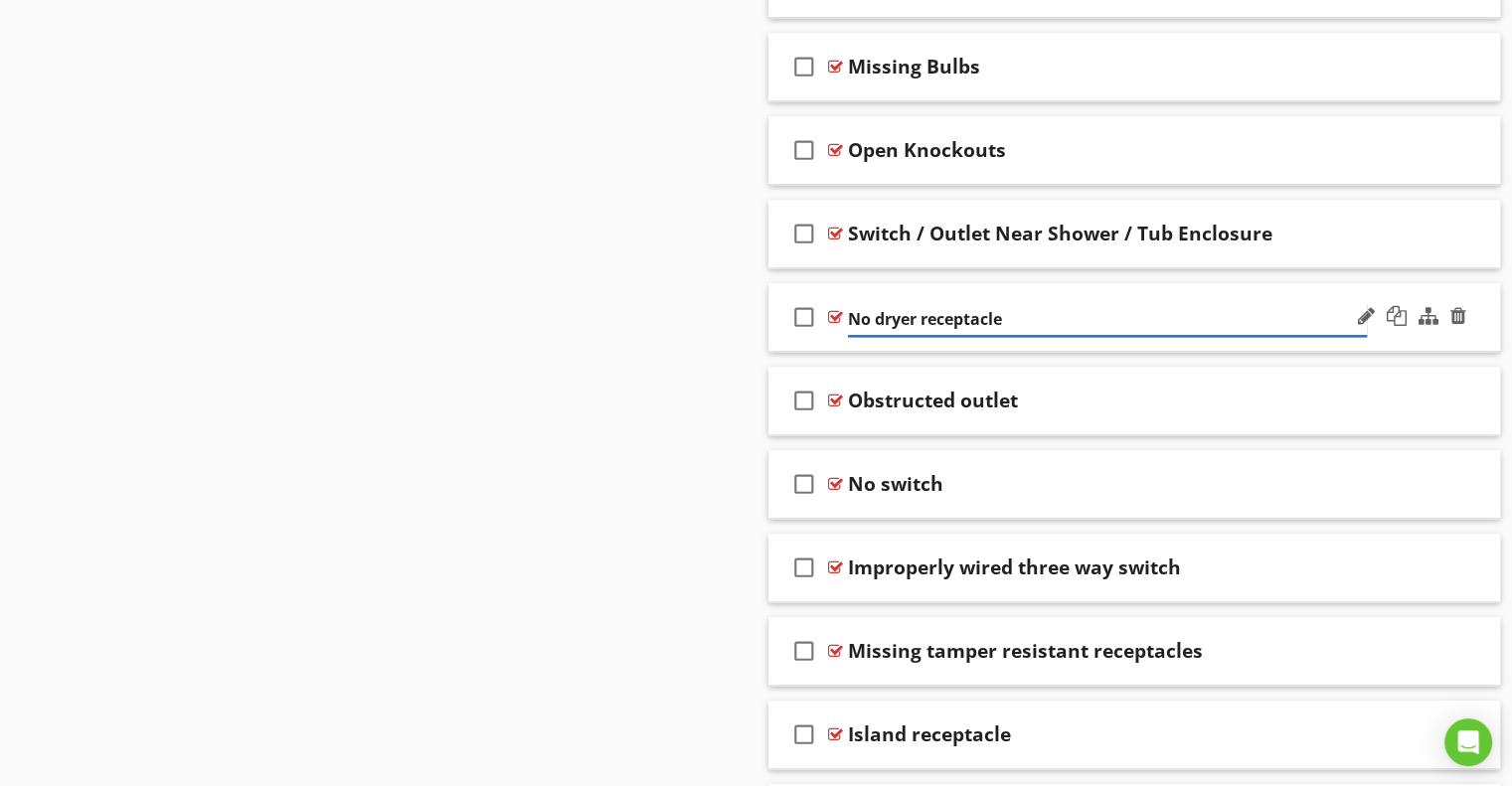click on "No dryer receptacle" at bounding box center (1107, 319) 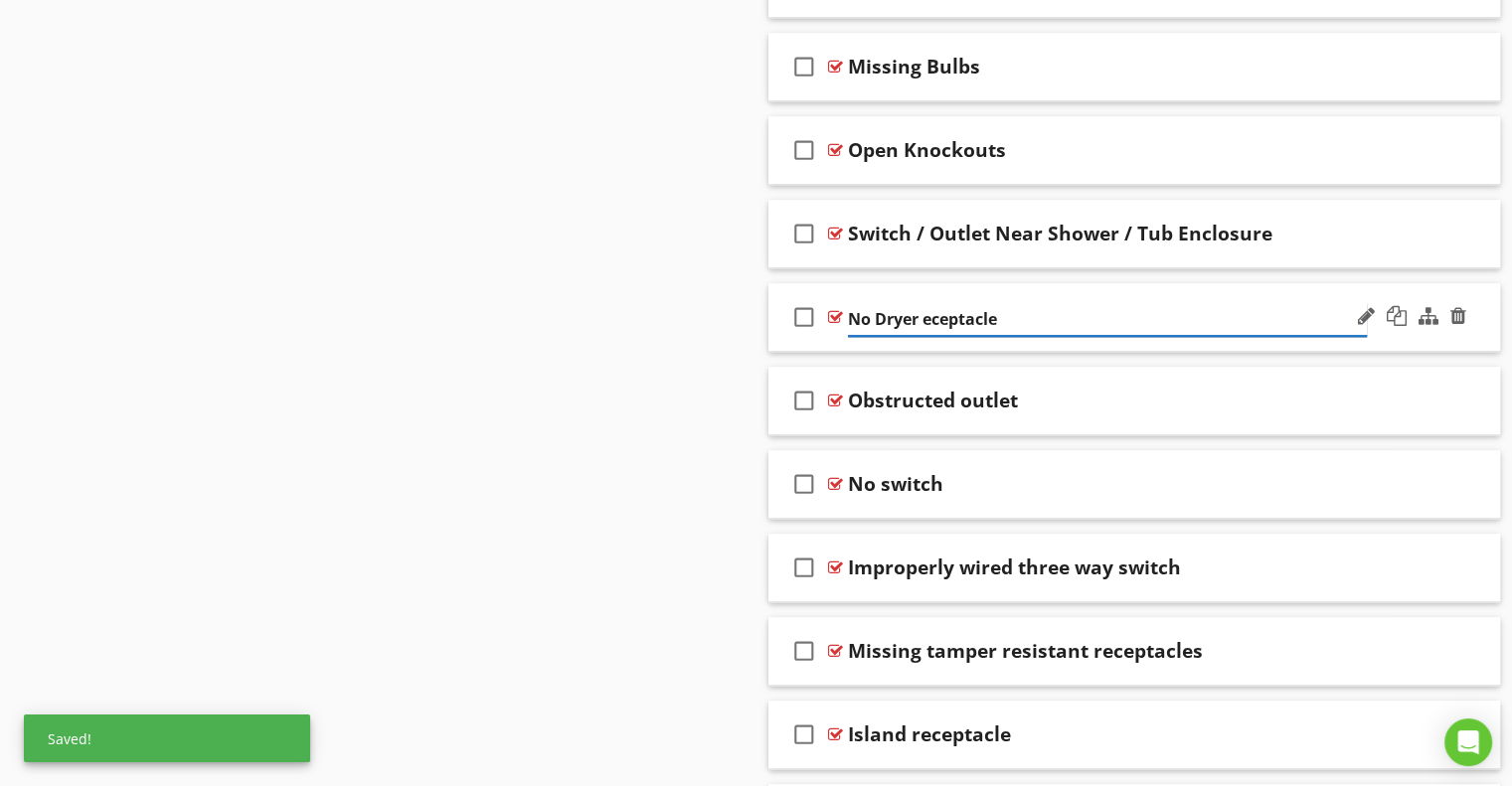 type on "No Dryer Receptacle" 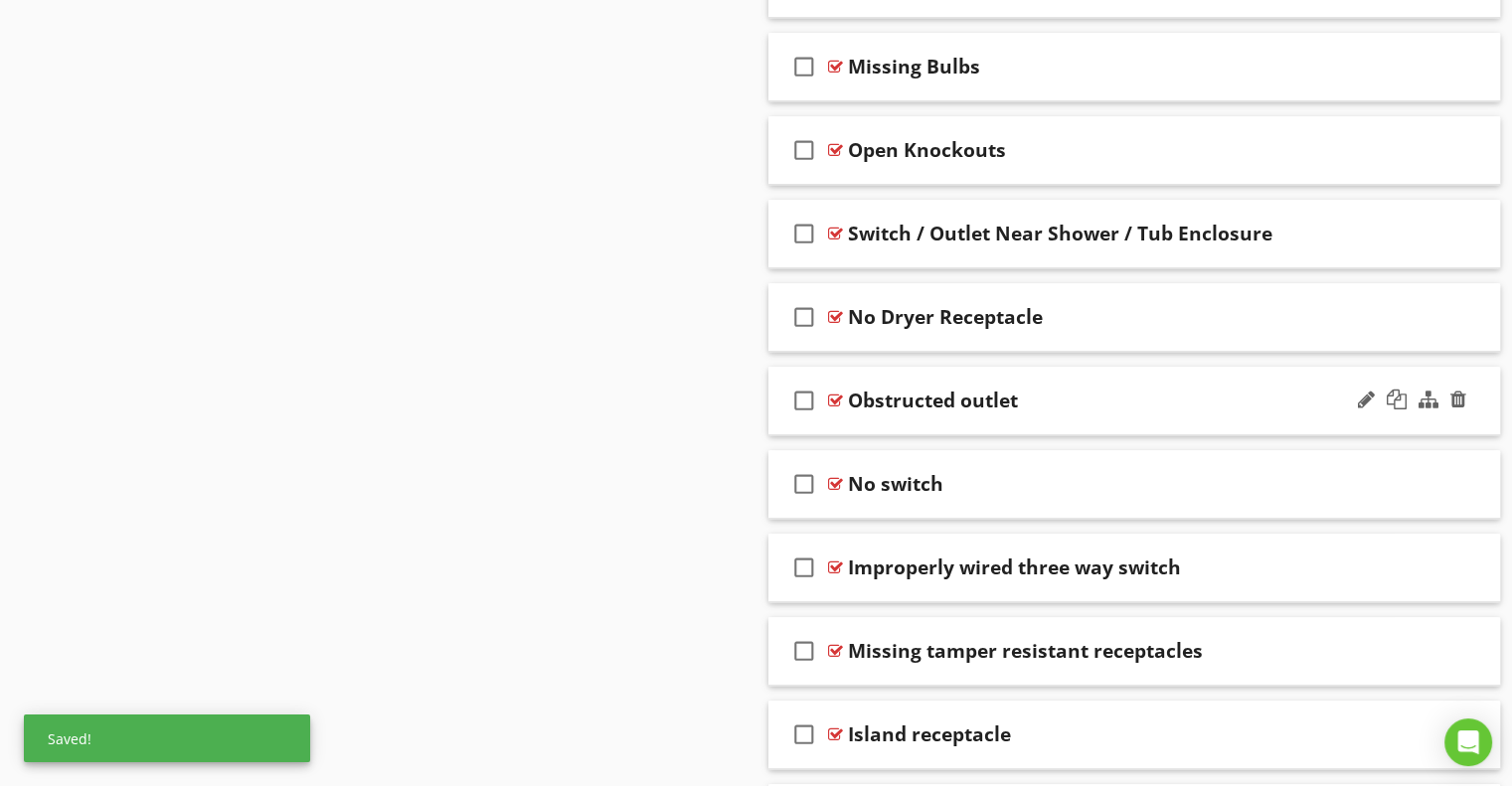 click on "Obstructed outlet" at bounding box center [932, 400] 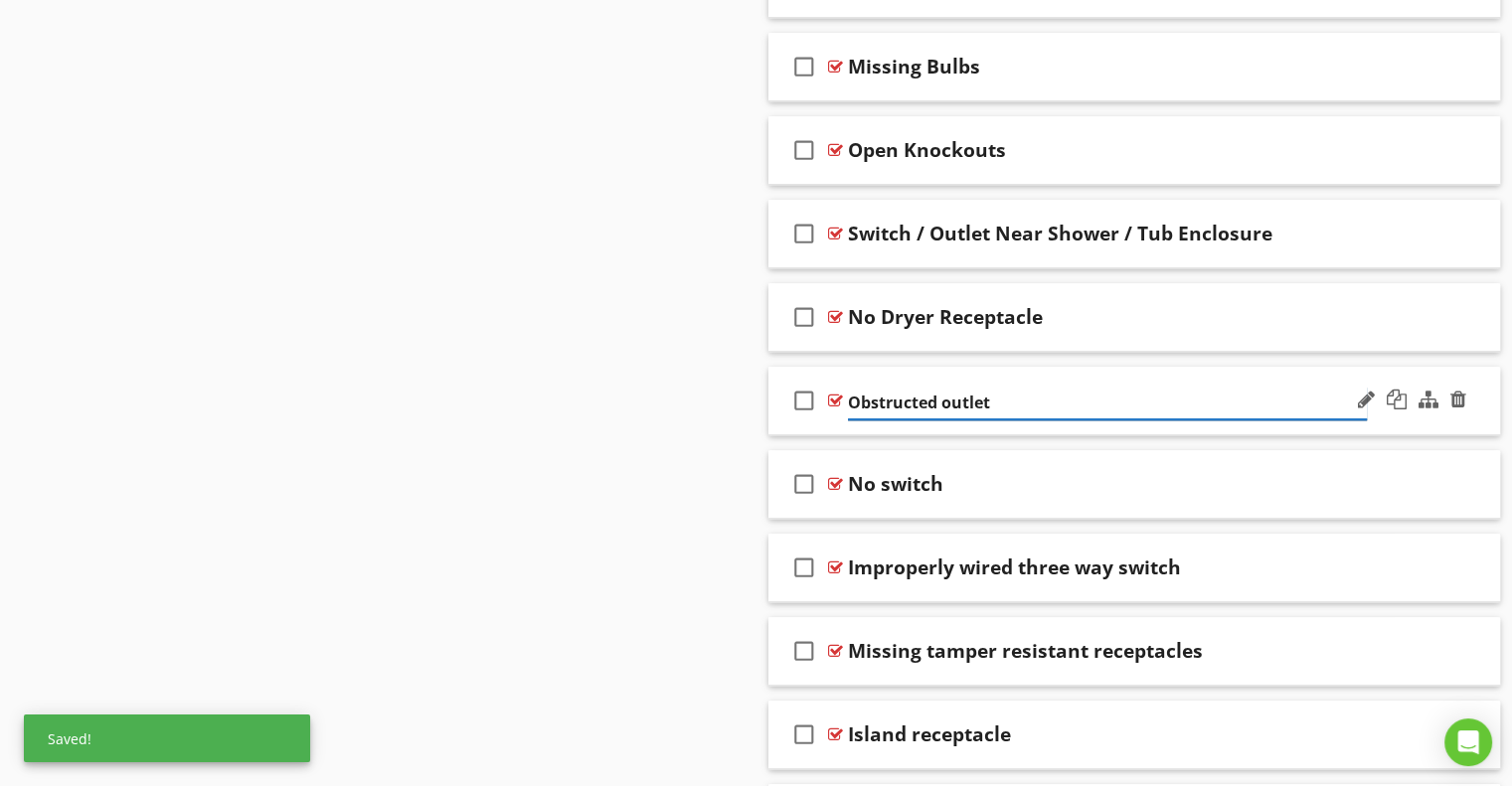 click on "Obstructed outlet" at bounding box center [1107, 402] 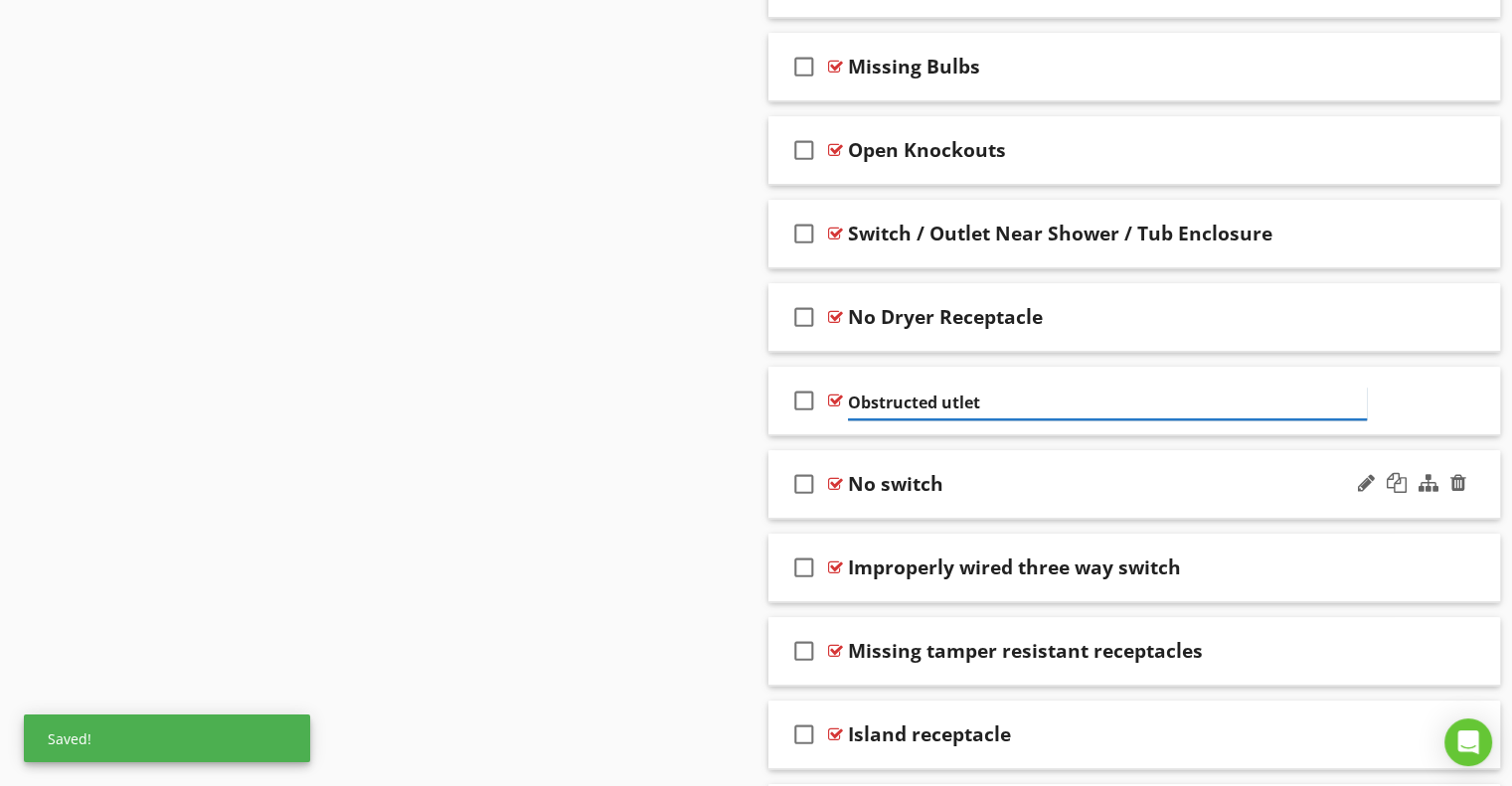 type on "Obstructed Outlet" 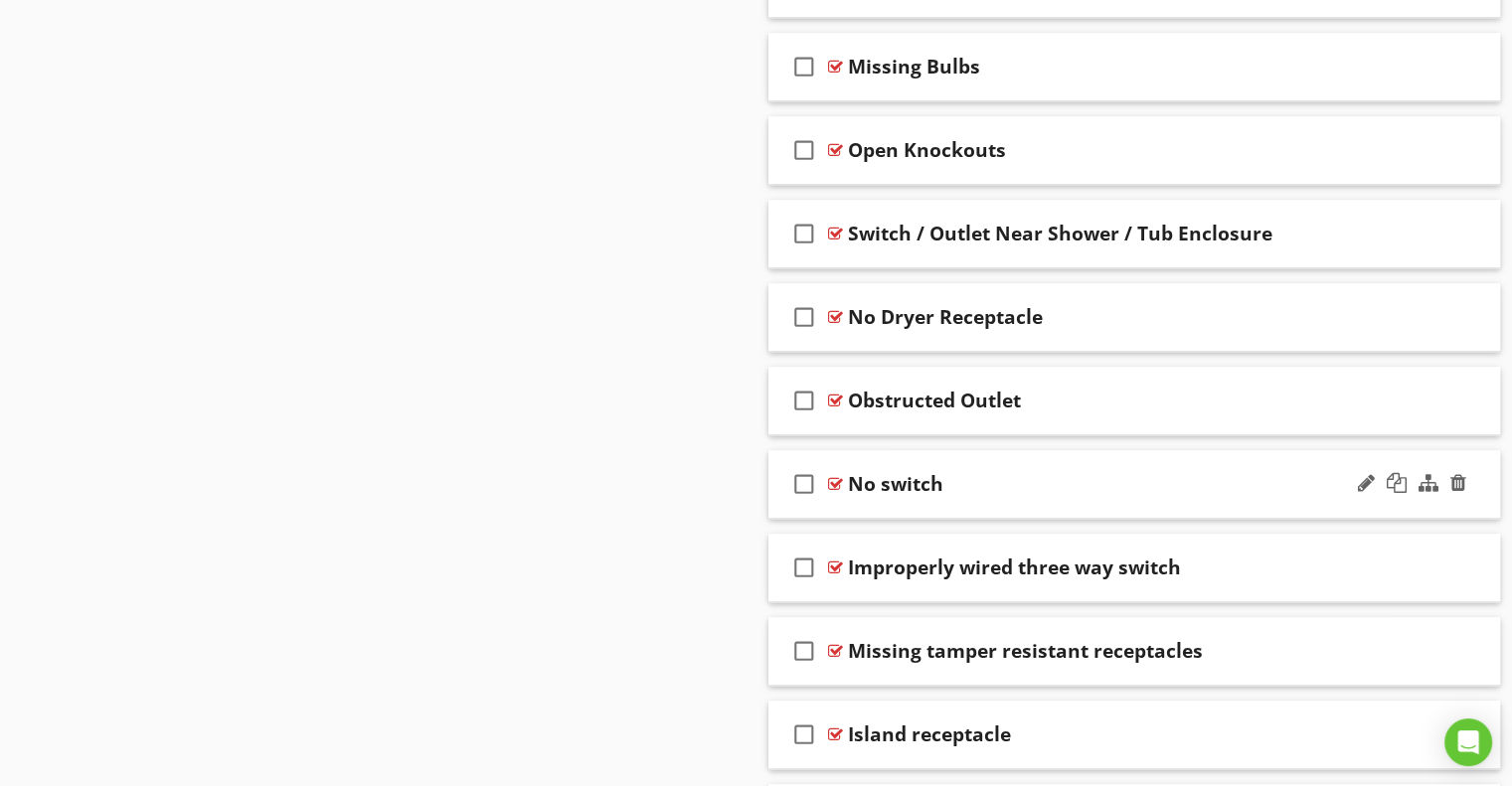 click on "check_box_outline_blank
No switch" at bounding box center (1134, 484) 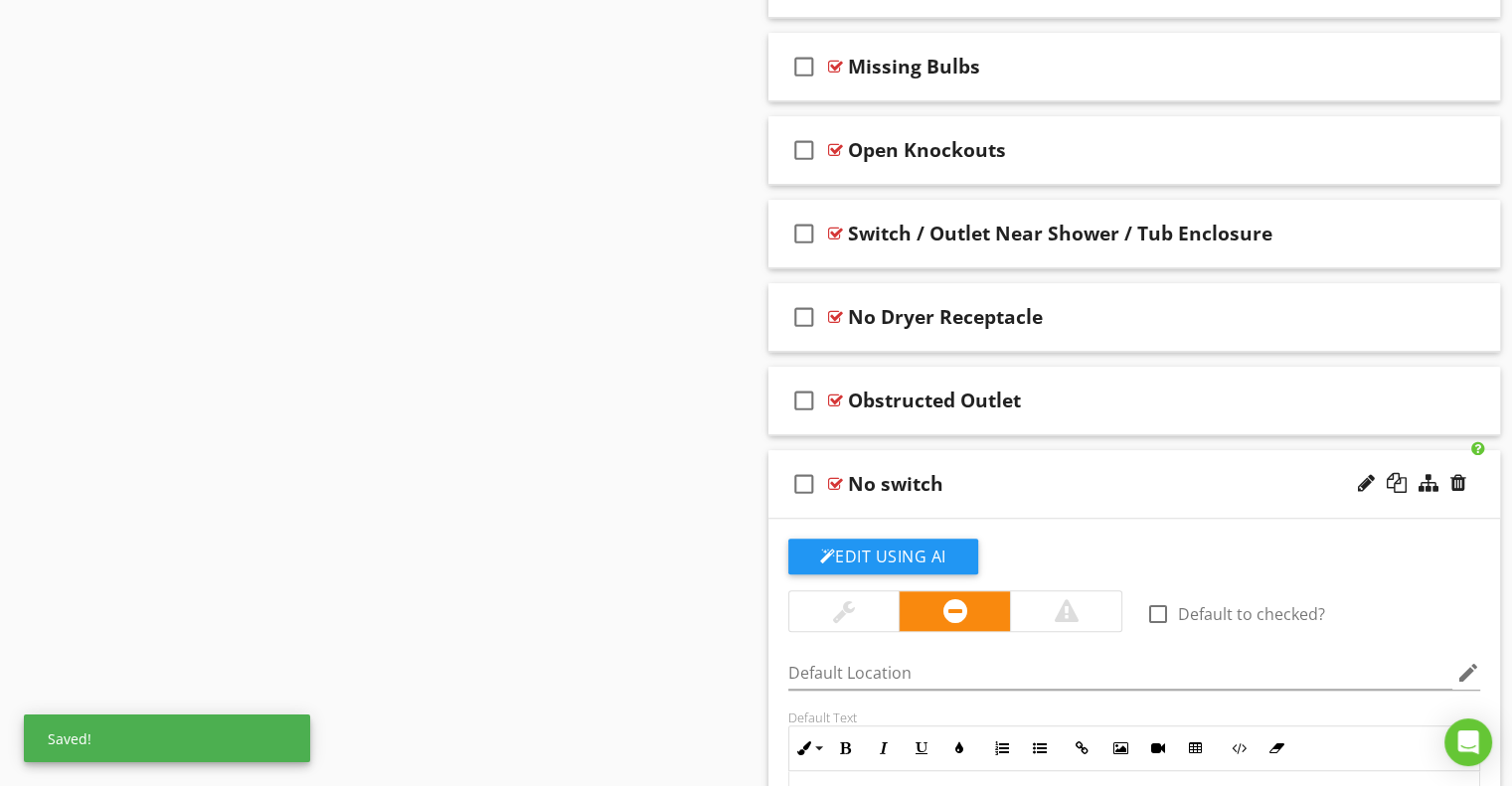 click on "No switch" at bounding box center [896, 484] 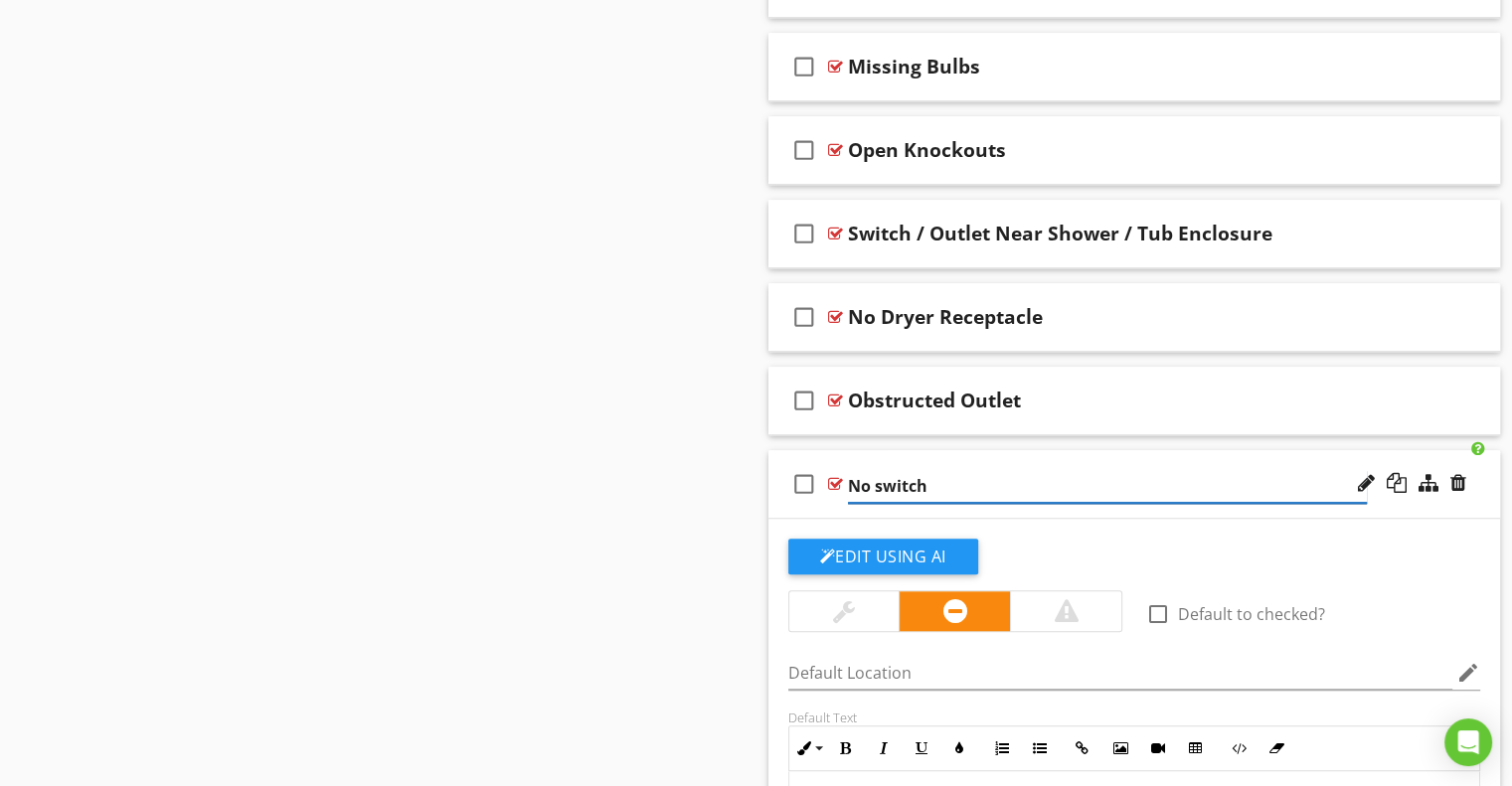 click on "No switch" at bounding box center (1107, 486) 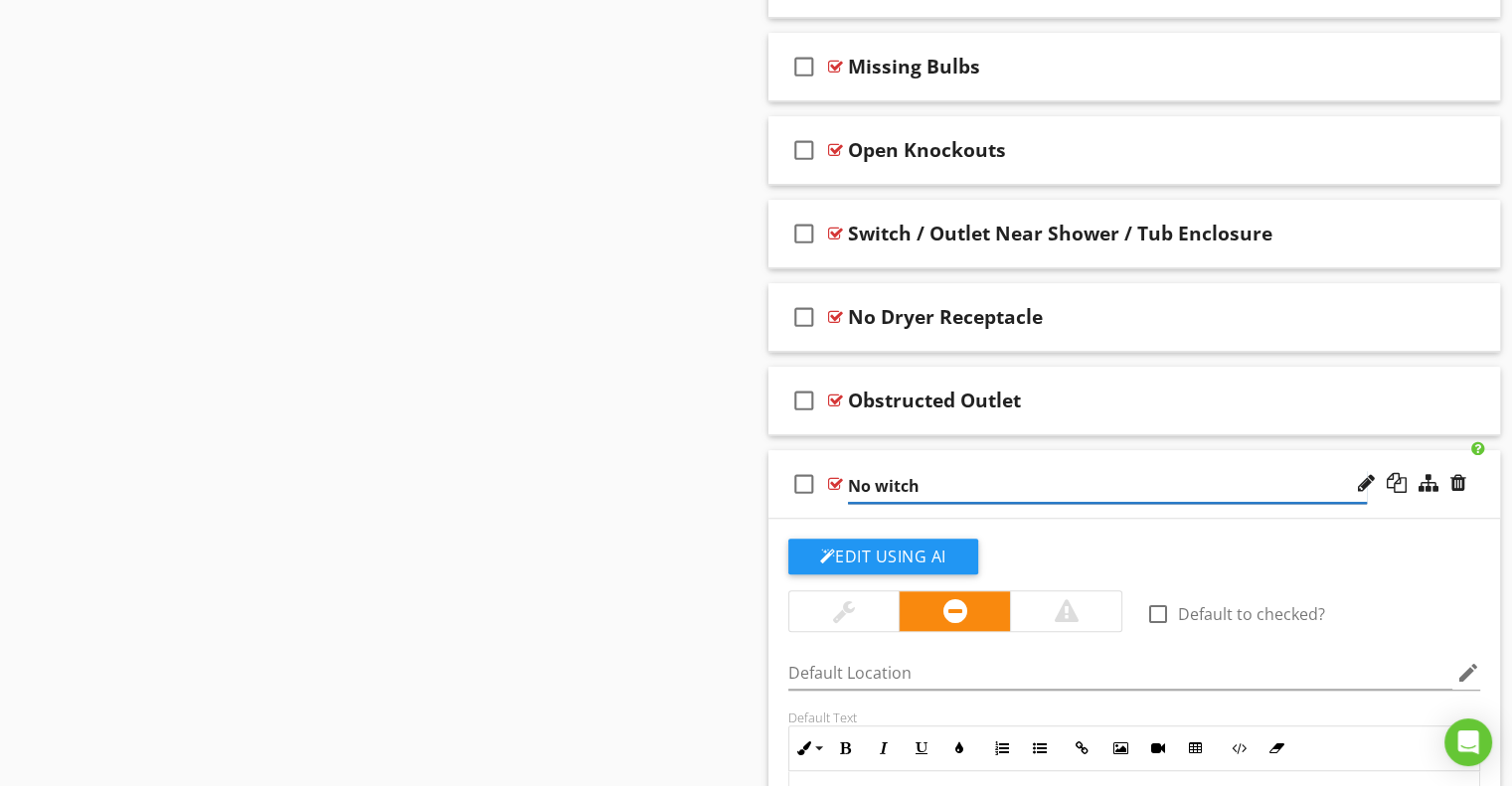 type on "No Switch" 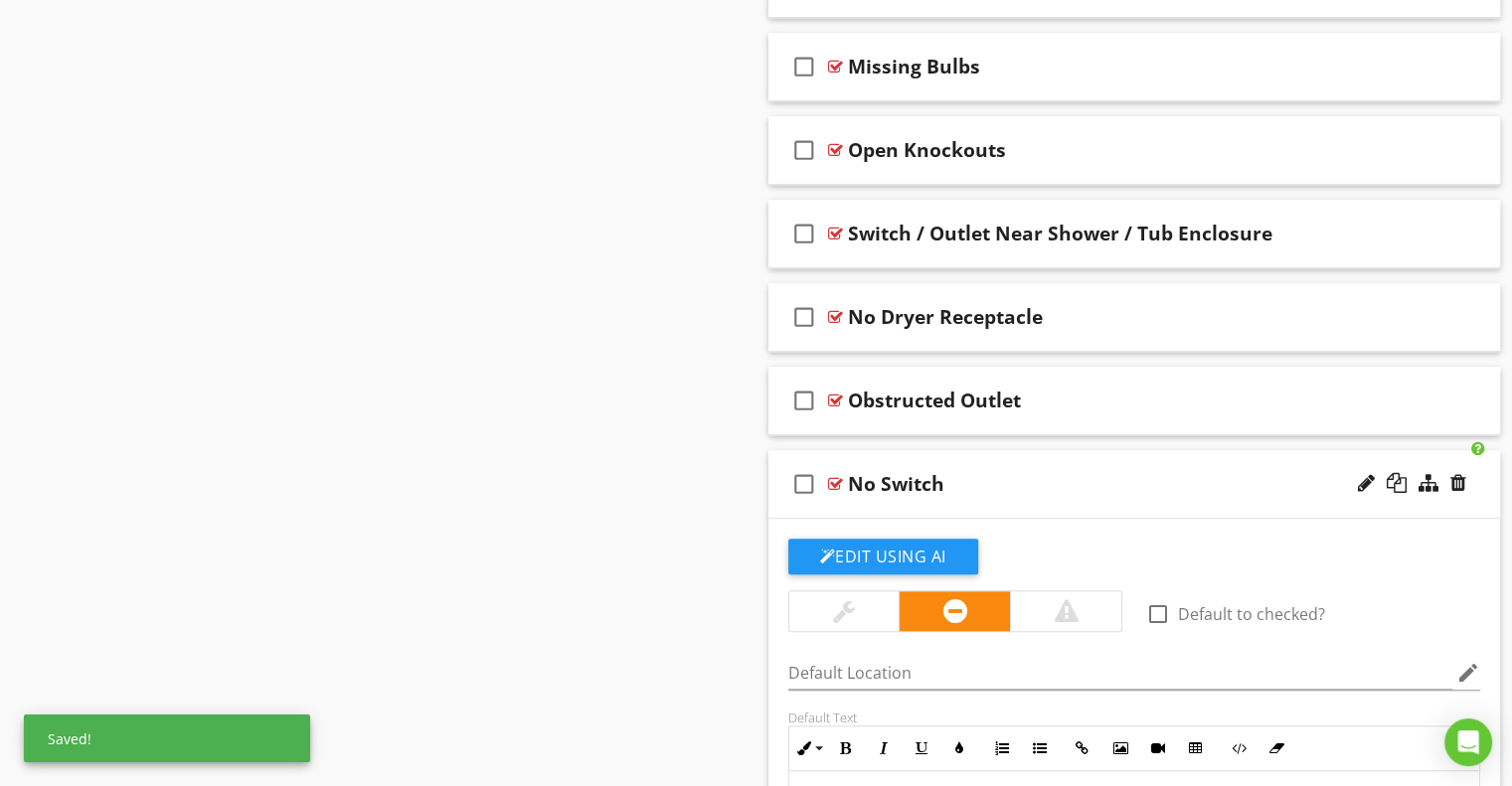 click on "check_box_outline_blank
No Switch" at bounding box center [1134, 484] 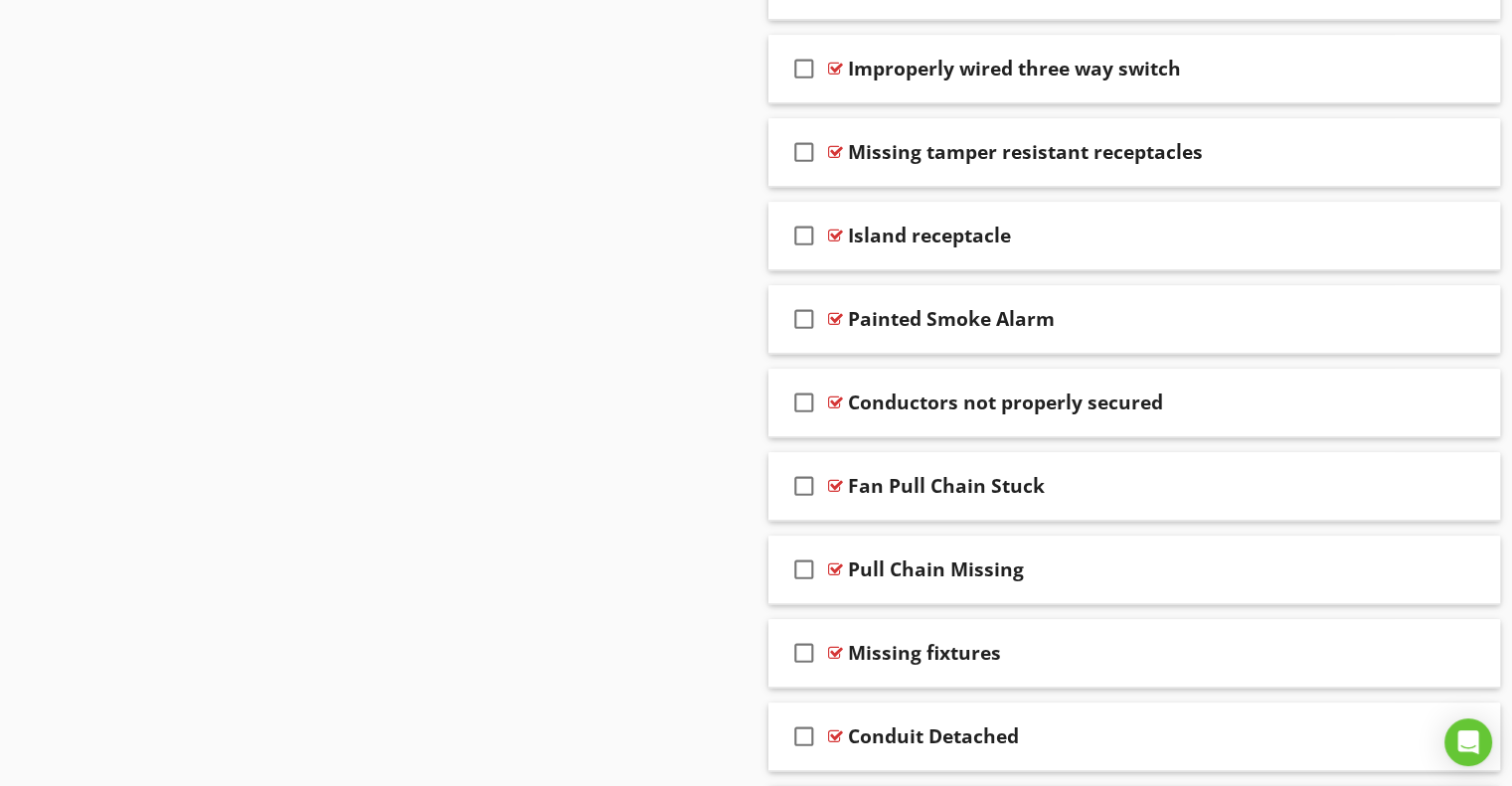 scroll, scrollTop: 9610, scrollLeft: 0, axis: vertical 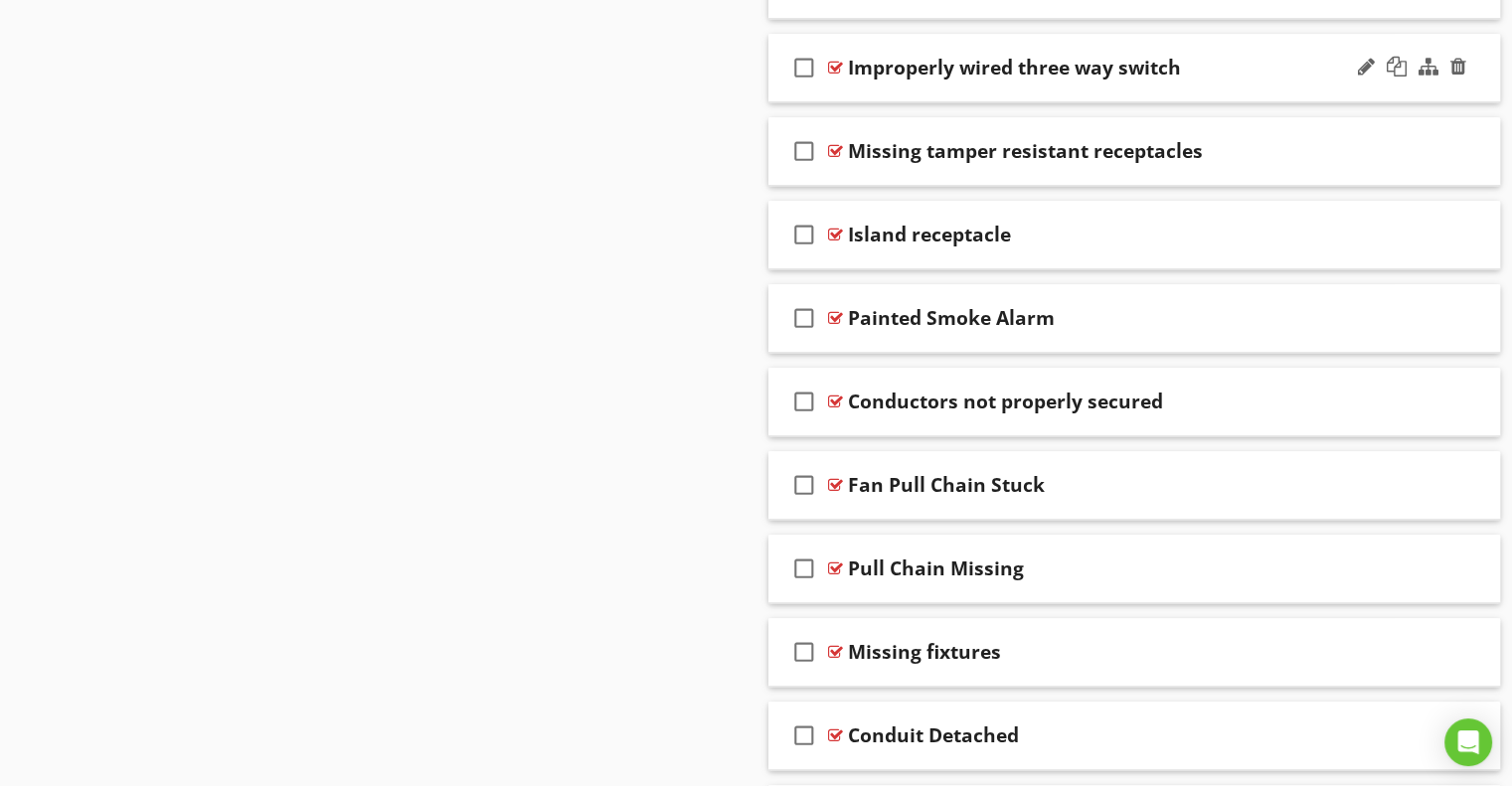 click on "Improperly wired three way switch" at bounding box center [1014, 68] 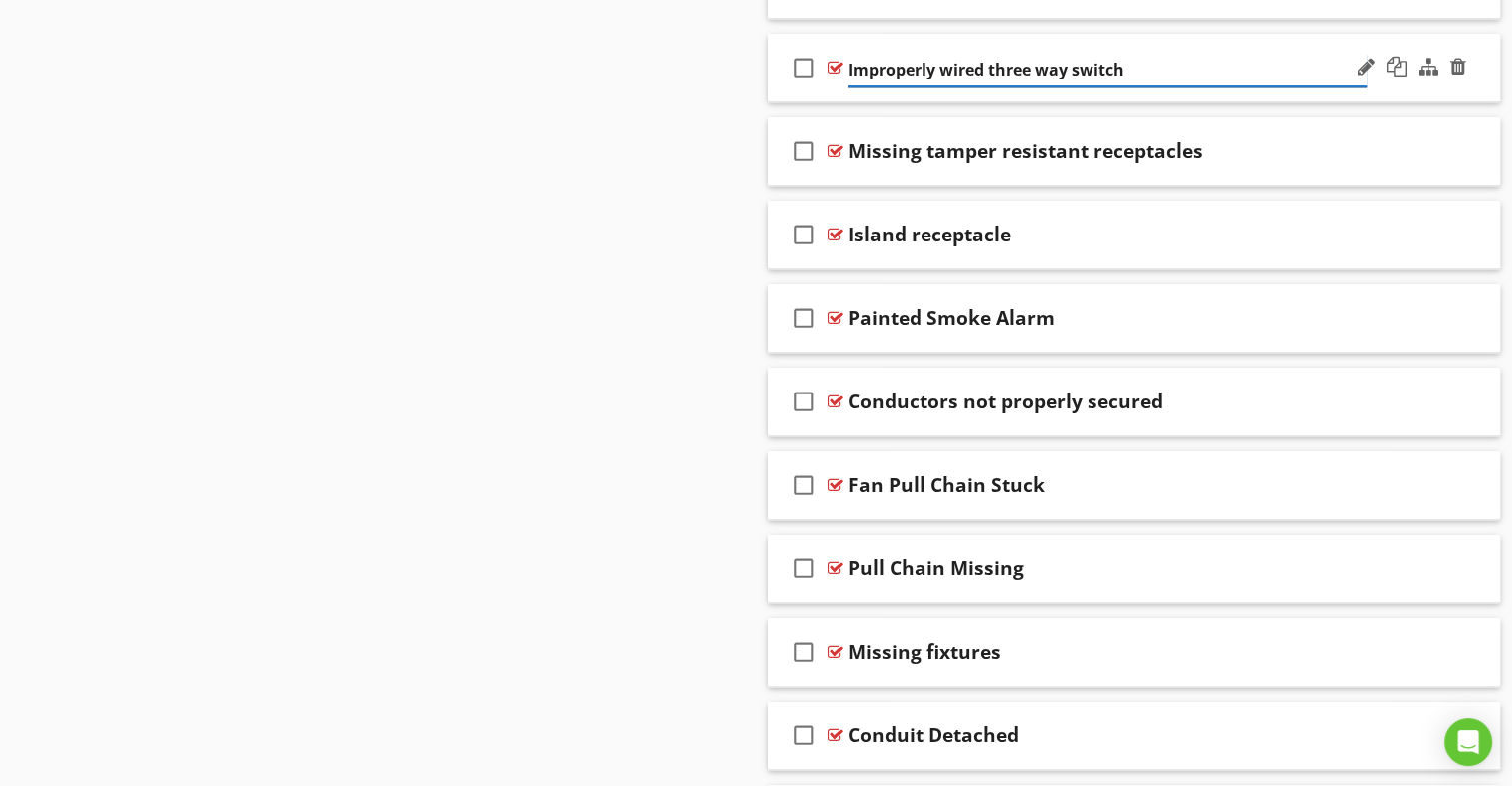 click on "Improperly wired three way switch" at bounding box center [1107, 70] 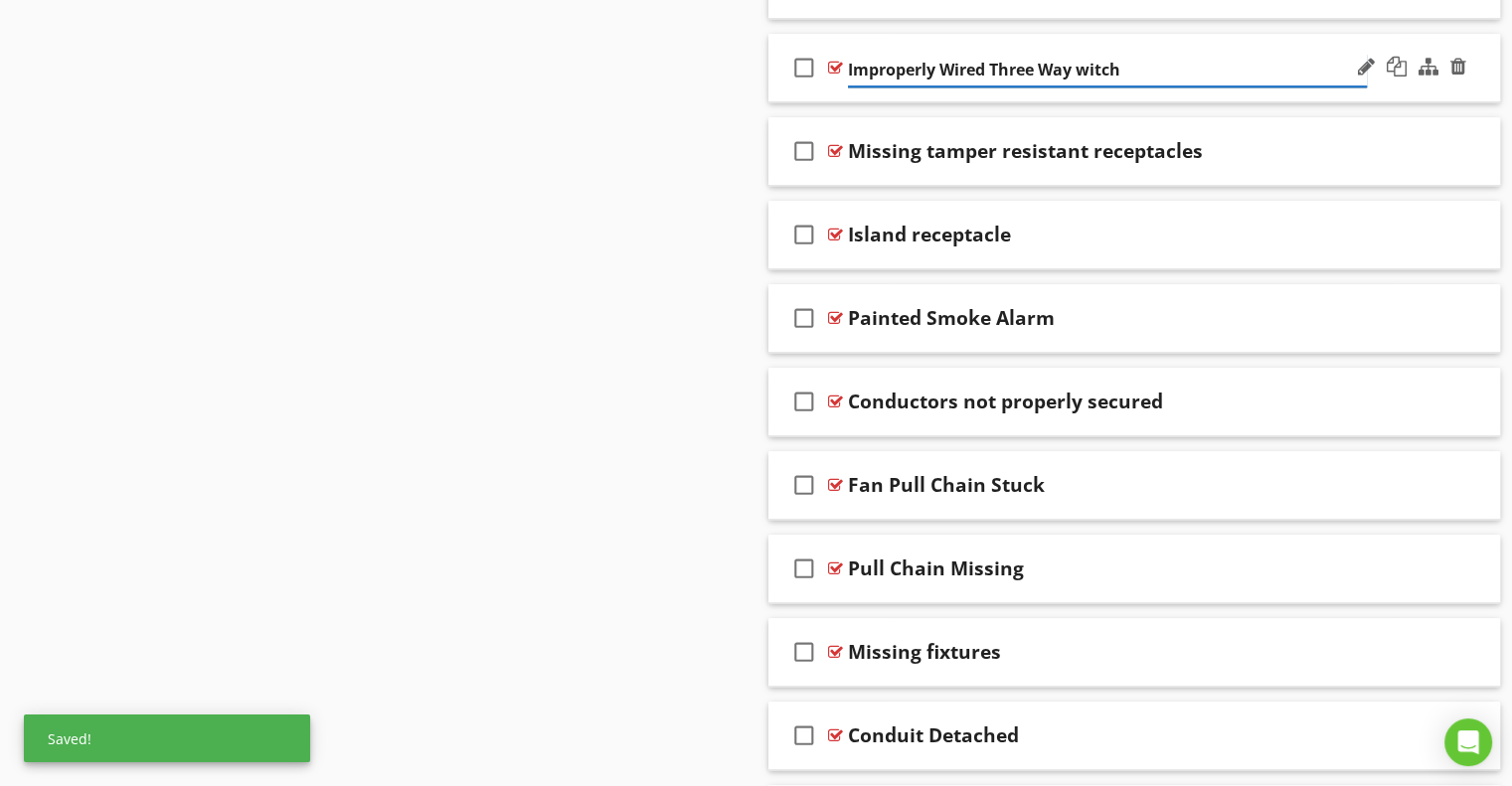 type on "Improperly Wired Three Way Switch" 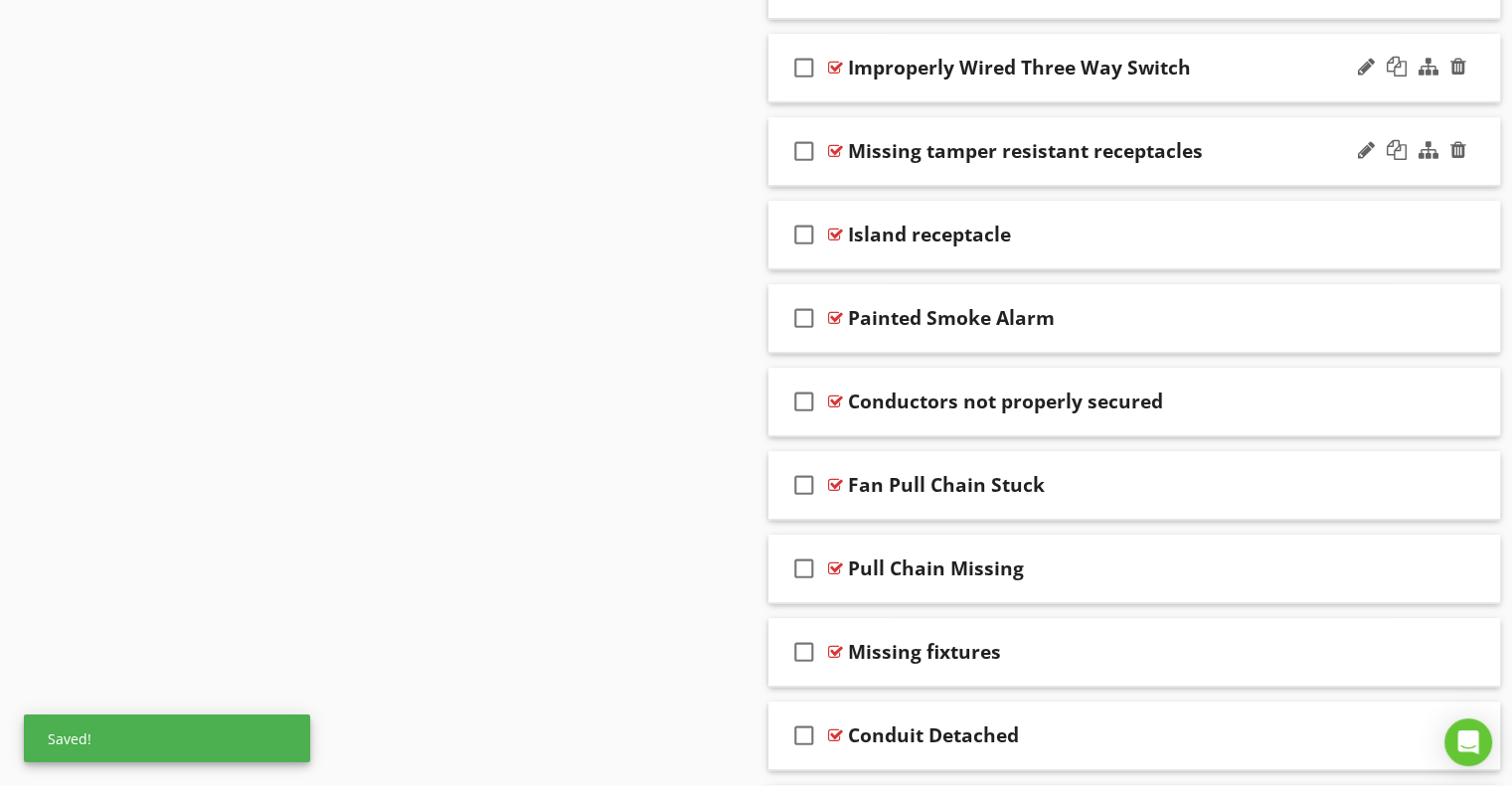 click on "Missing tamper resistant receptacles" at bounding box center [1025, 151] 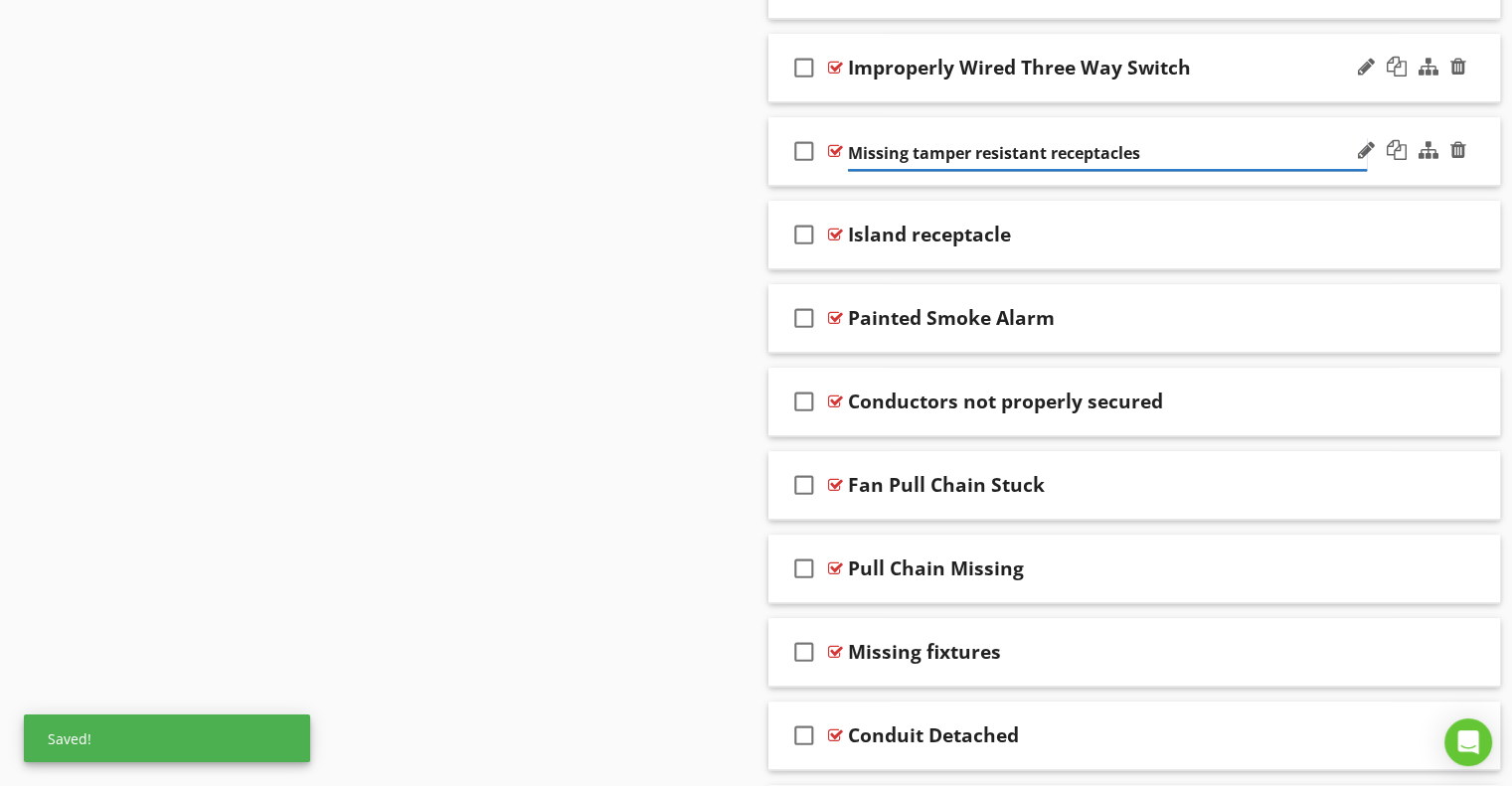 click on "Missing tamper resistant receptacles" at bounding box center (1107, 153) 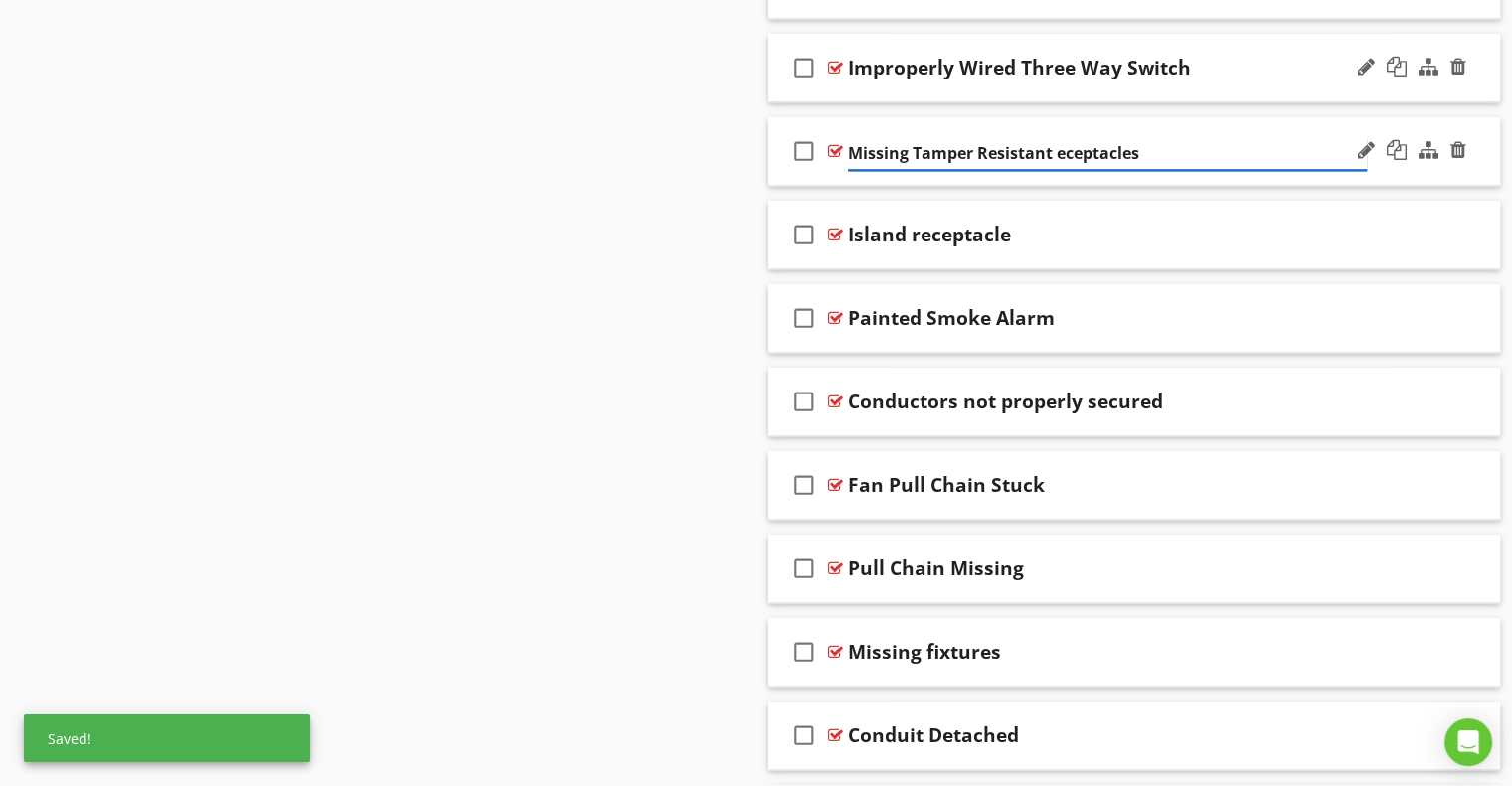 type on "Missing Tamper Resistant Receptacles" 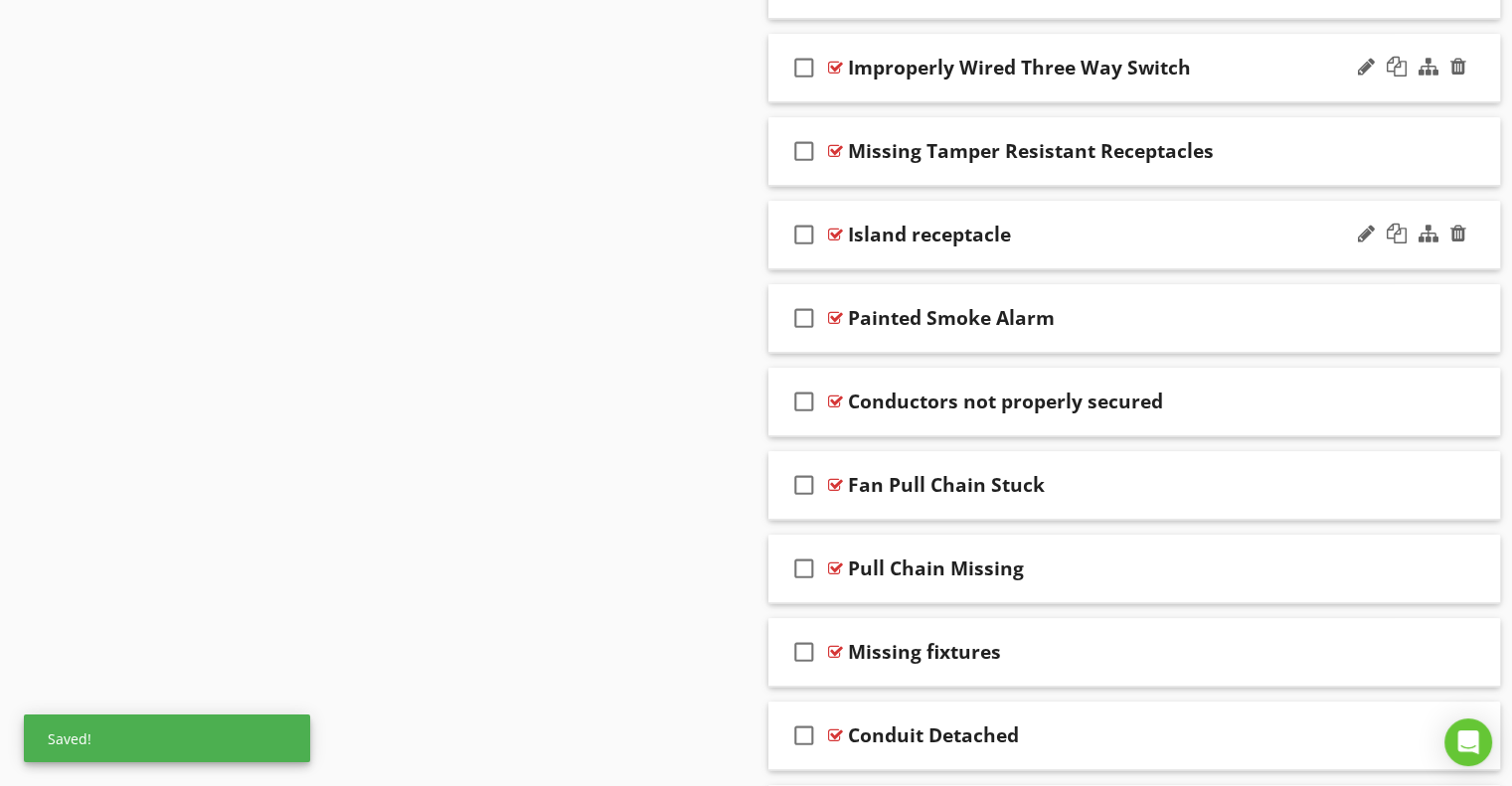 click on "Island receptacle" at bounding box center (929, 235) 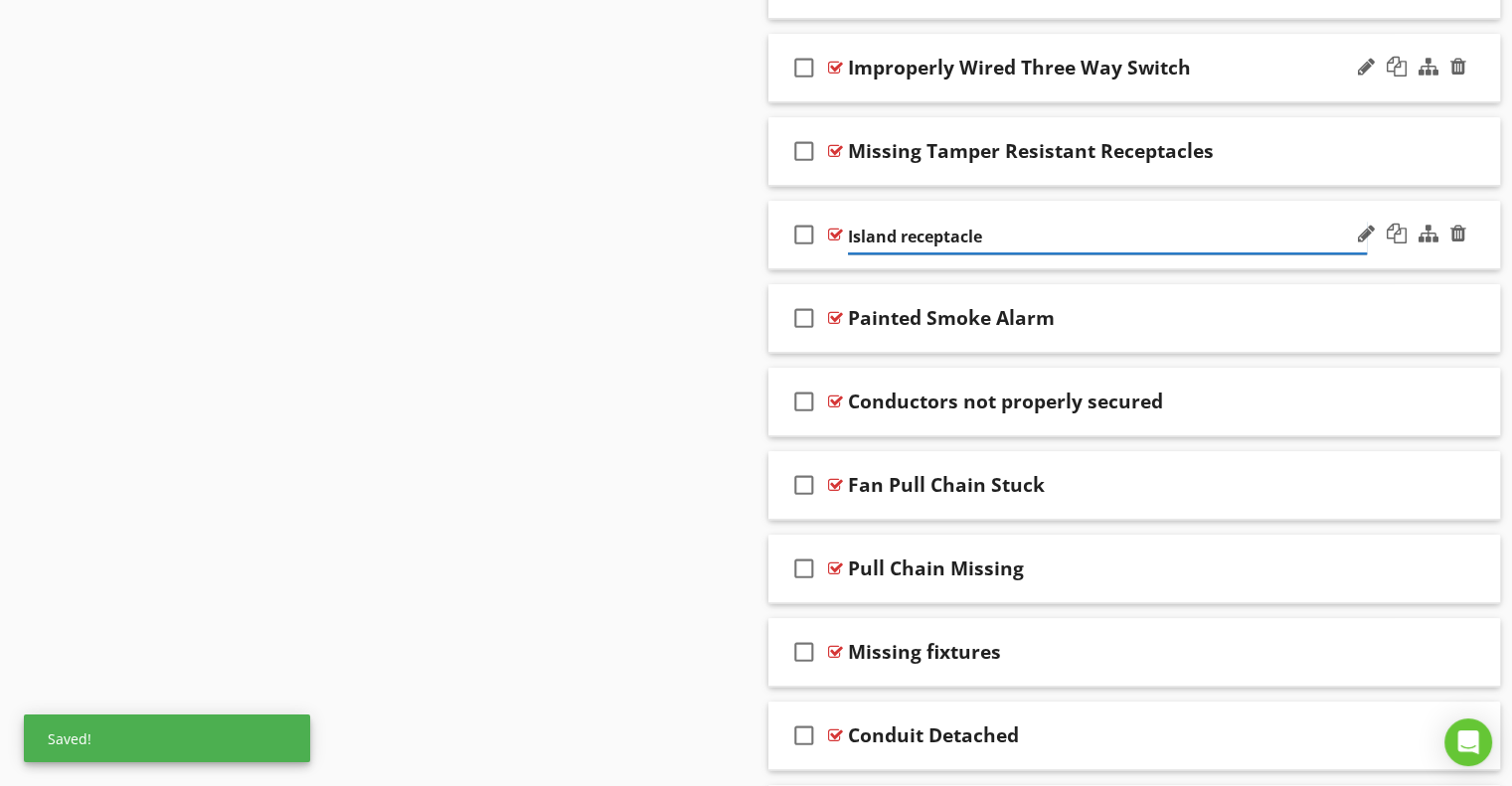 click on "Island receptacle" at bounding box center (1107, 236) 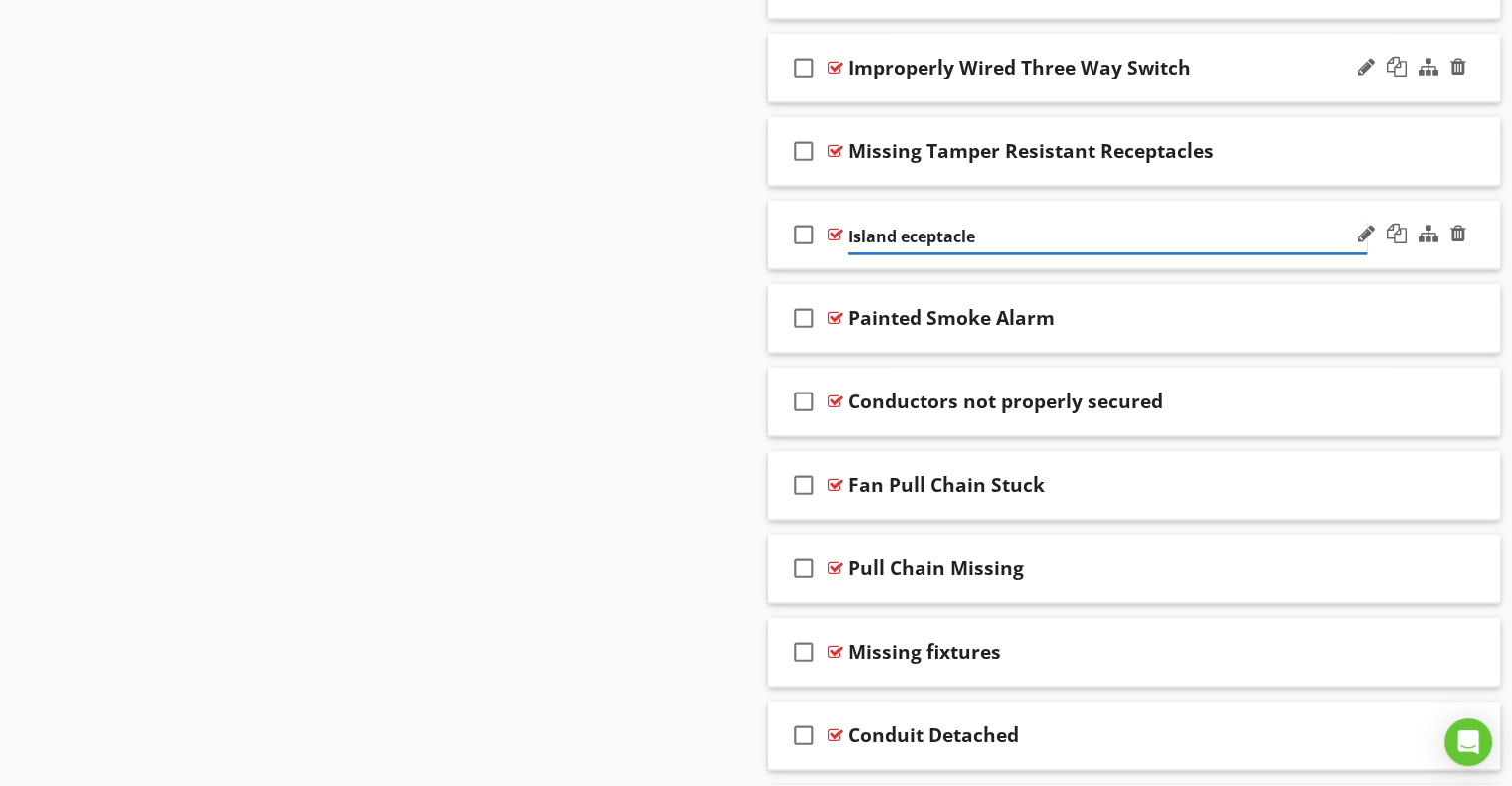 type on "Island Receptacle" 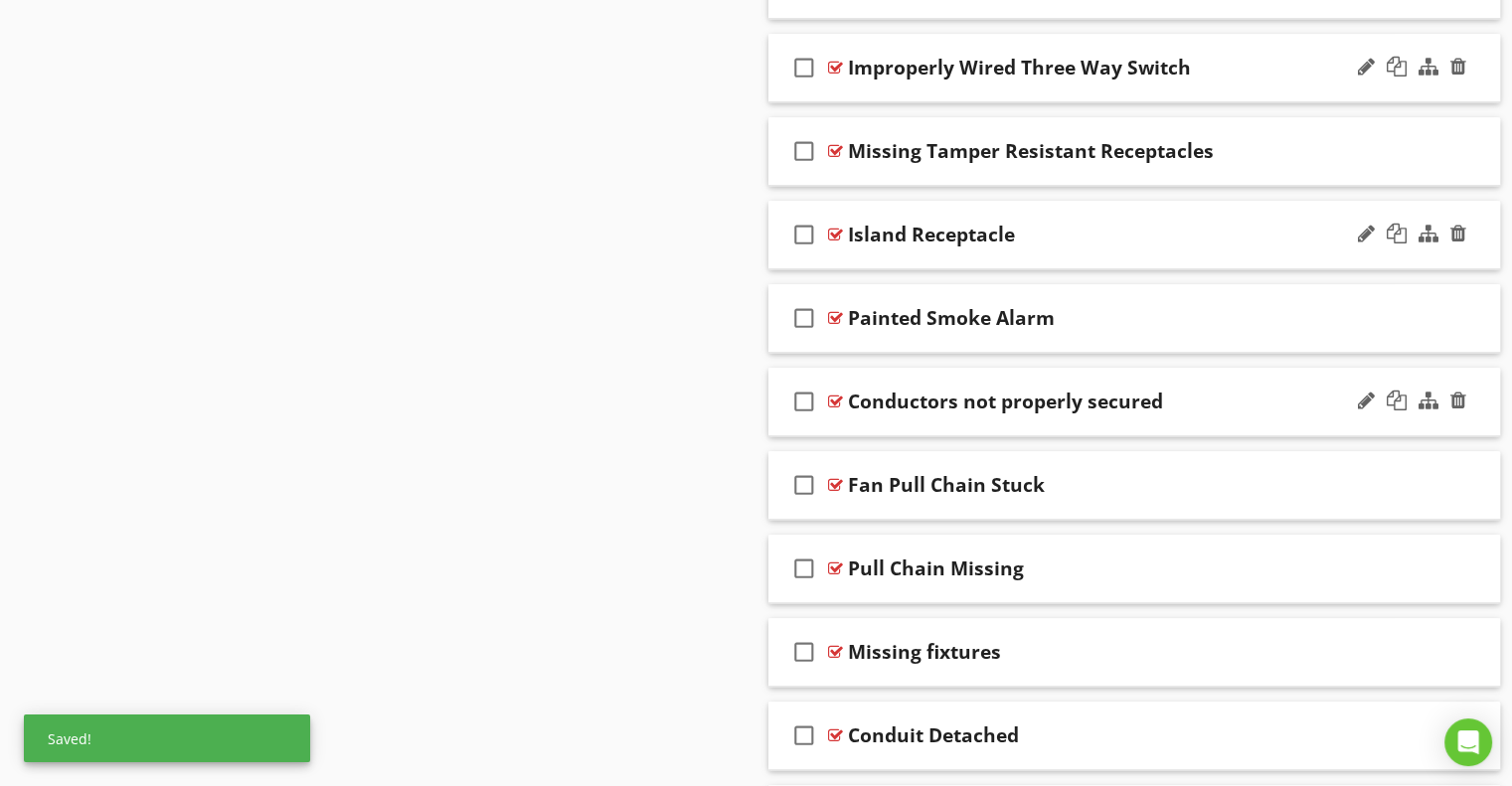 click on "Conductors not properly secured" at bounding box center [1005, 401] 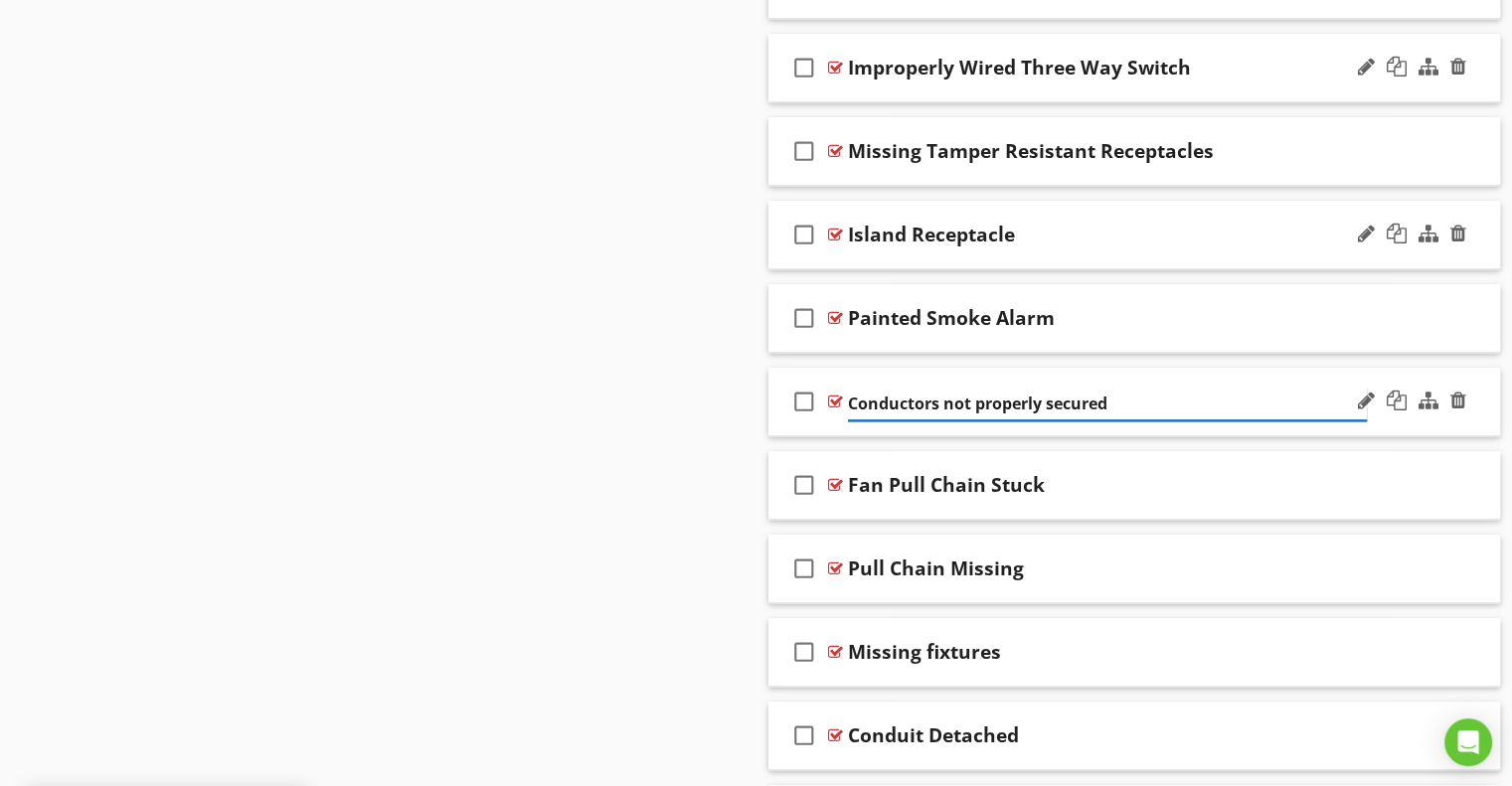 click on "Conductors not properly secured" at bounding box center (1107, 403) 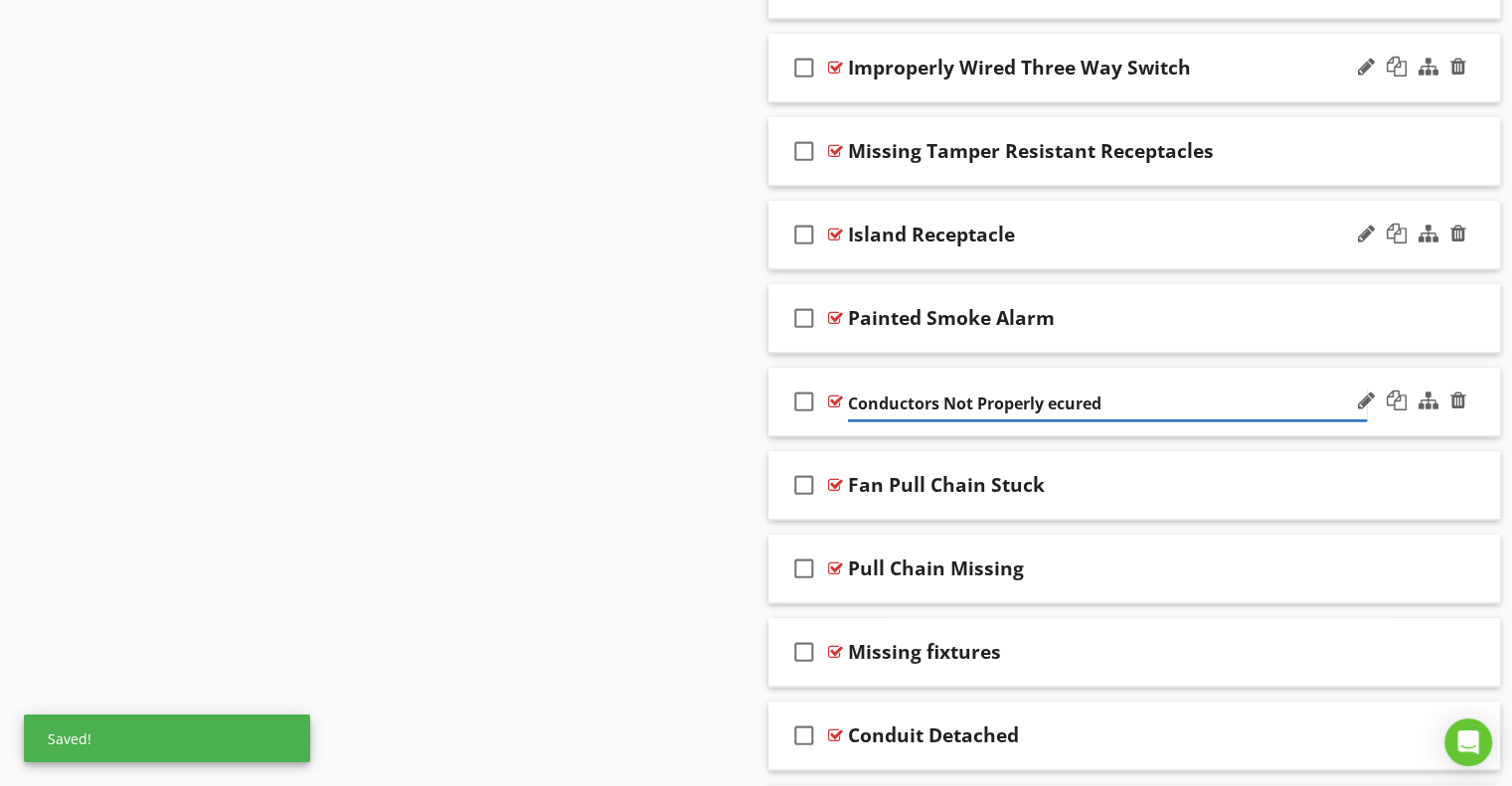 type on "Conductors Not Properly Secured" 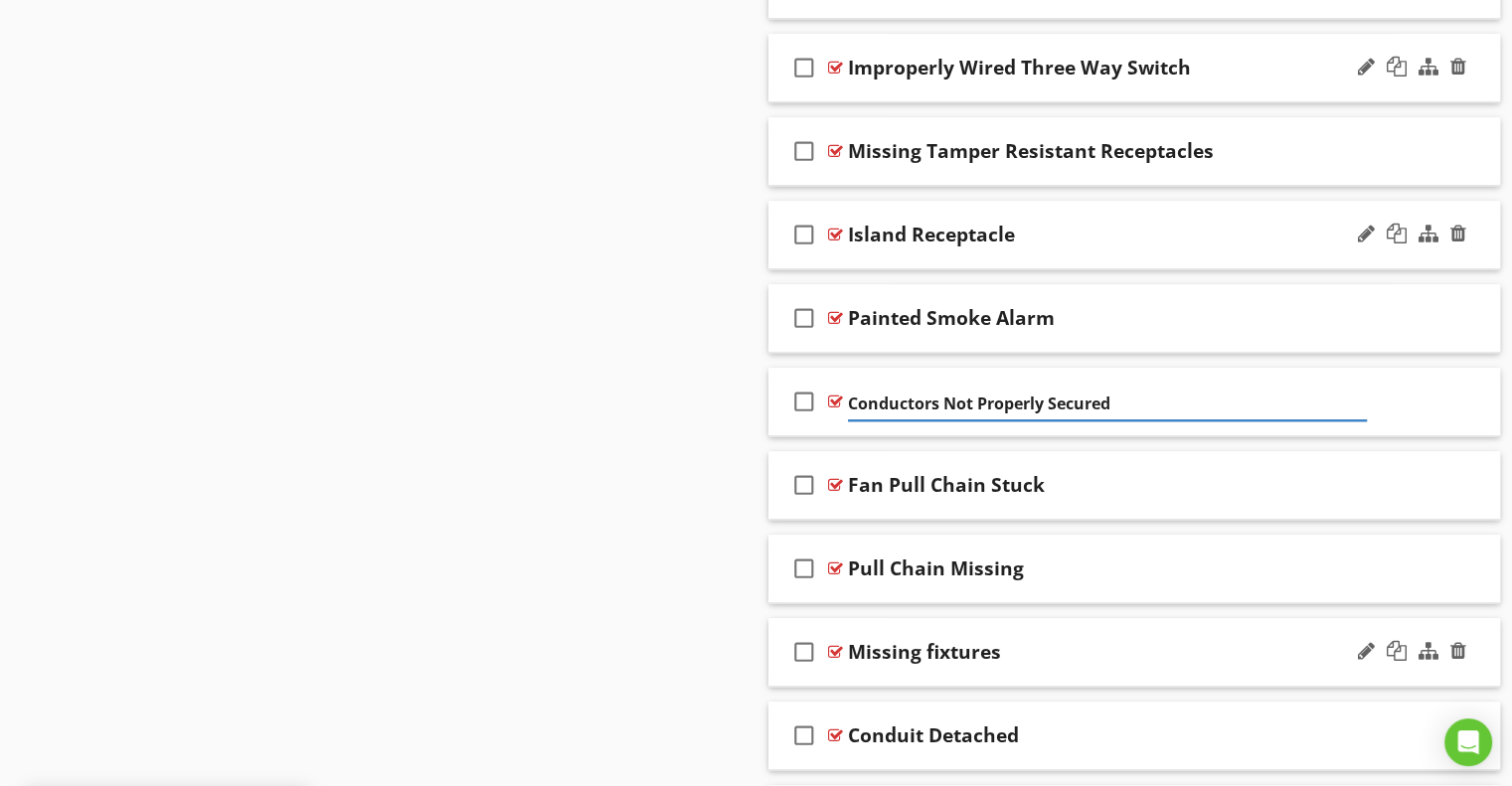 click on "Missing fixtures" at bounding box center [924, 652] 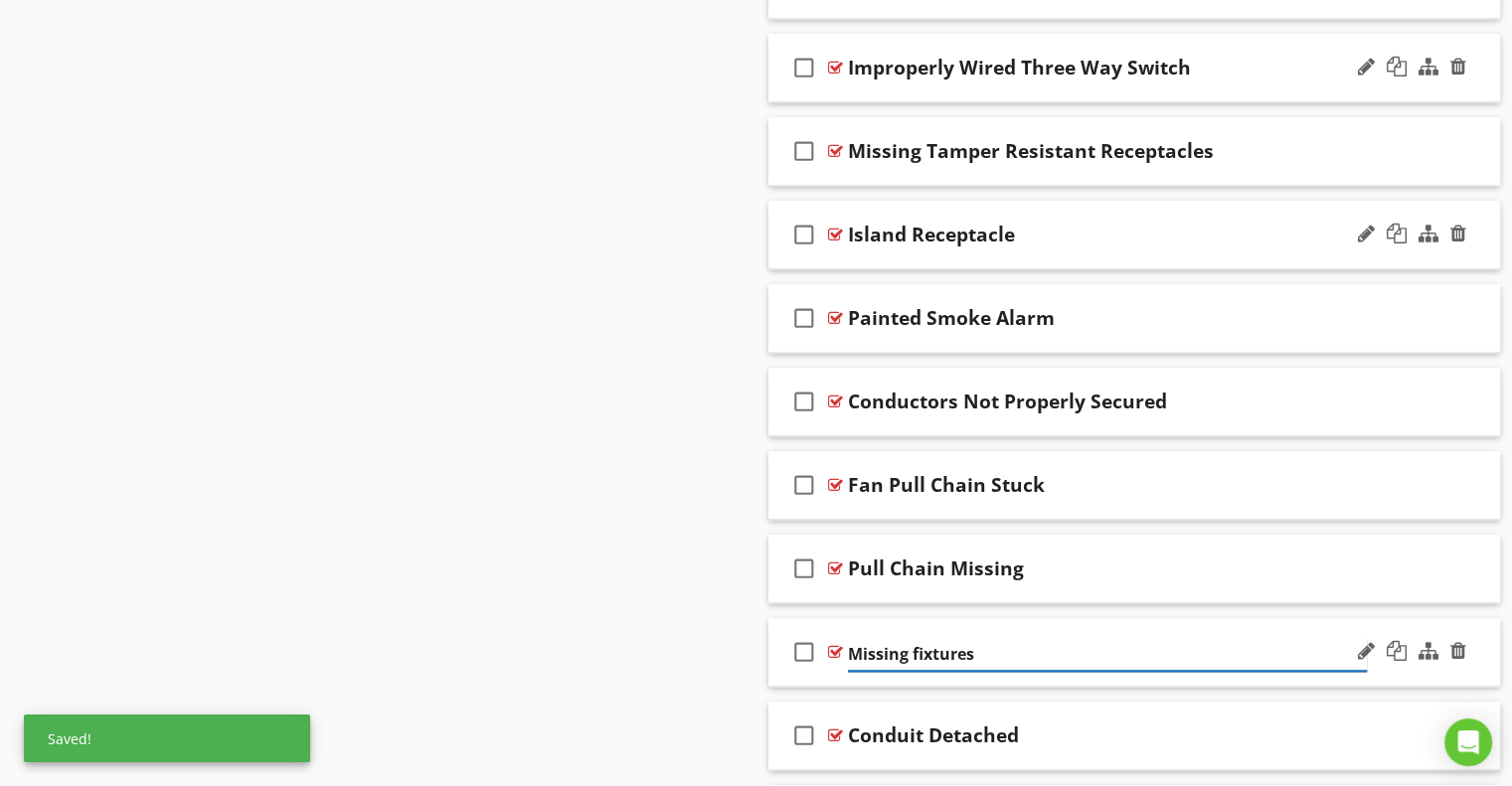 click on "Missing fixtures" at bounding box center (1107, 654) 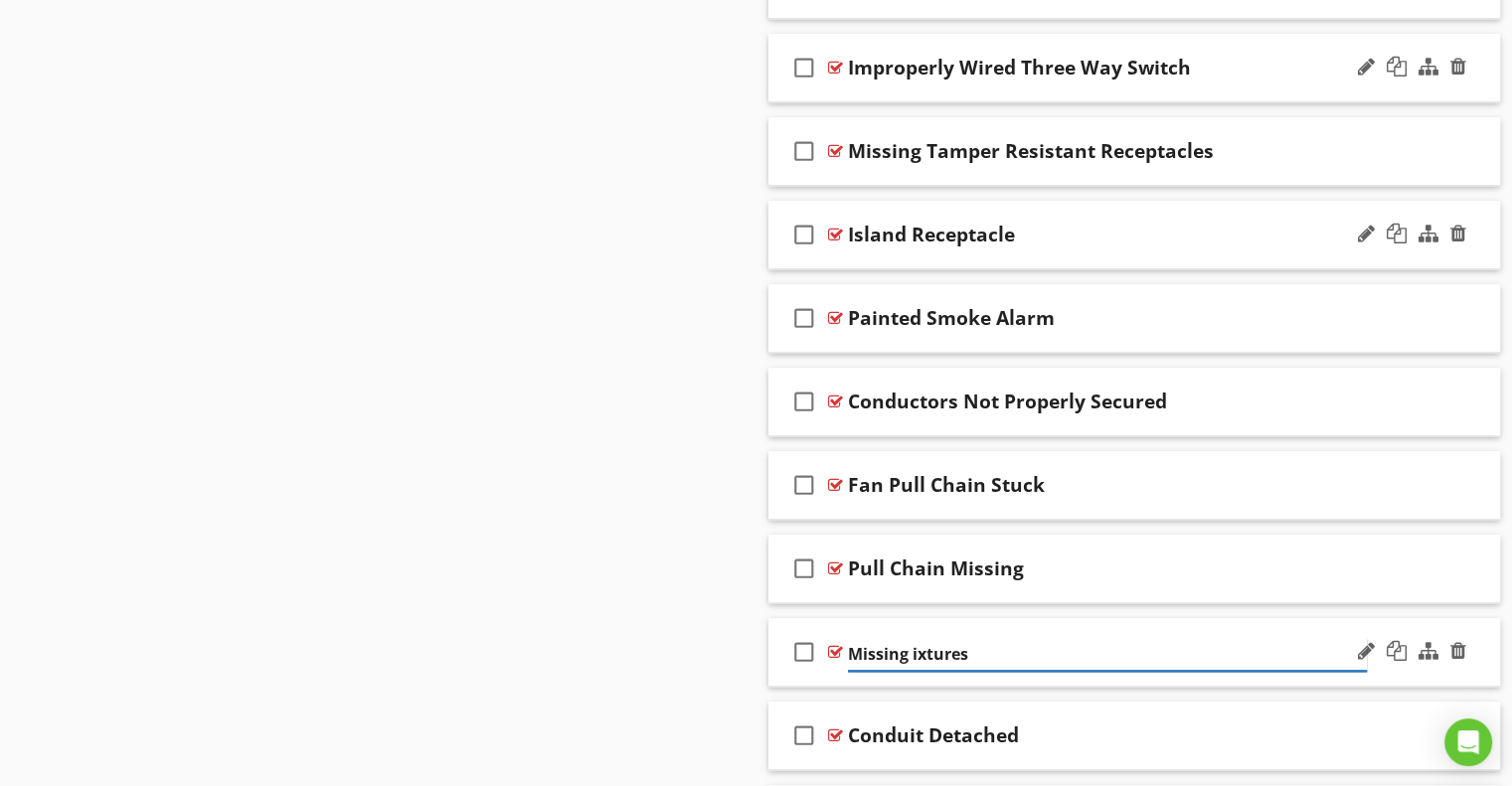 type on "Missing Fixtures" 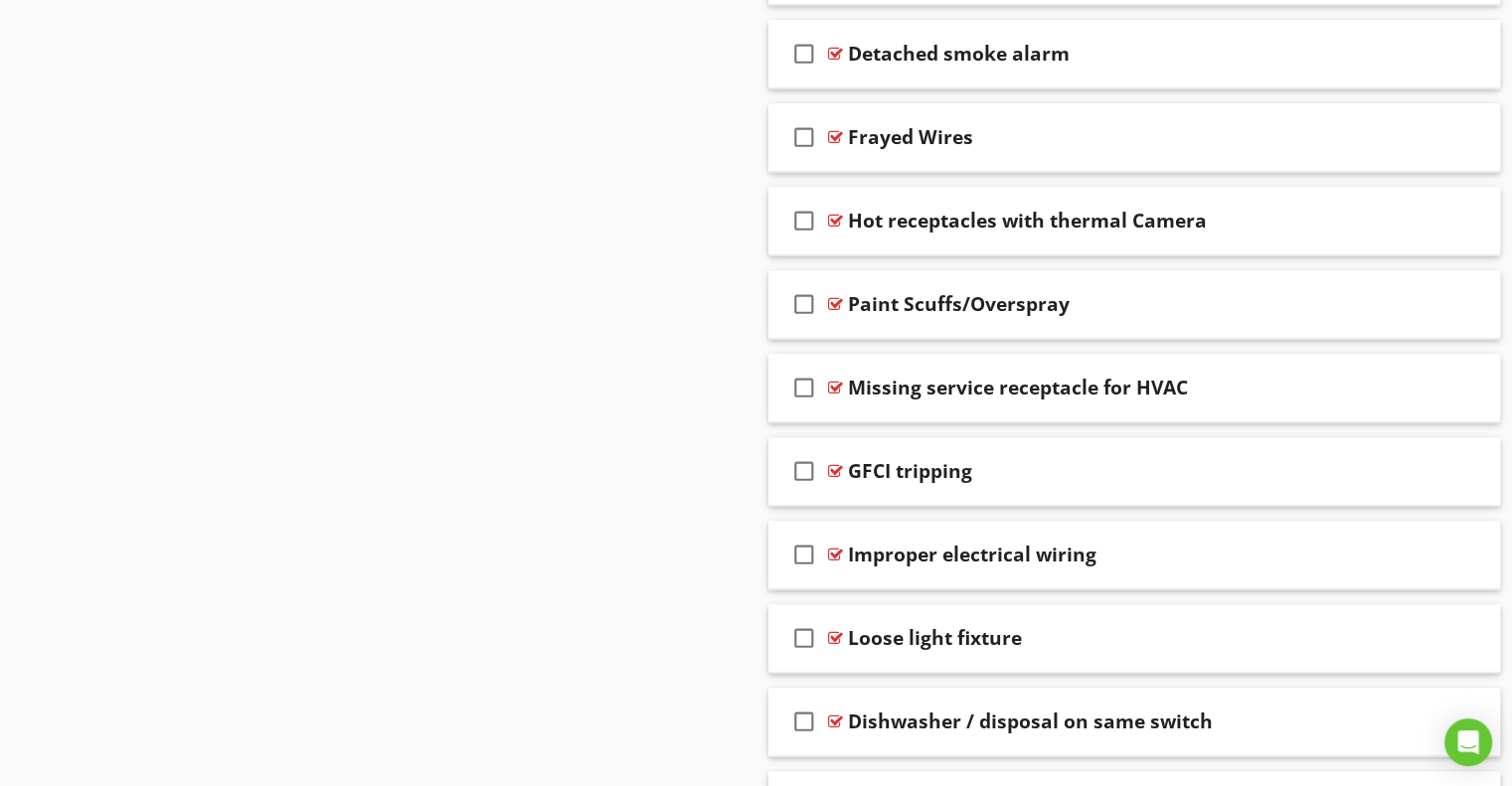 scroll, scrollTop: 10376, scrollLeft: 0, axis: vertical 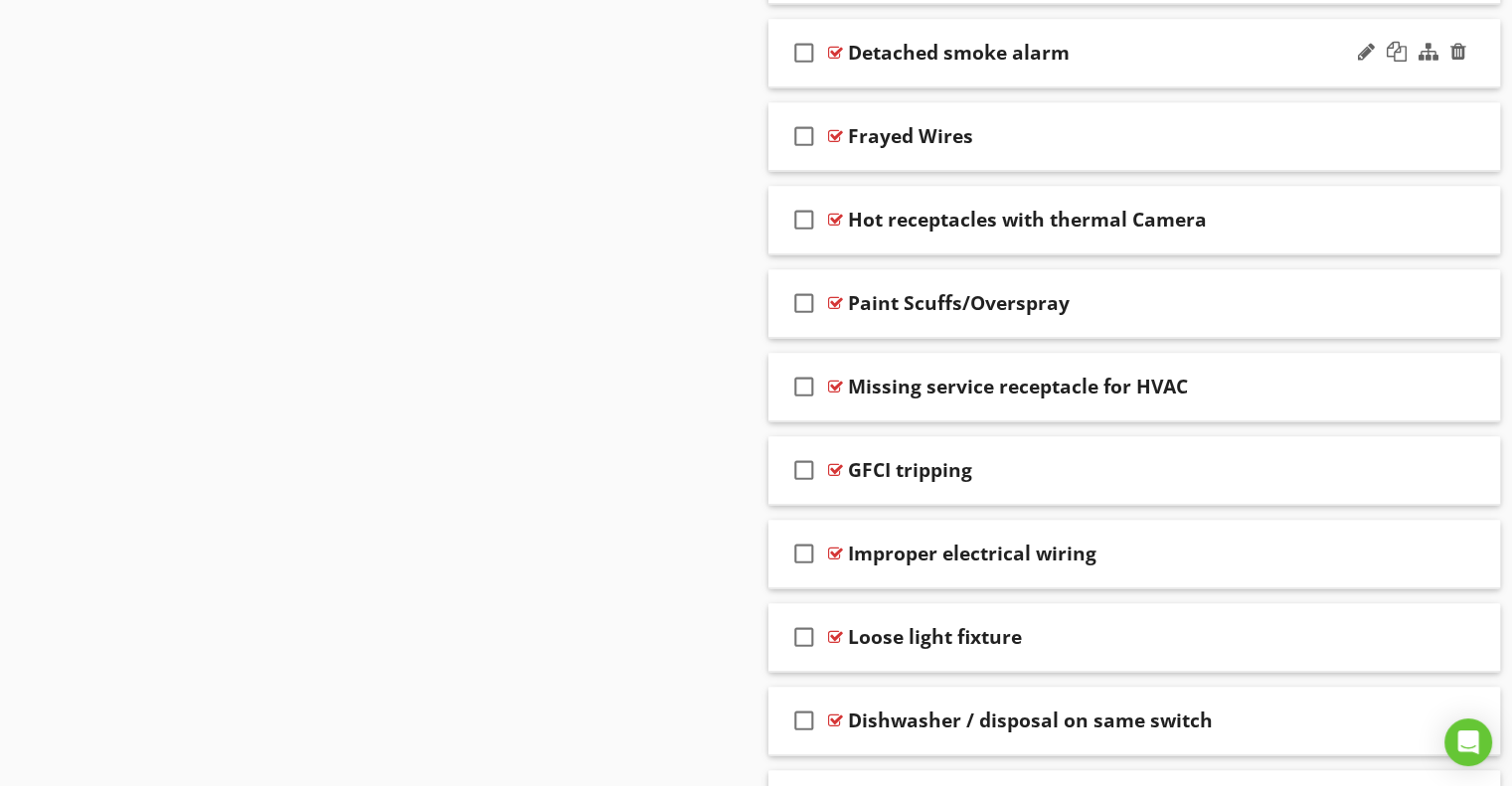 click on "Detached smoke alarm" at bounding box center (958, 53) 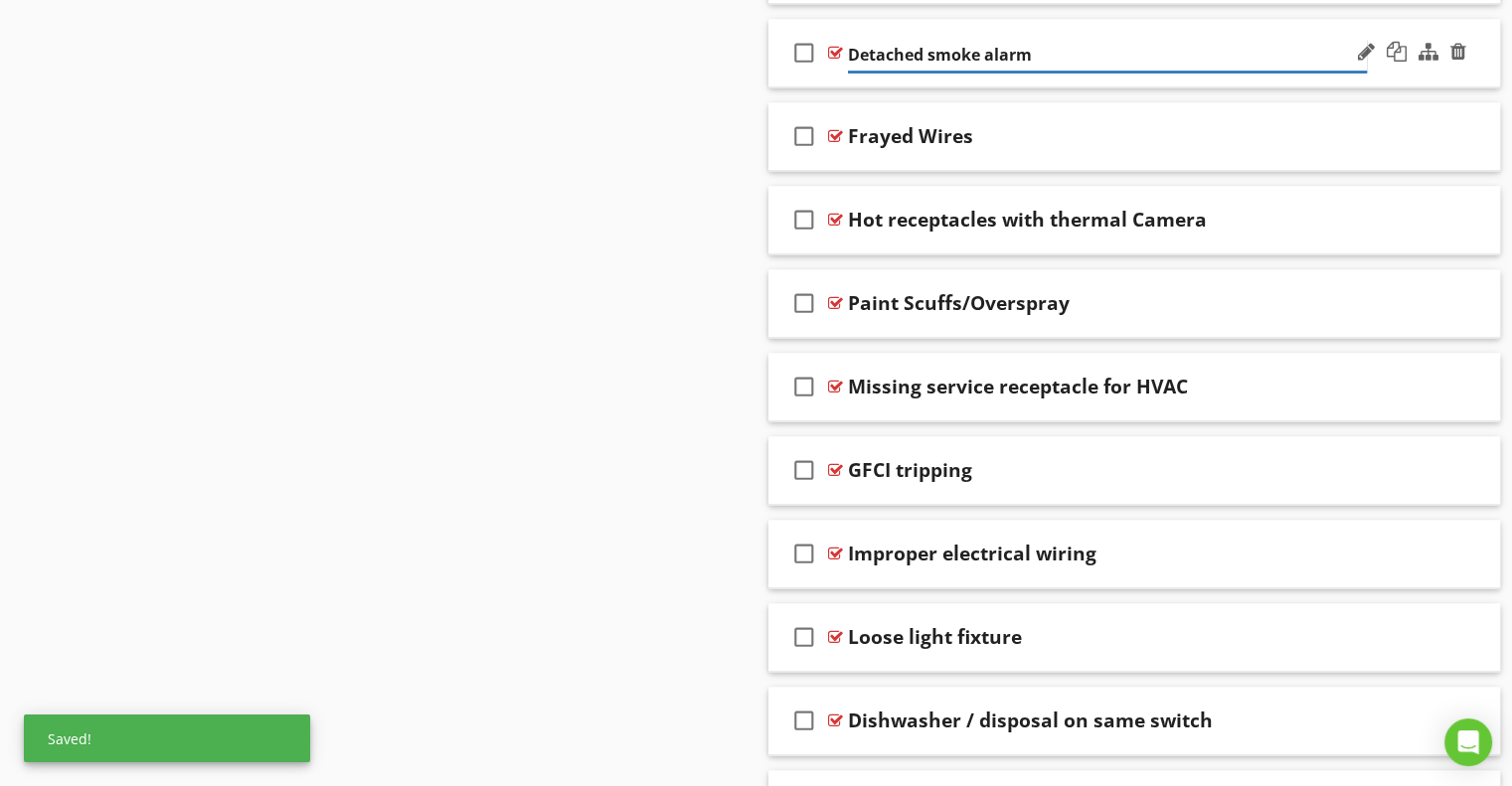 click on "Detached smoke alarm" at bounding box center [1107, 55] 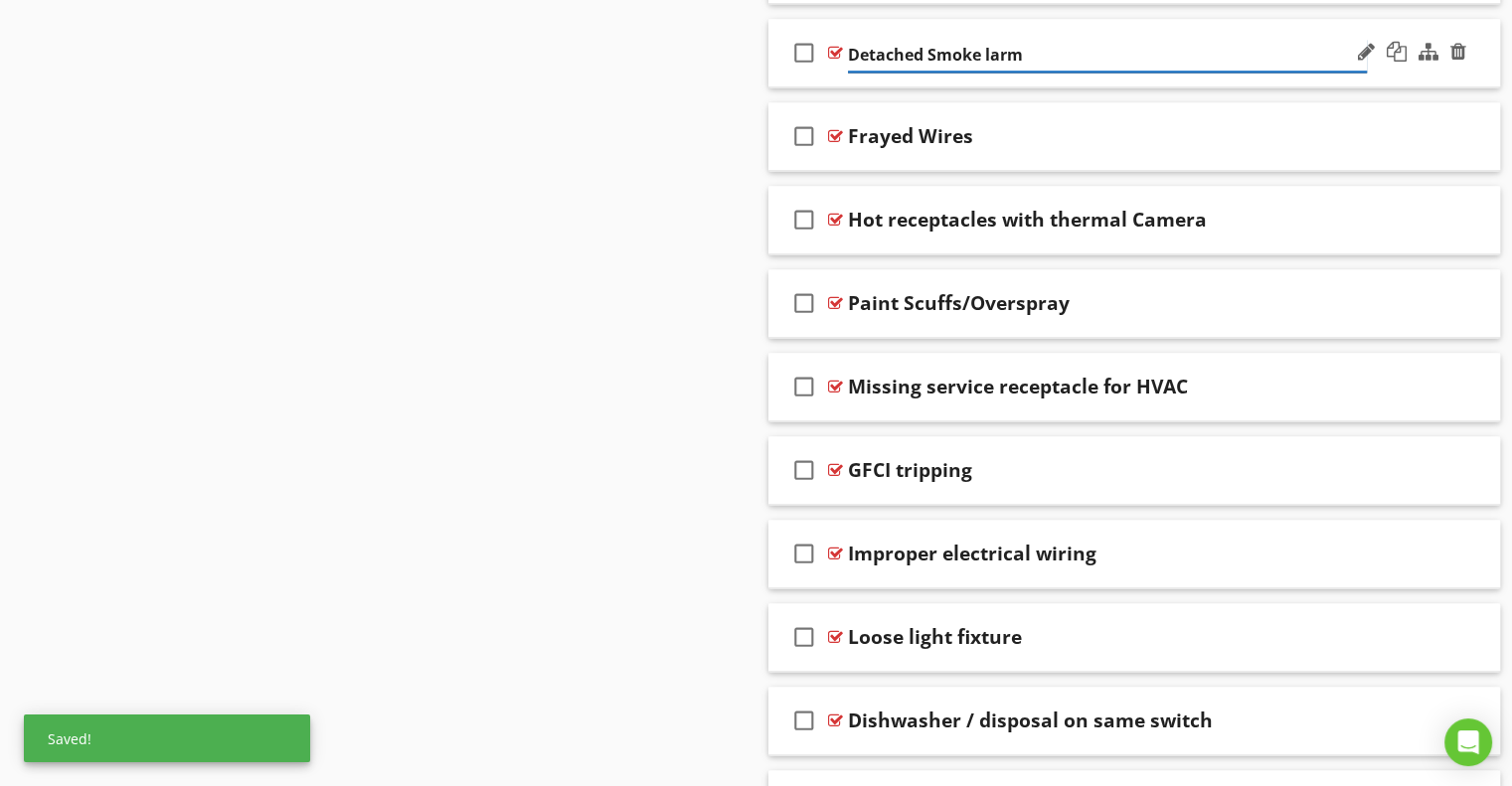 type on "Detached Smoke Alarm" 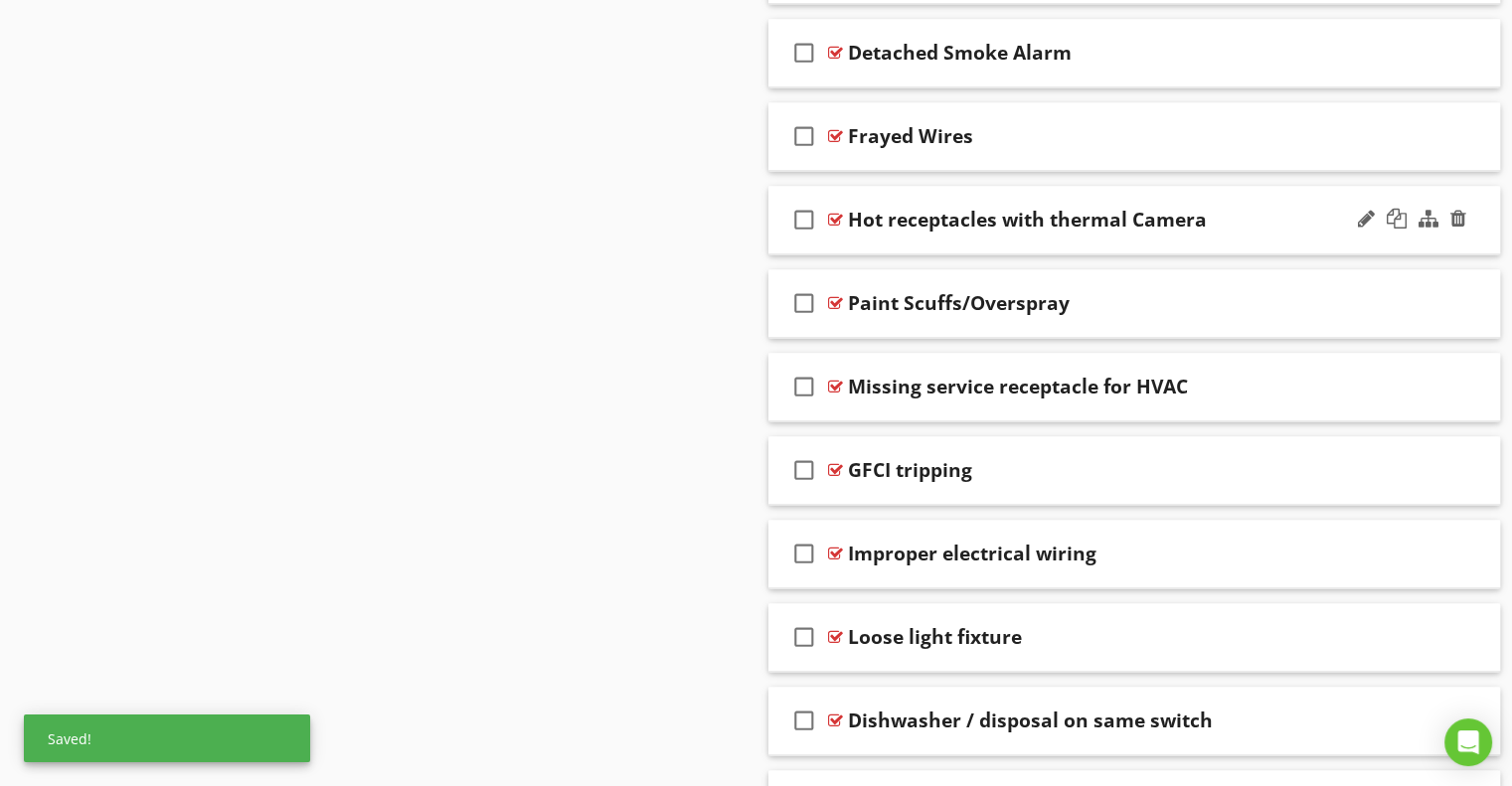 click on "Hot receptacles with thermal Camera" at bounding box center [1027, 220] 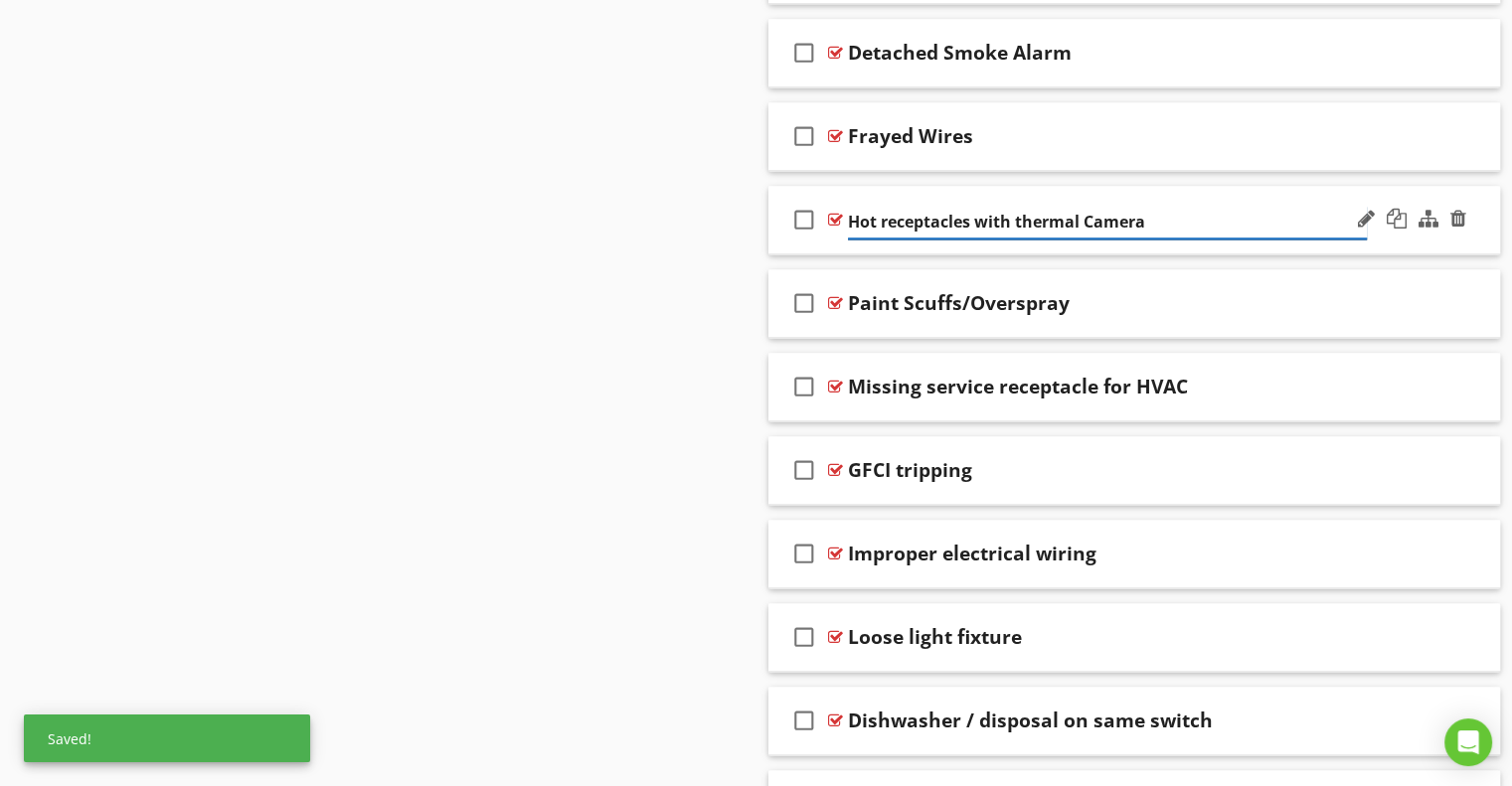 click on "Hot receptacles with thermal Camera" at bounding box center [1107, 222] 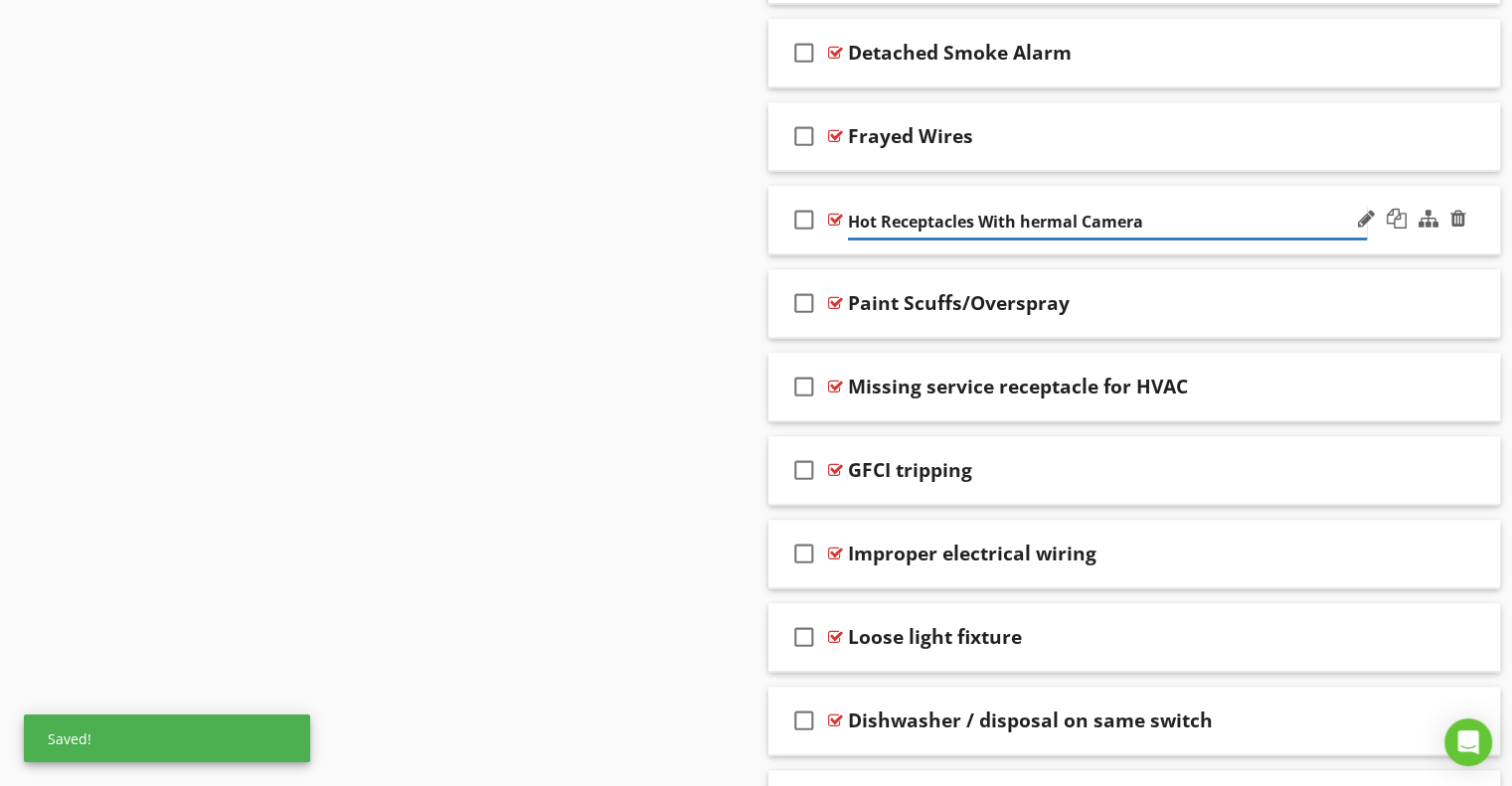 type on "Hot Receptacles With Thermal Camera" 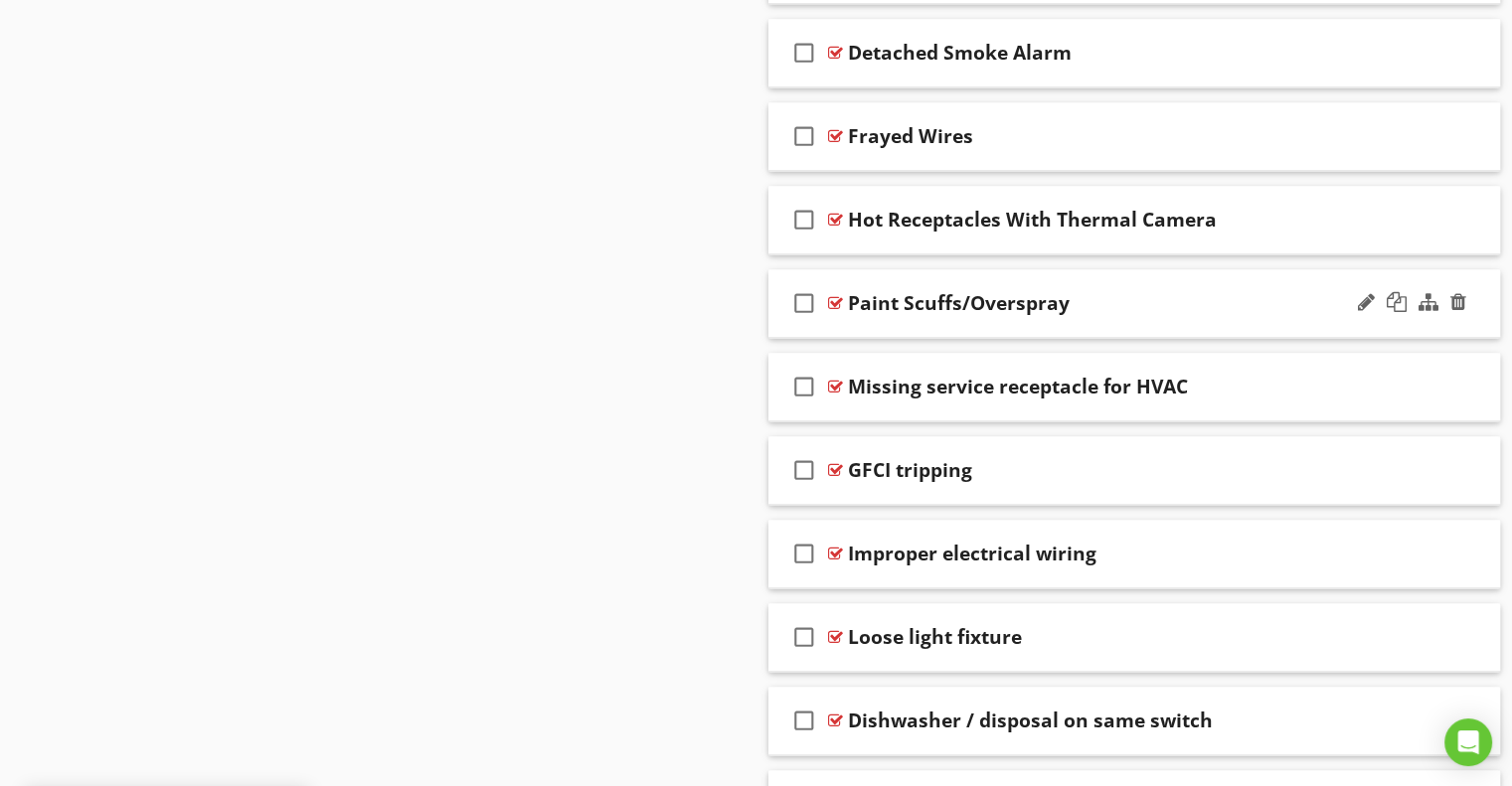 click on "Paint Scuffs/Overspray" at bounding box center [958, 303] 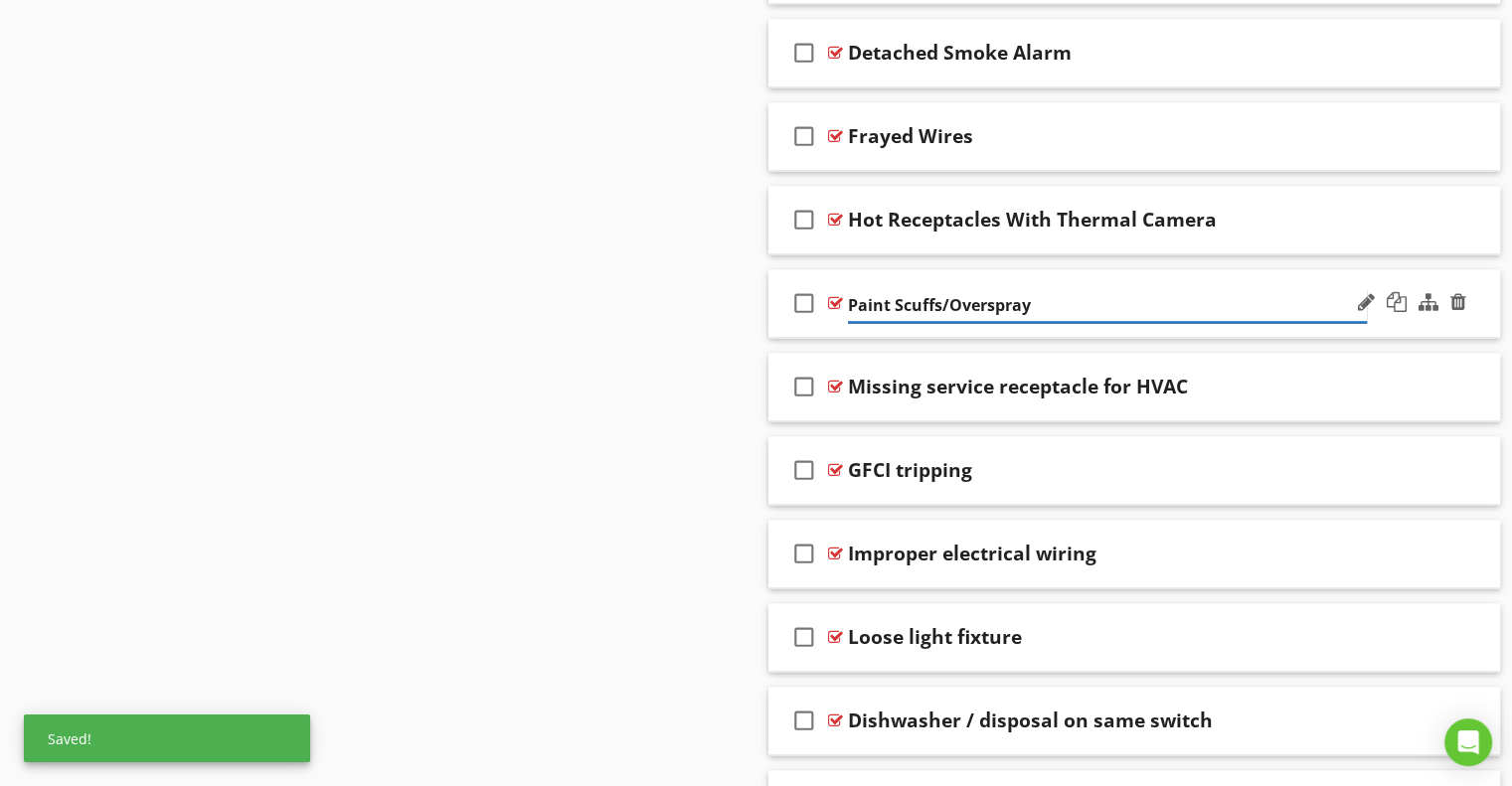 click on "Paint Scuffs/Overspray" at bounding box center [1107, 305] 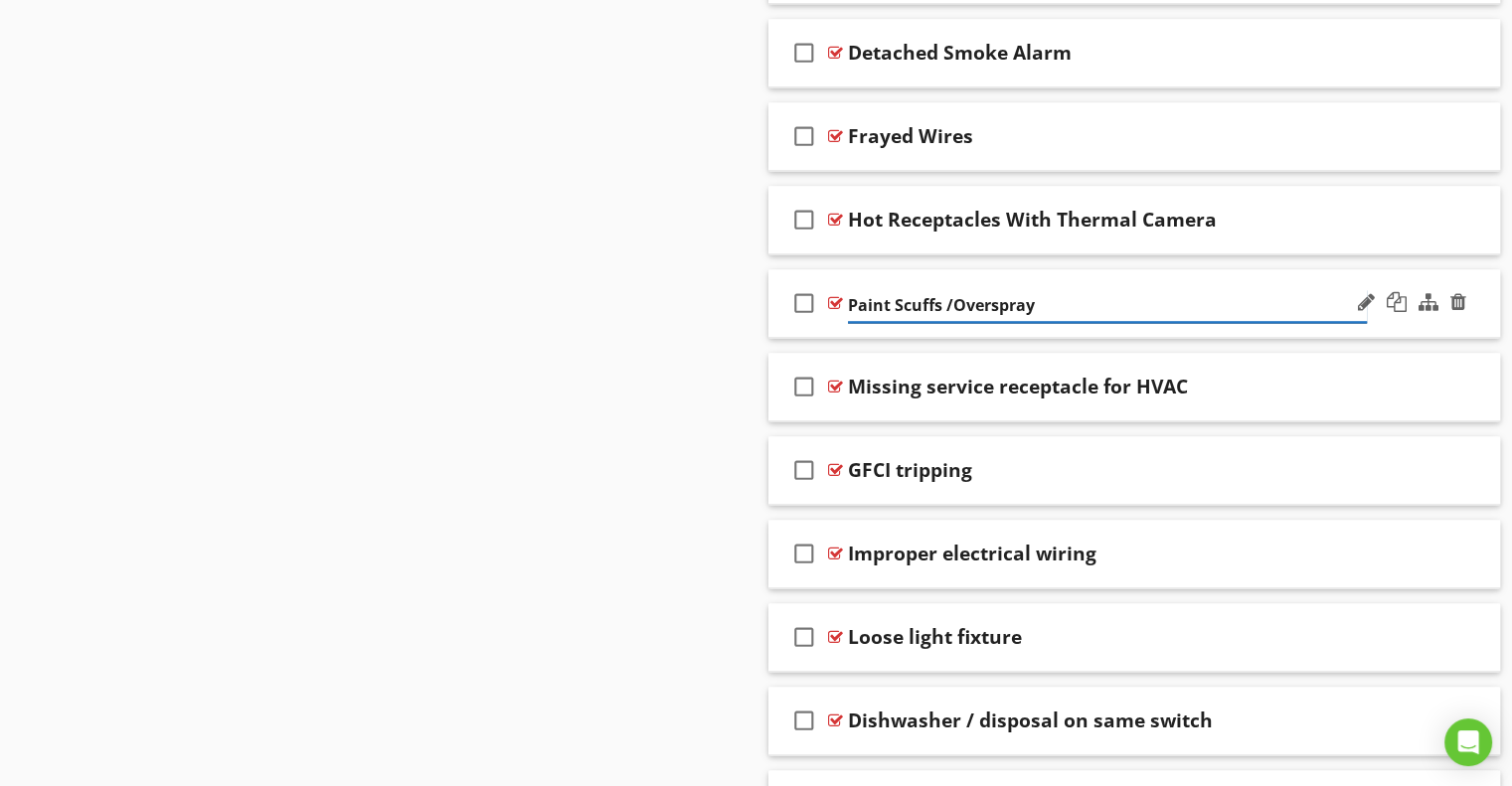 type on "Paint Scuffs / Overspray" 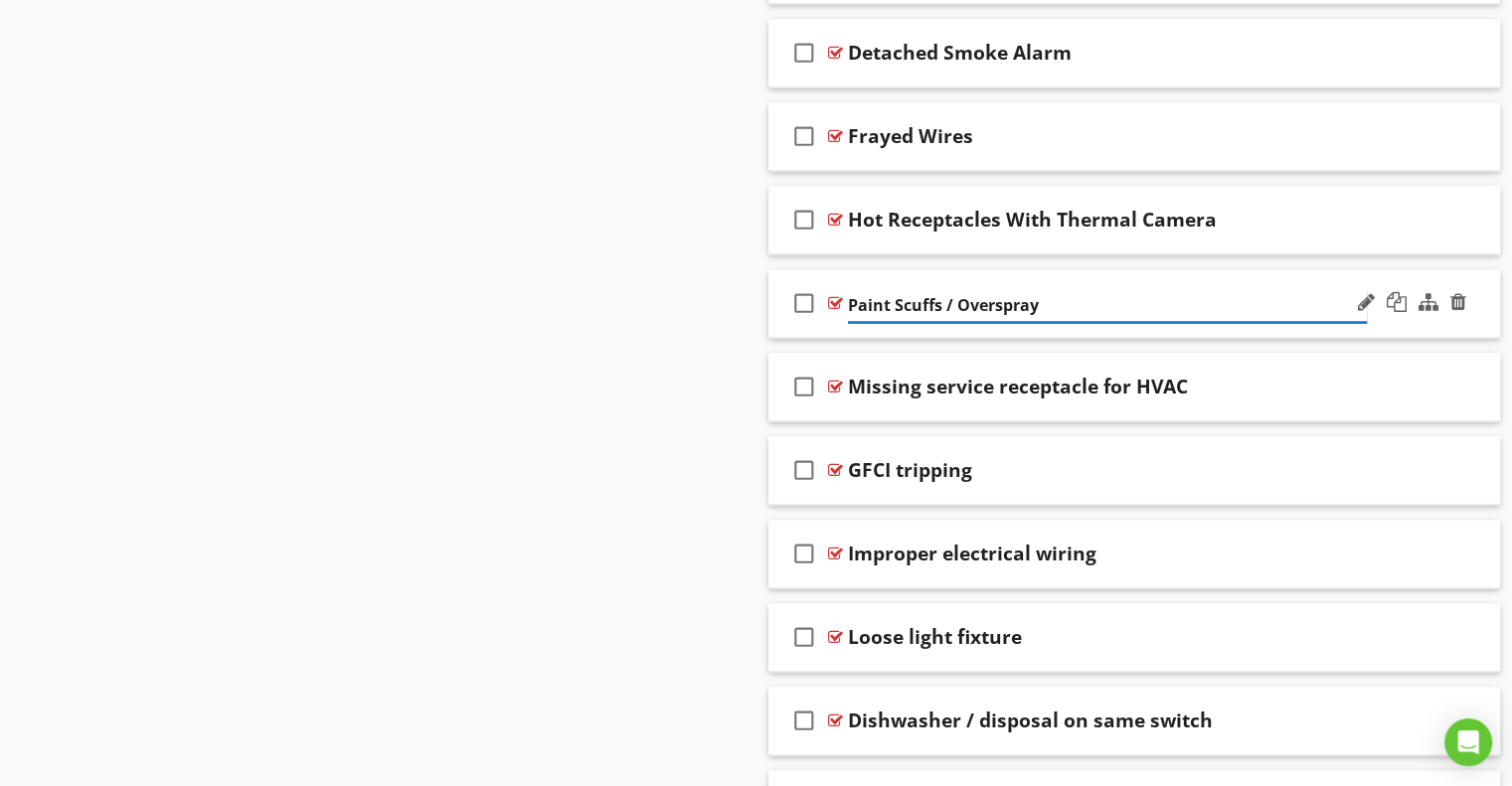 click on "Paint Scuffs / Overspray" at bounding box center [1107, 305] 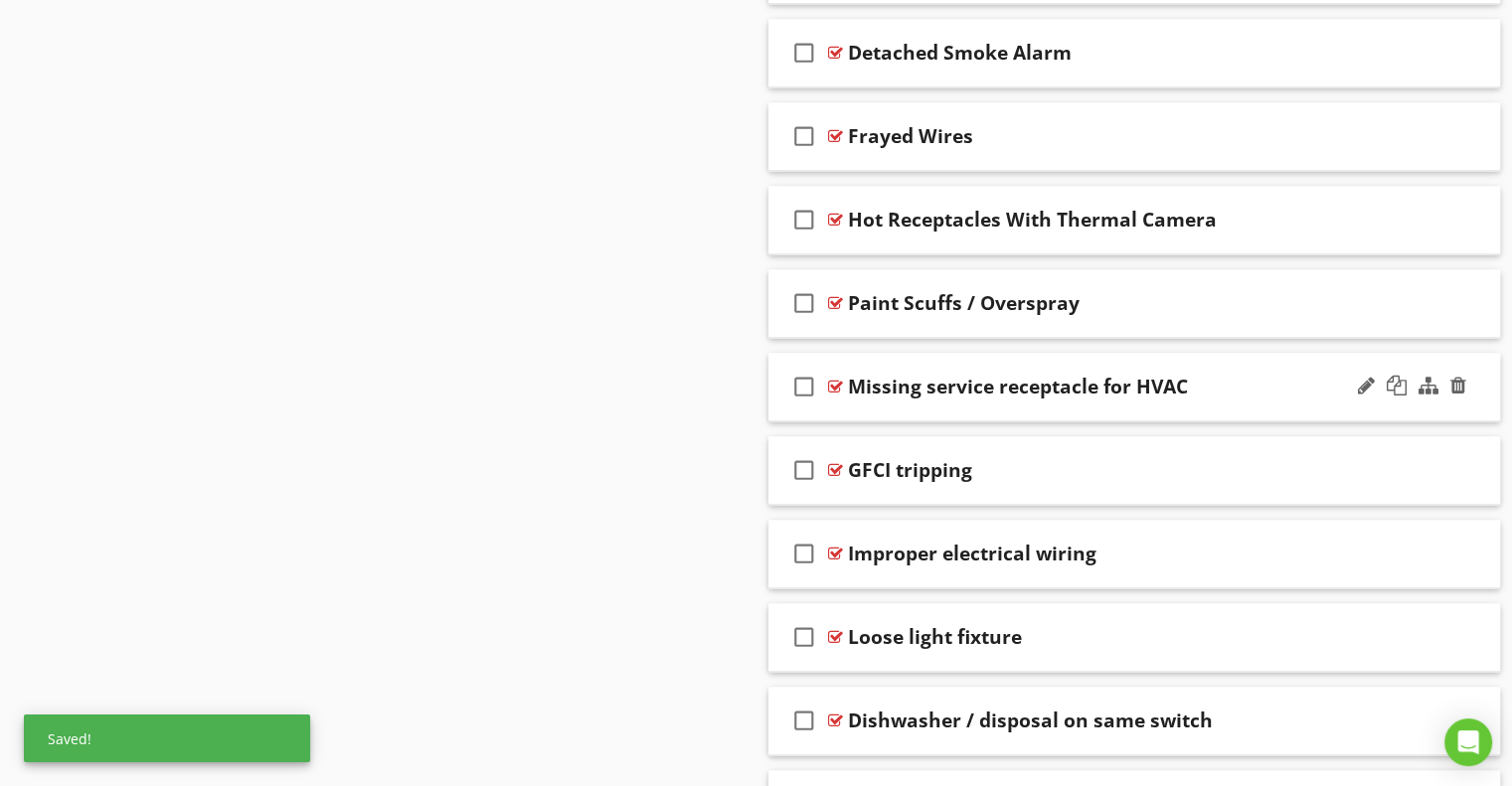 click on "Missing service receptacle for HVAC" at bounding box center [1018, 387] 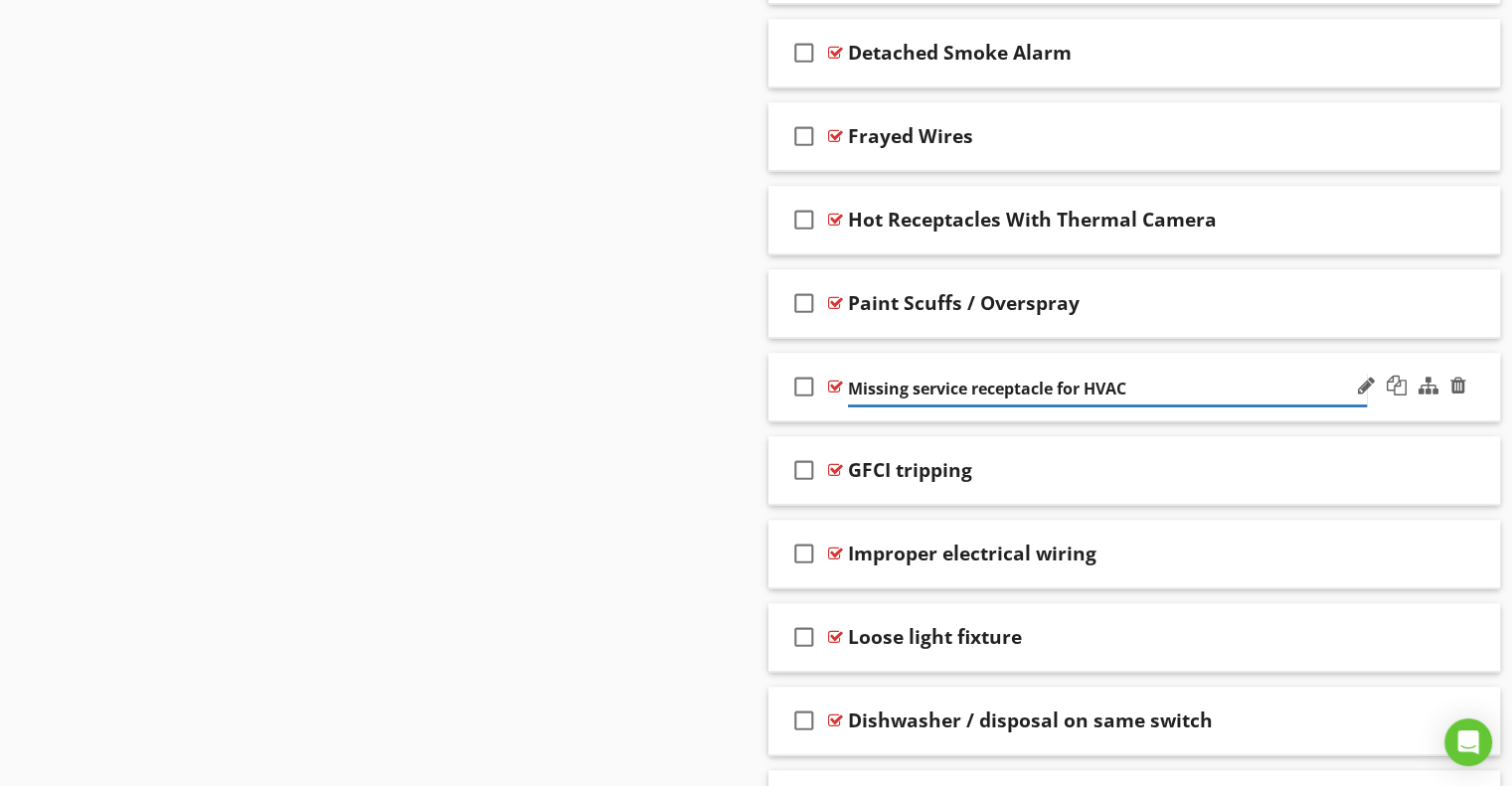 click on "Missing service receptacle for HVAC" at bounding box center (1107, 389) 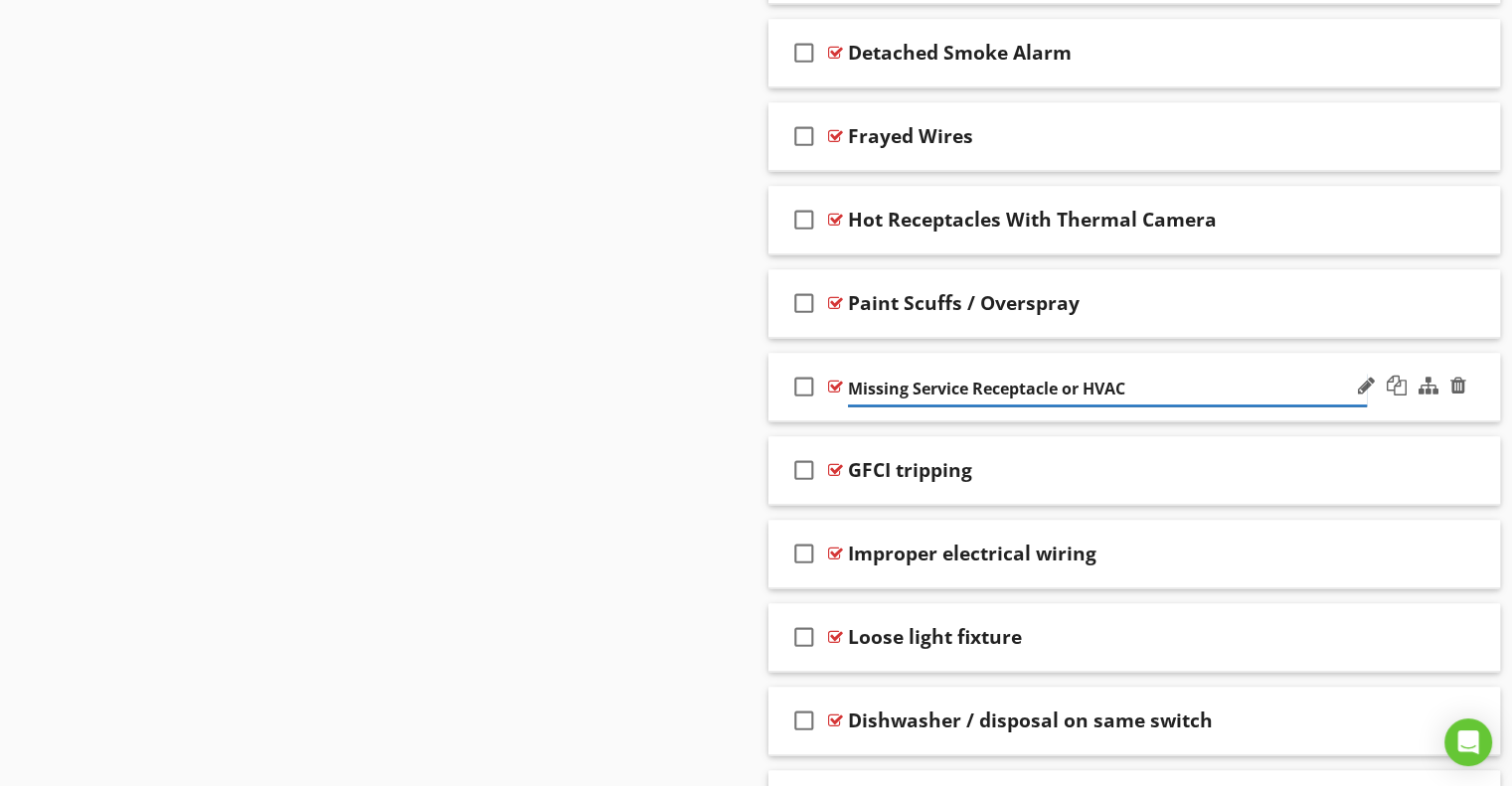 type on "Missing Service Receptacle For HVAC" 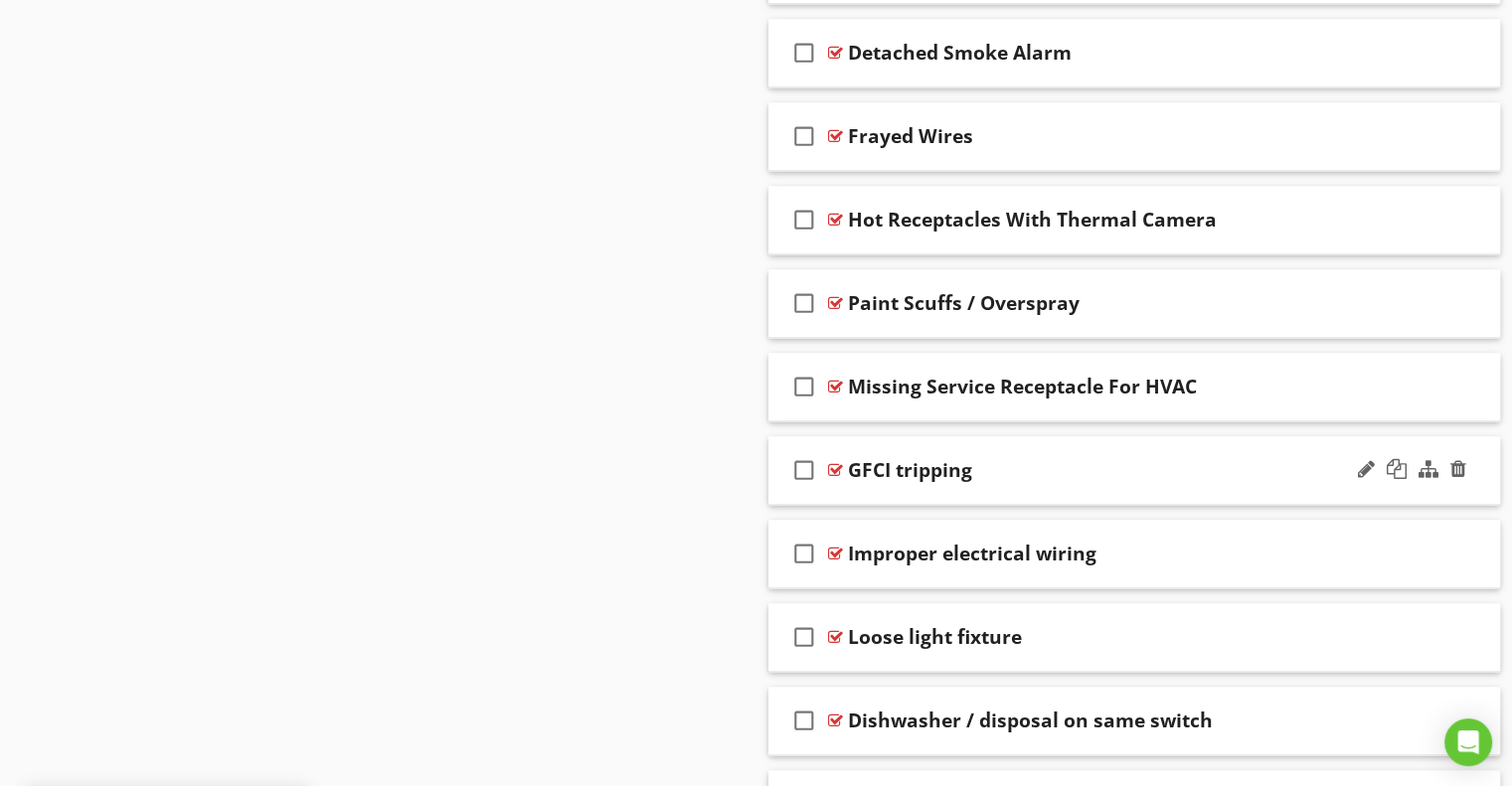 click on "GFCI tripping" at bounding box center [910, 470] 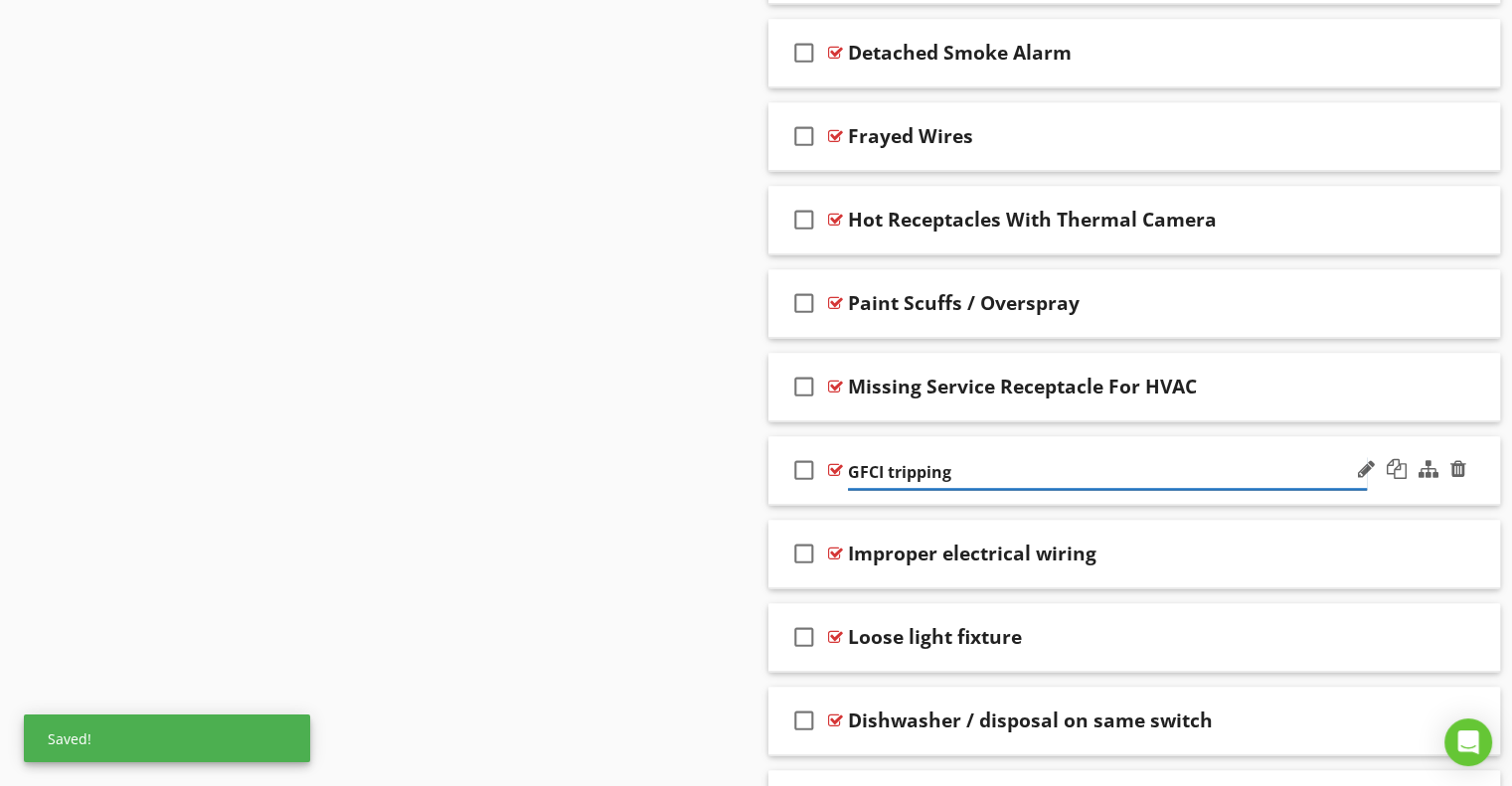 click on "GFCI tripping" at bounding box center [1107, 472] 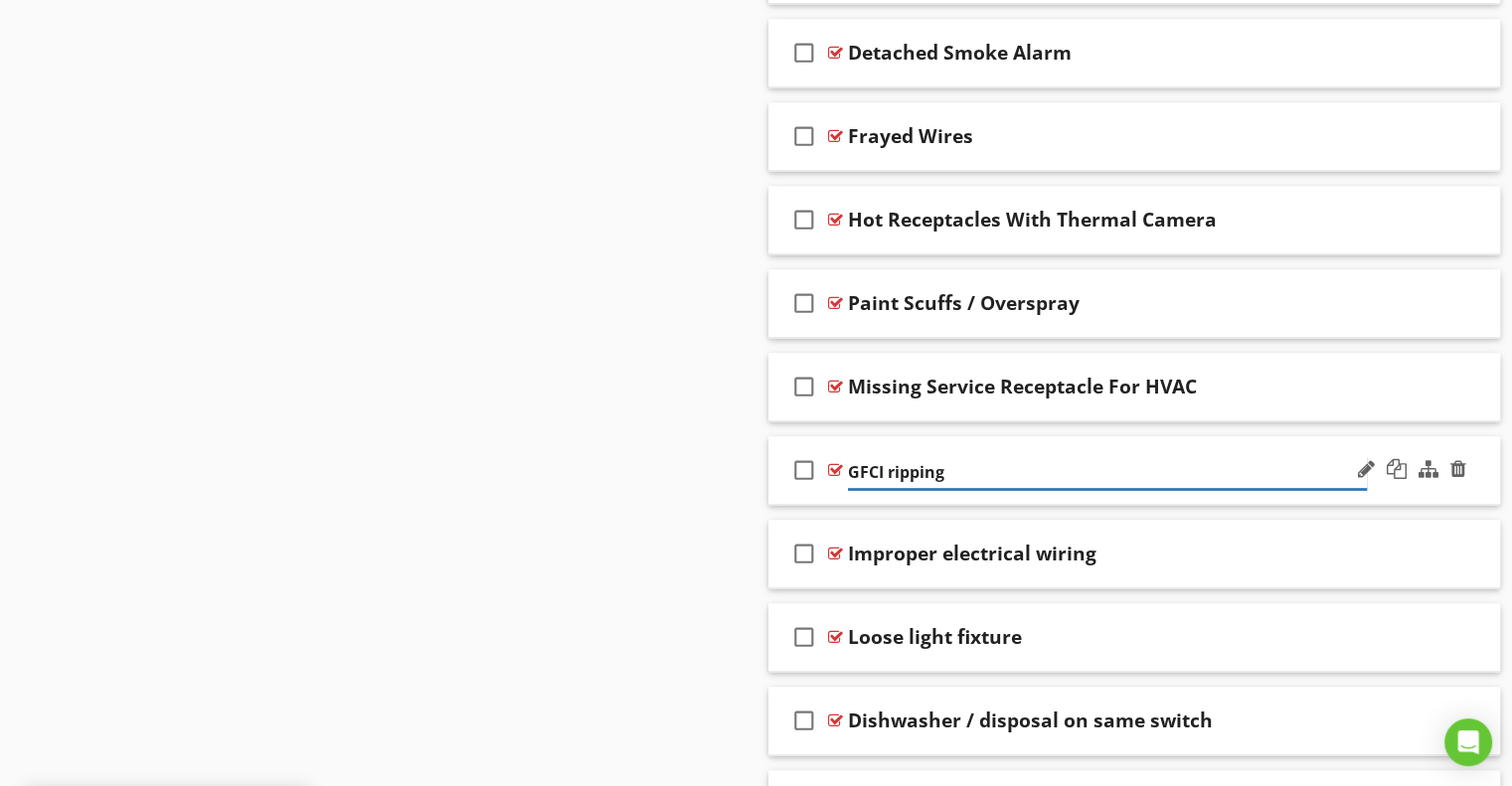 type on "GFCI Tripping" 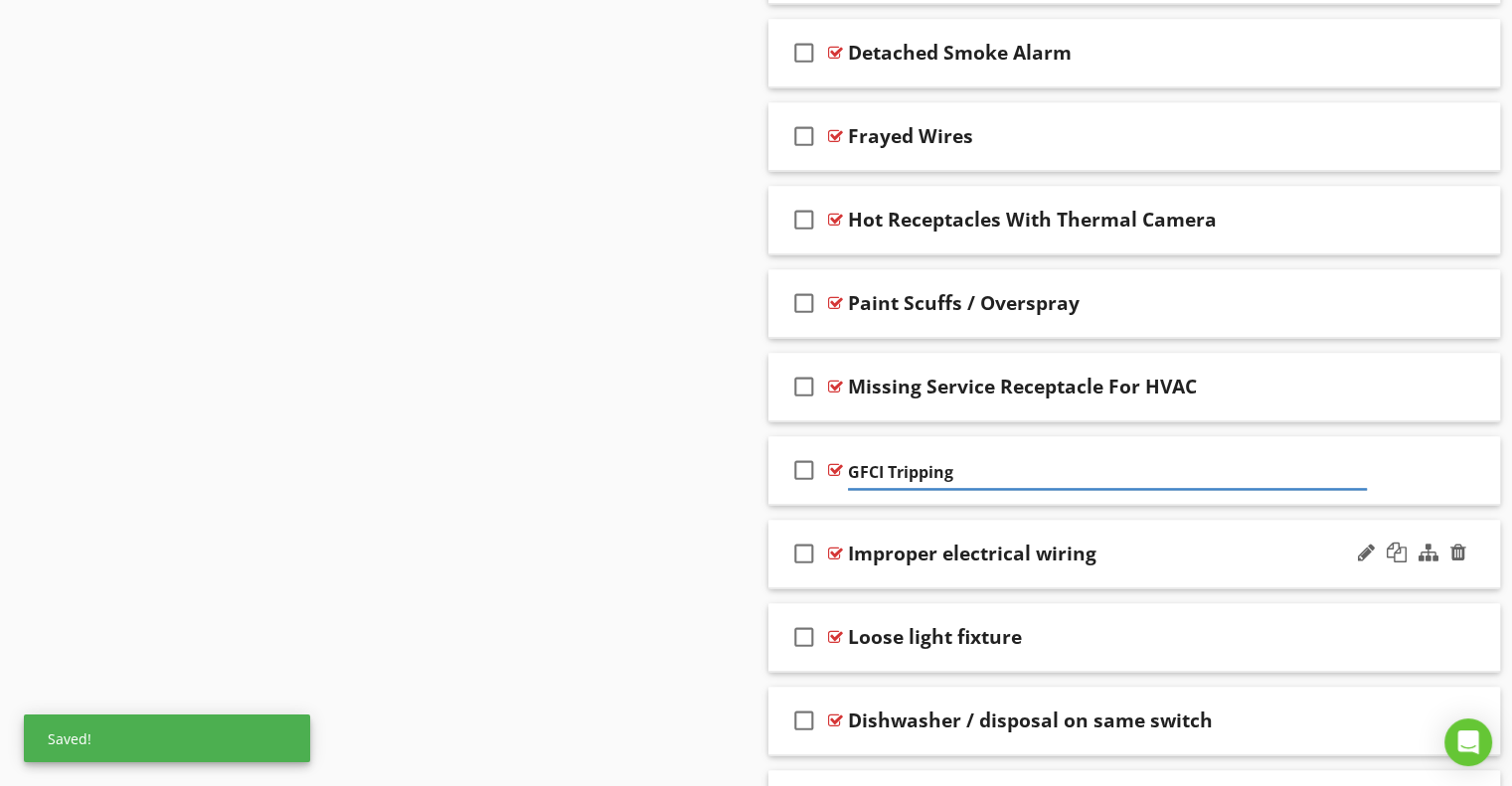 click on "Improper electrical wiring" at bounding box center (972, 553) 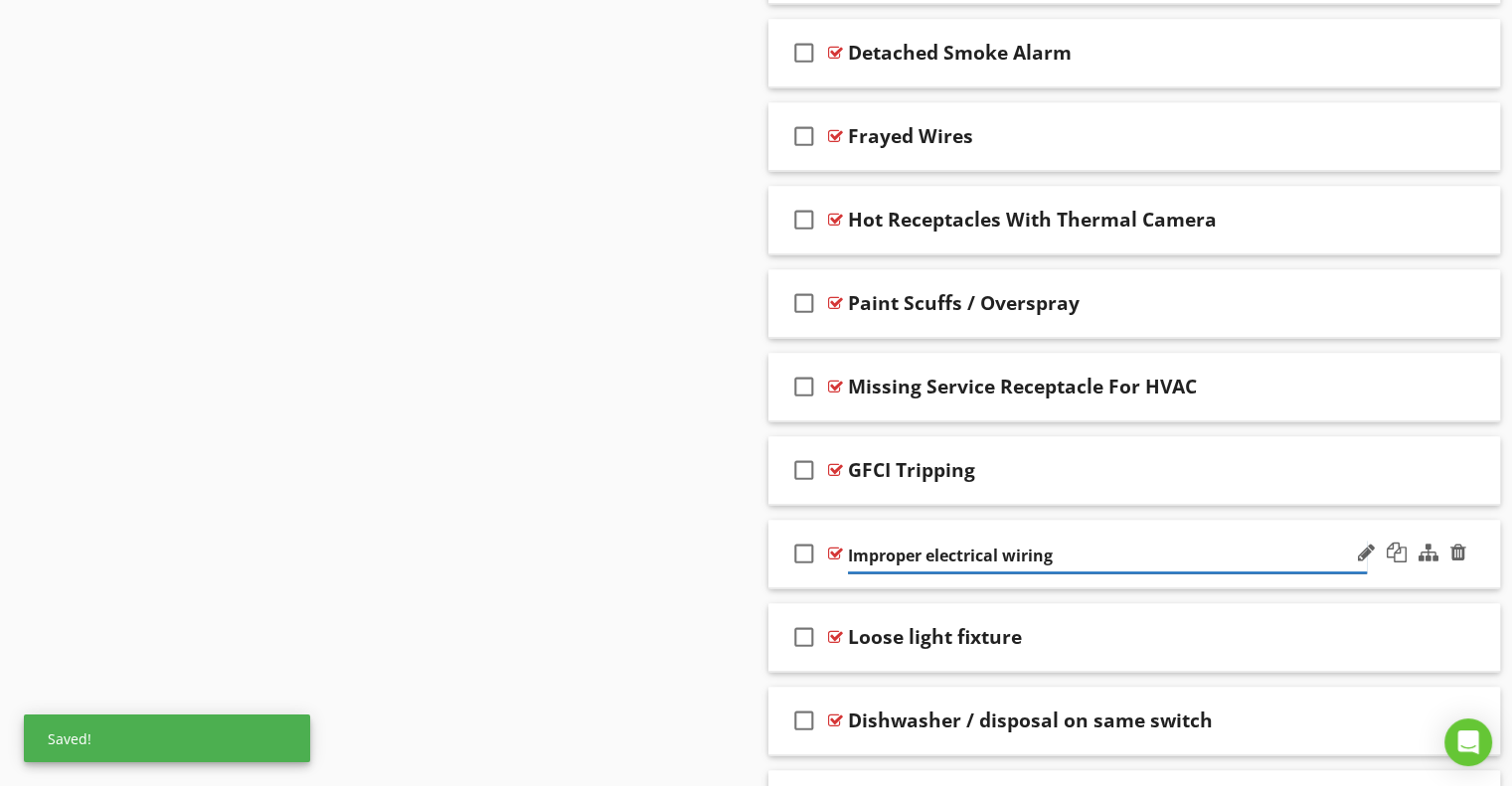click on "Improper electrical wiring" at bounding box center (1107, 555) 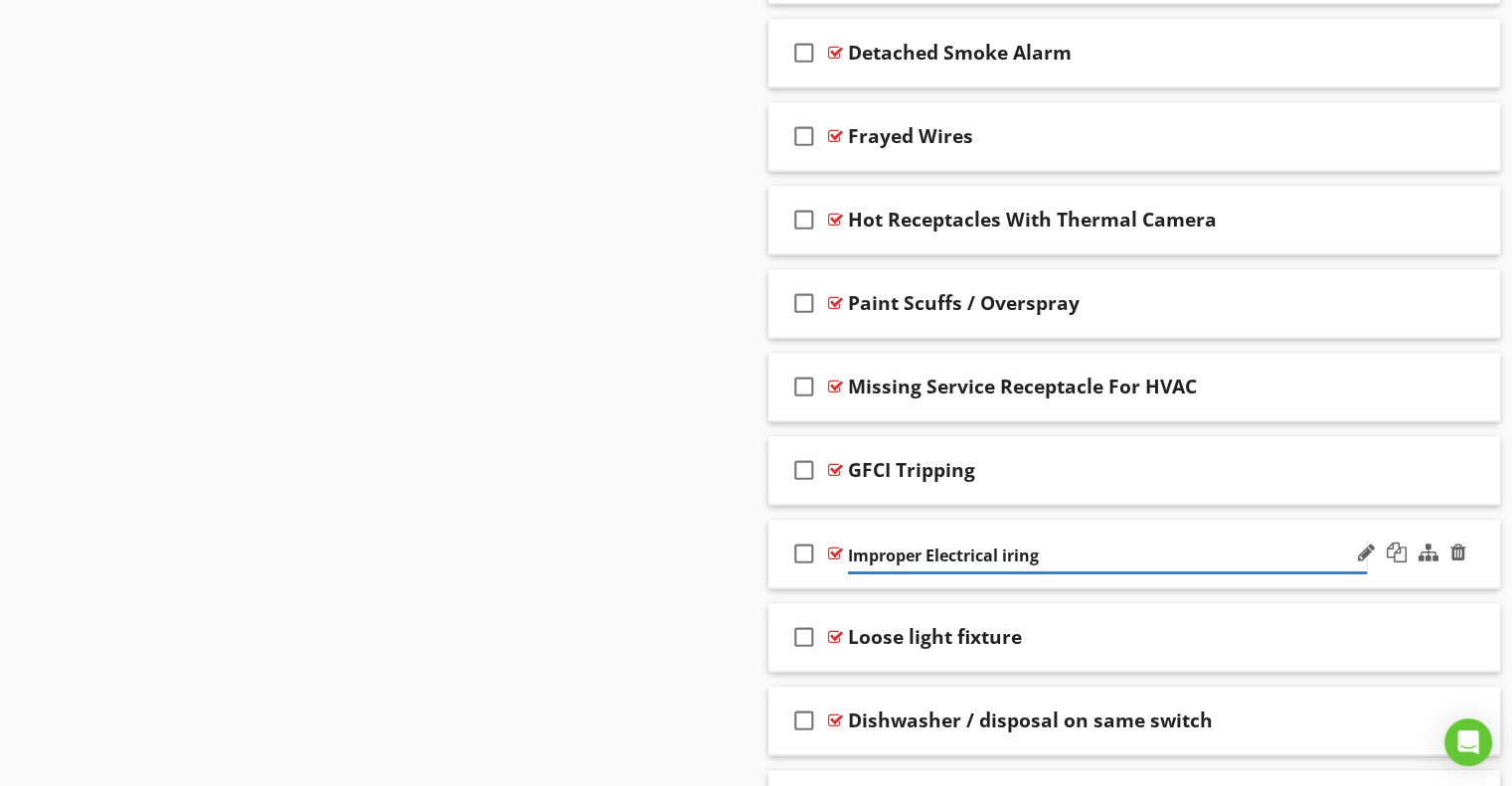 type on "Improper Electrical Wiring" 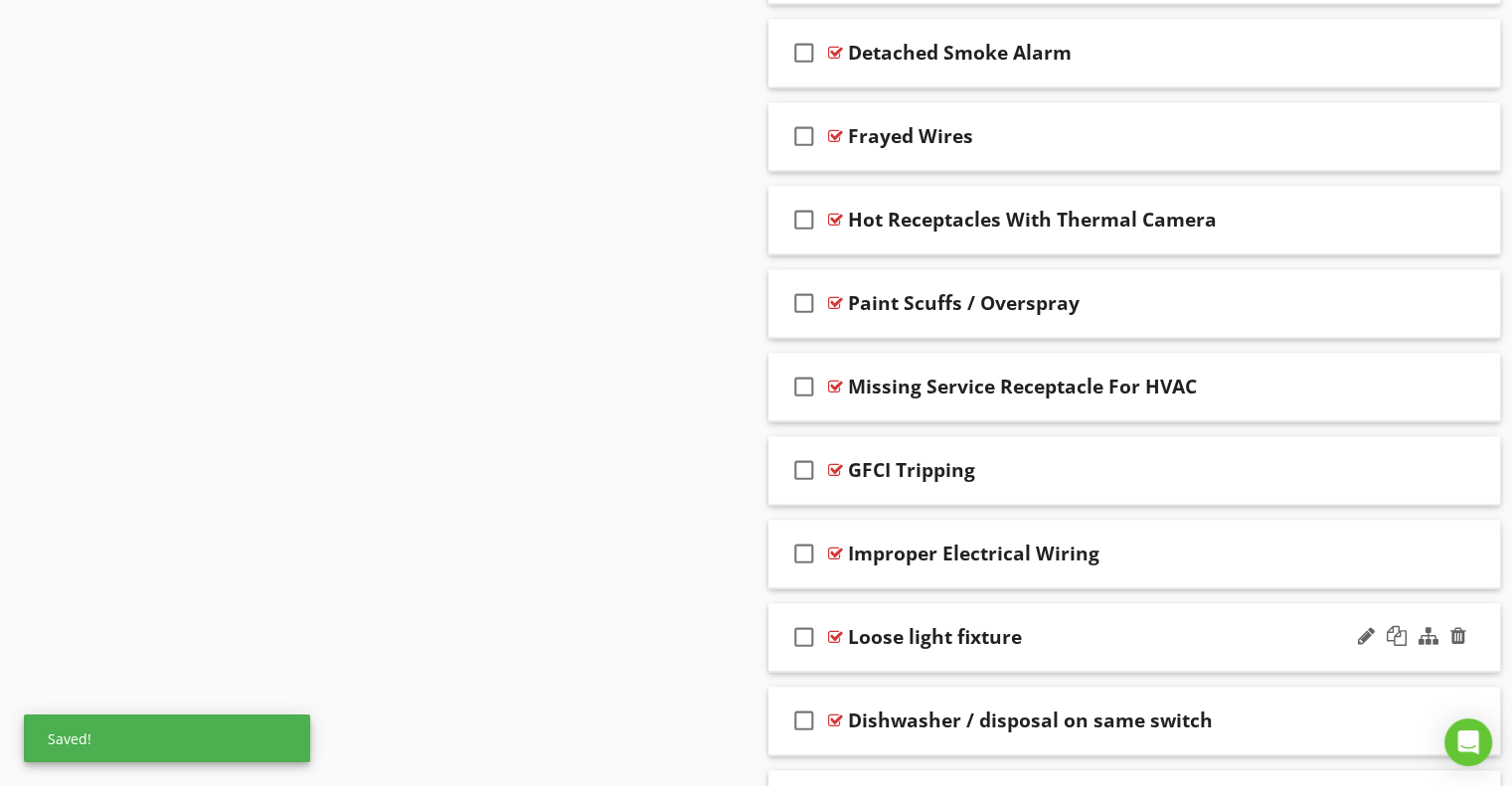 click on "Loose light fixture" at bounding box center (934, 637) 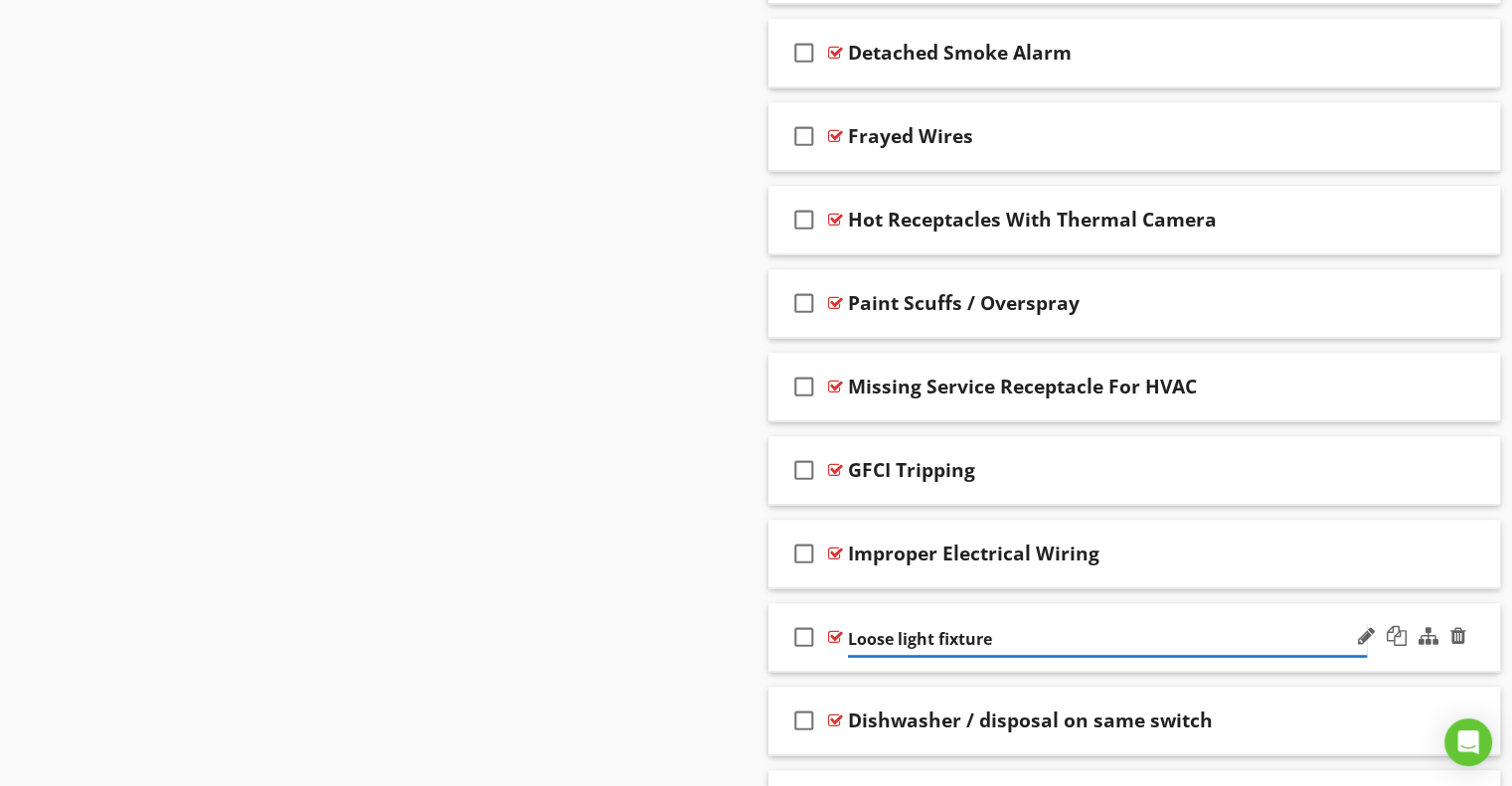click on "Loose light fixture" at bounding box center (1107, 639) 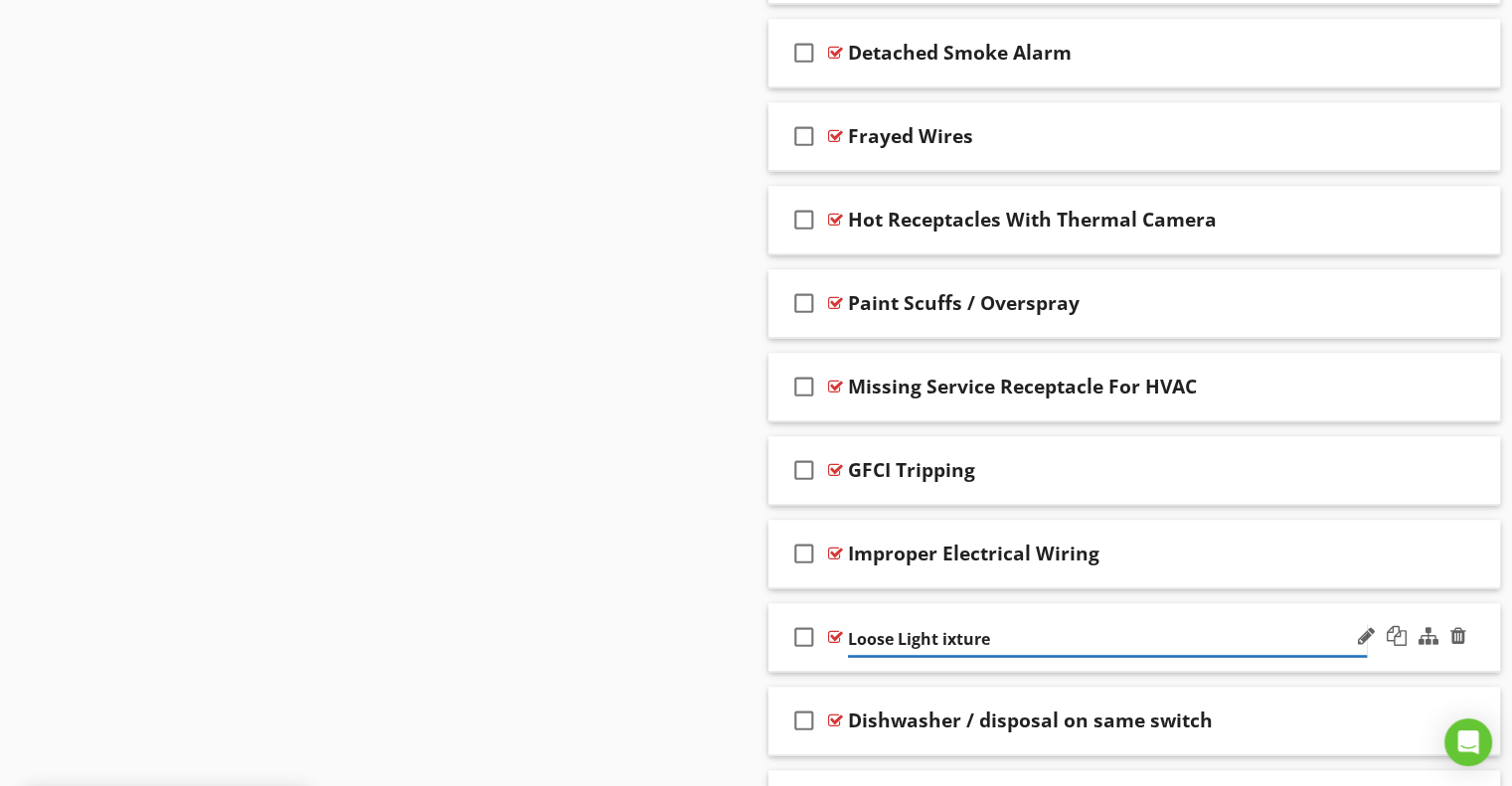 type on "Loose Light Fixture" 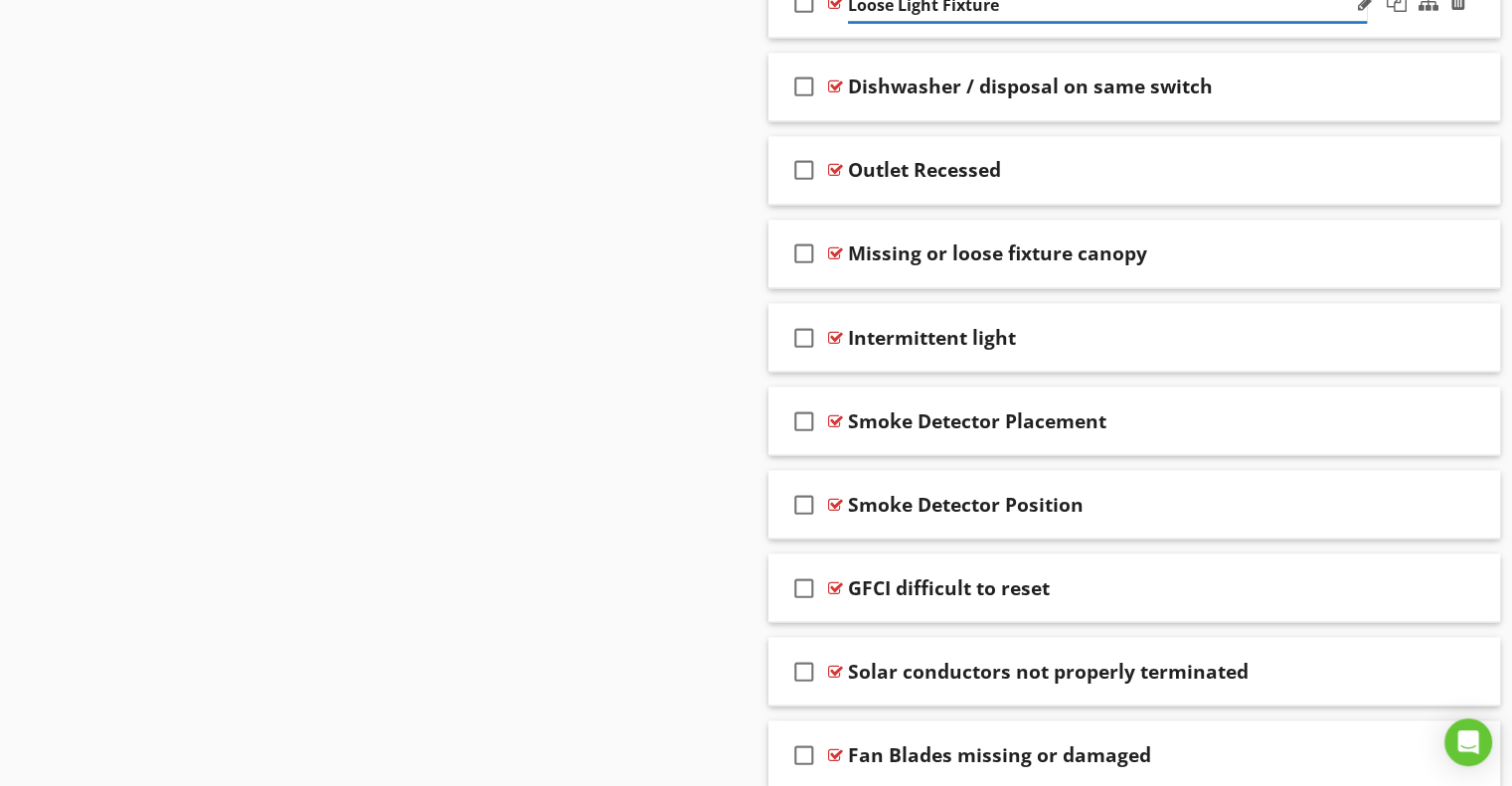 scroll, scrollTop: 11011, scrollLeft: 0, axis: vertical 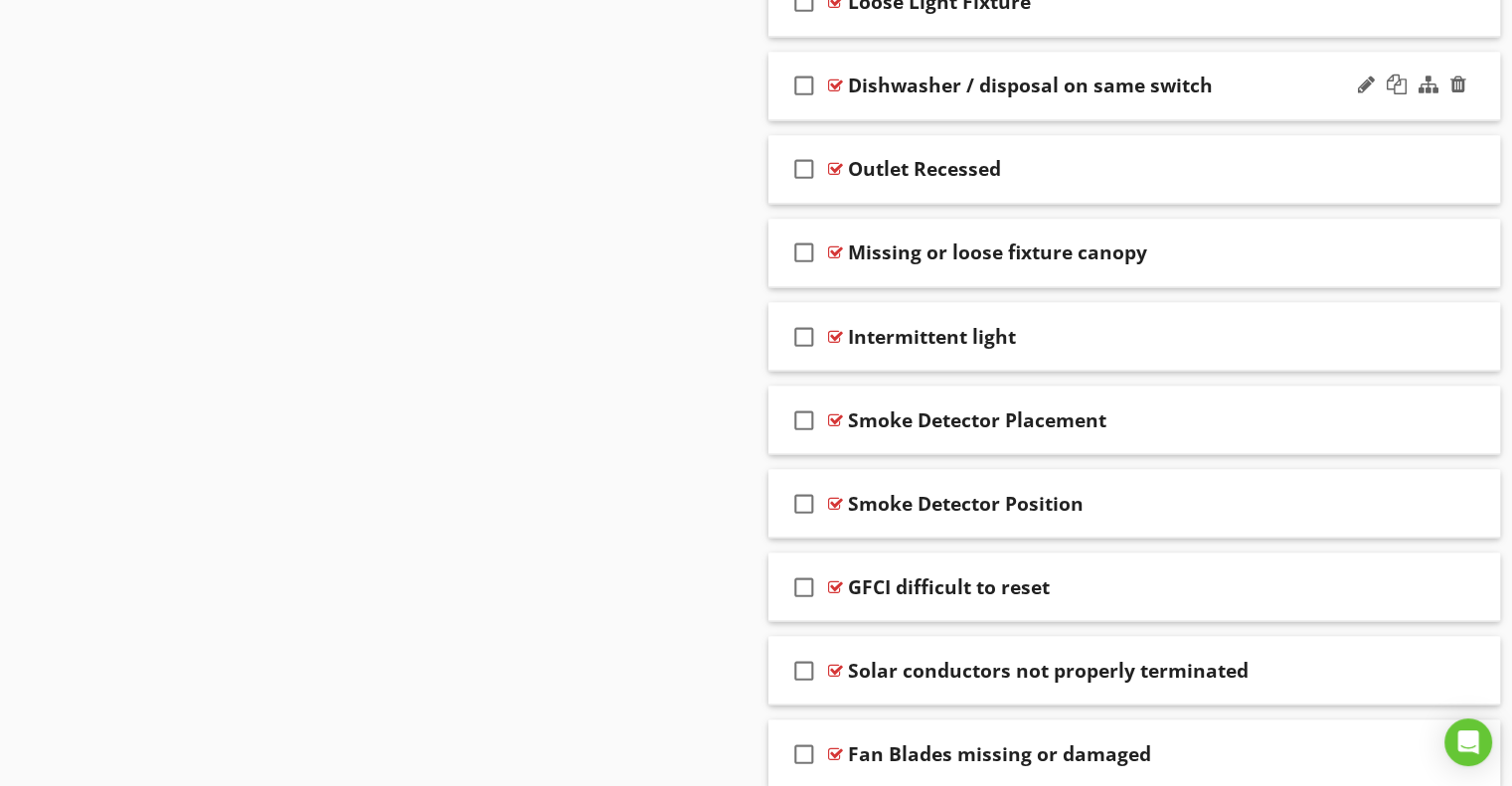 click on "Dishwasher / disposal on same switch" at bounding box center [1030, 85] 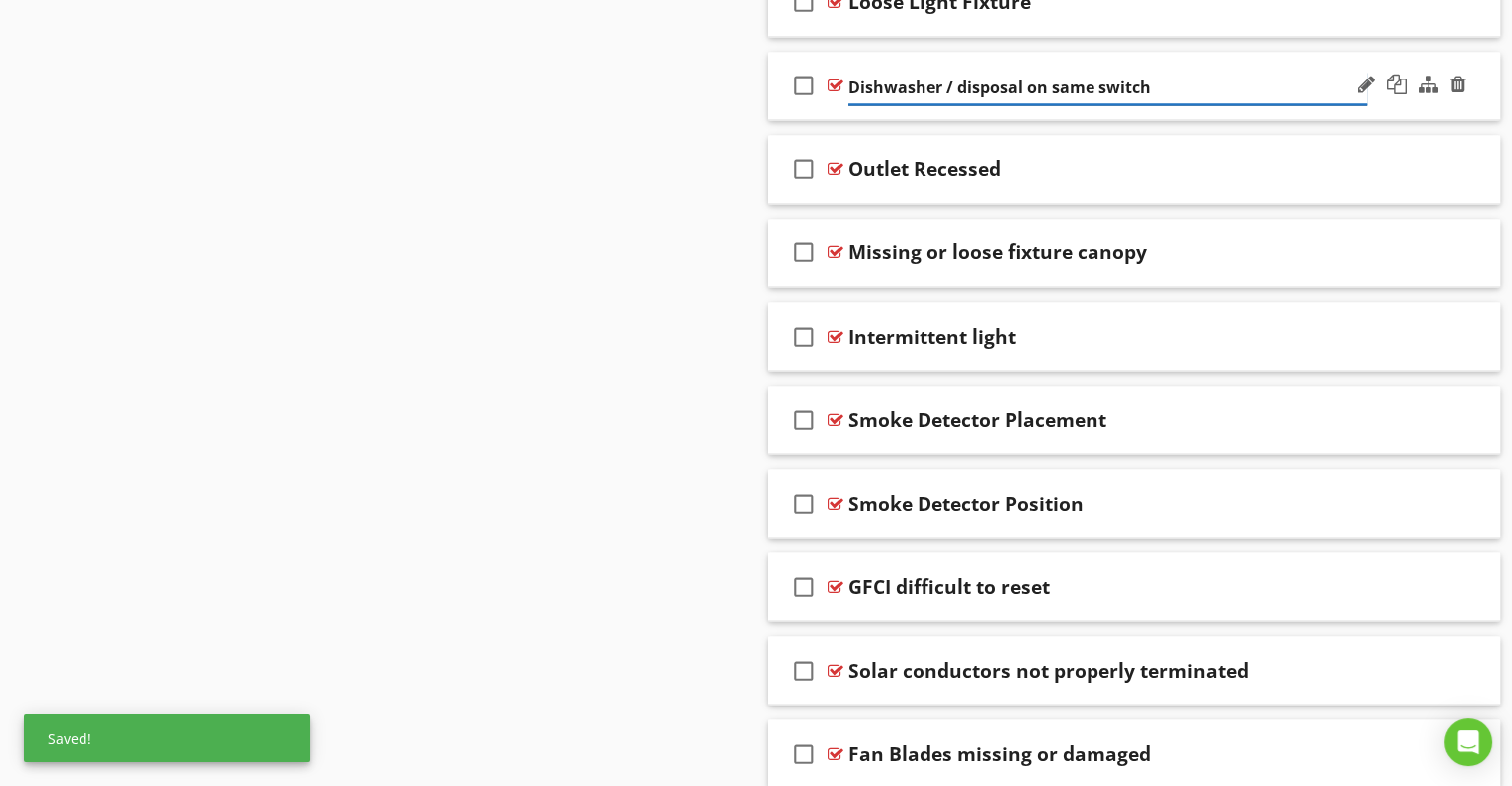 click on "Dishwasher / disposal on same switch" at bounding box center (1107, 87) 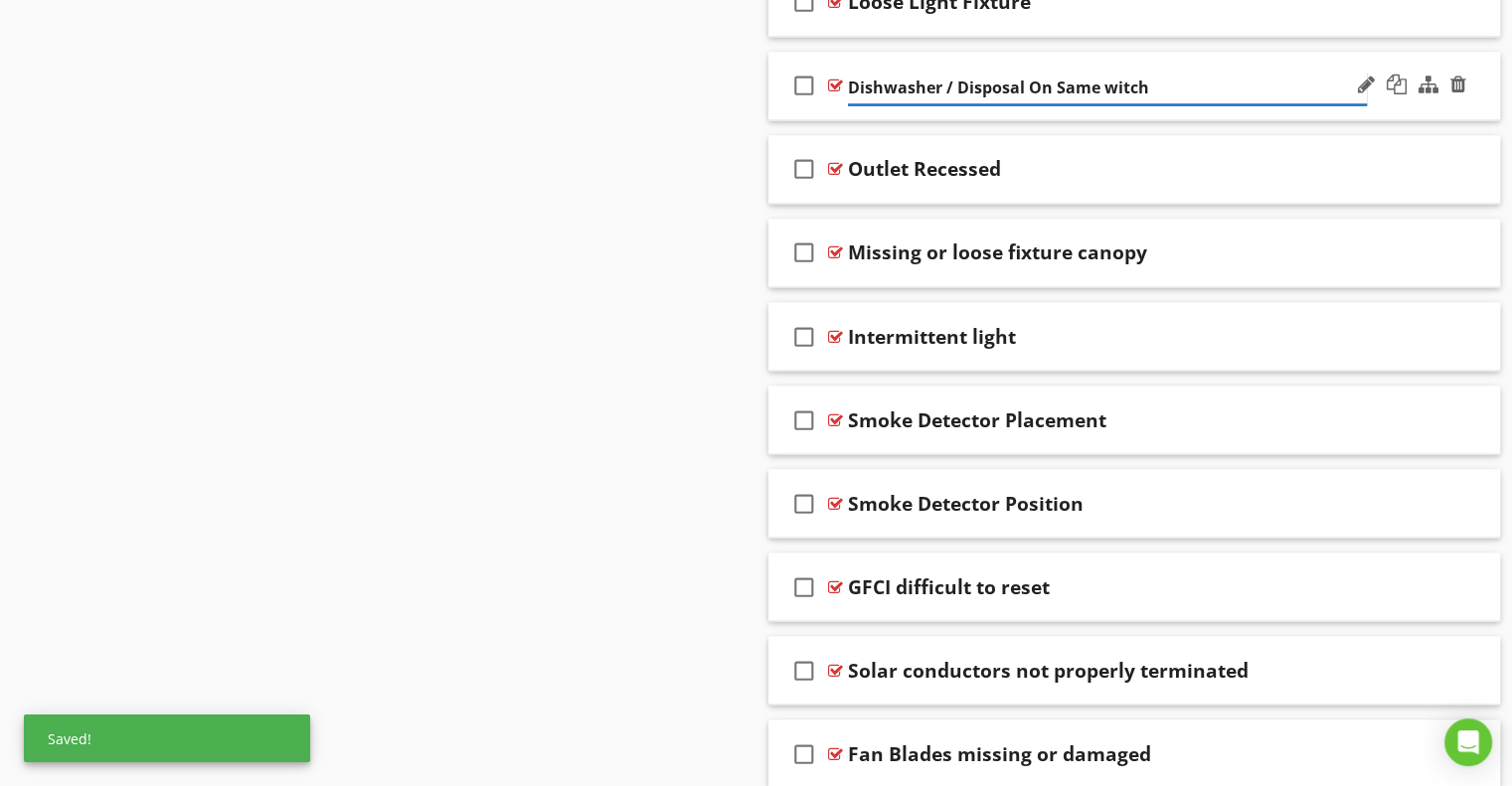 type on "Dishwasher / Disposal On Same Switch" 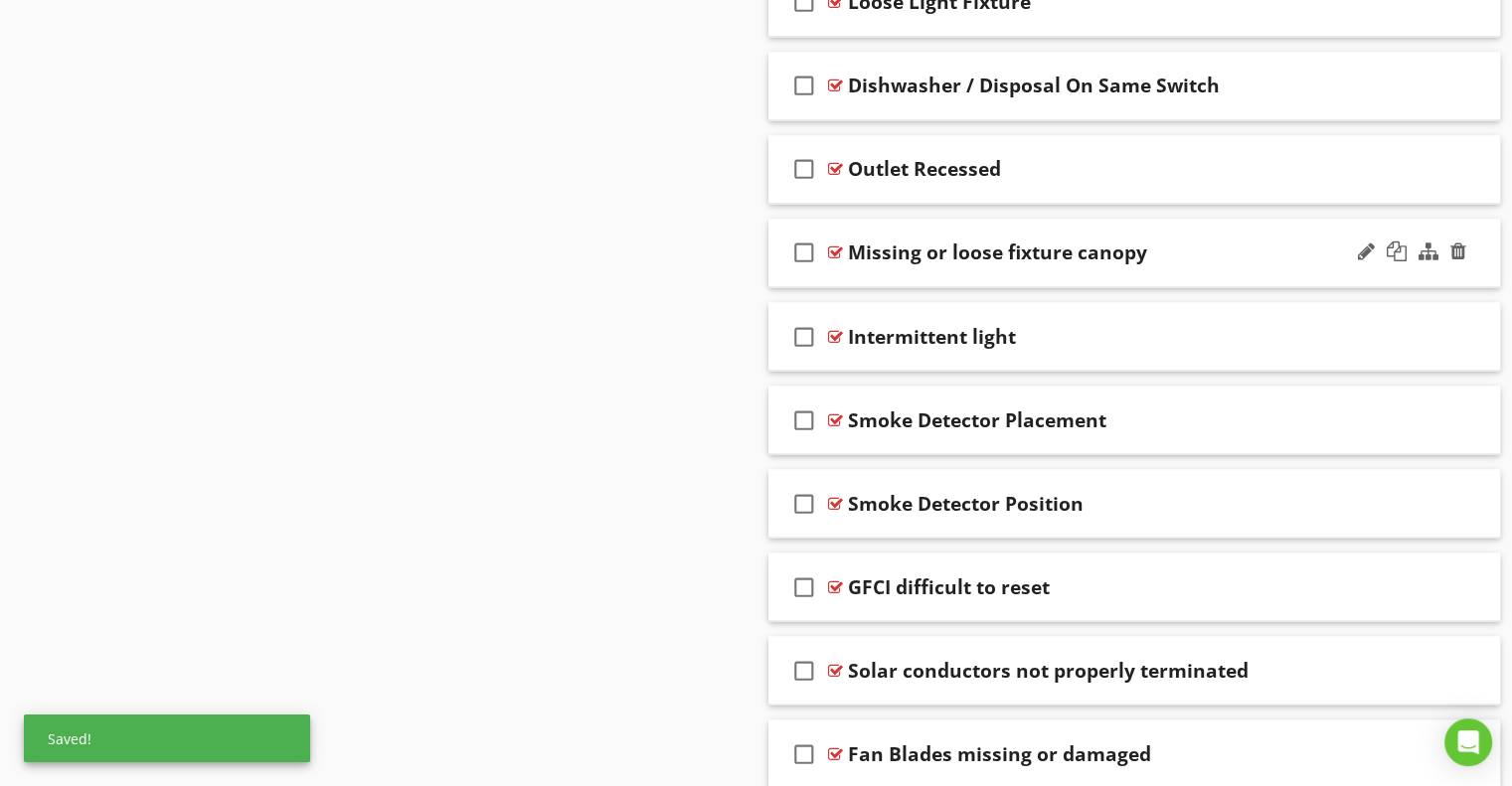 click on "Missing or loose fixture canopy" at bounding box center [997, 252] 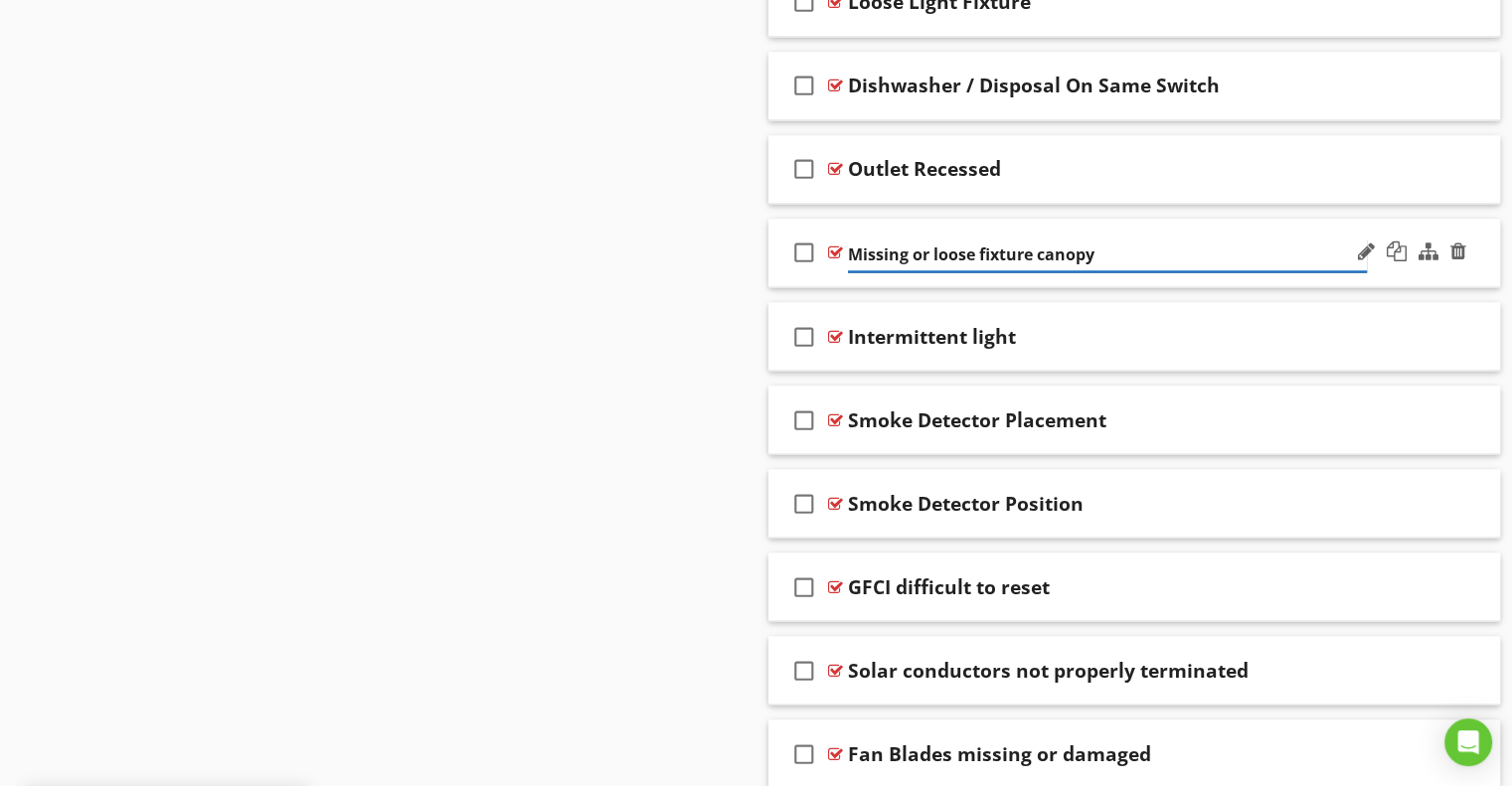 click on "Missing or loose fixture canopy" at bounding box center [1107, 254] 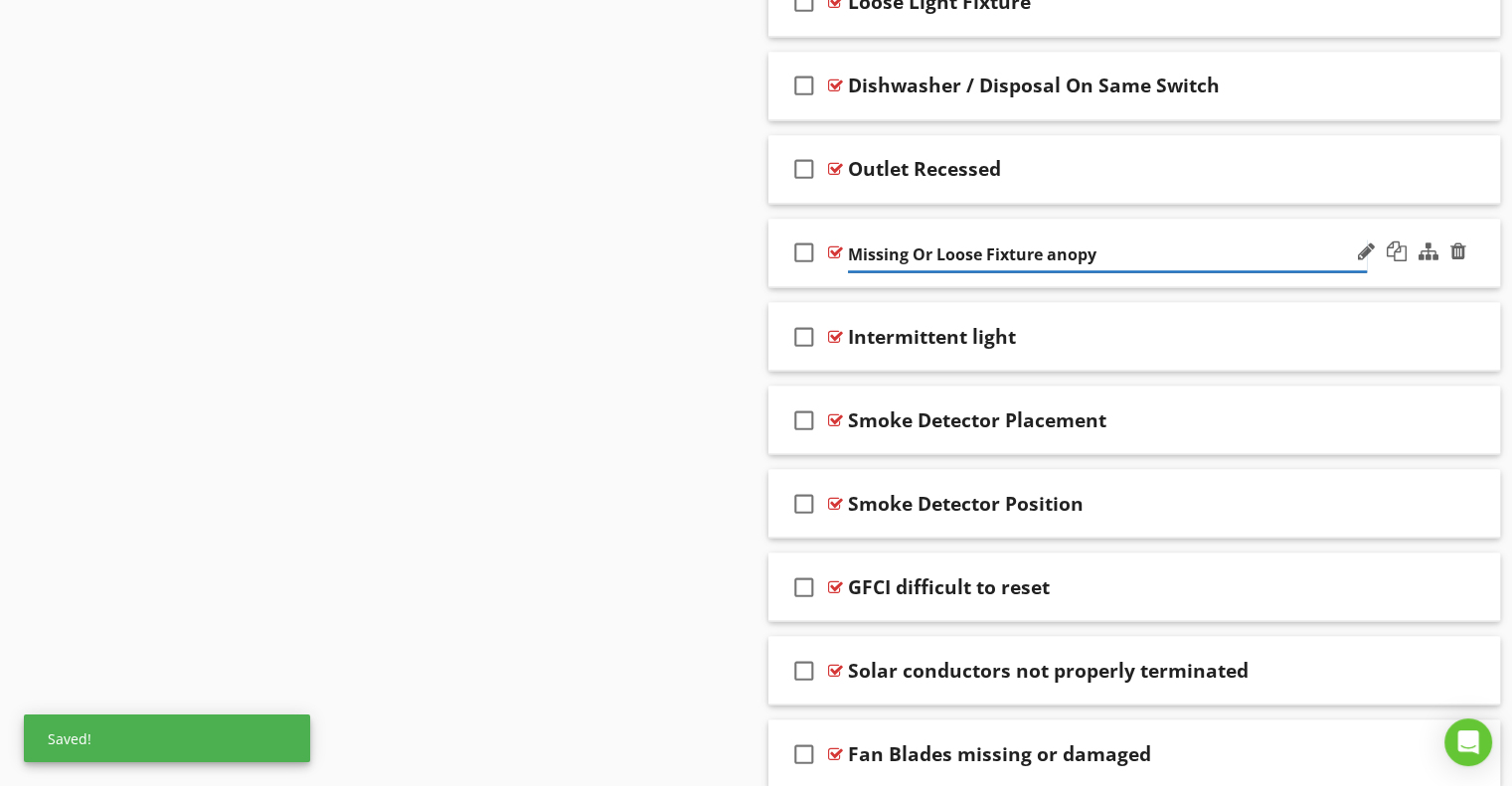 type on "Missing Or Loose Fixture Canopy" 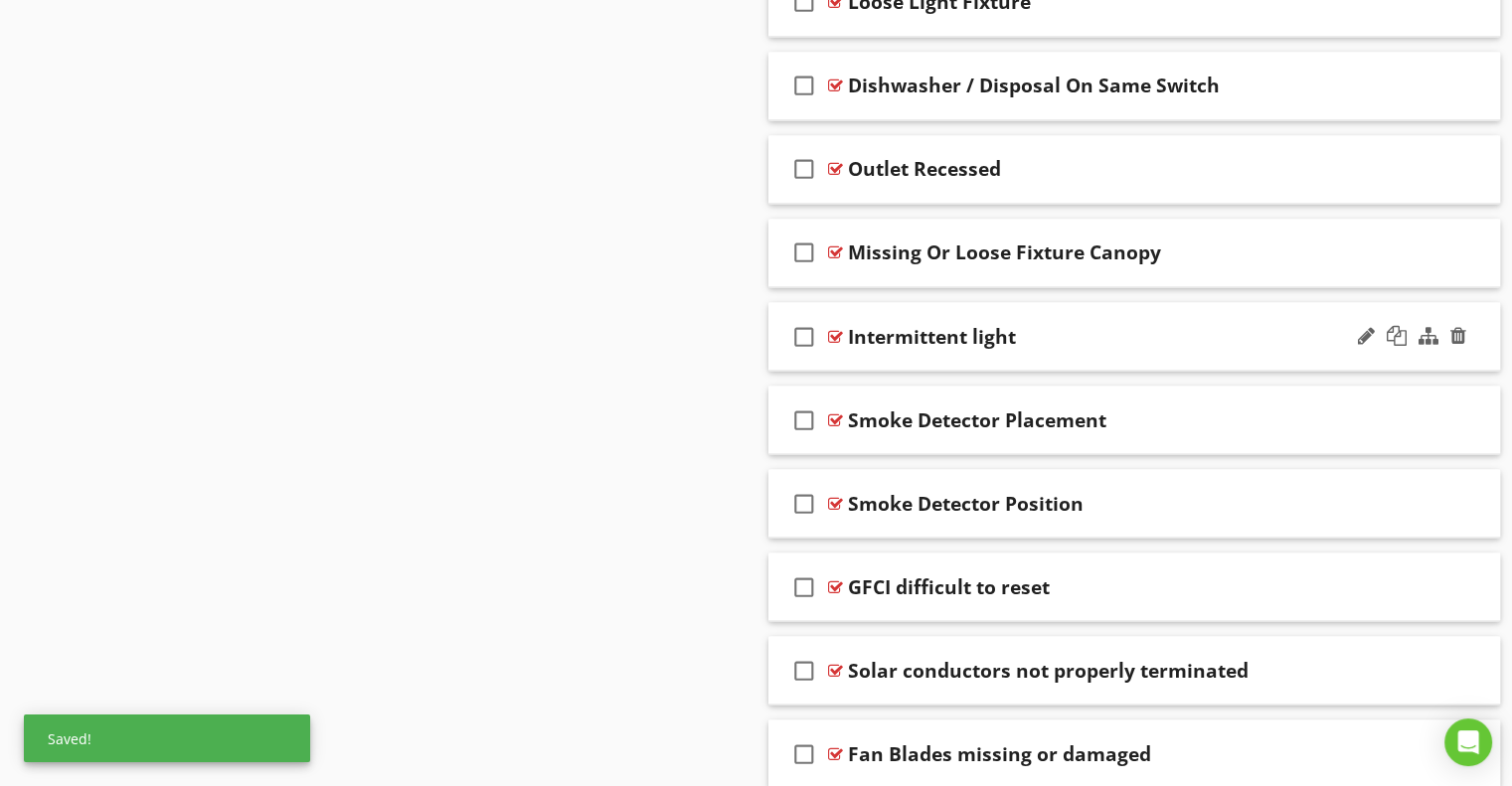 click on "Intermittent light" at bounding box center (931, 336) 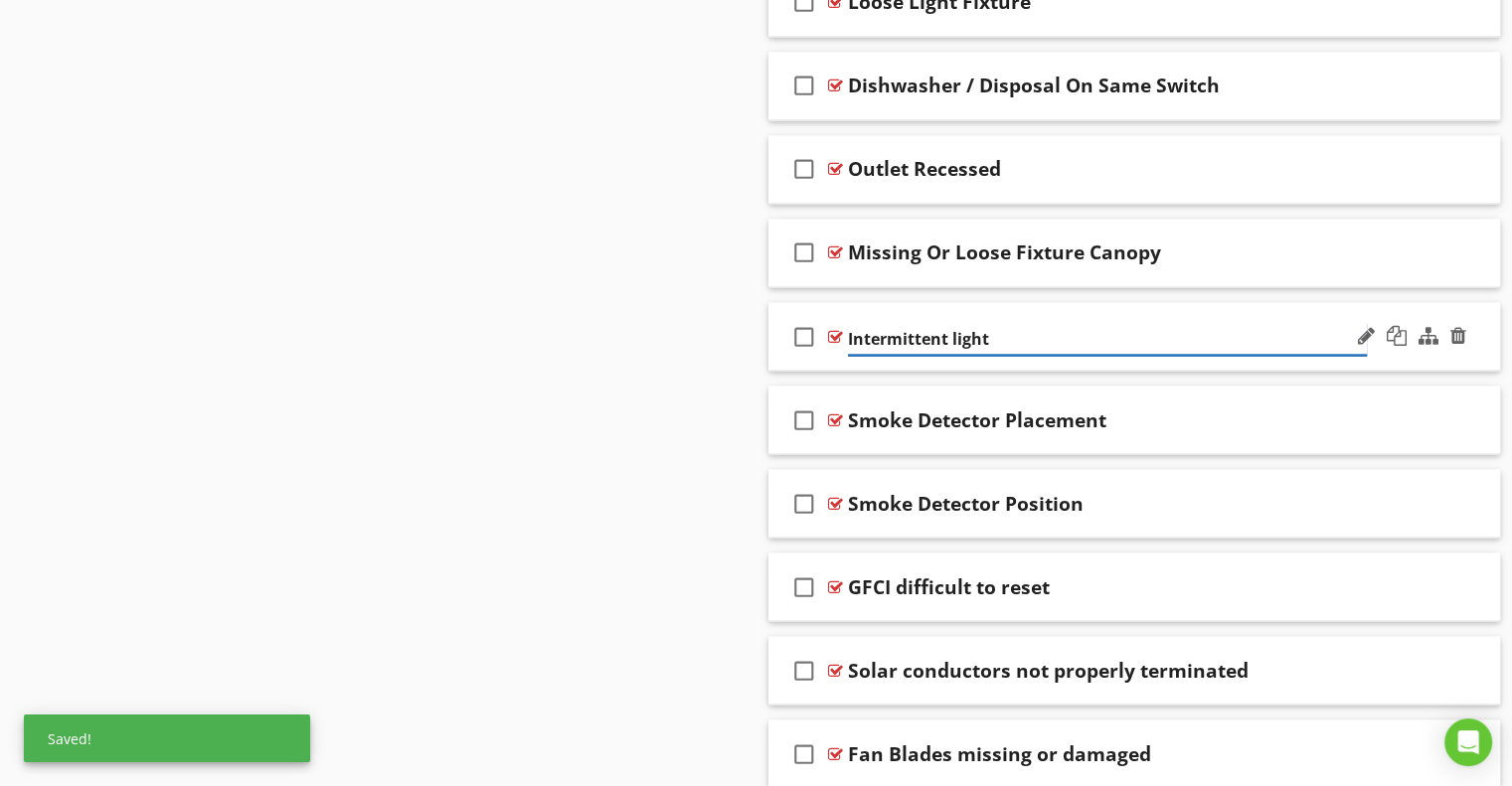 click on "Intermittent light" at bounding box center [1107, 338] 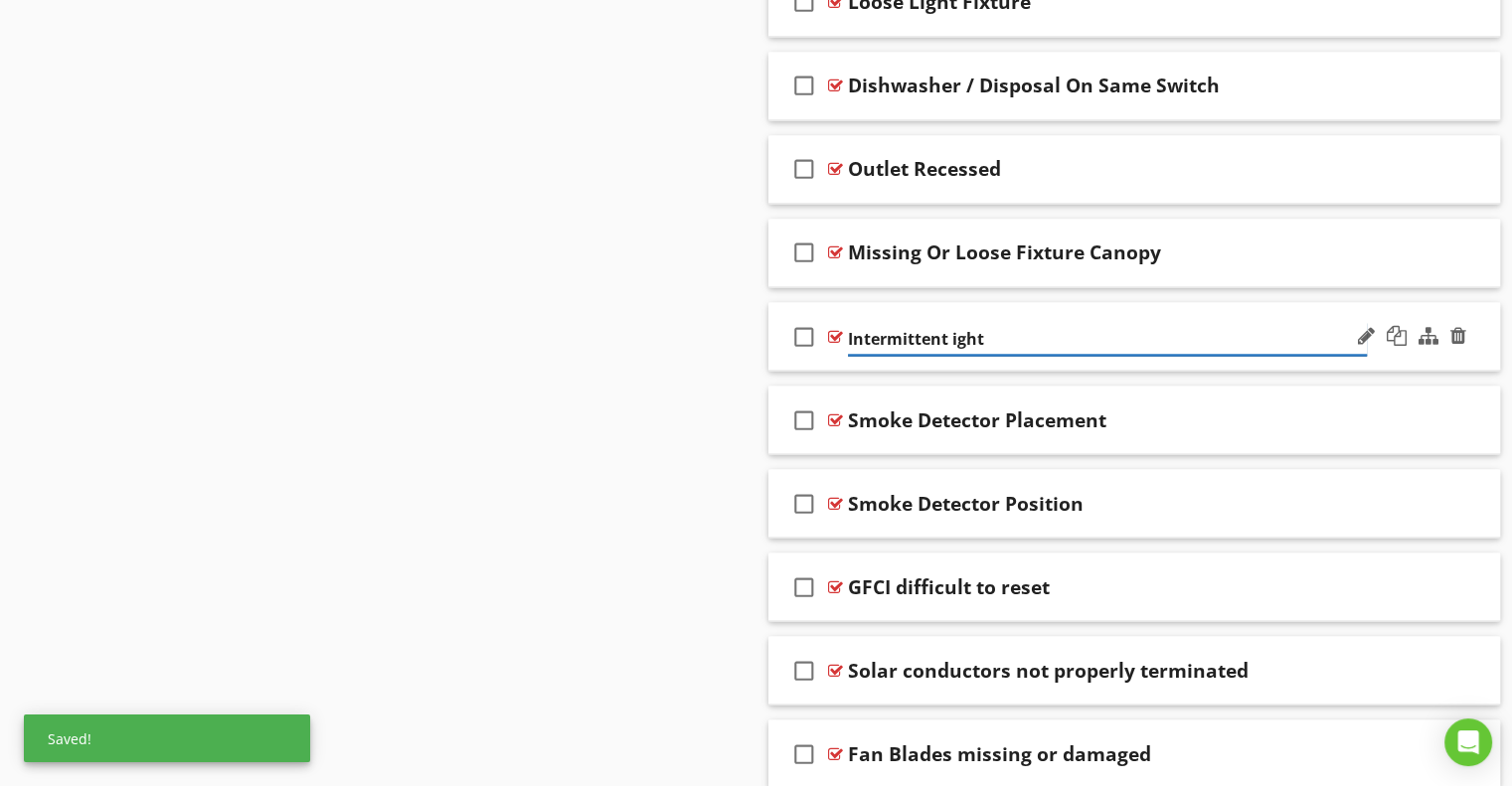 type on "Intermittent Light" 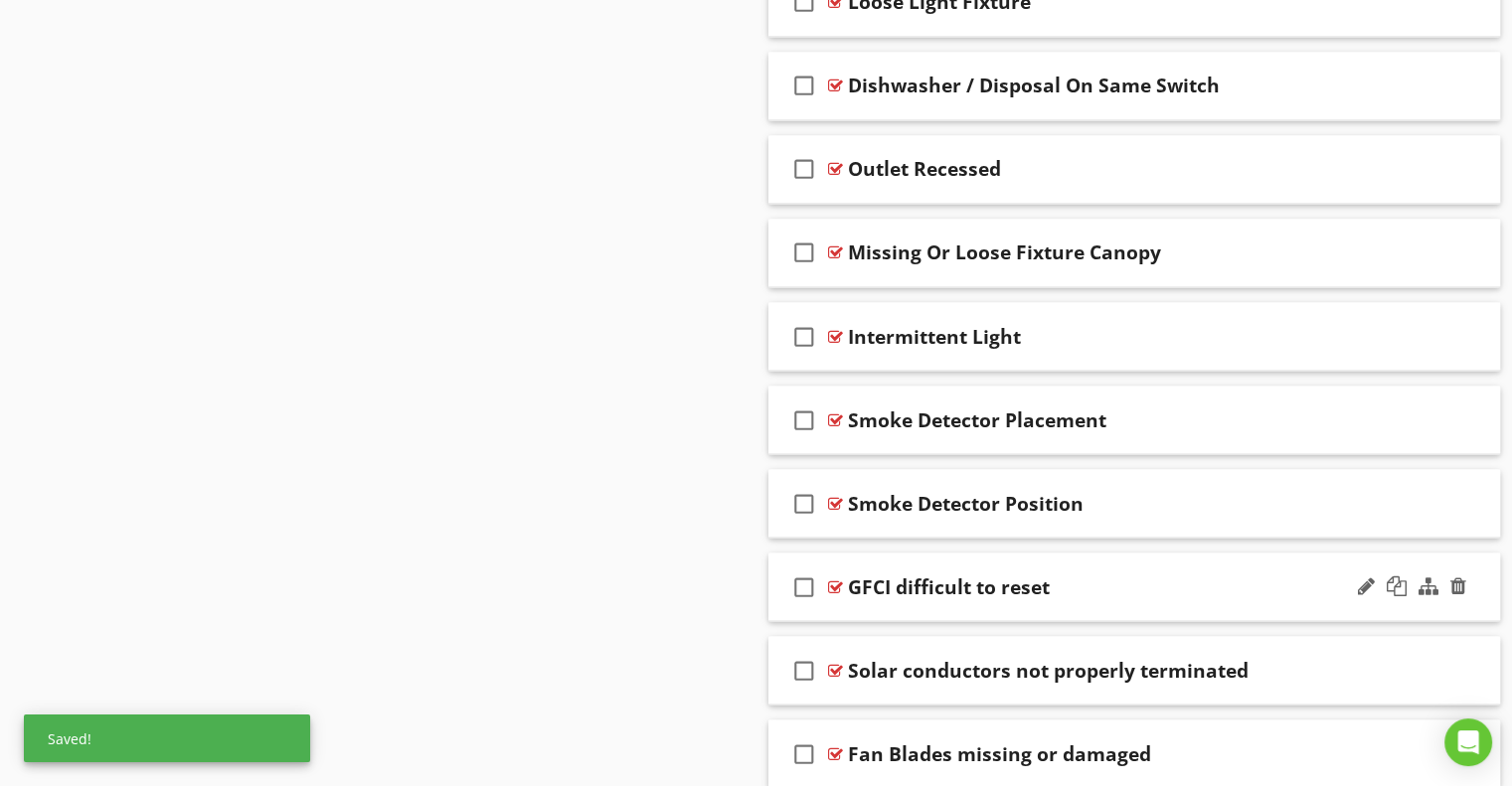 click on "GFCI difficult to reset" at bounding box center (948, 586) 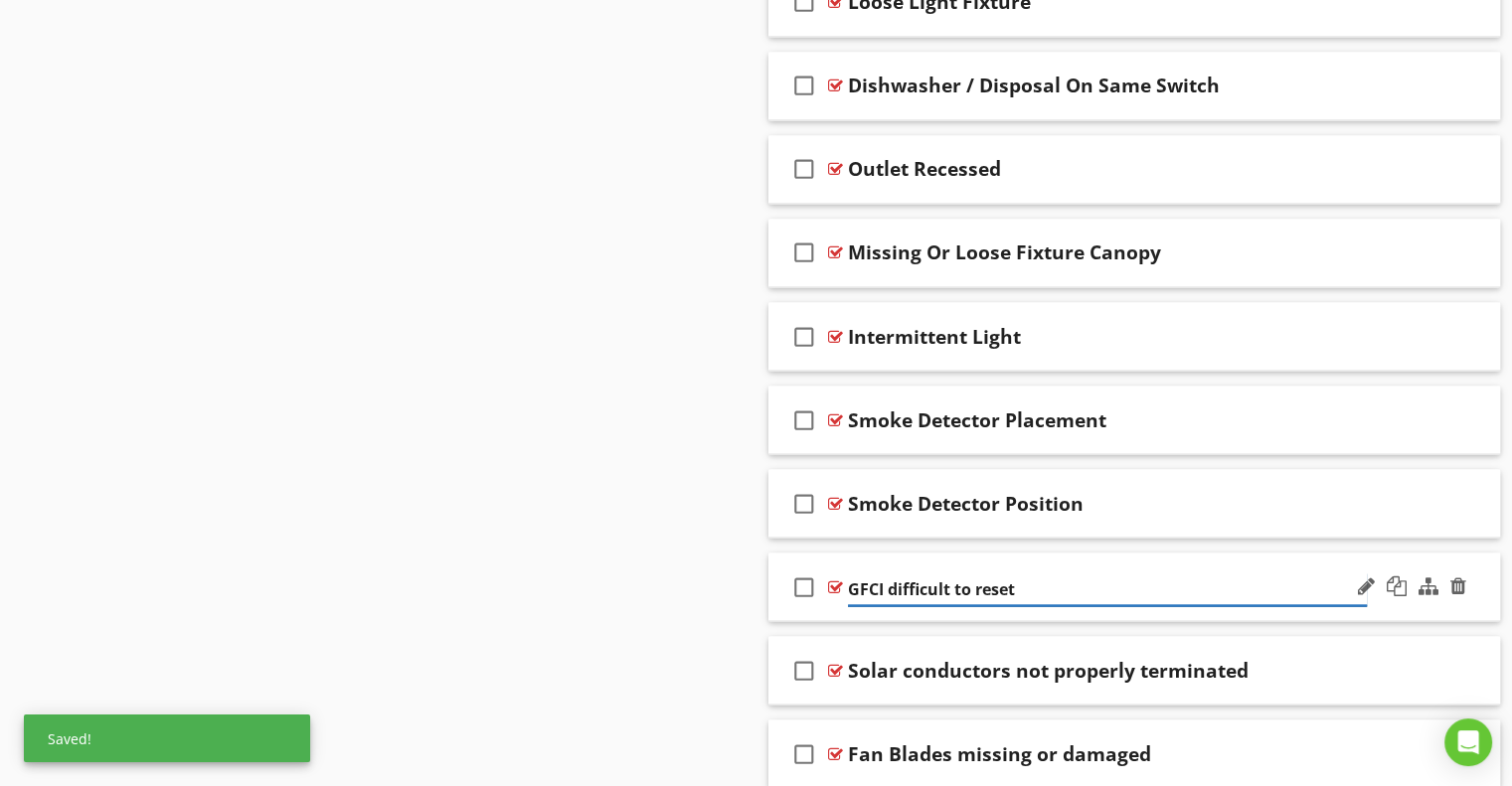 click on "GFCI difficult to reset" at bounding box center [1107, 588] 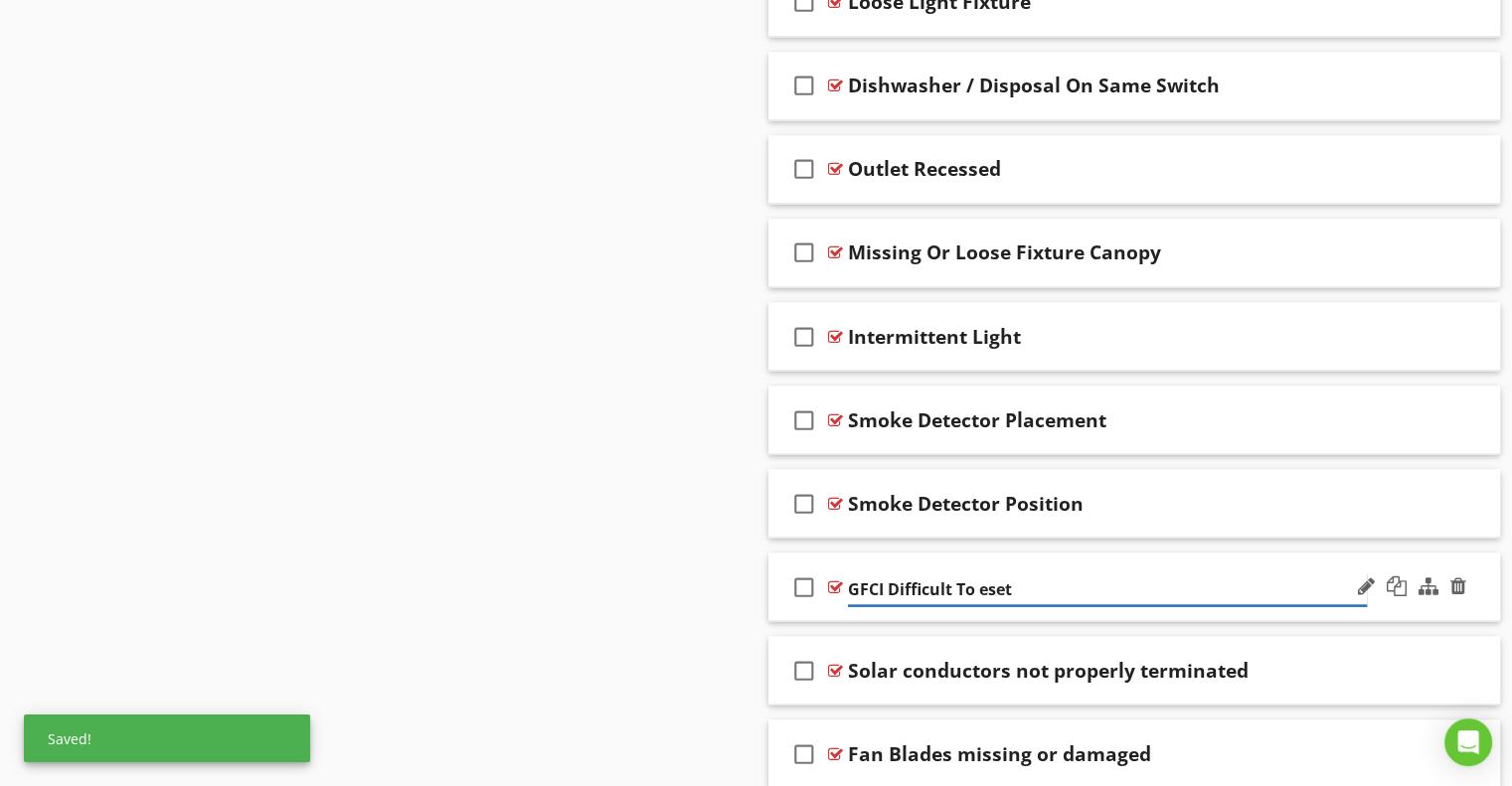 type on "GFCI Difficult To Reset" 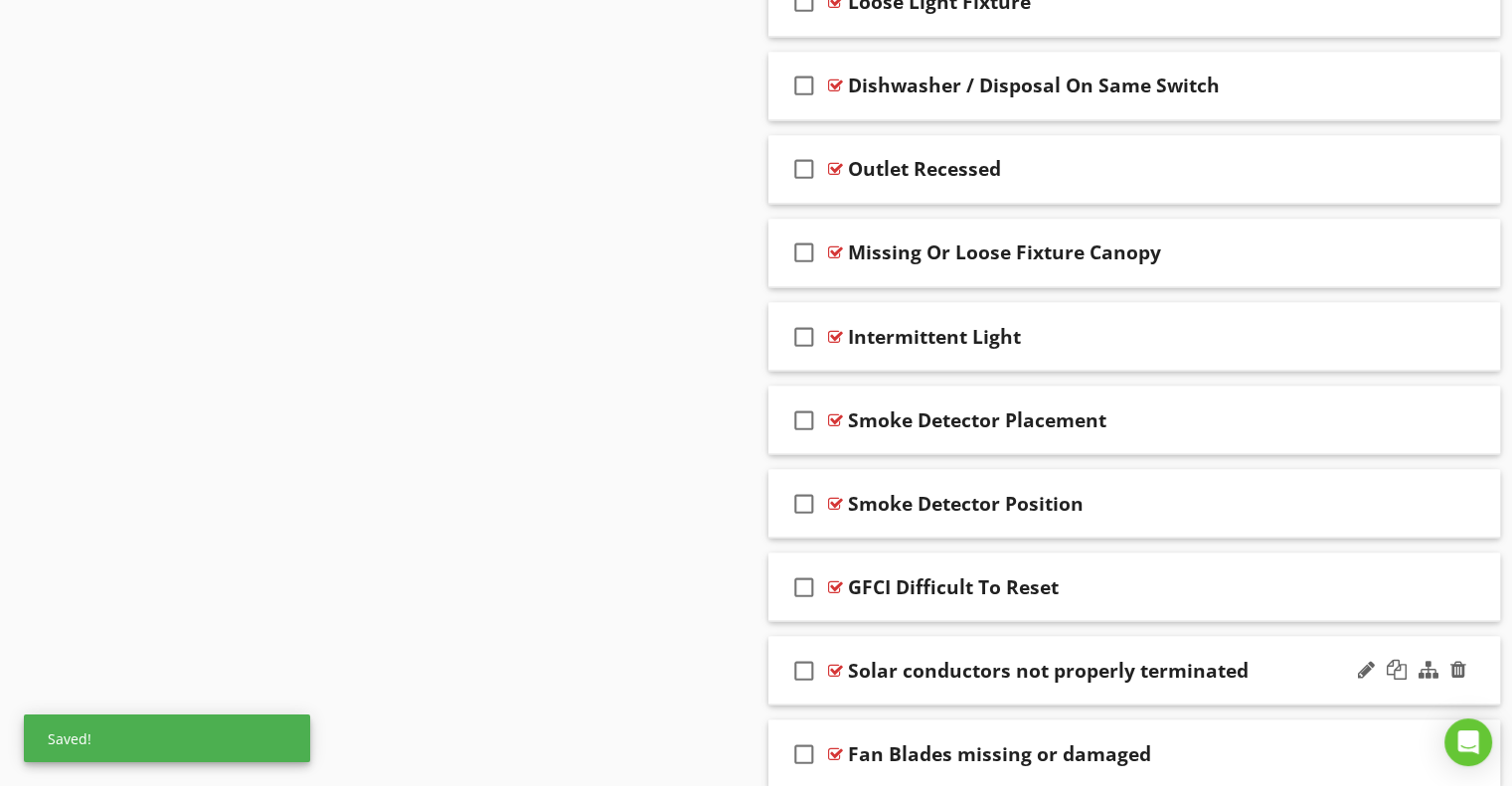 click on "Solar conductors not properly terminated" at bounding box center [1048, 670] 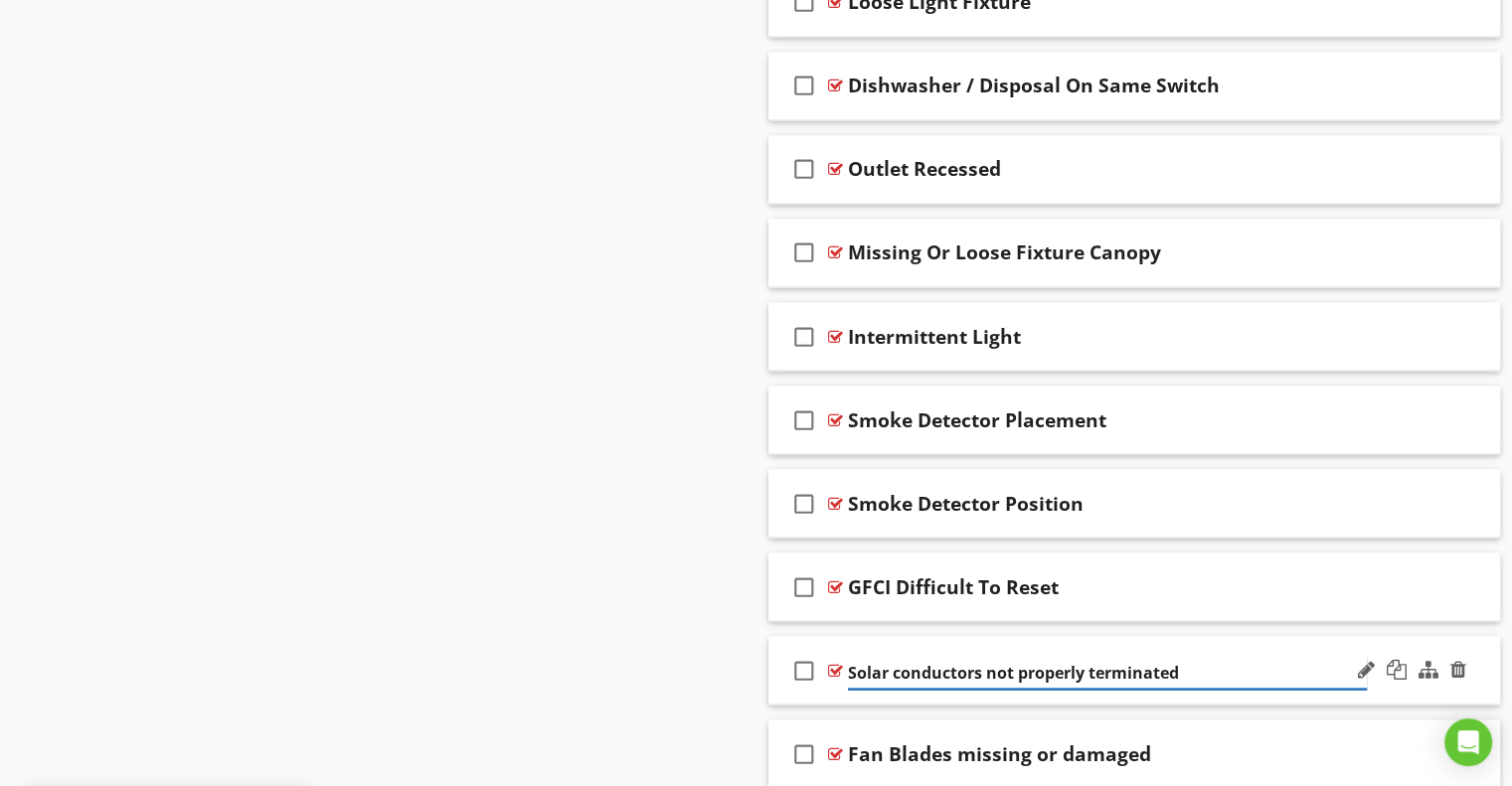 click on "Solar conductors not properly terminated" at bounding box center (1107, 672) 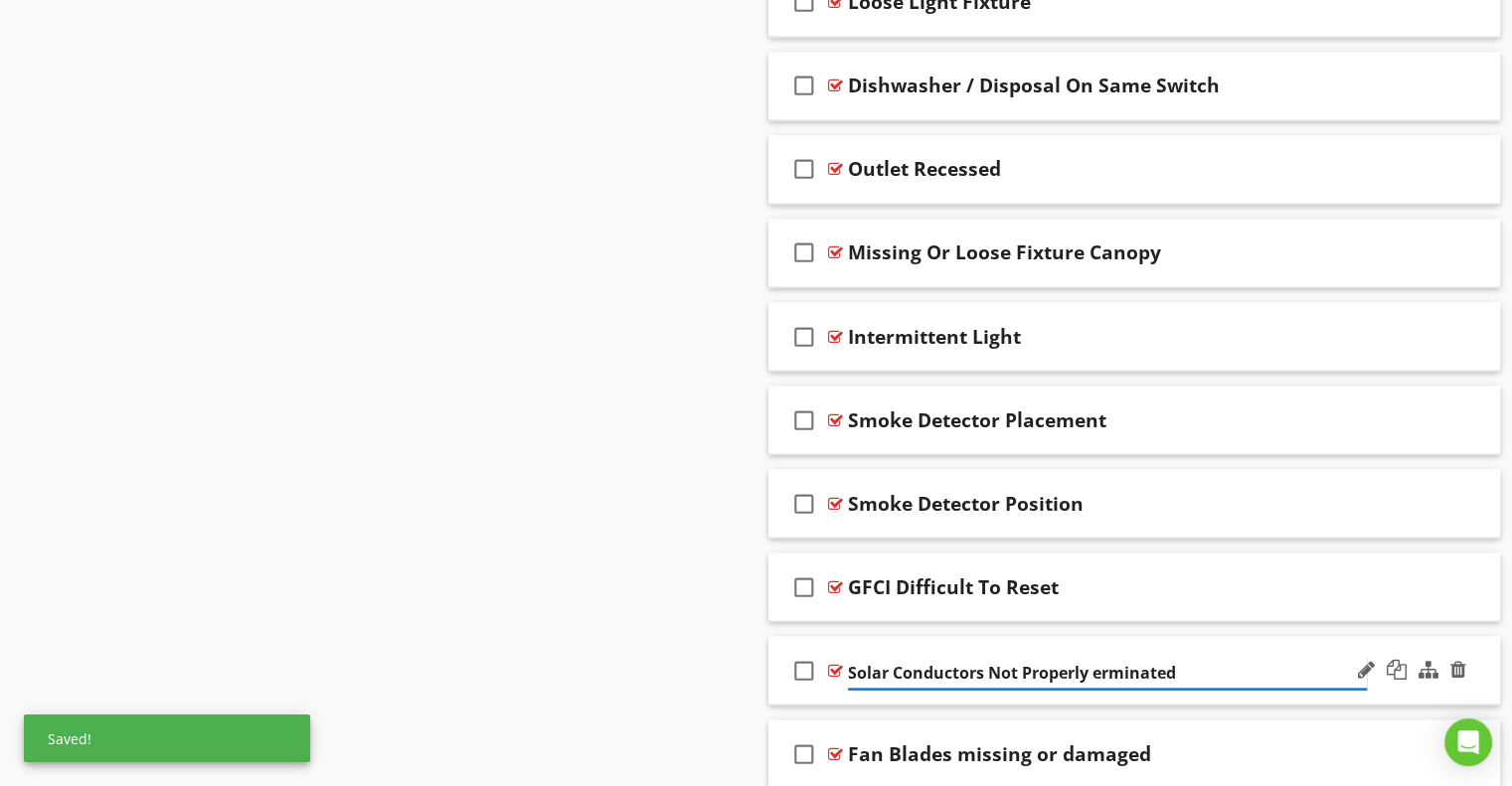 type on "Solar Conductors Not Properly Terminated" 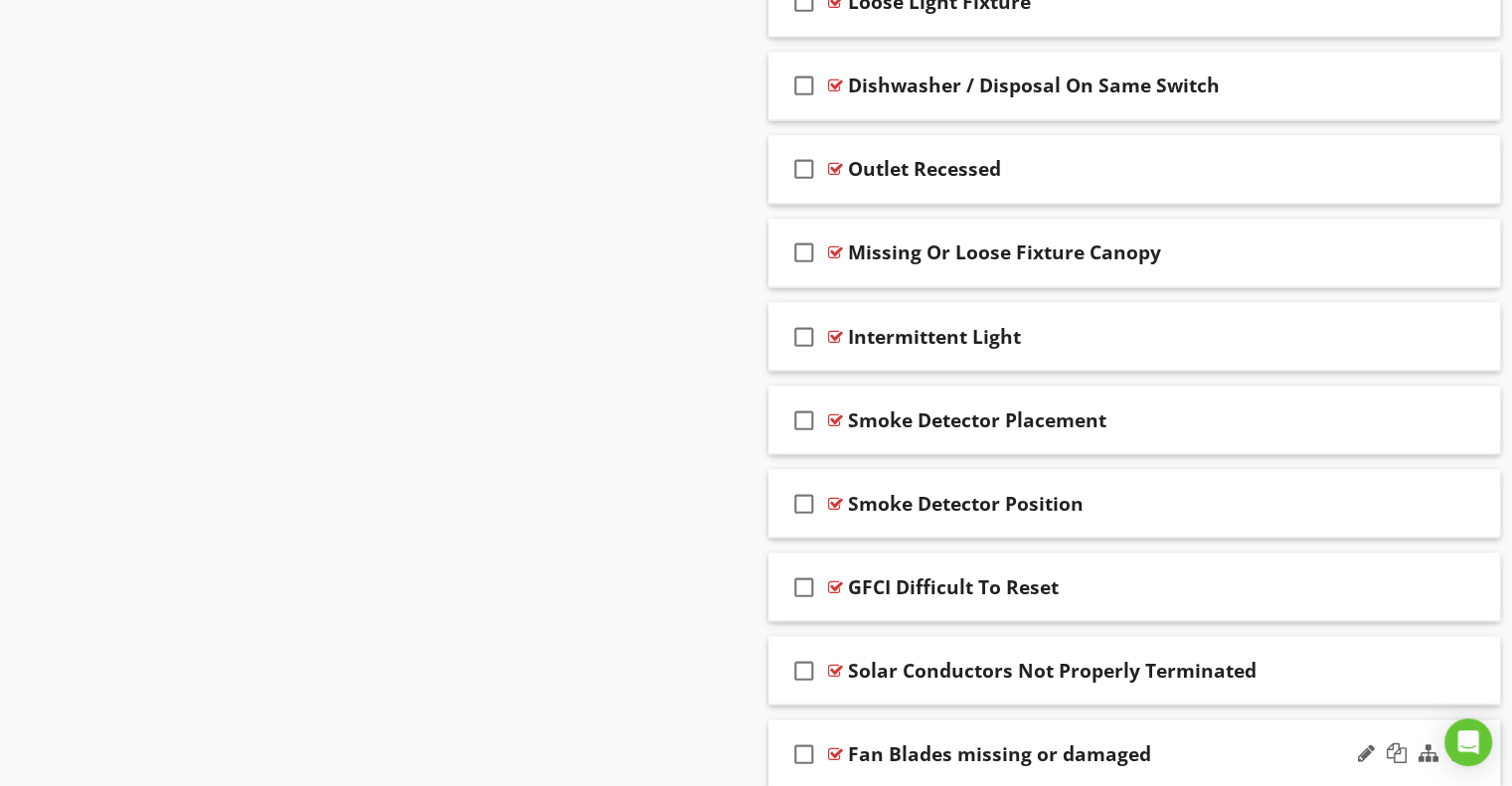 click on "Fan Blades missing or damaged" at bounding box center (999, 753) 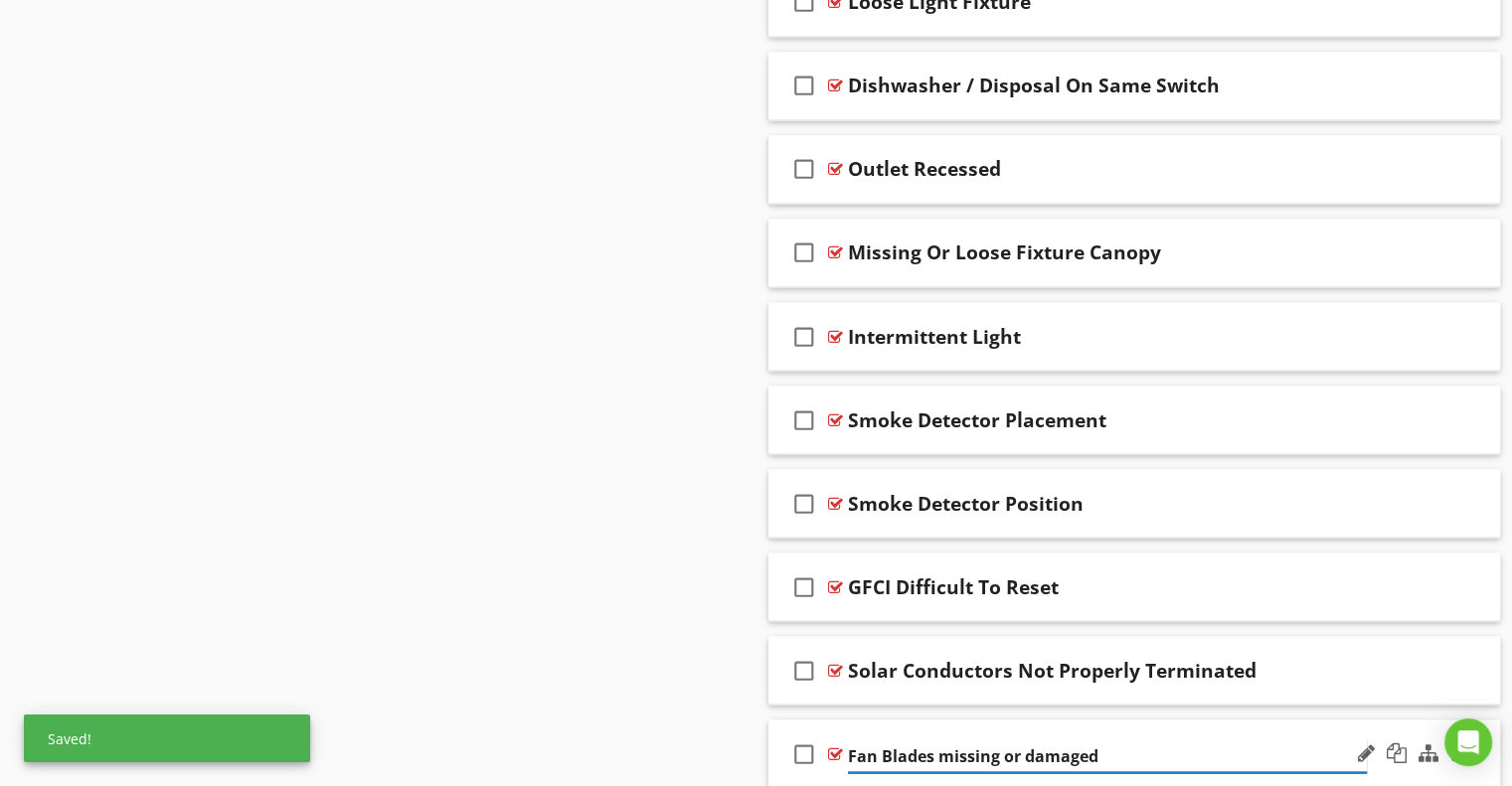 click on "Fan Blades missing or damaged" at bounding box center [1107, 755] 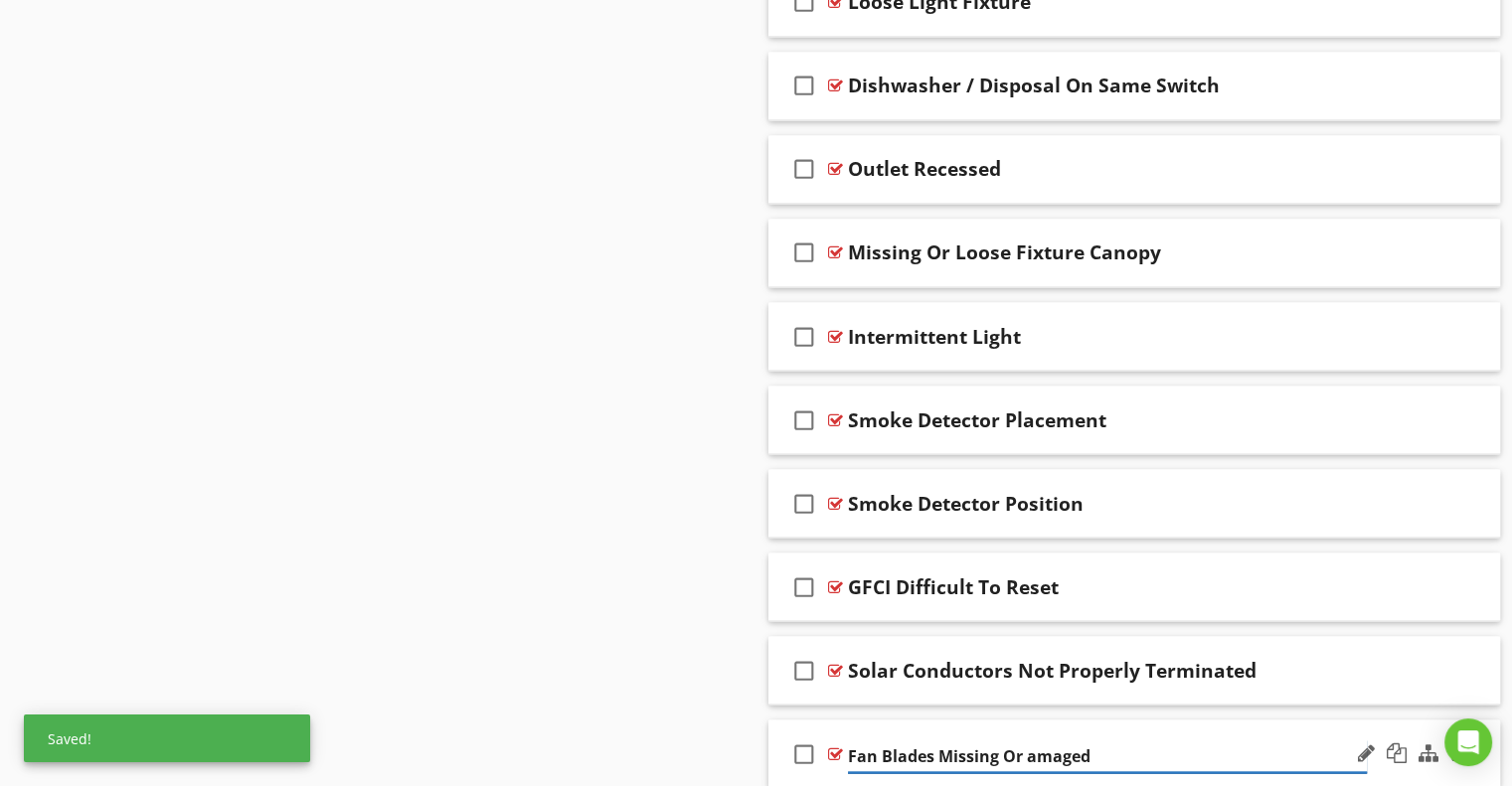 type on "Fan Blades Missing Or Damaged" 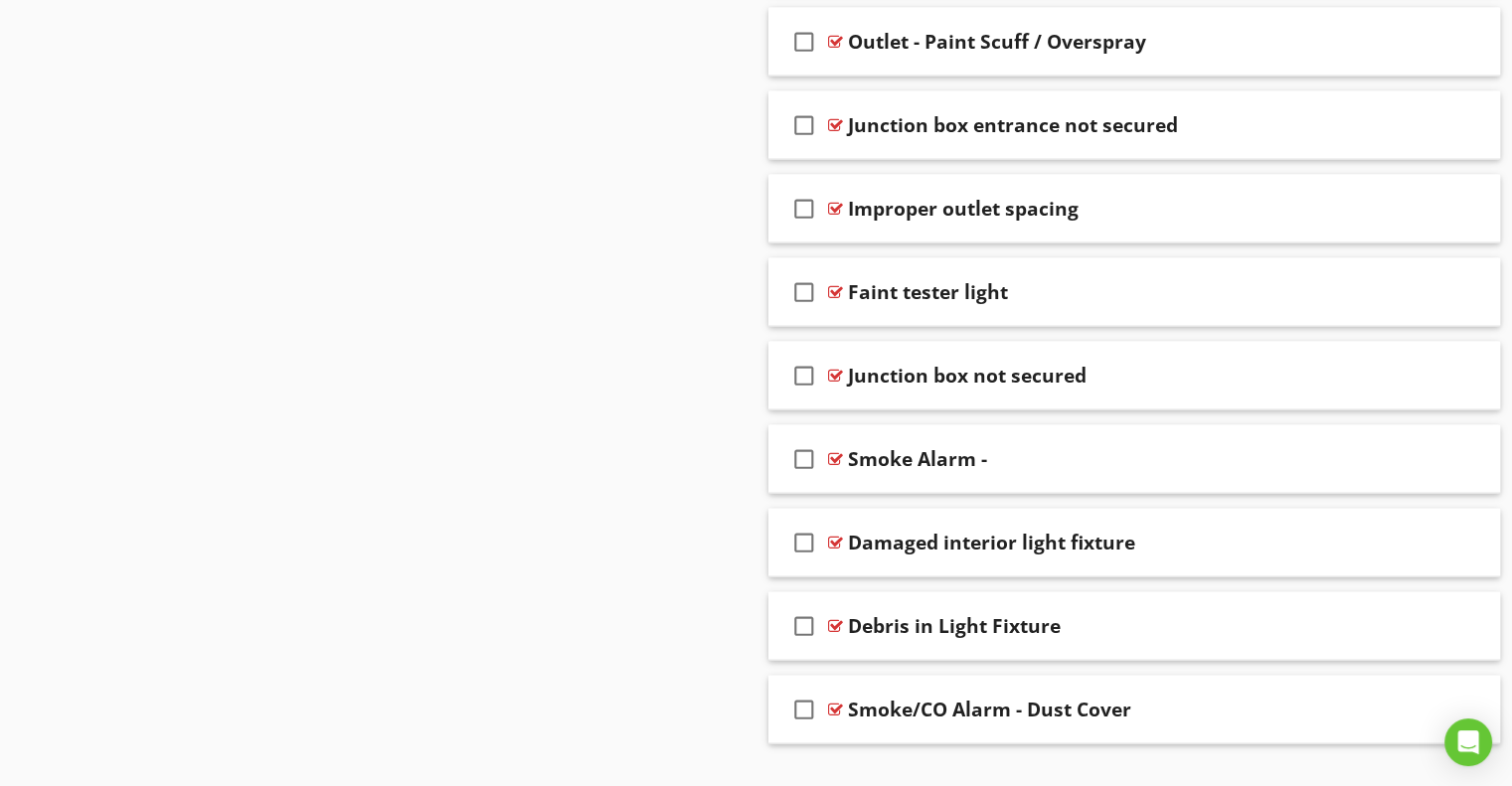 scroll, scrollTop: 11819, scrollLeft: 0, axis: vertical 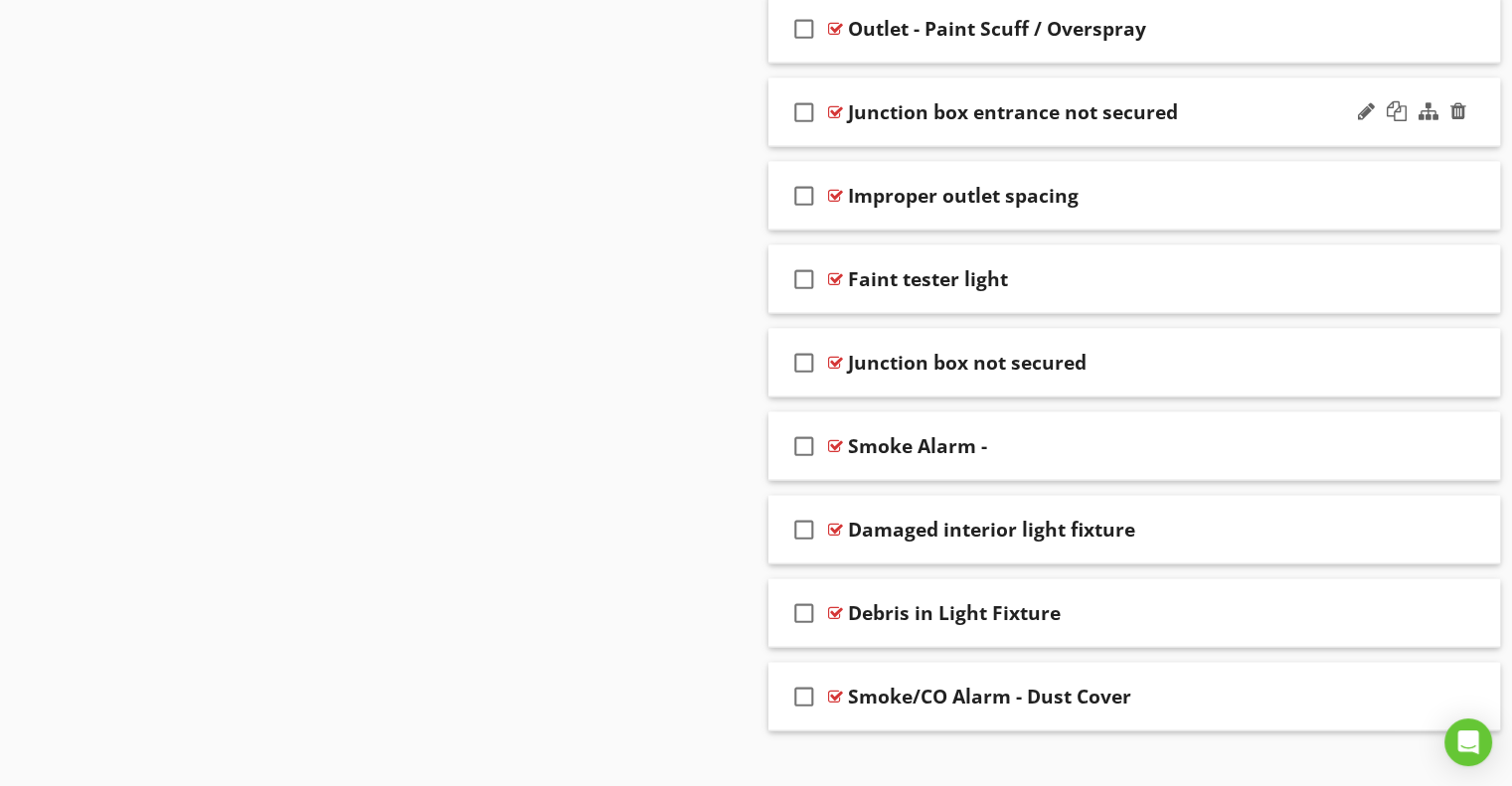 click on "Junction box entrance not secured" at bounding box center [1013, 112] 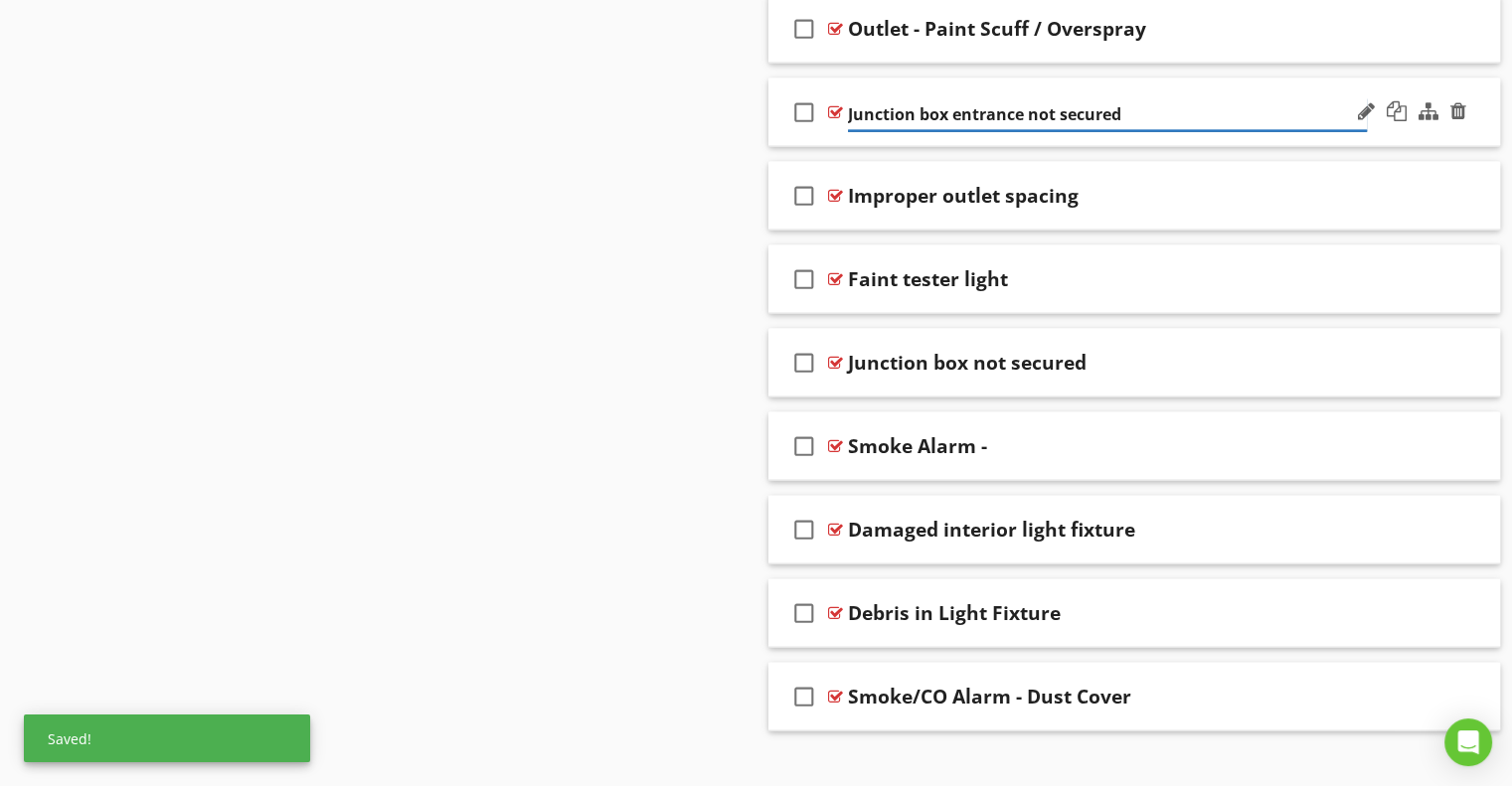 click on "Junction box entrance not secured" at bounding box center [1107, 114] 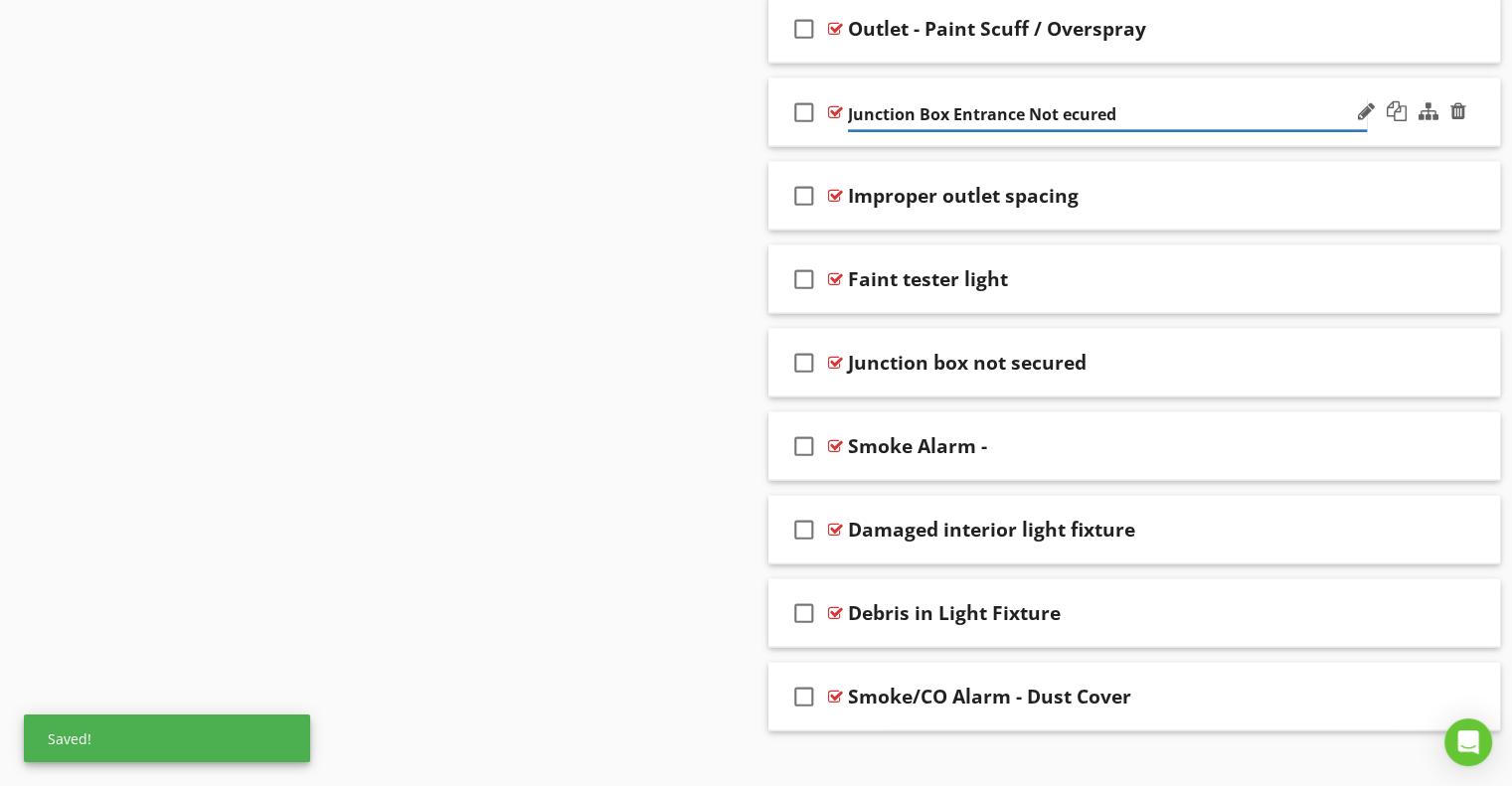 type on "Junction Box Entrance Not Secured" 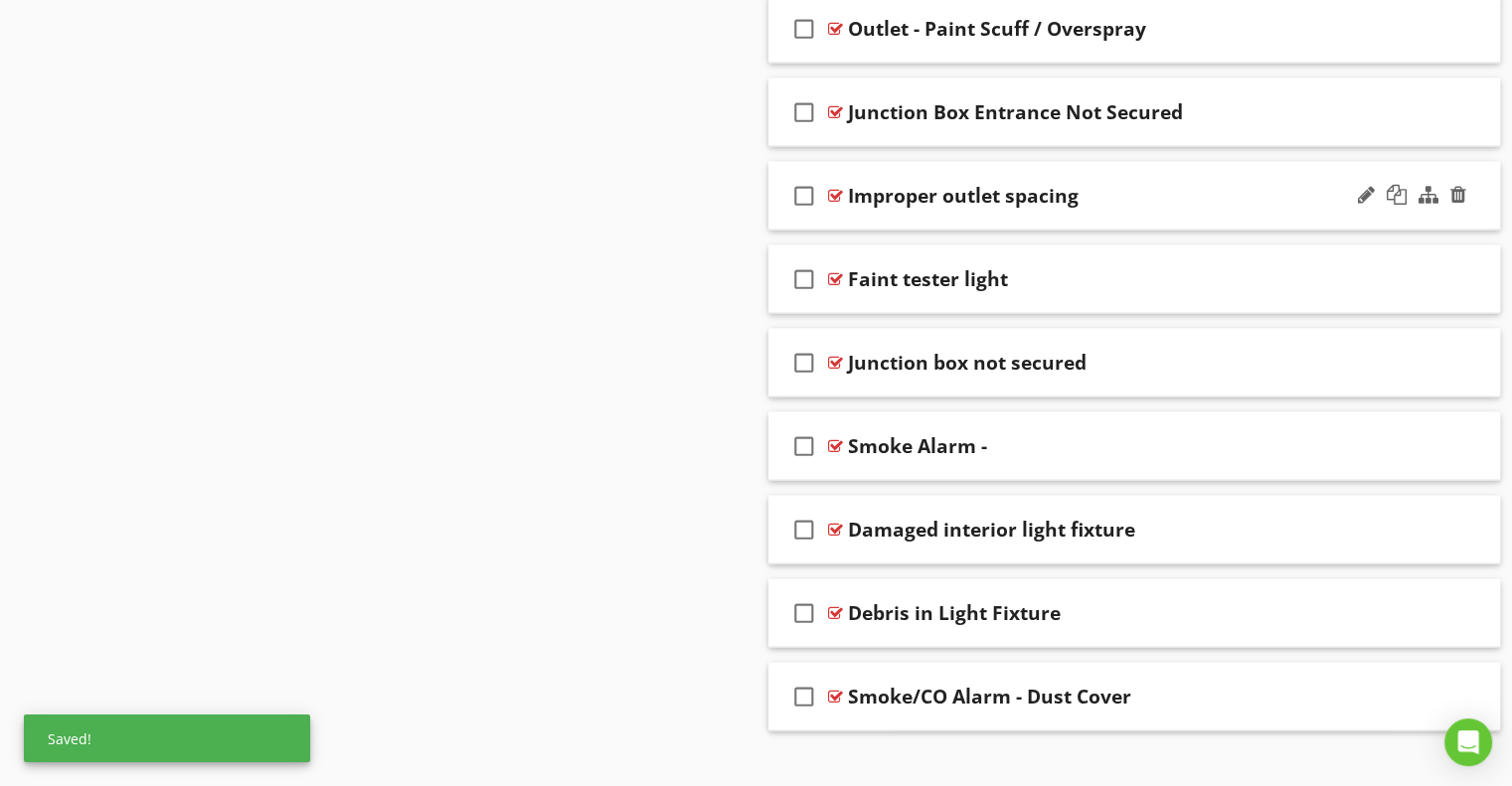 click on "Improper outlet spacing" at bounding box center (963, 196) 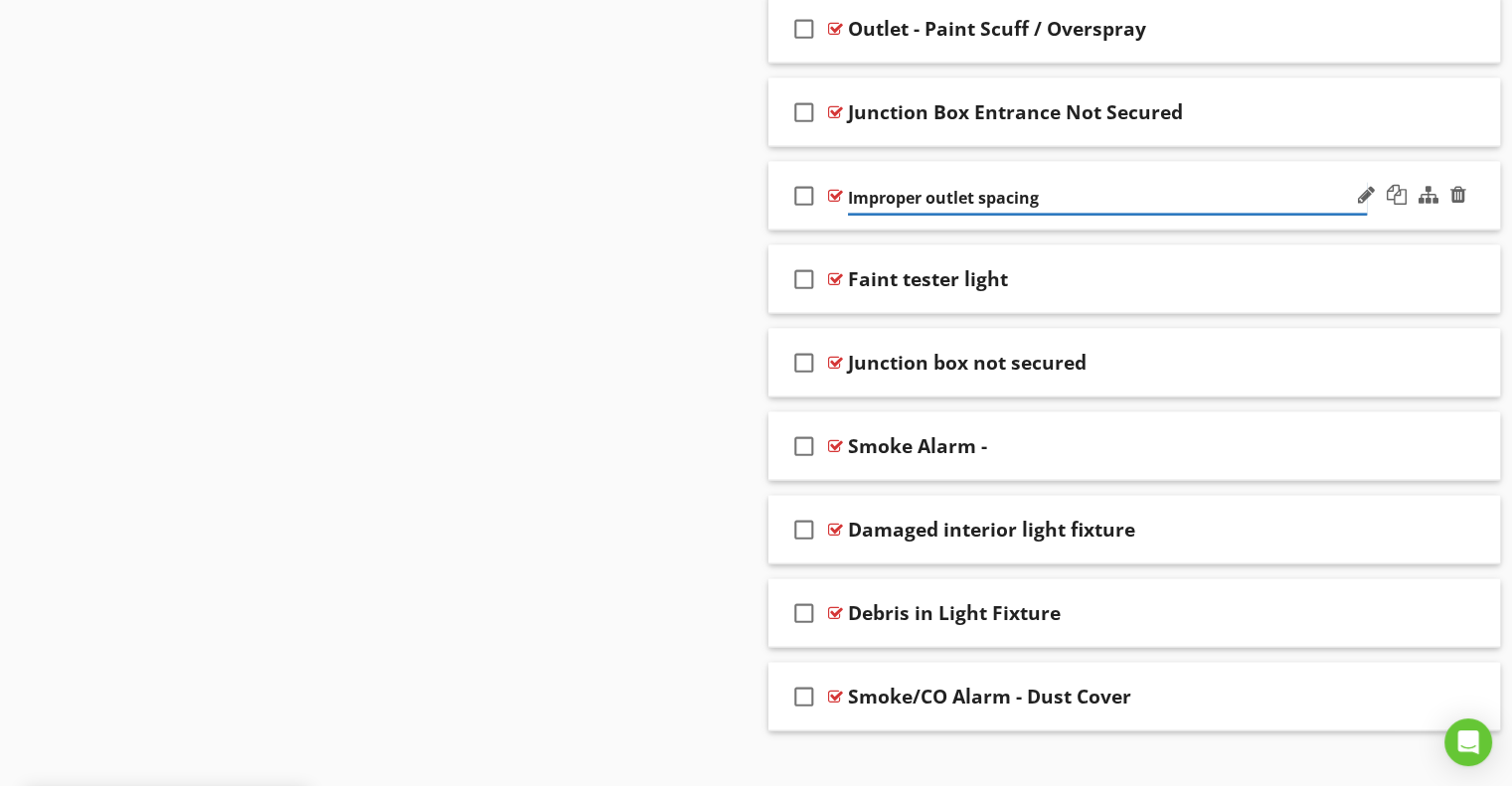 click on "Improper outlet spacing" at bounding box center (1107, 198) 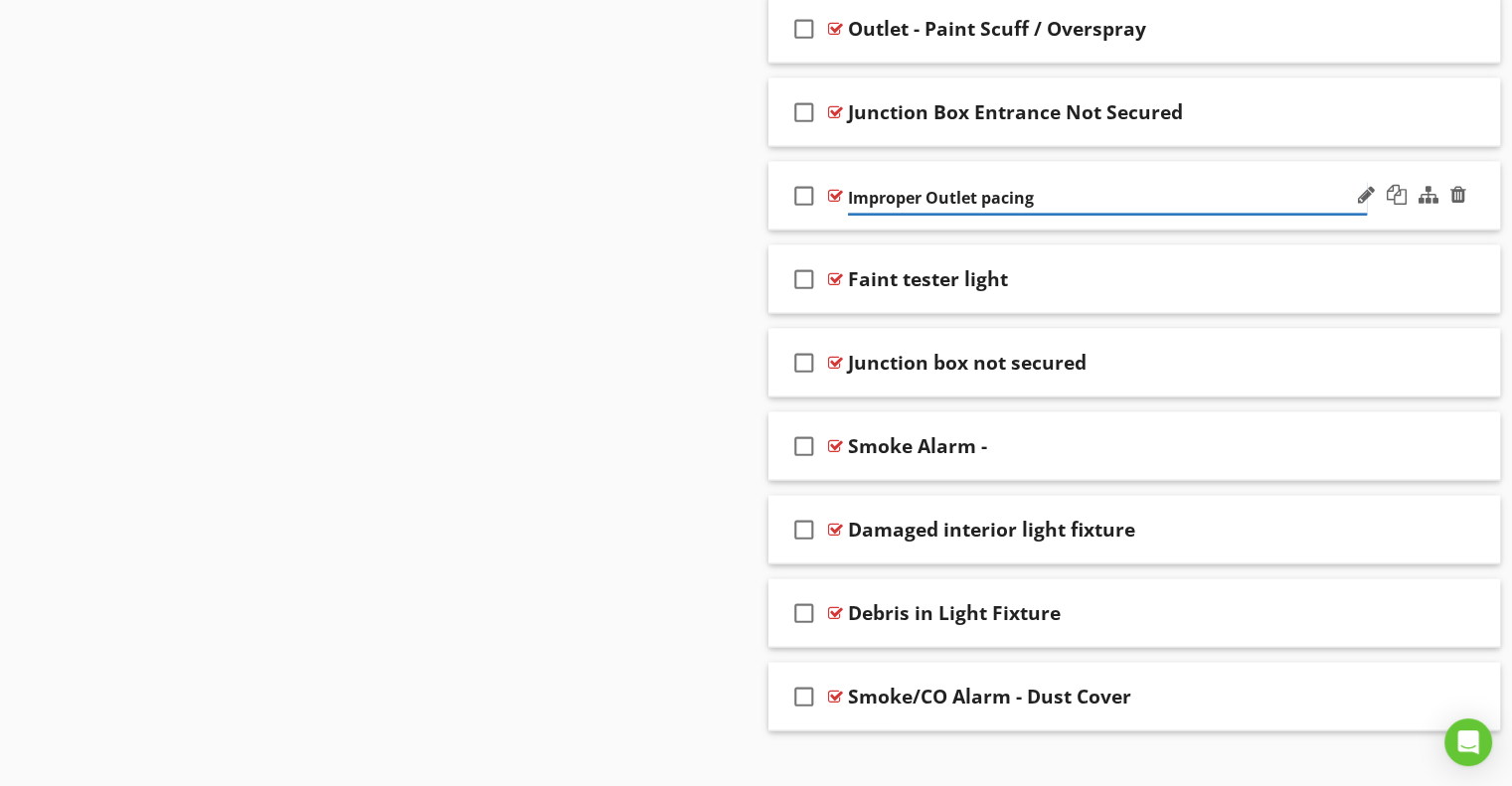 type on "Improper Outlet Spacing" 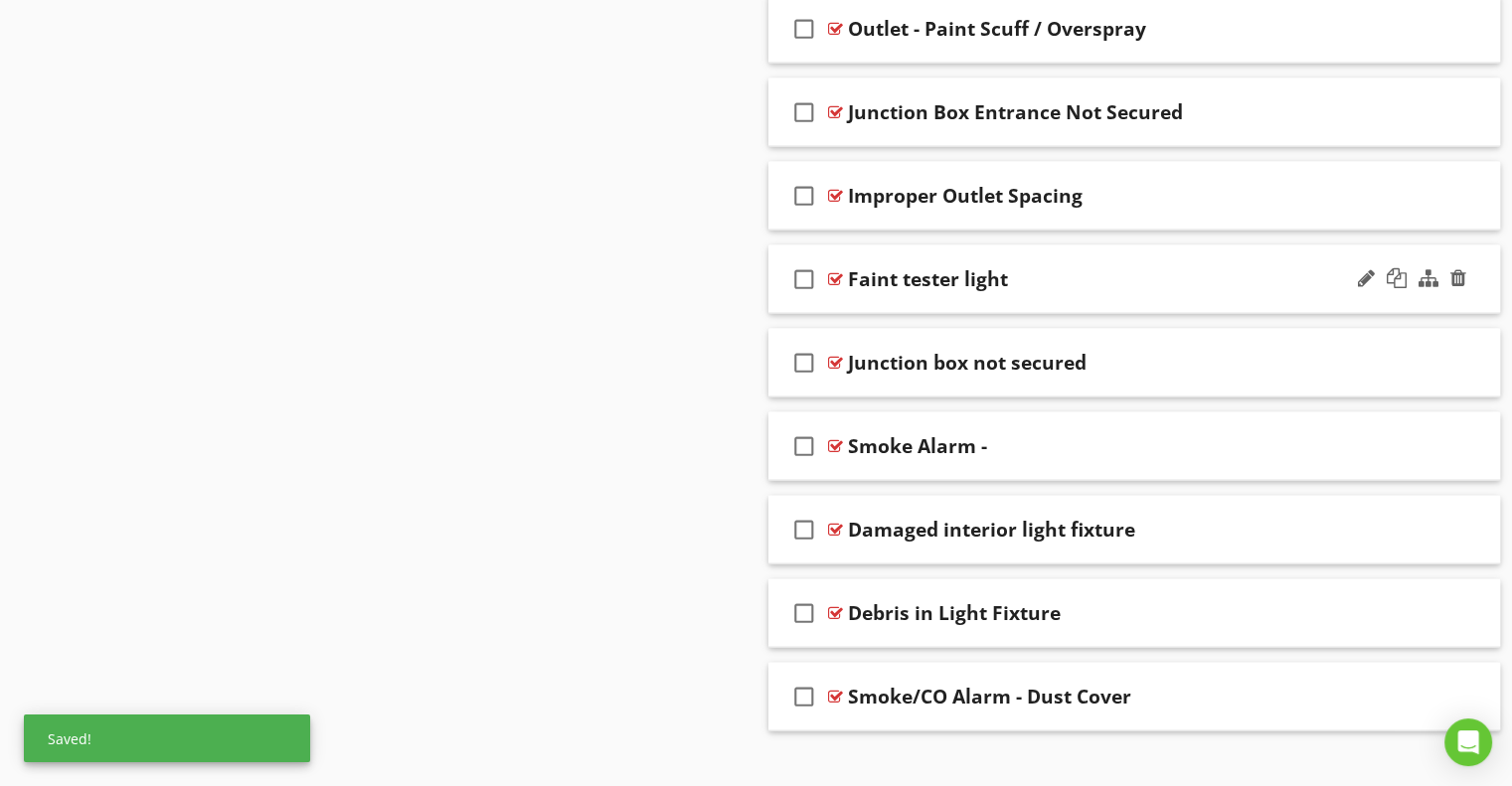 click on "Faint tester light" at bounding box center [927, 279] 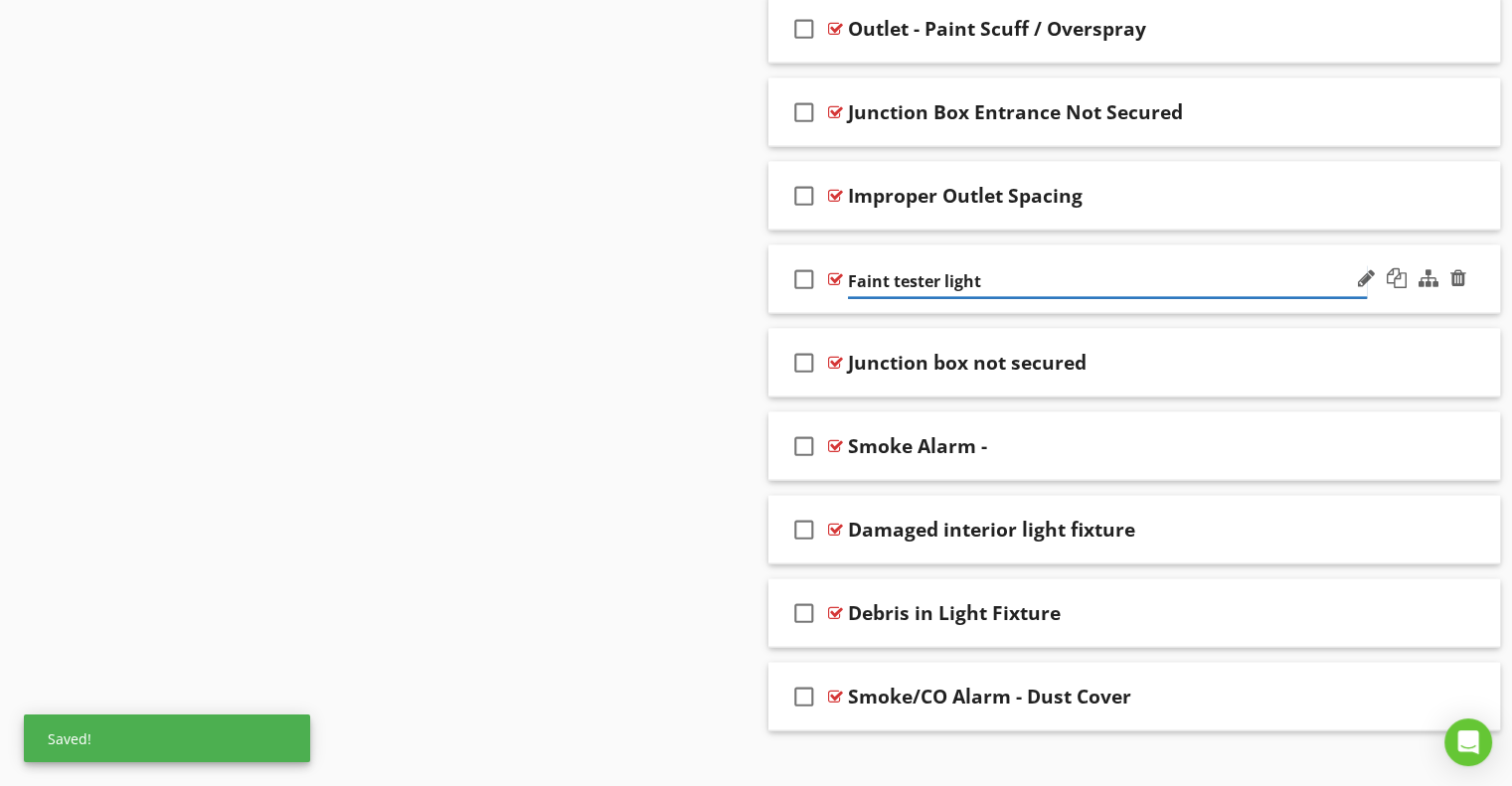 click on "Faint tester light" at bounding box center [1107, 281] 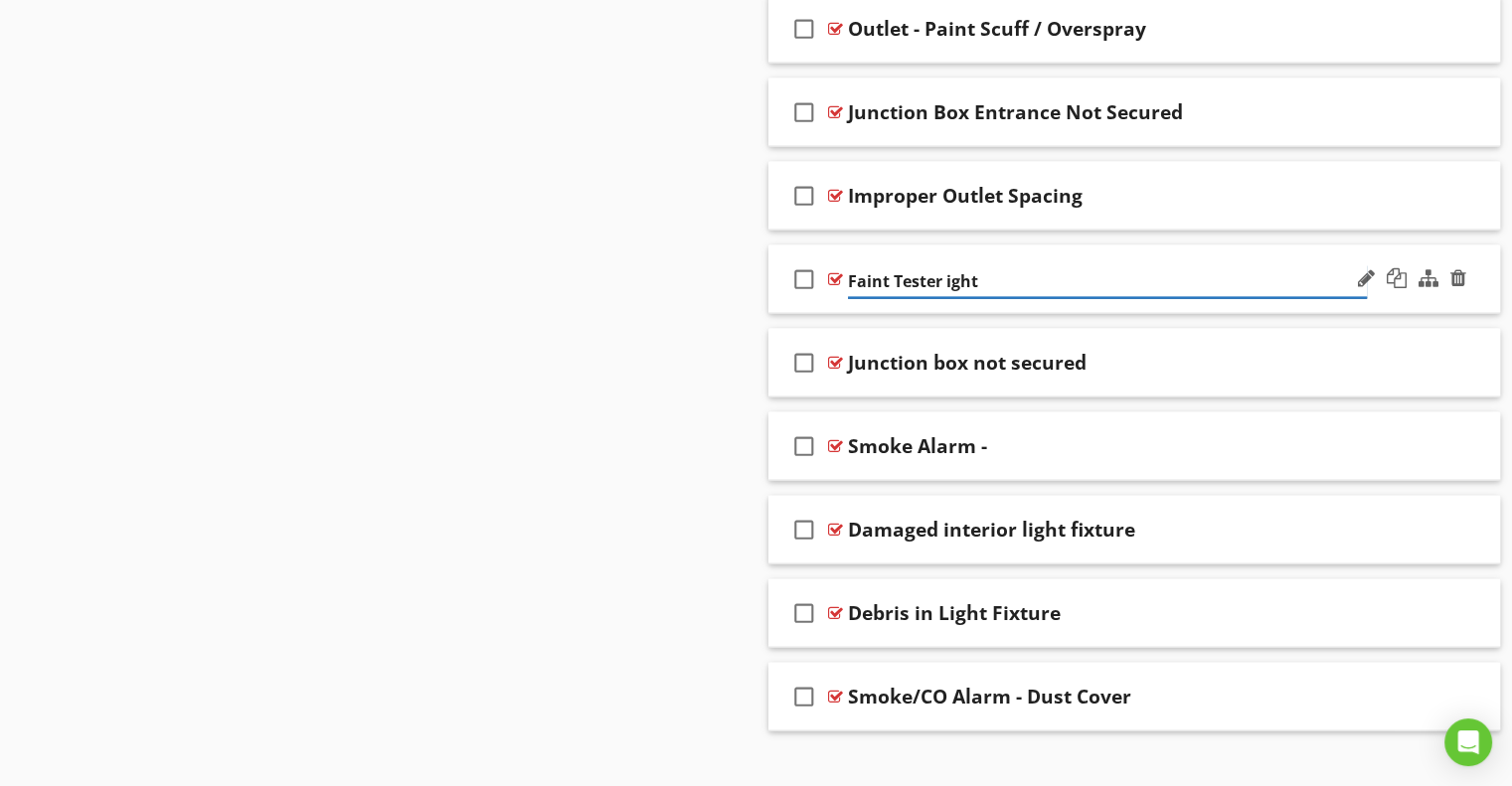 type on "Faint Tester Light" 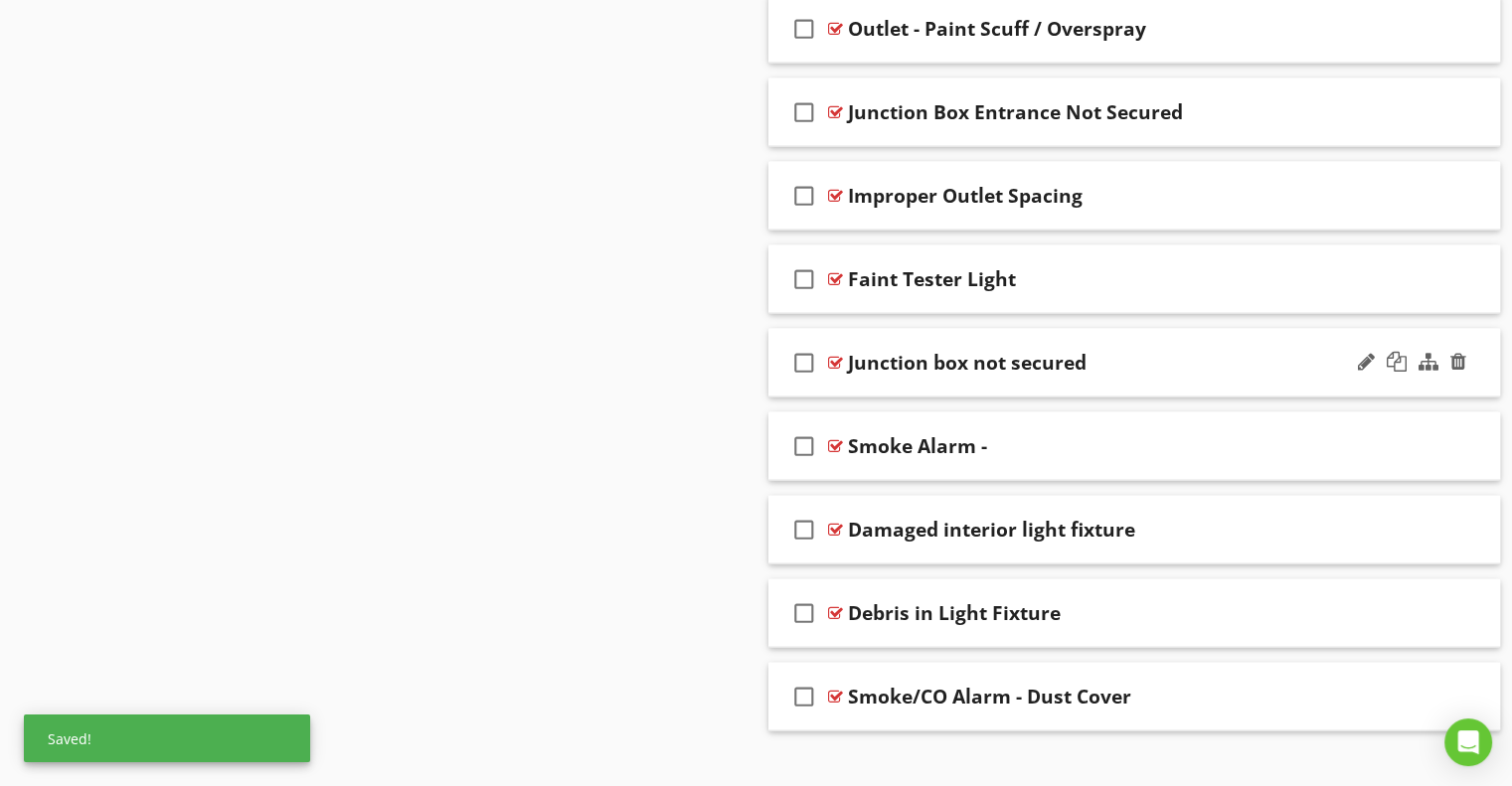click on "Junction box not secured" at bounding box center (967, 363) 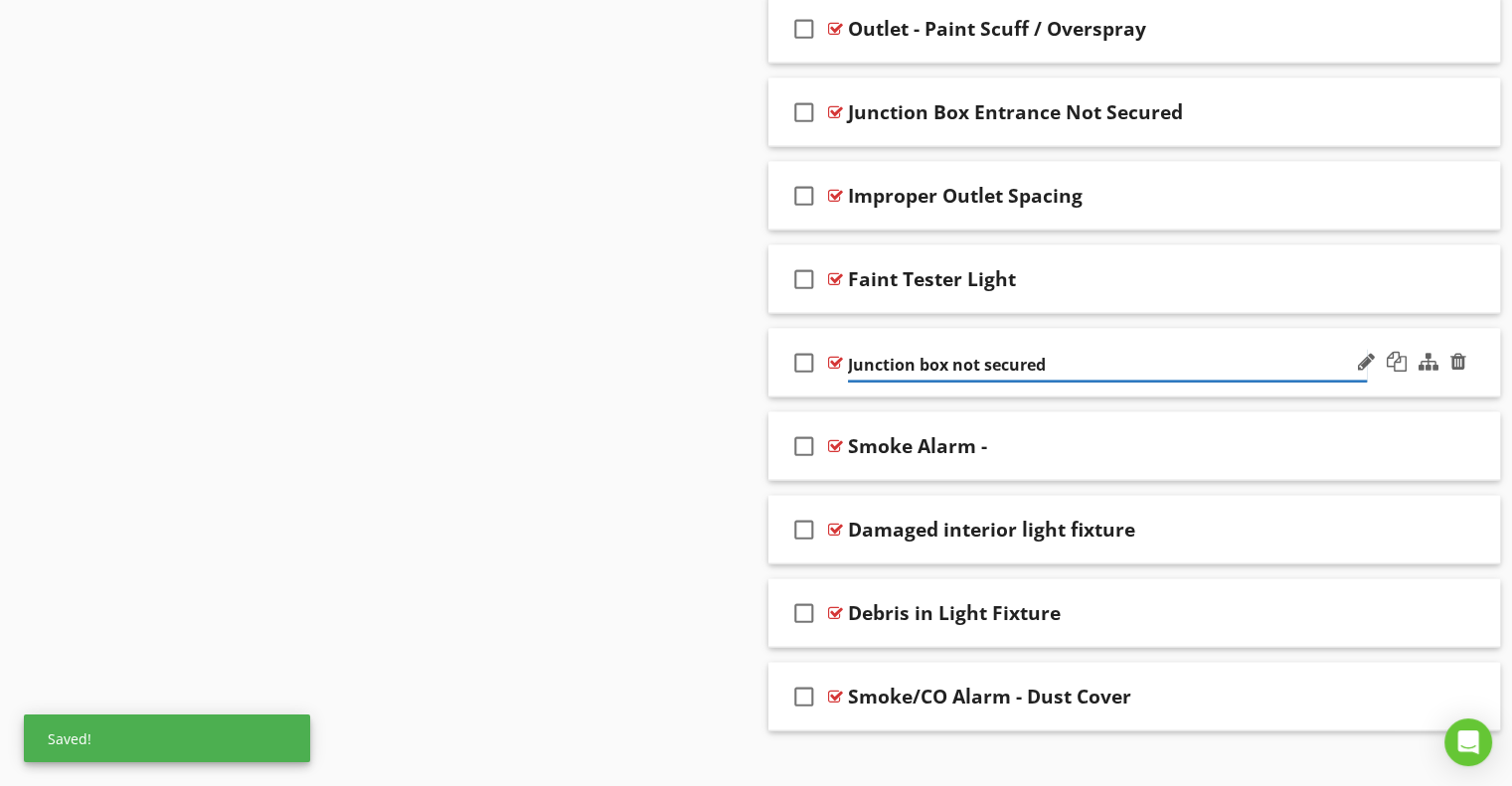 click on "Junction box not secured" at bounding box center (1107, 365) 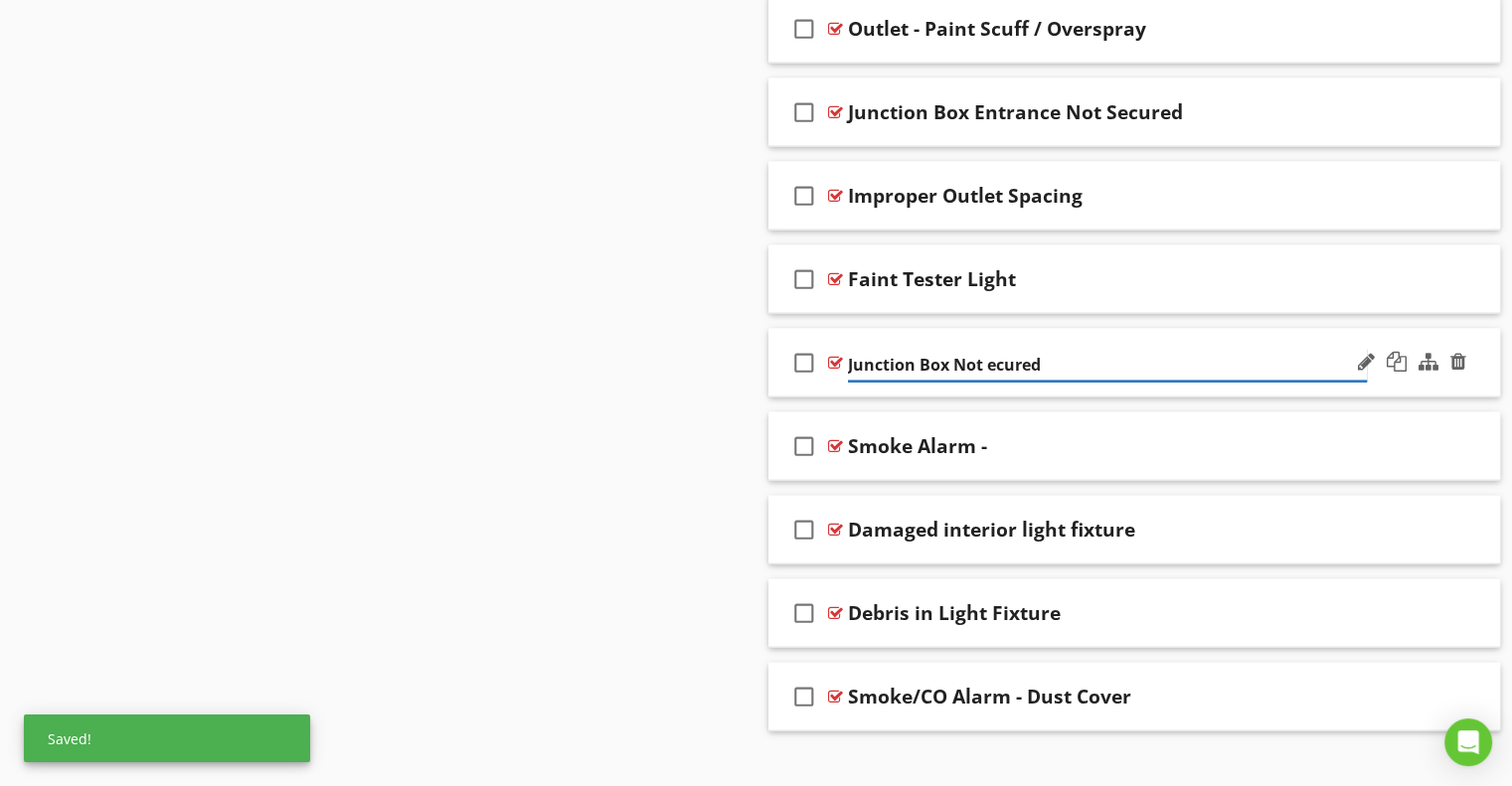 type on "Junction Box Not Secured" 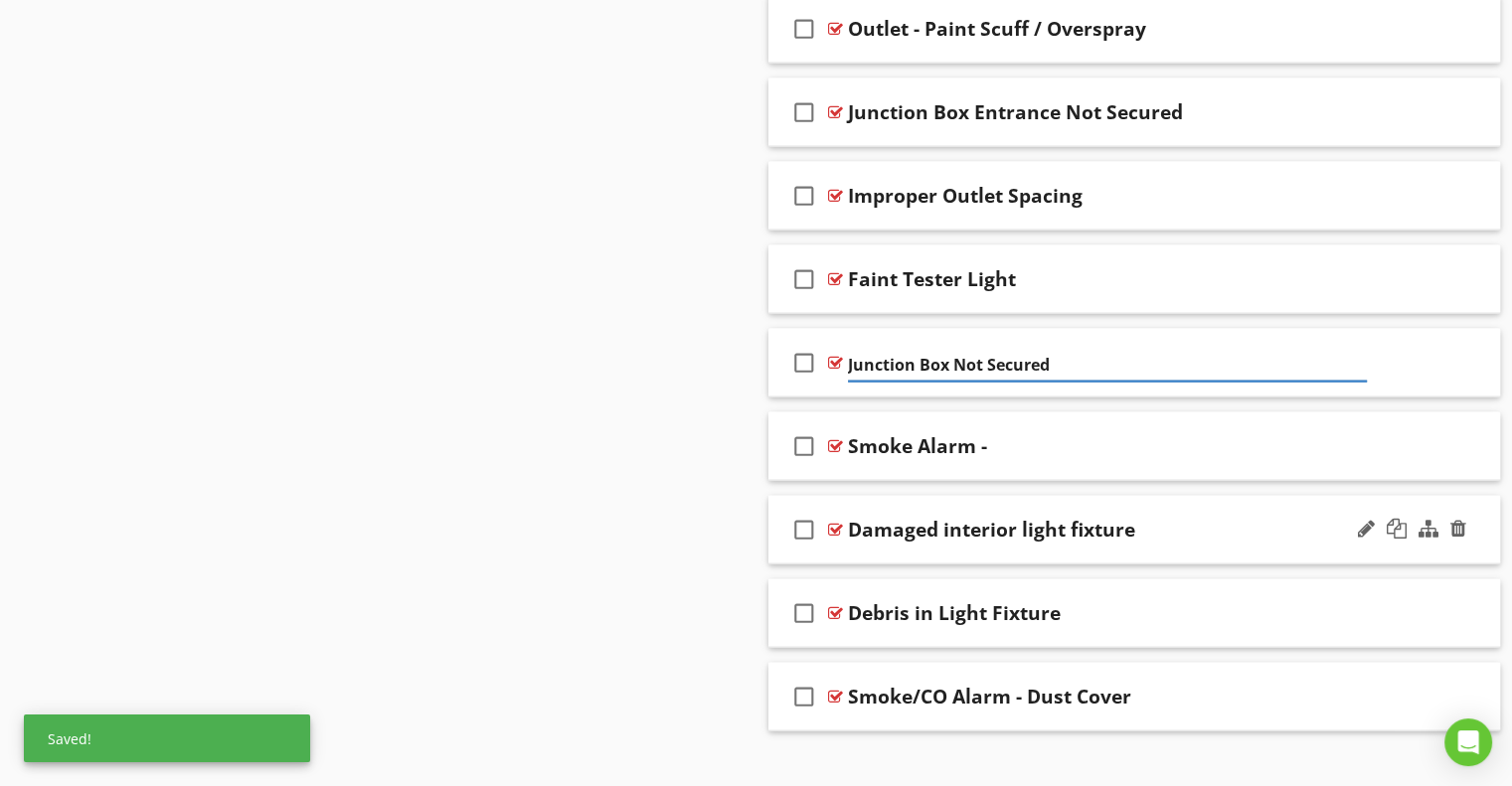 click on "Damaged interior light fixture" at bounding box center [991, 530] 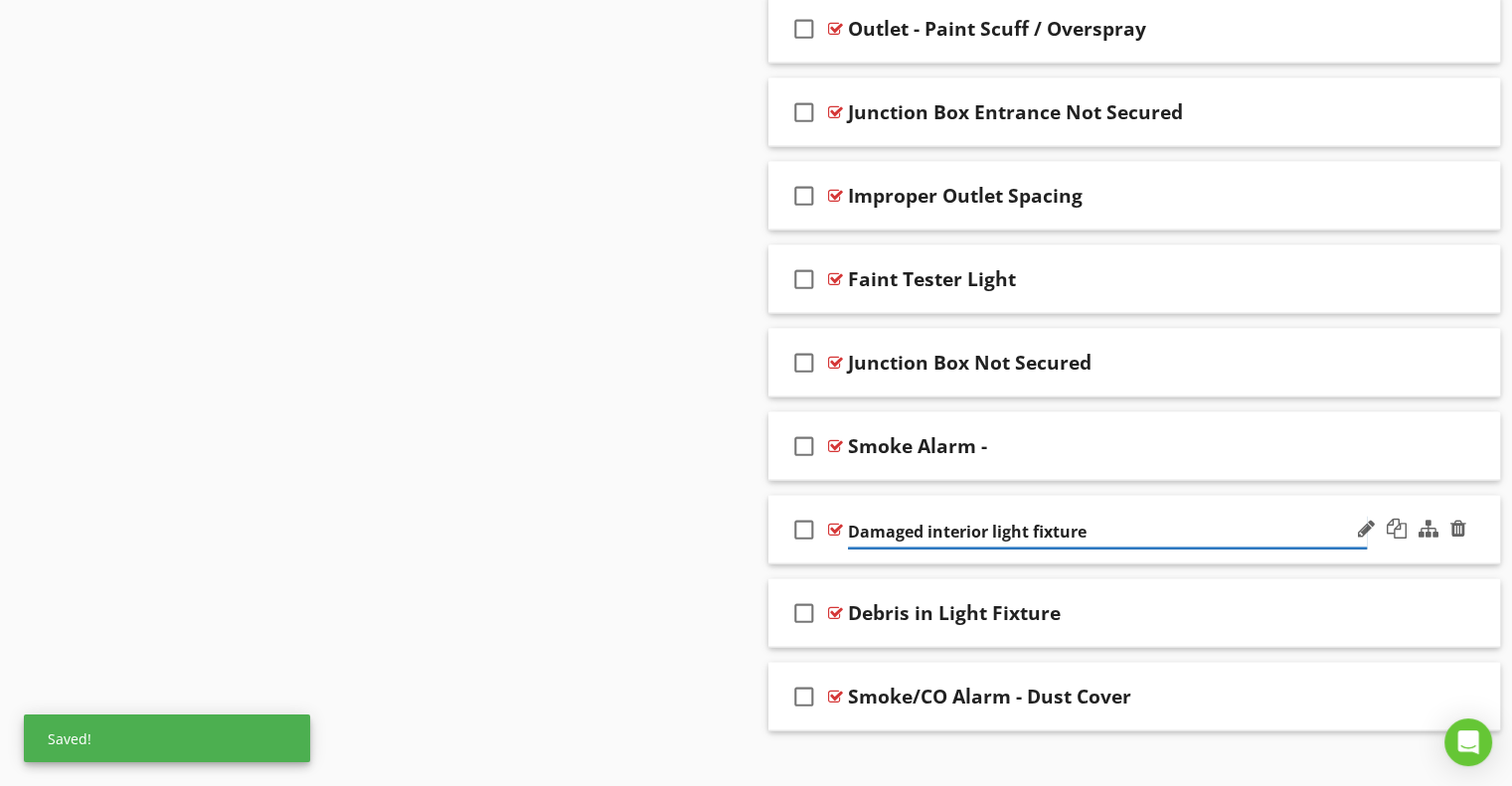 click on "Damaged interior light fixture" at bounding box center (1107, 532) 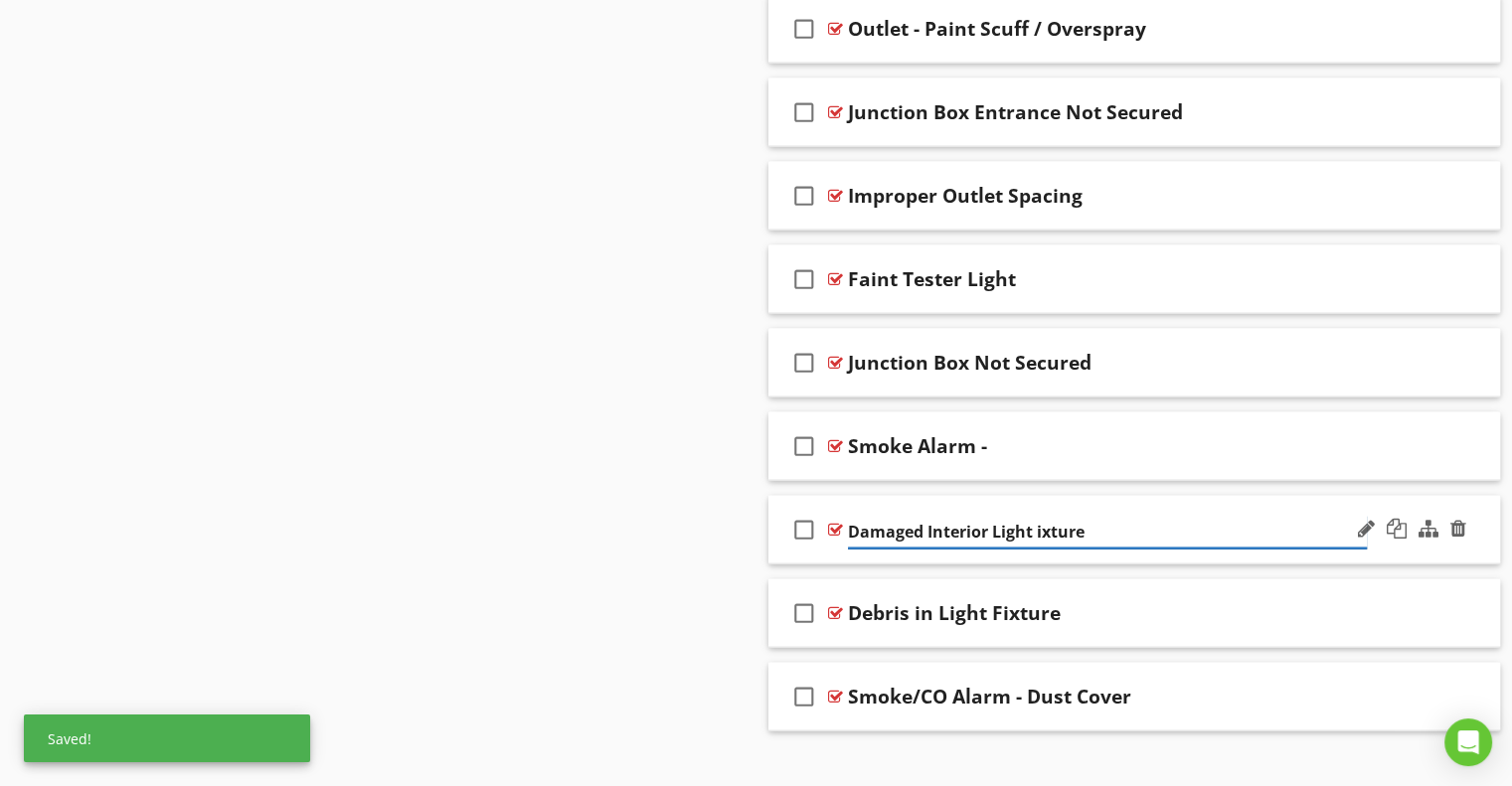 type on "Damaged Interior Light Fixture" 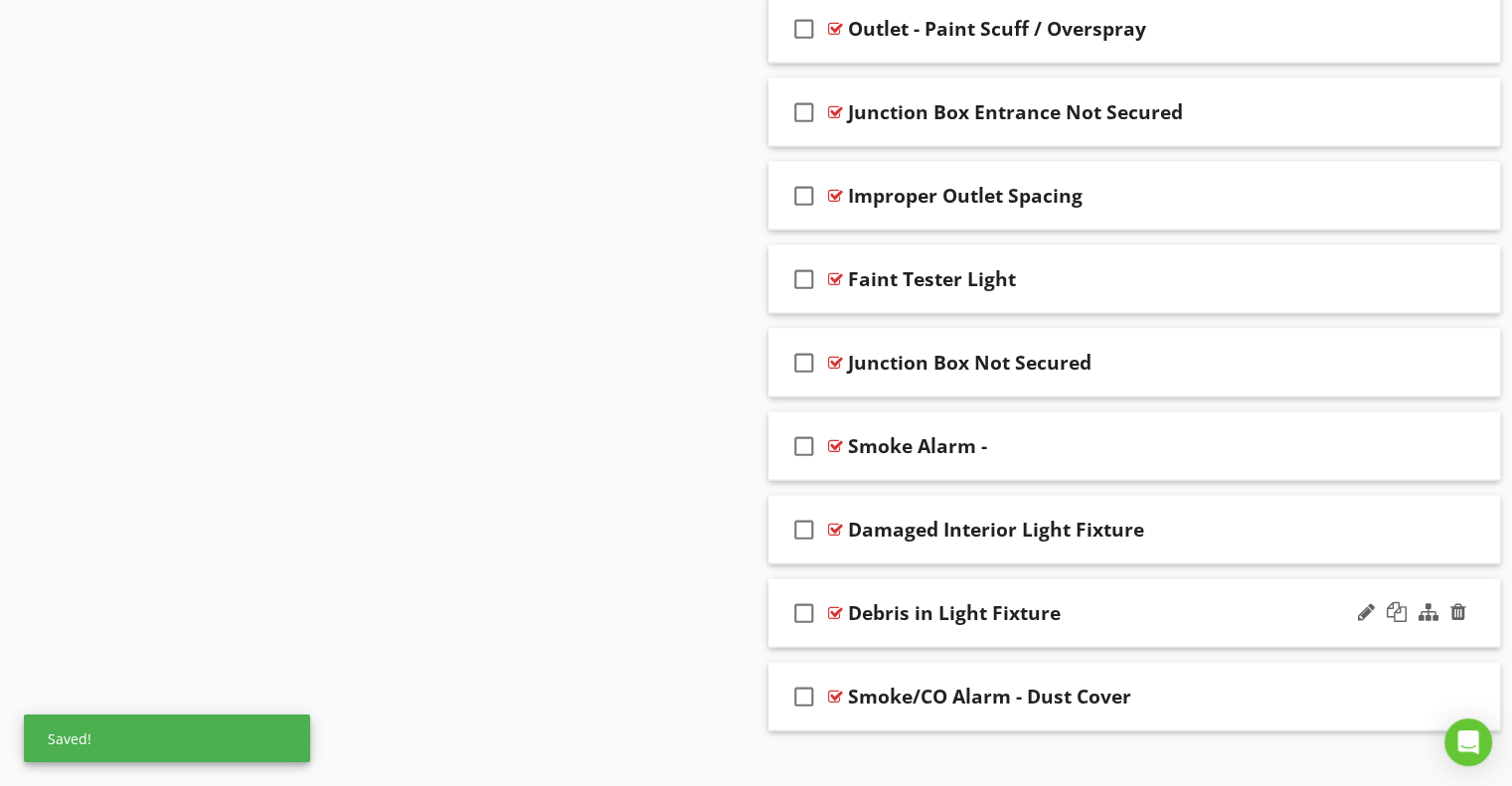 click on "Debris in Light Fixture" at bounding box center [954, 613] 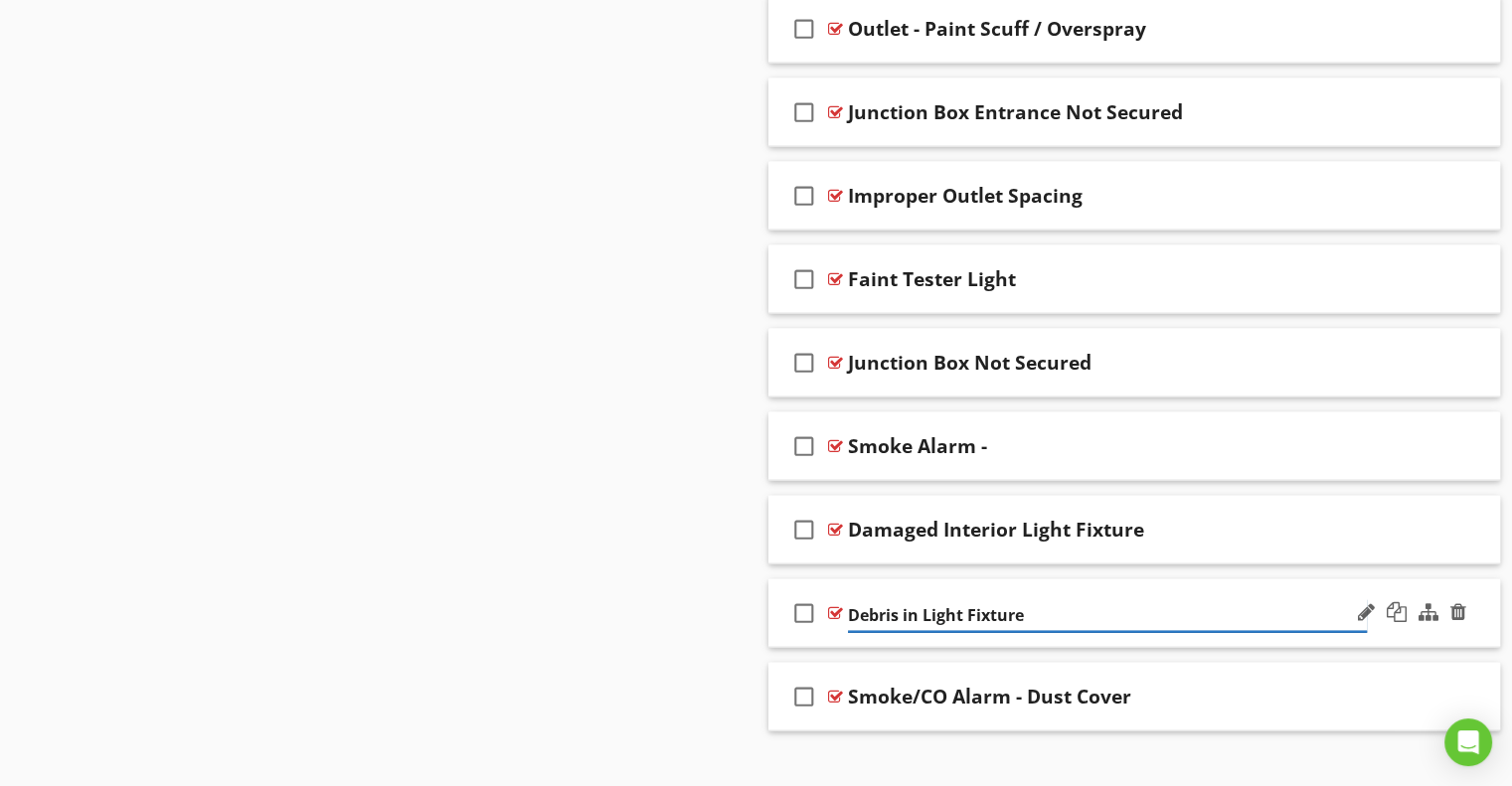 click on "Debris in Light Fixture" at bounding box center (1107, 615) 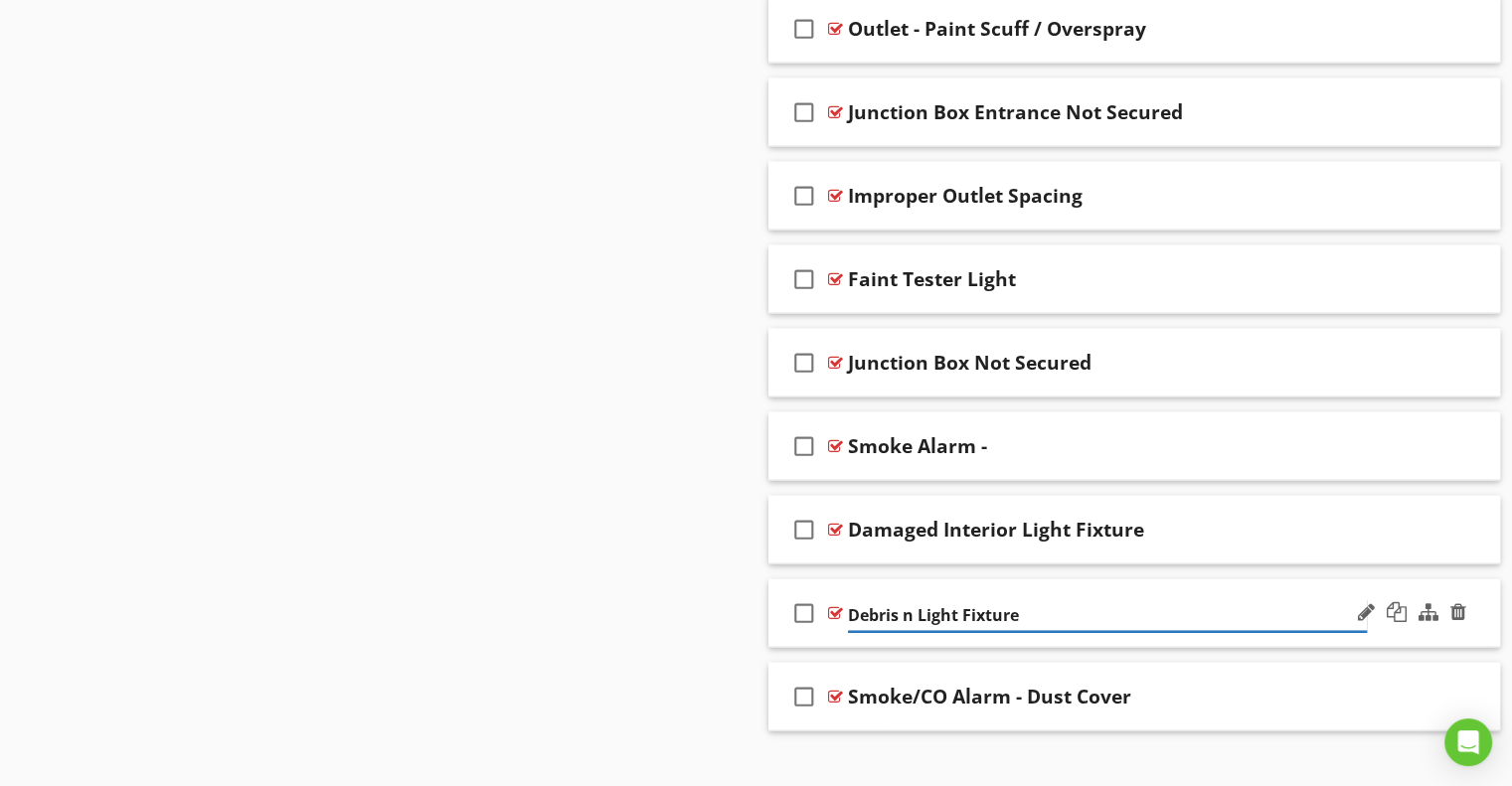 type on "Debris In Light Fixture" 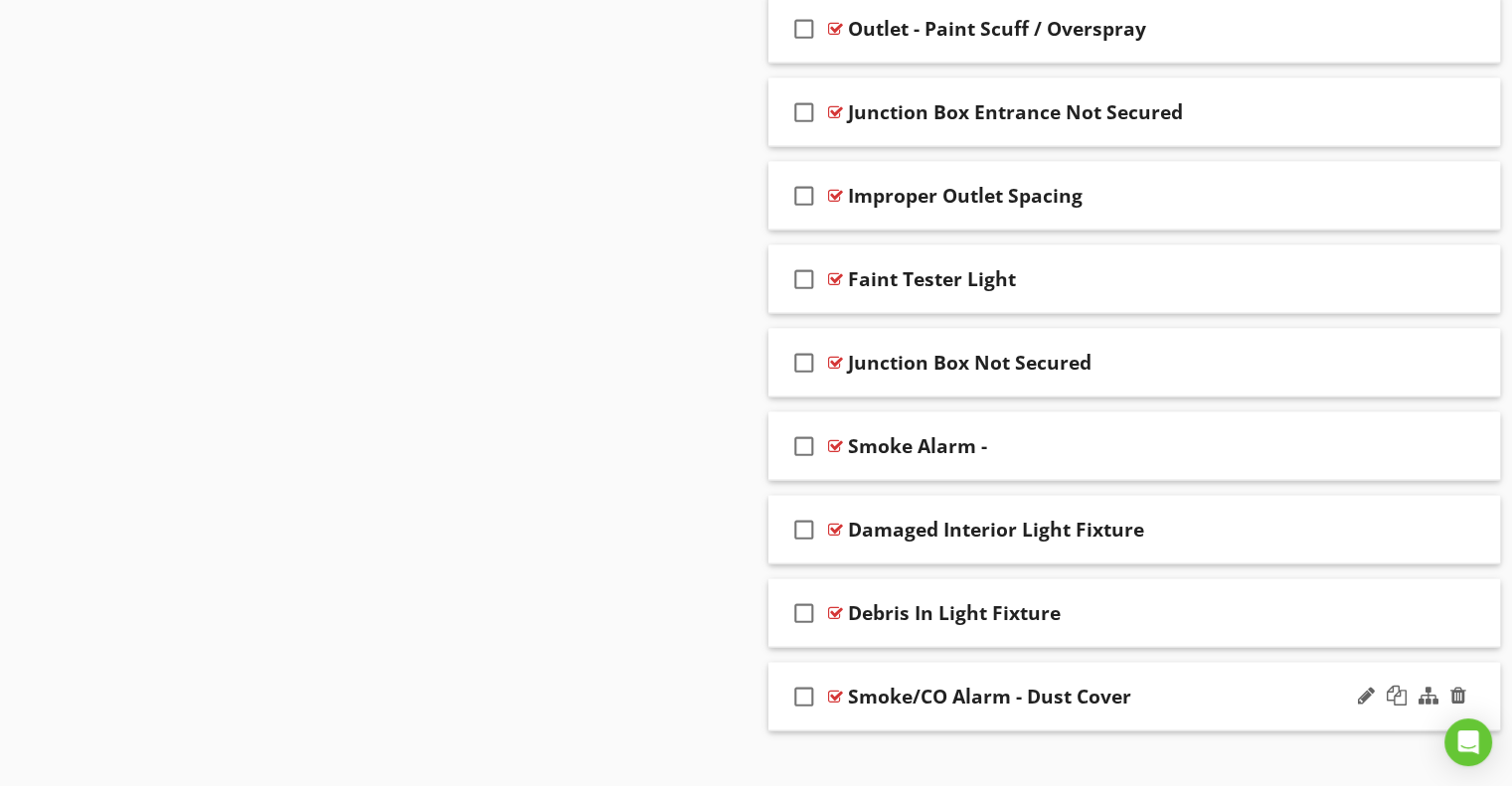 click on "Smoke/CO Alarm - Dust Cover" at bounding box center [989, 697] 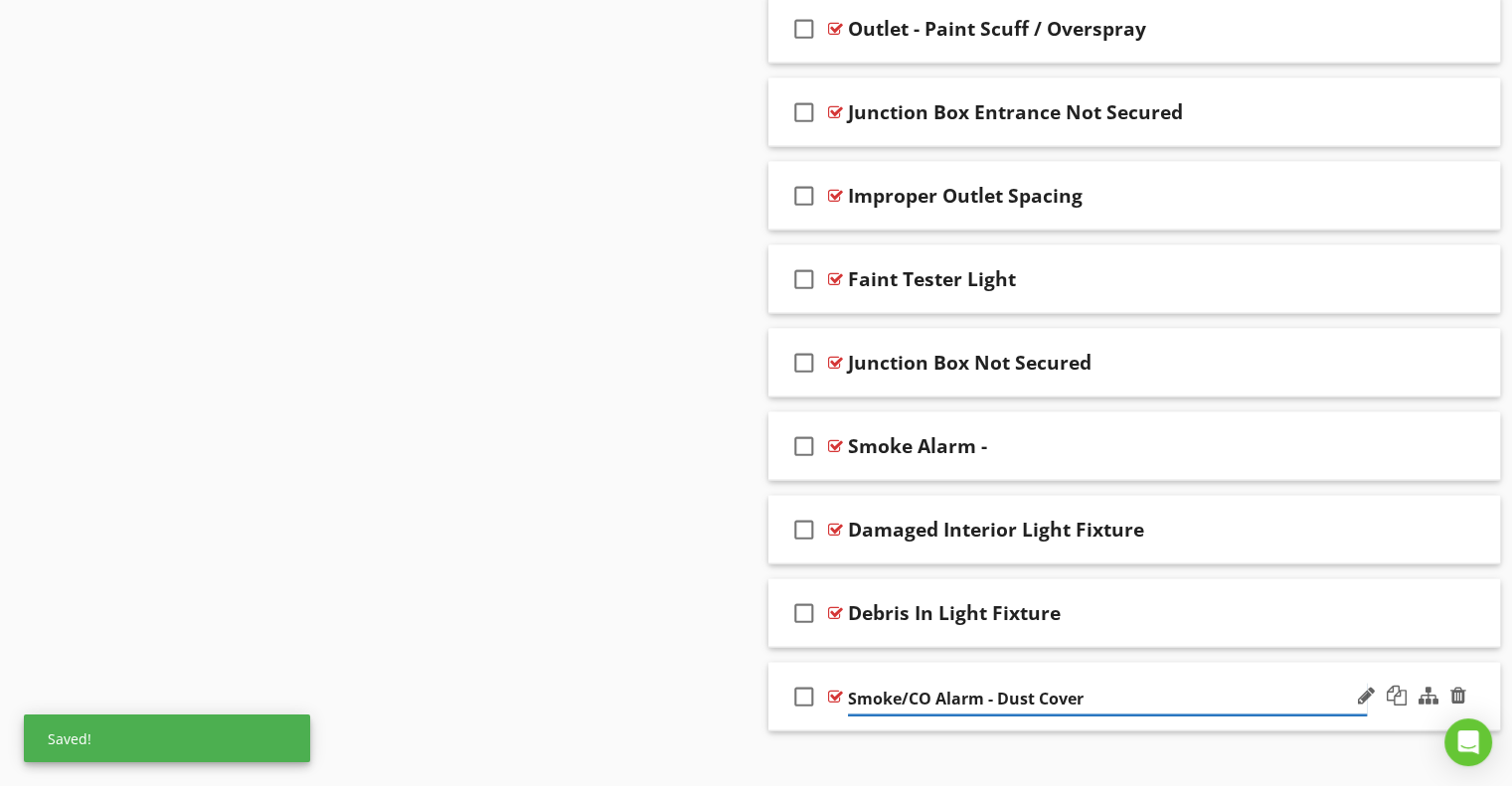 click on "Smoke/CO Alarm - Dust Cover" at bounding box center [1107, 699] 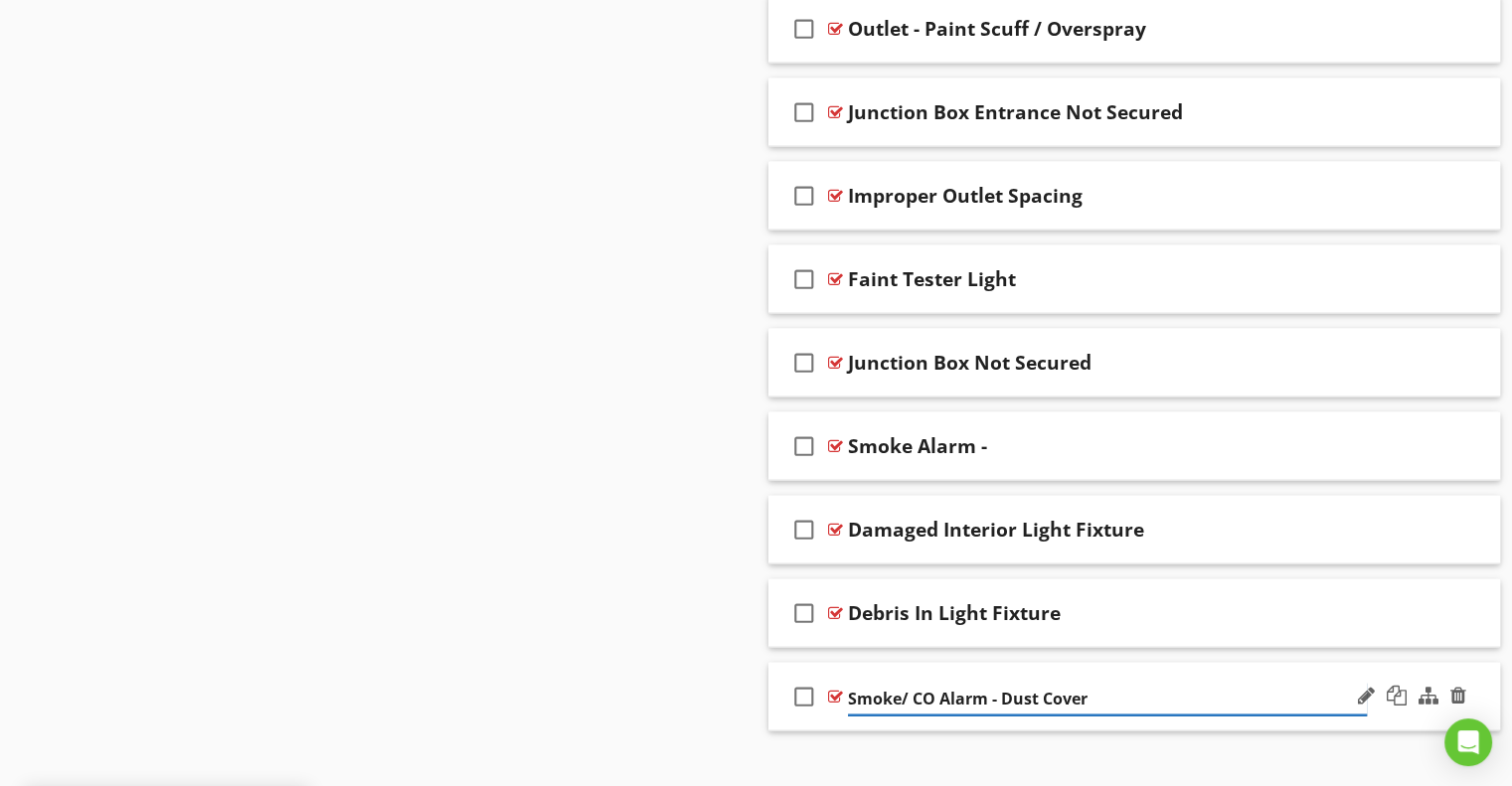 click on "Smoke/ CO Alarm - Dust Cover" at bounding box center [1107, 699] 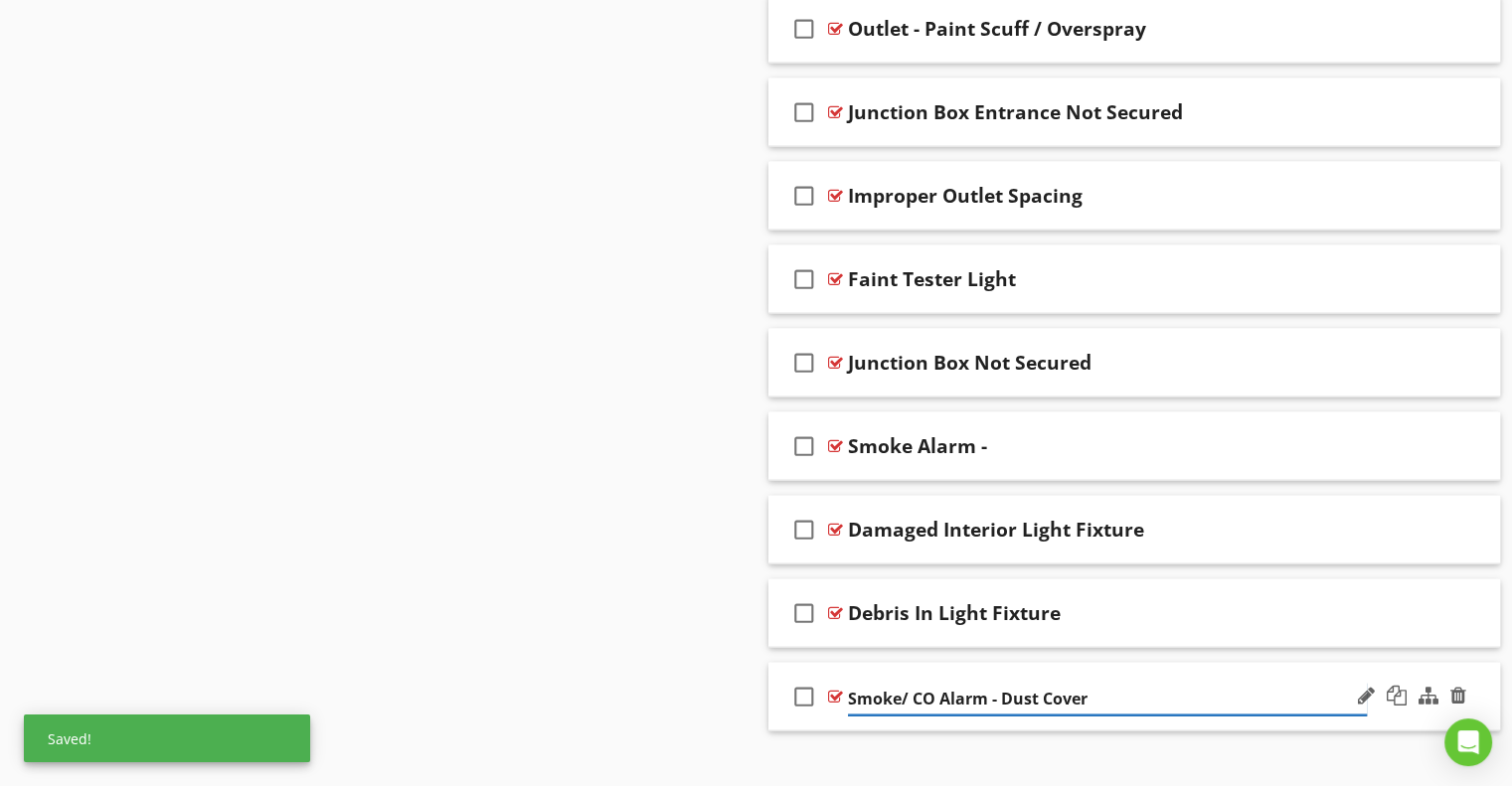 click on "Smoke/ CO Alarm - Dust Cover" at bounding box center (1107, 699) 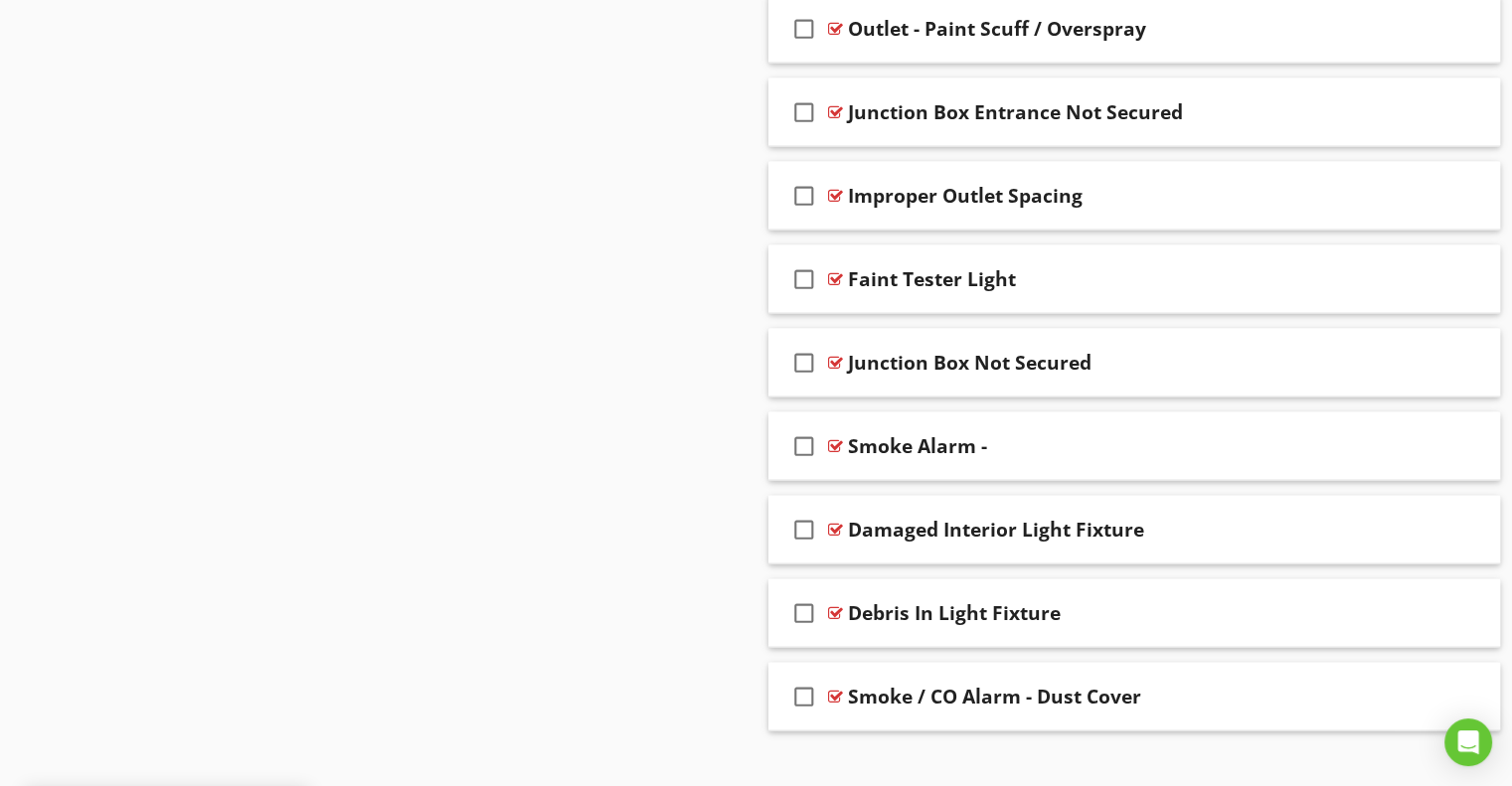 click on "Comments
New
Informational   check_box_outline_blank     Select All       check_box_outline_blank
Types of Wiring:
check_box_outline_blank
Comments
check_box_outline_blank
Type Of Electrical System
check_box_outline_blank
Smoke Alarms Present
check_box_outline_blank
Carbon Monoxide Alarm
check_box_outline_blank
Note - 3 Prong Dryer Plug
check_box_outline_blank
Two Wire Circuits
check_box_outline_blank
240 - Volt Receptacle Has Power Photo / Video
check_box_outline_blank
No Deficiencies Observed At This time
check_box_outline_blank
Dryer Plug Has Power - Photo / Video)" at bounding box center [1134, -5398] 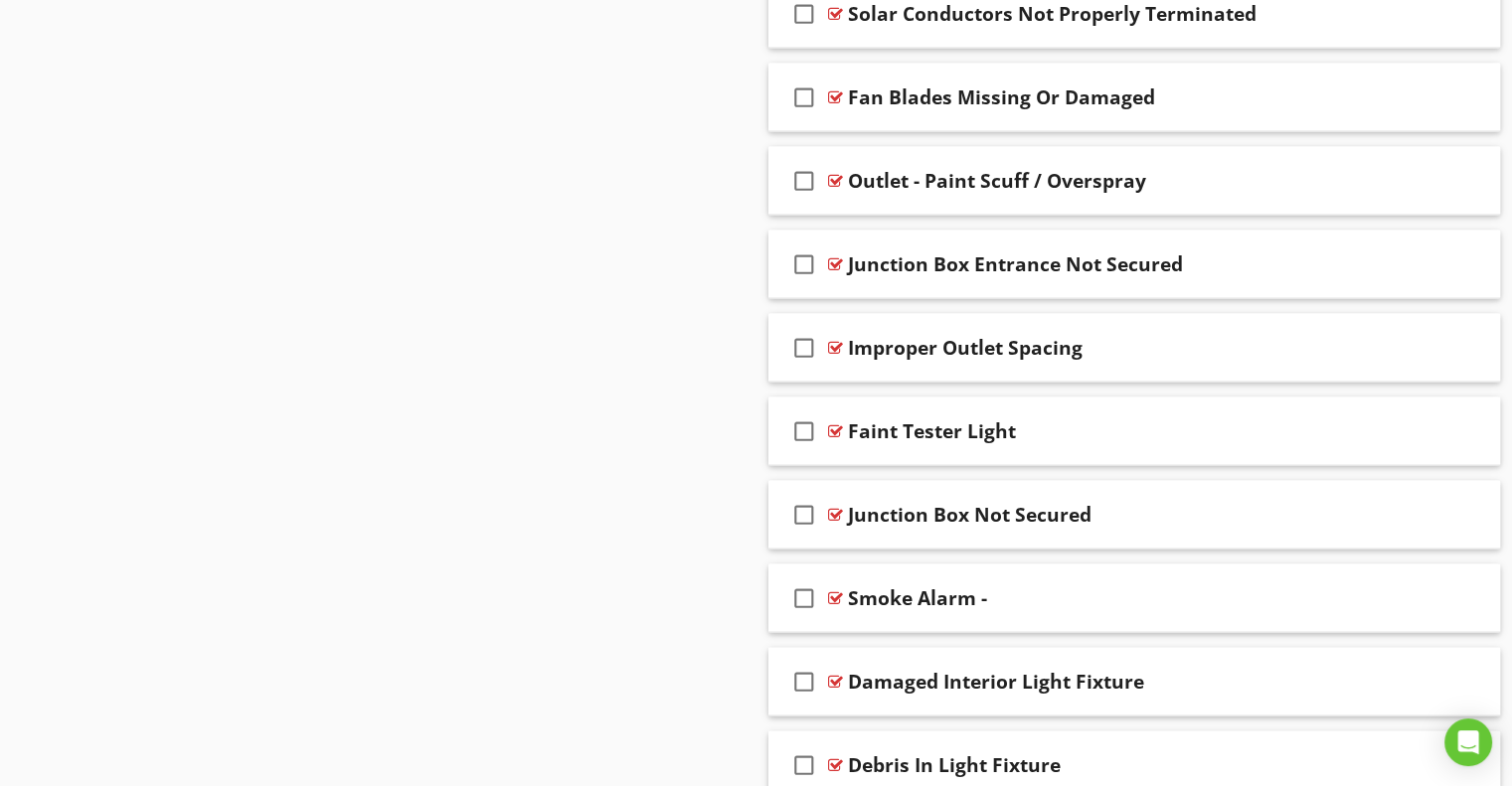 scroll, scrollTop: 11819, scrollLeft: 0, axis: vertical 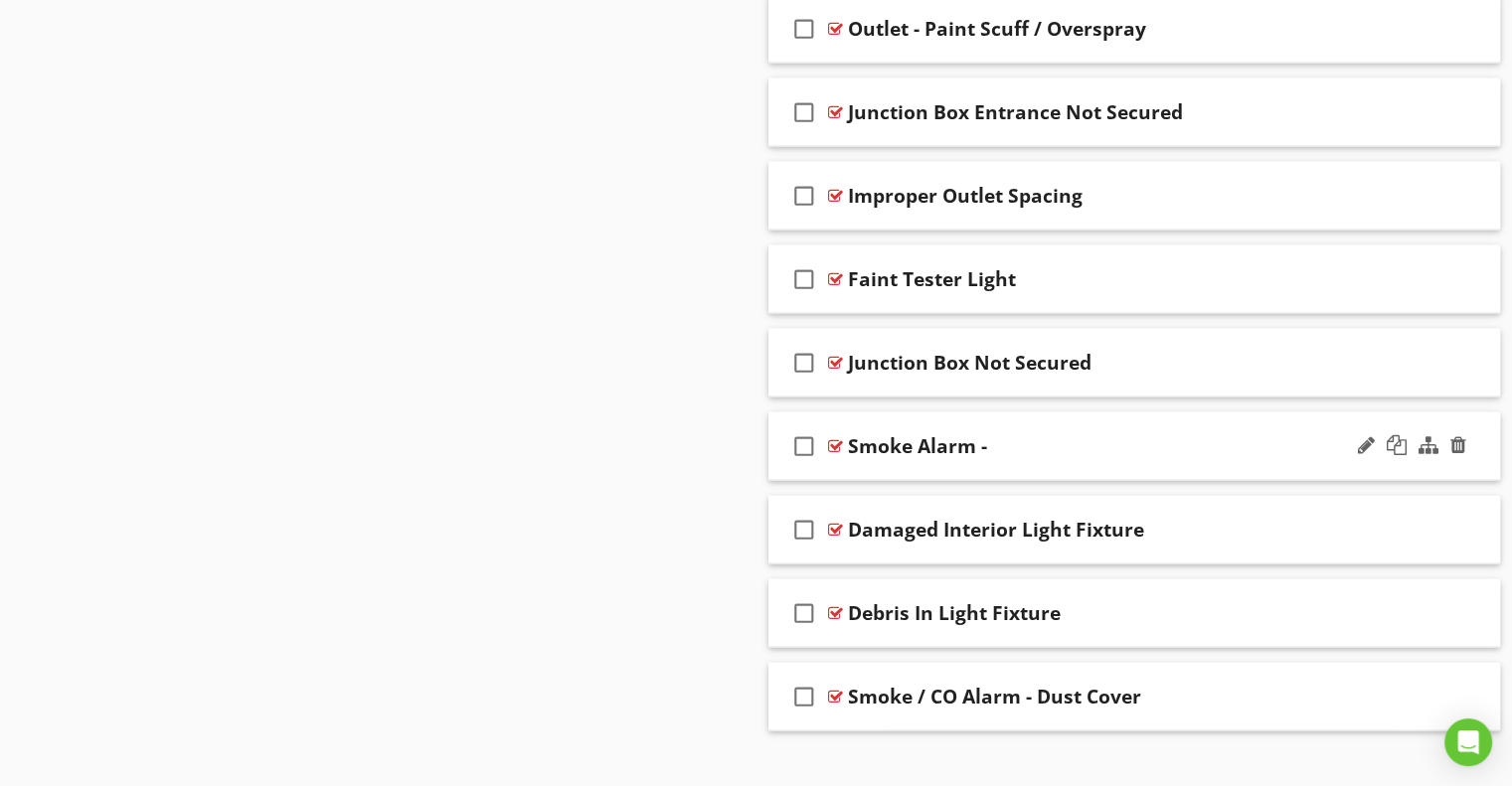 click on "Smoke Alarm -" at bounding box center [1107, 446] 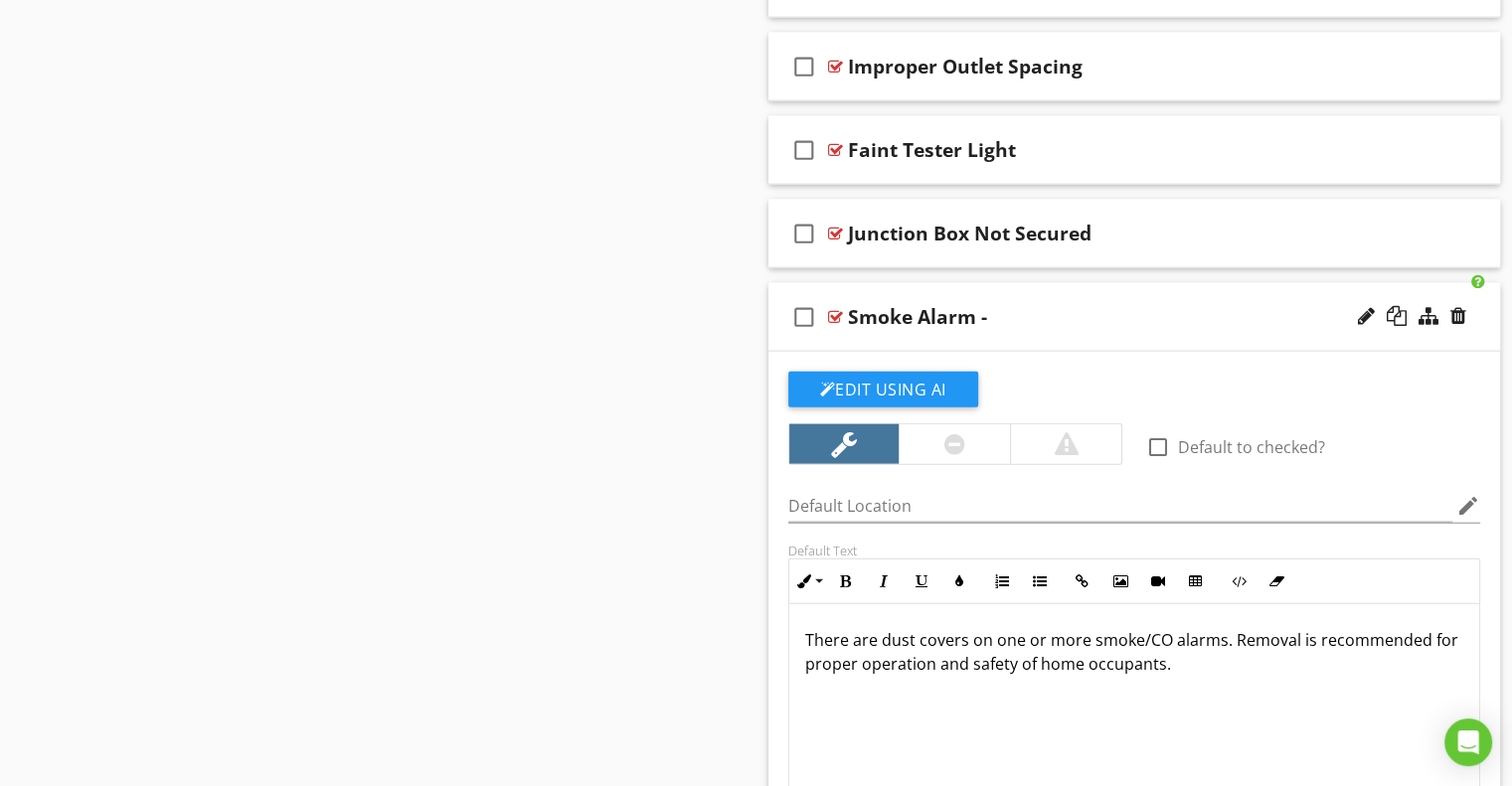 scroll, scrollTop: 12507, scrollLeft: 0, axis: vertical 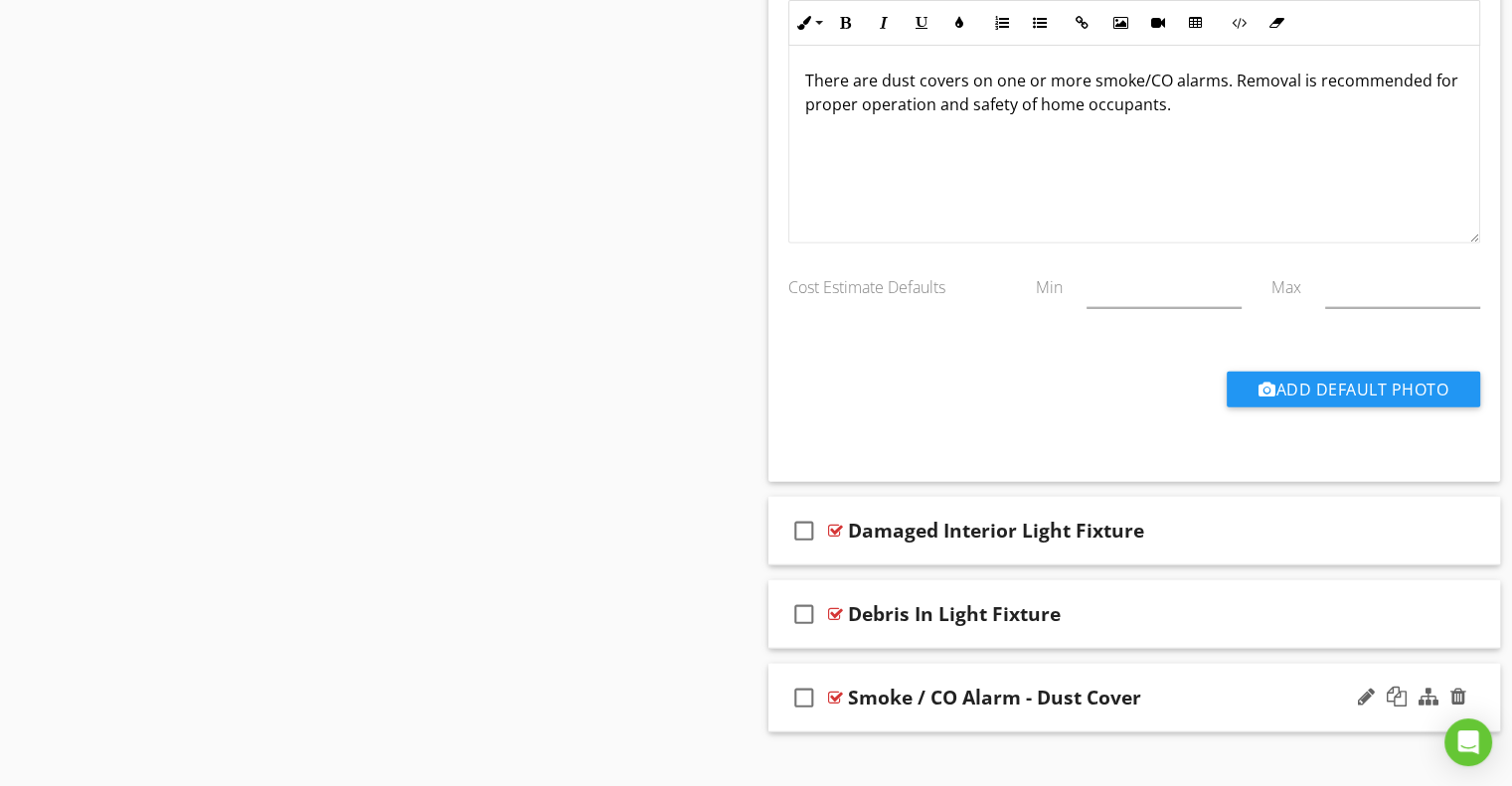 click on "check_box_outline_blank
Smoke / CO Alarm - Dust Cover" at bounding box center [1134, 698] 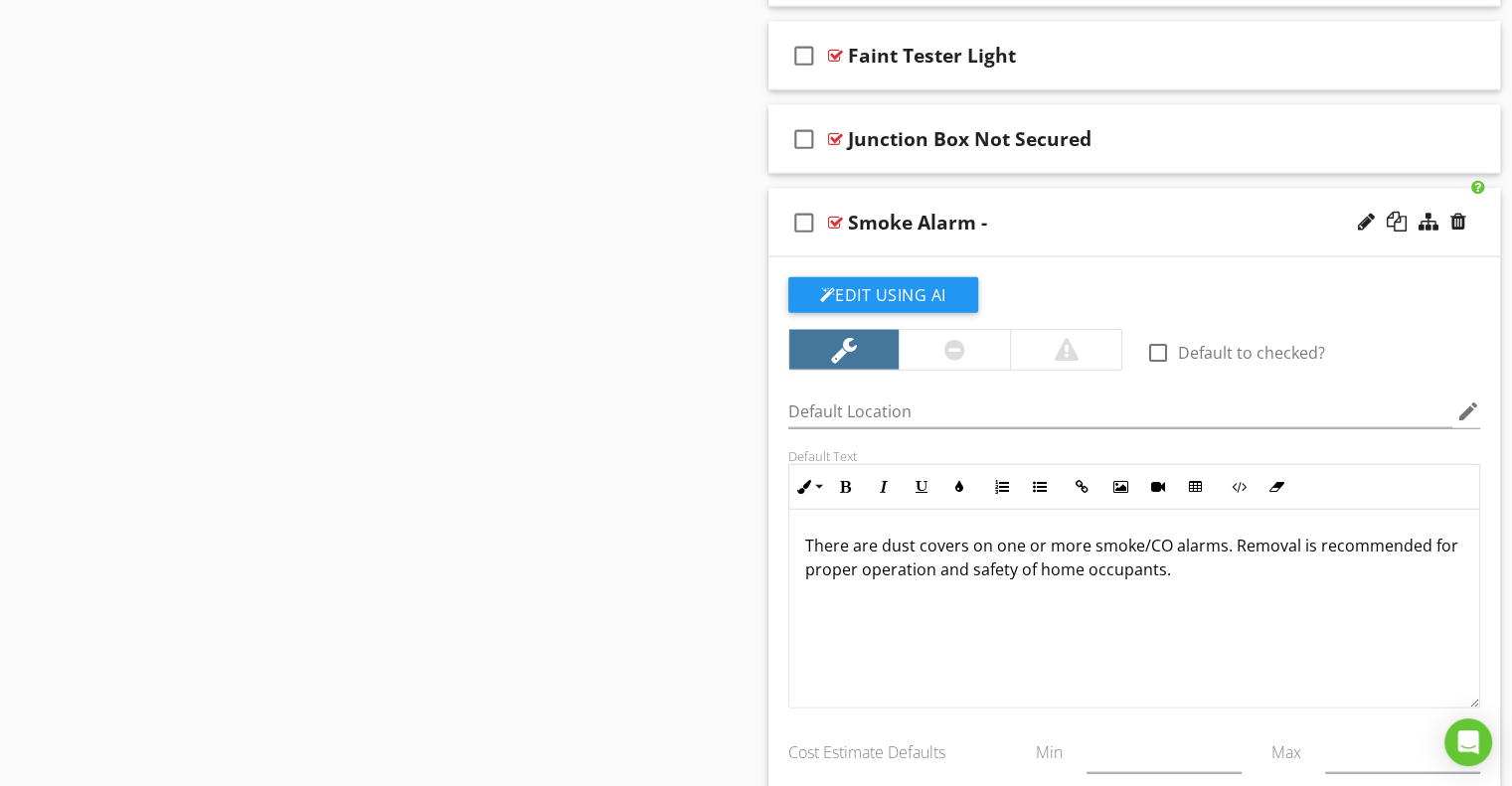 scroll, scrollTop: 12038, scrollLeft: 0, axis: vertical 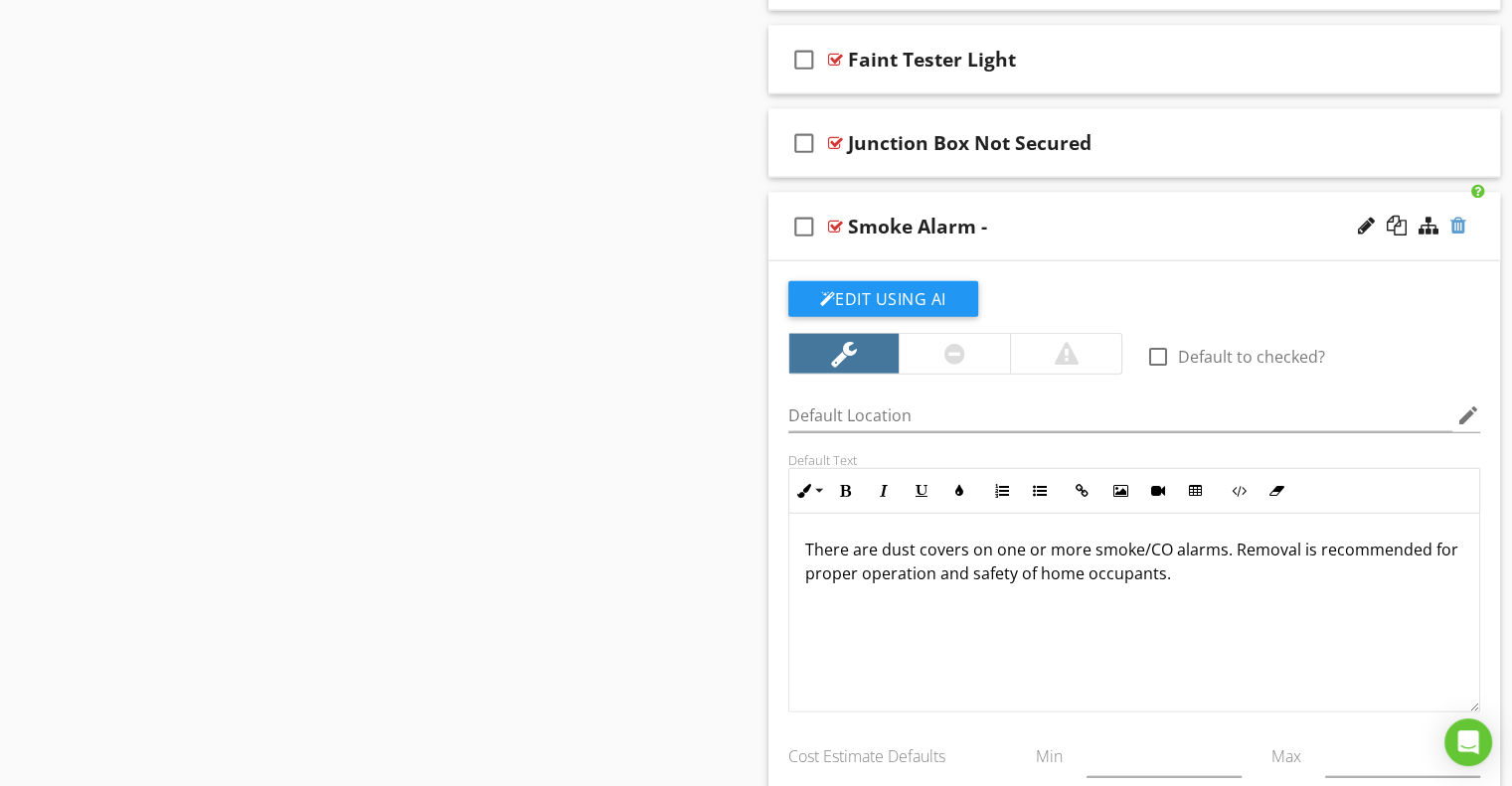 click at bounding box center (1458, 226) 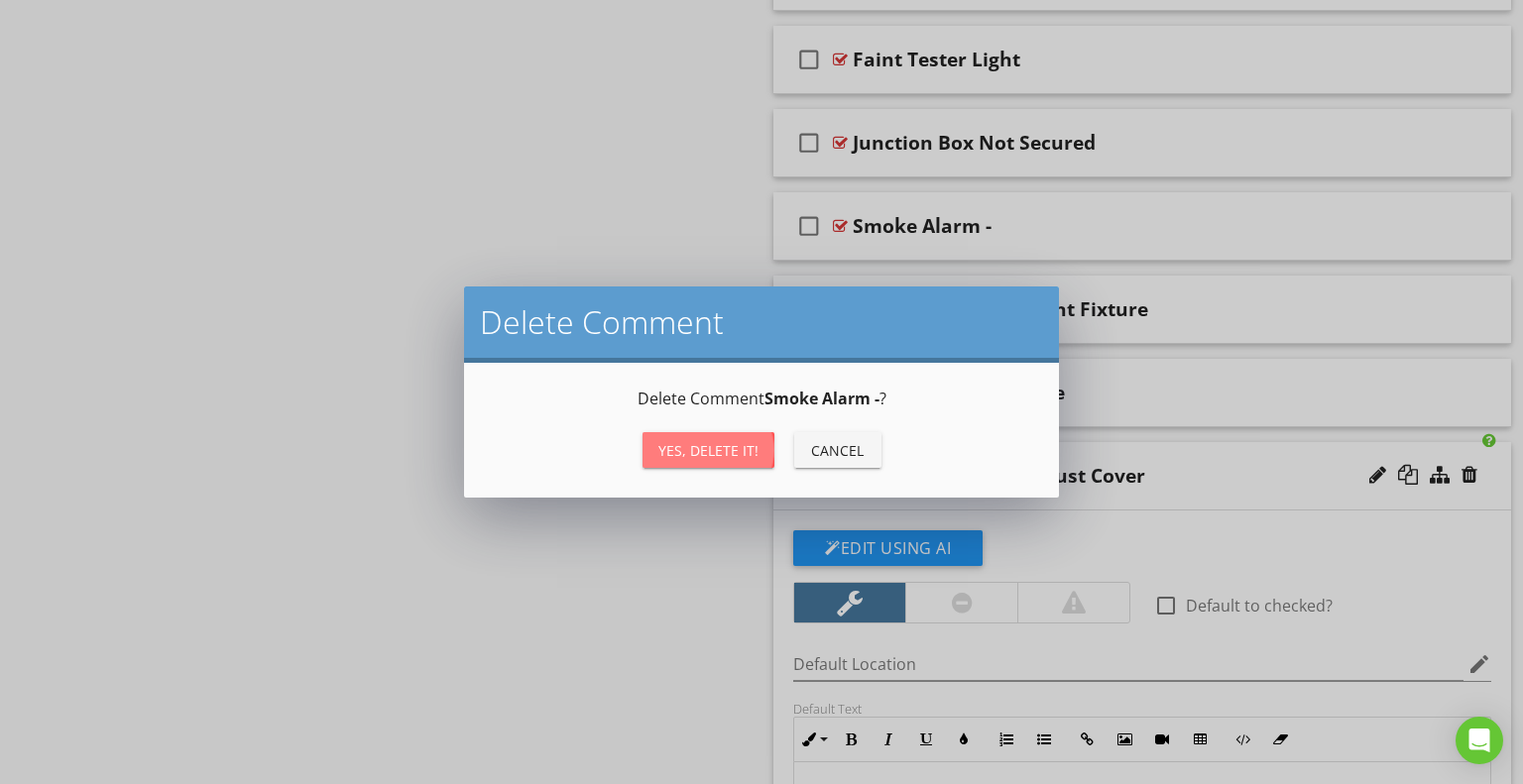 click on "Yes, Delete it!" at bounding box center [708, 450] 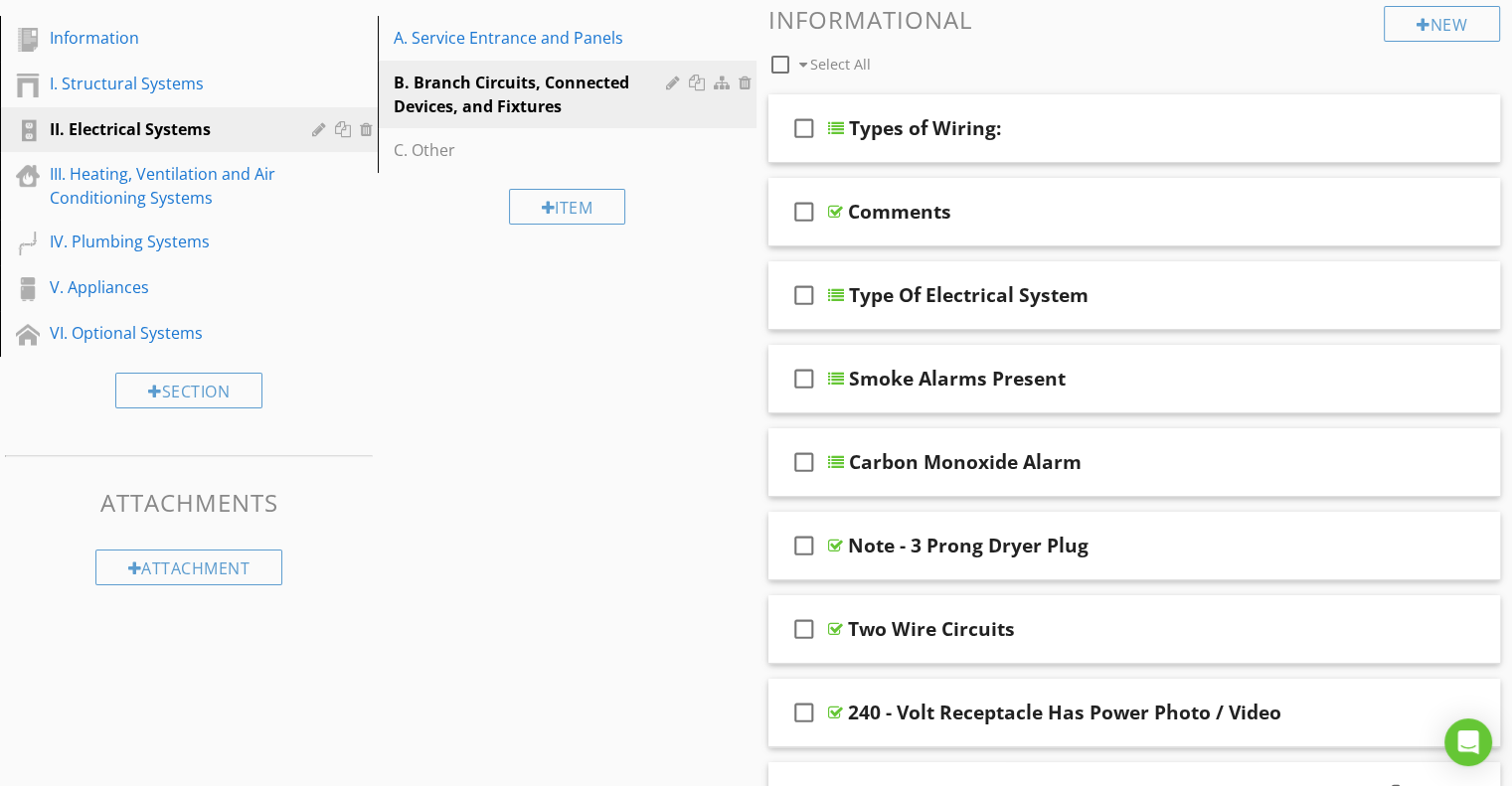 scroll, scrollTop: 0, scrollLeft: 0, axis: both 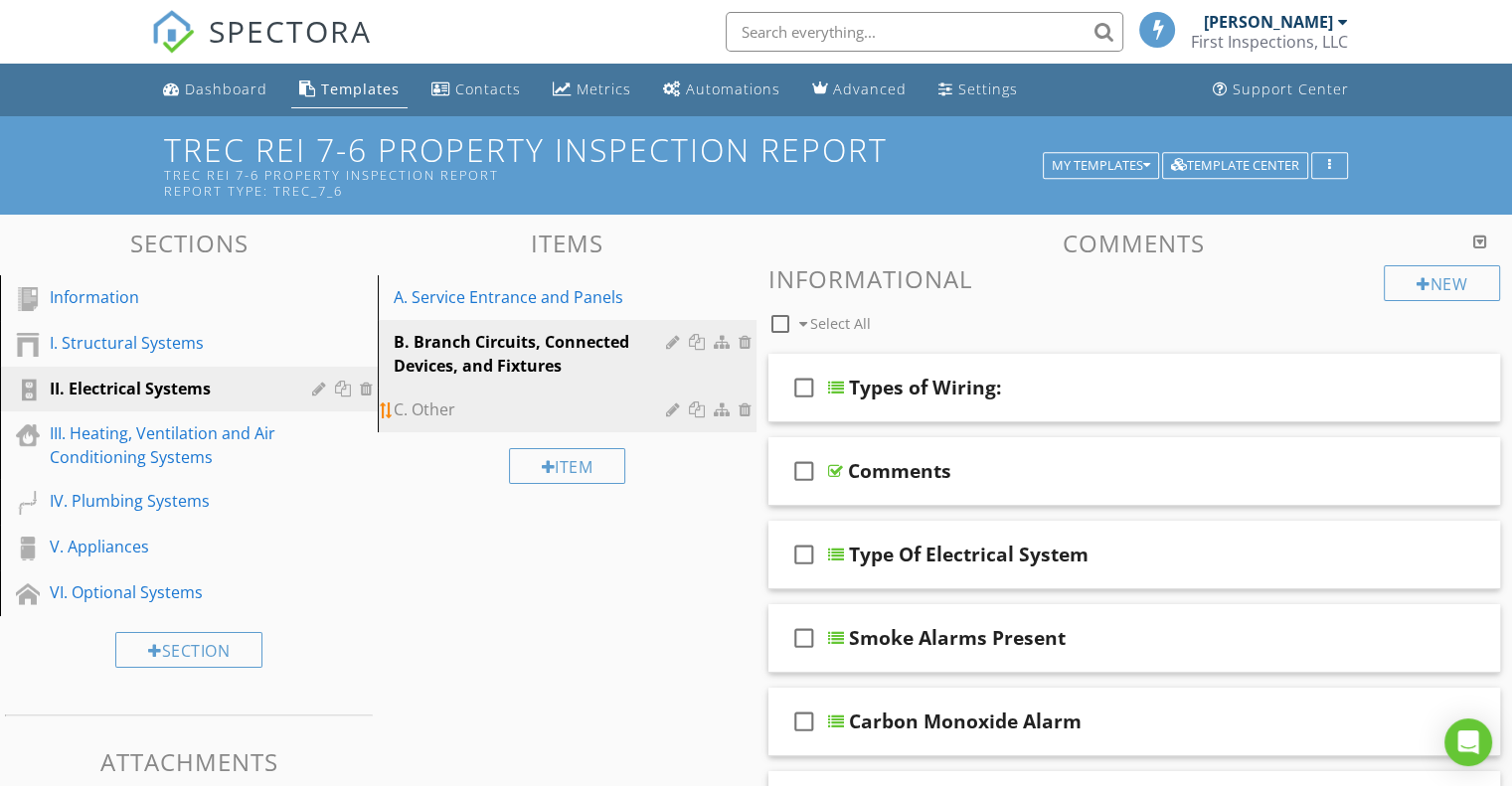 click on "C. Other" at bounding box center (532, 409) 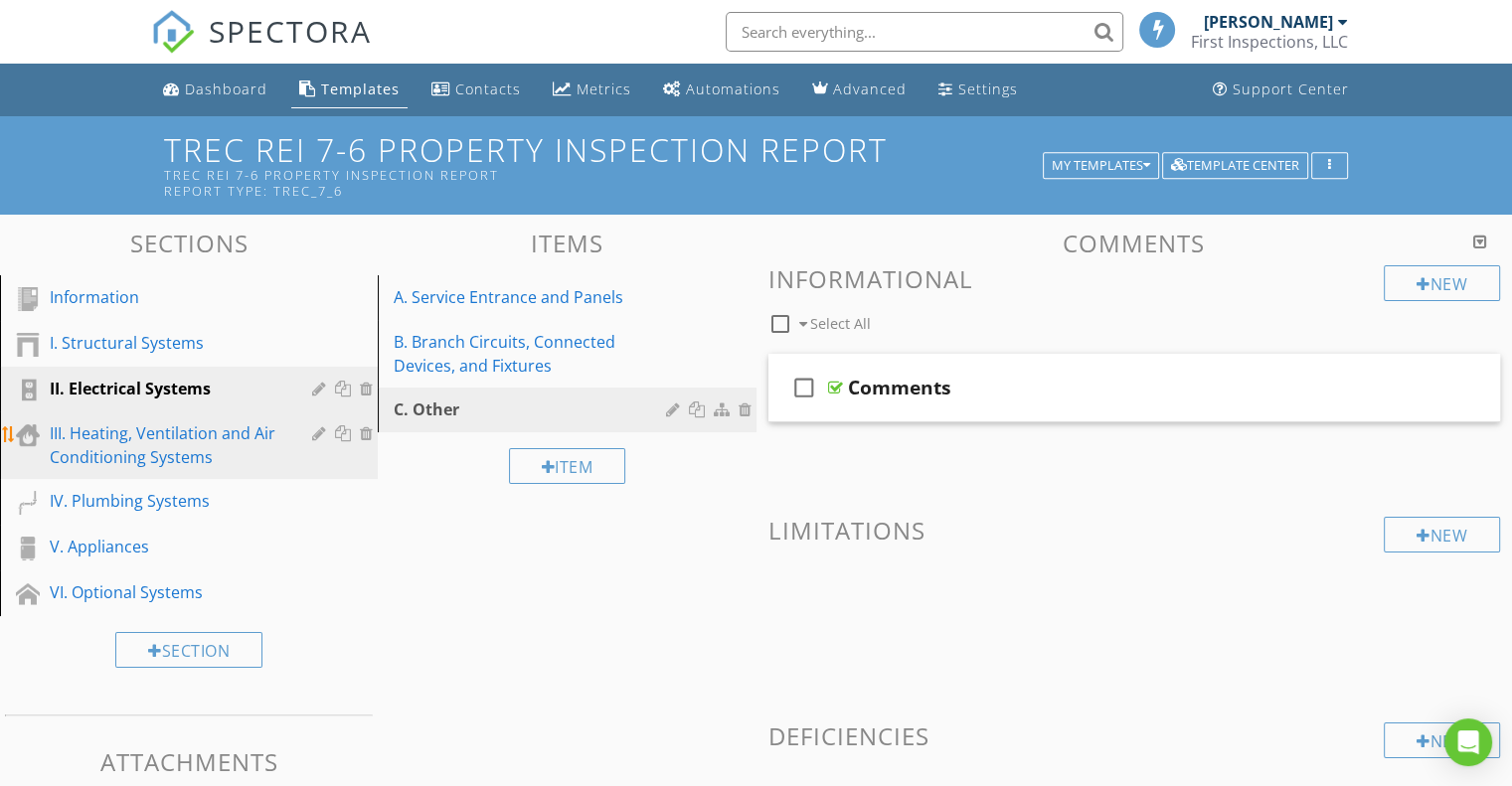 click on "III. Heating, Ventilation and Air Conditioning Systems" at bounding box center [166, 445] 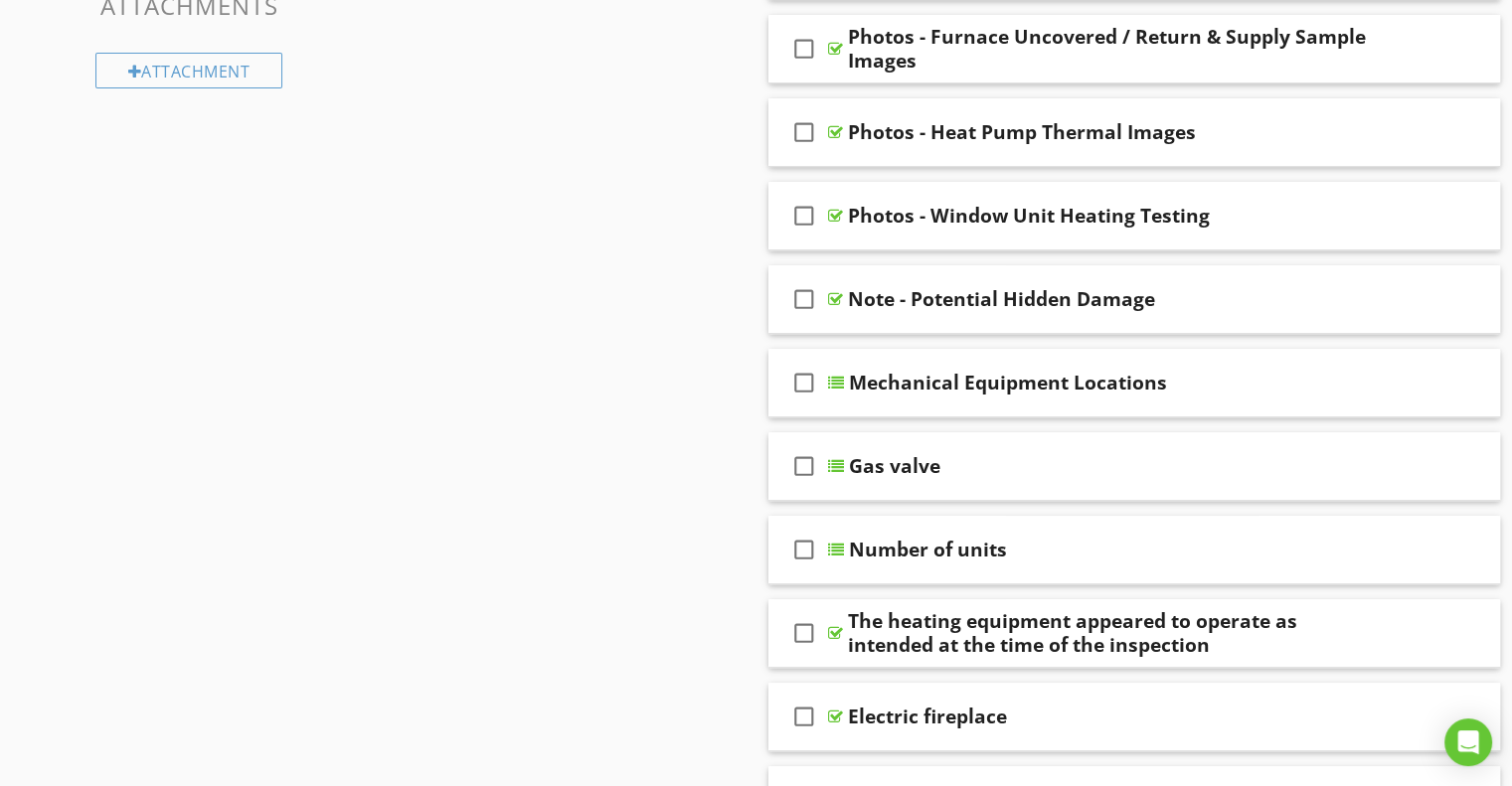 scroll, scrollTop: 768, scrollLeft: 0, axis: vertical 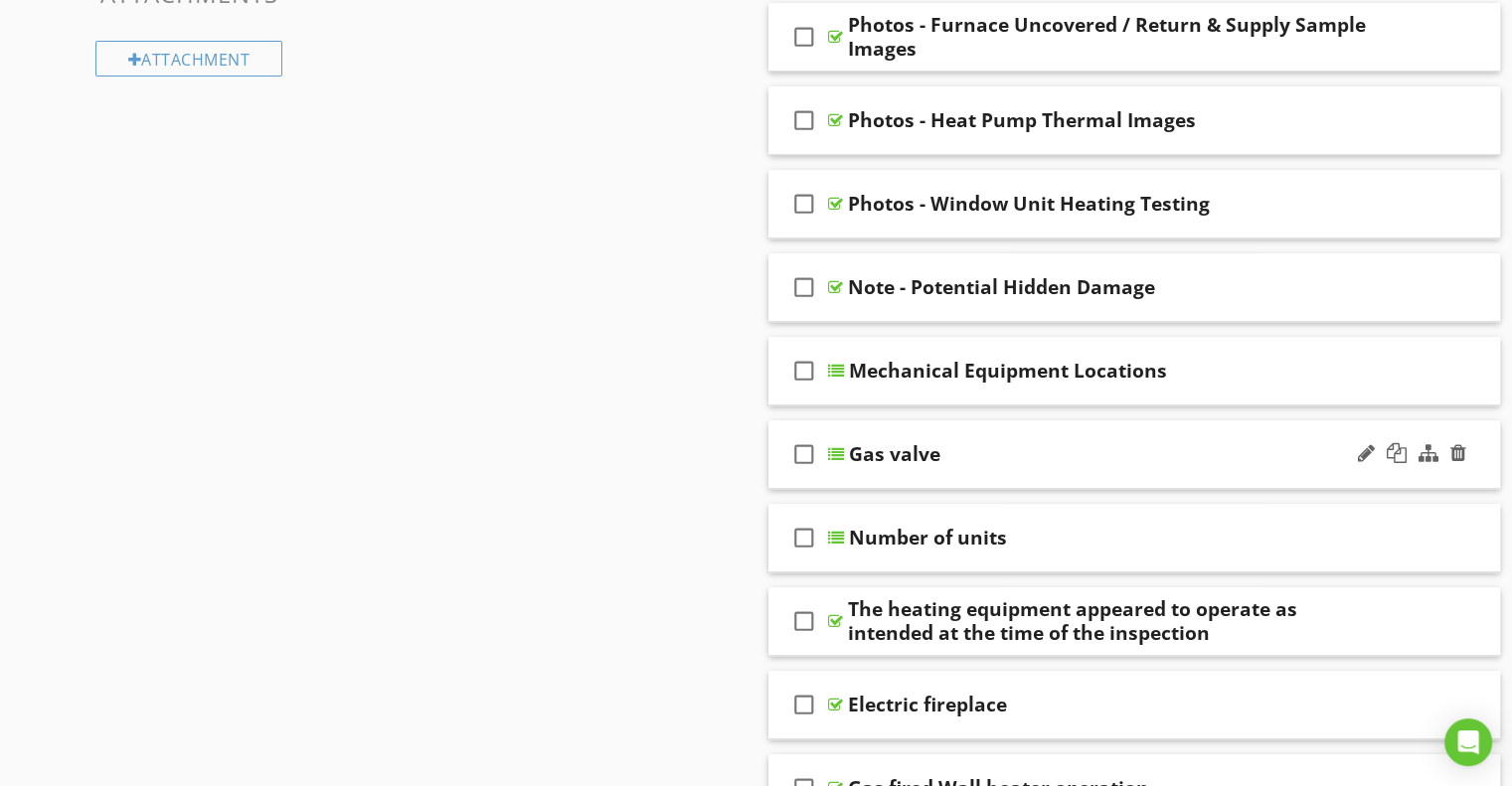 click on "Gas valve" at bounding box center (895, 454) 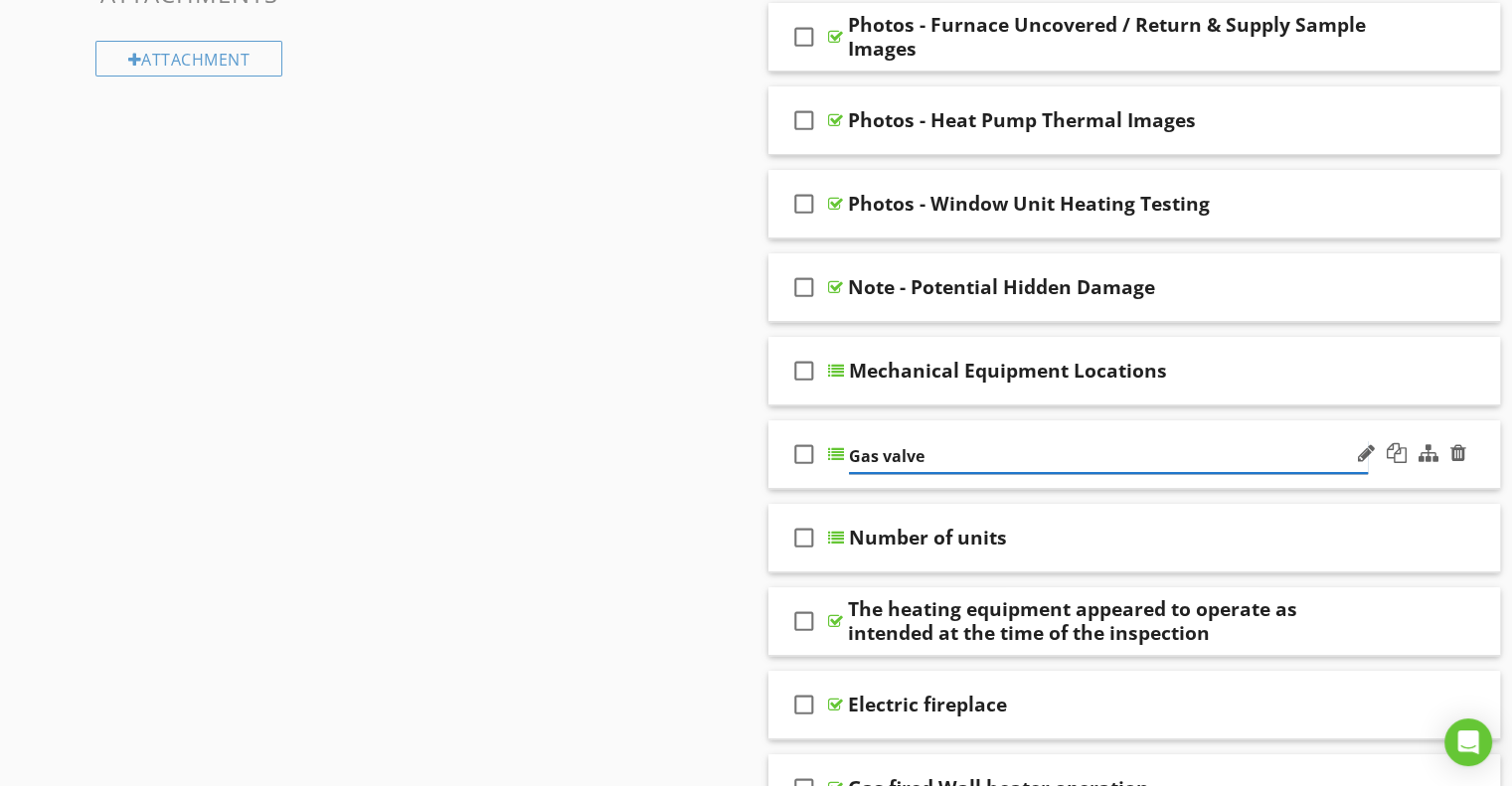 click on "Gas valve" at bounding box center (1108, 456) 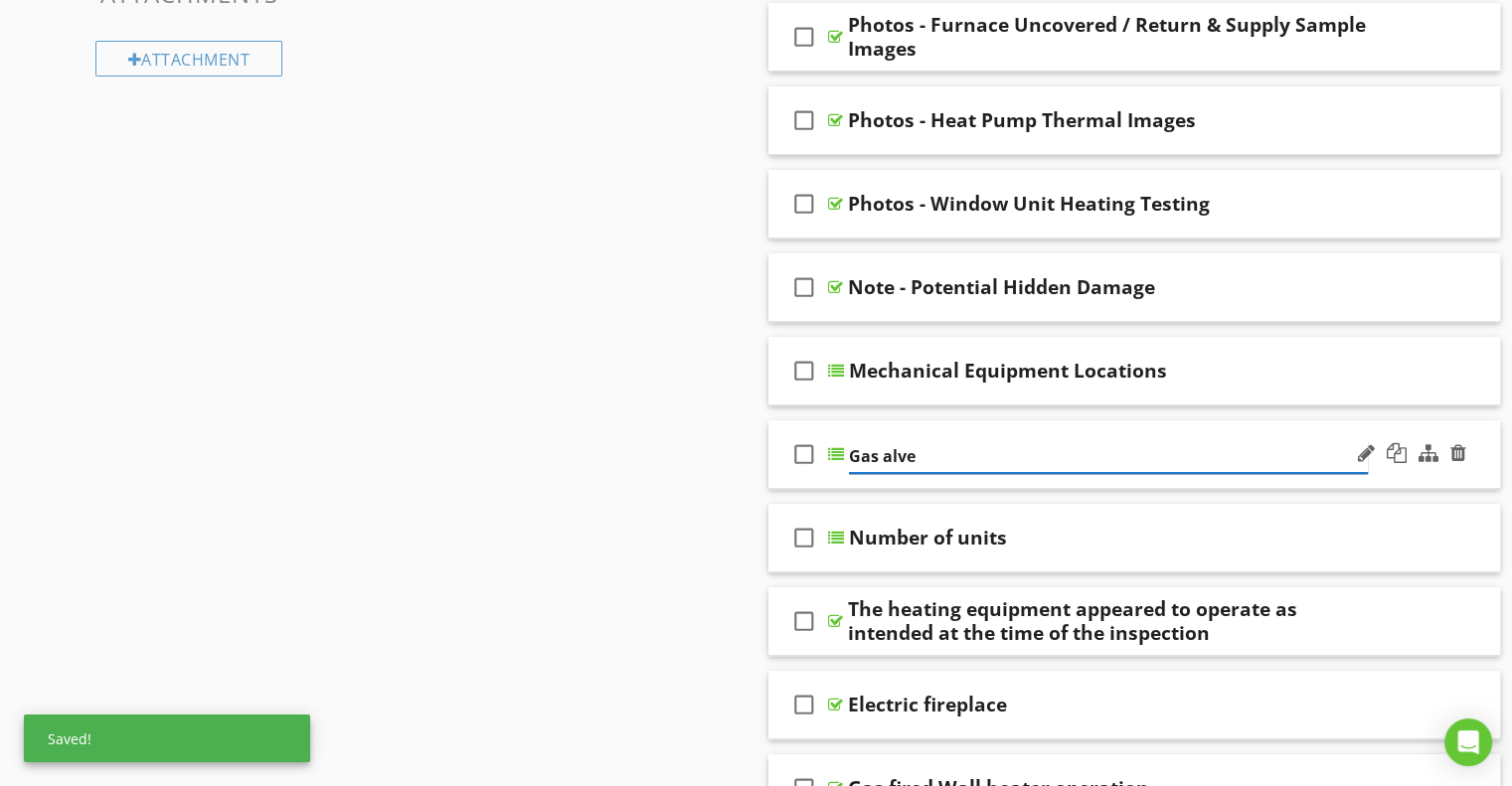 type on "Gas Valve" 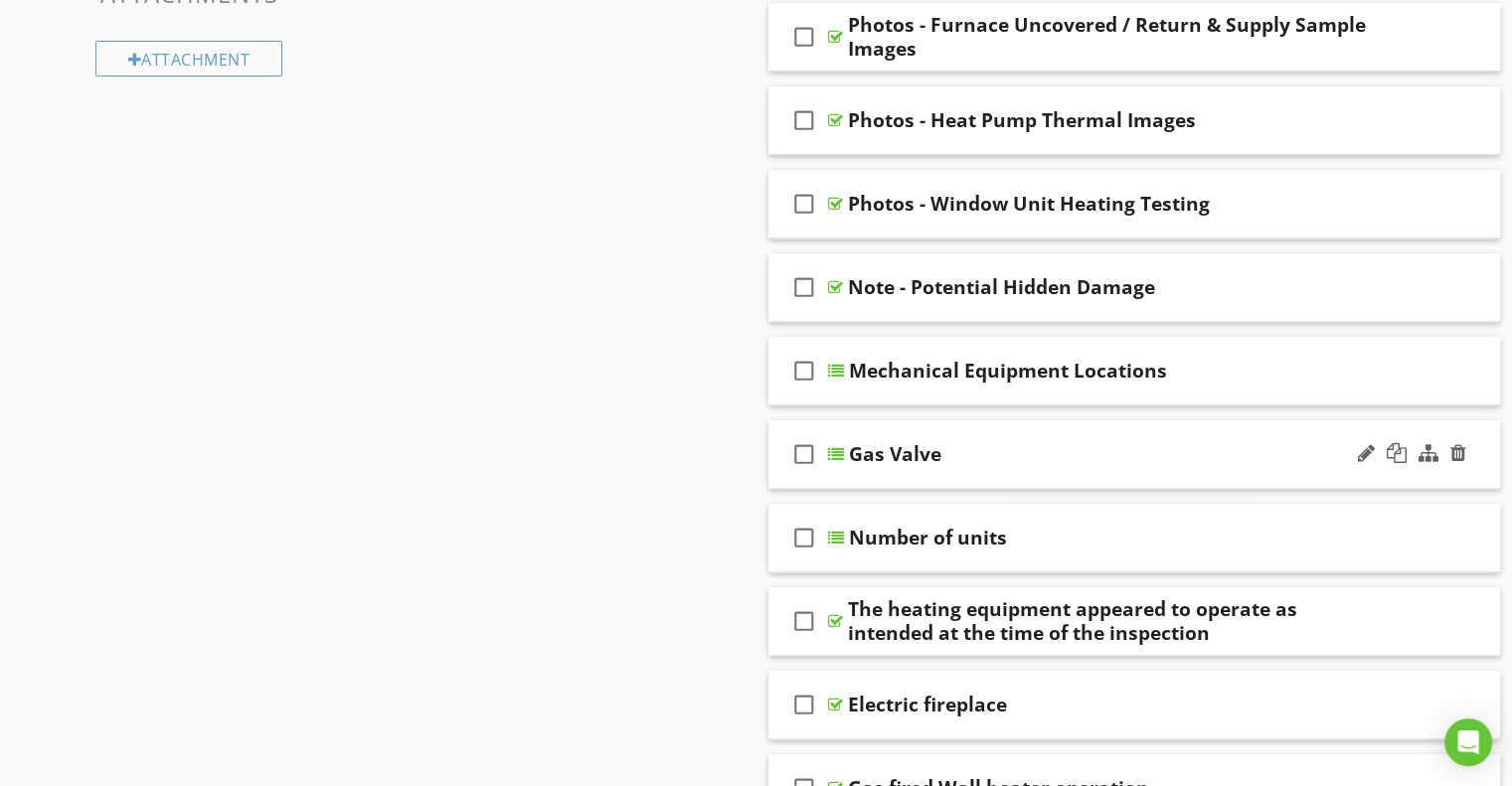click on "check_box_outline_blank
Gas Valve" at bounding box center (1134, 454) 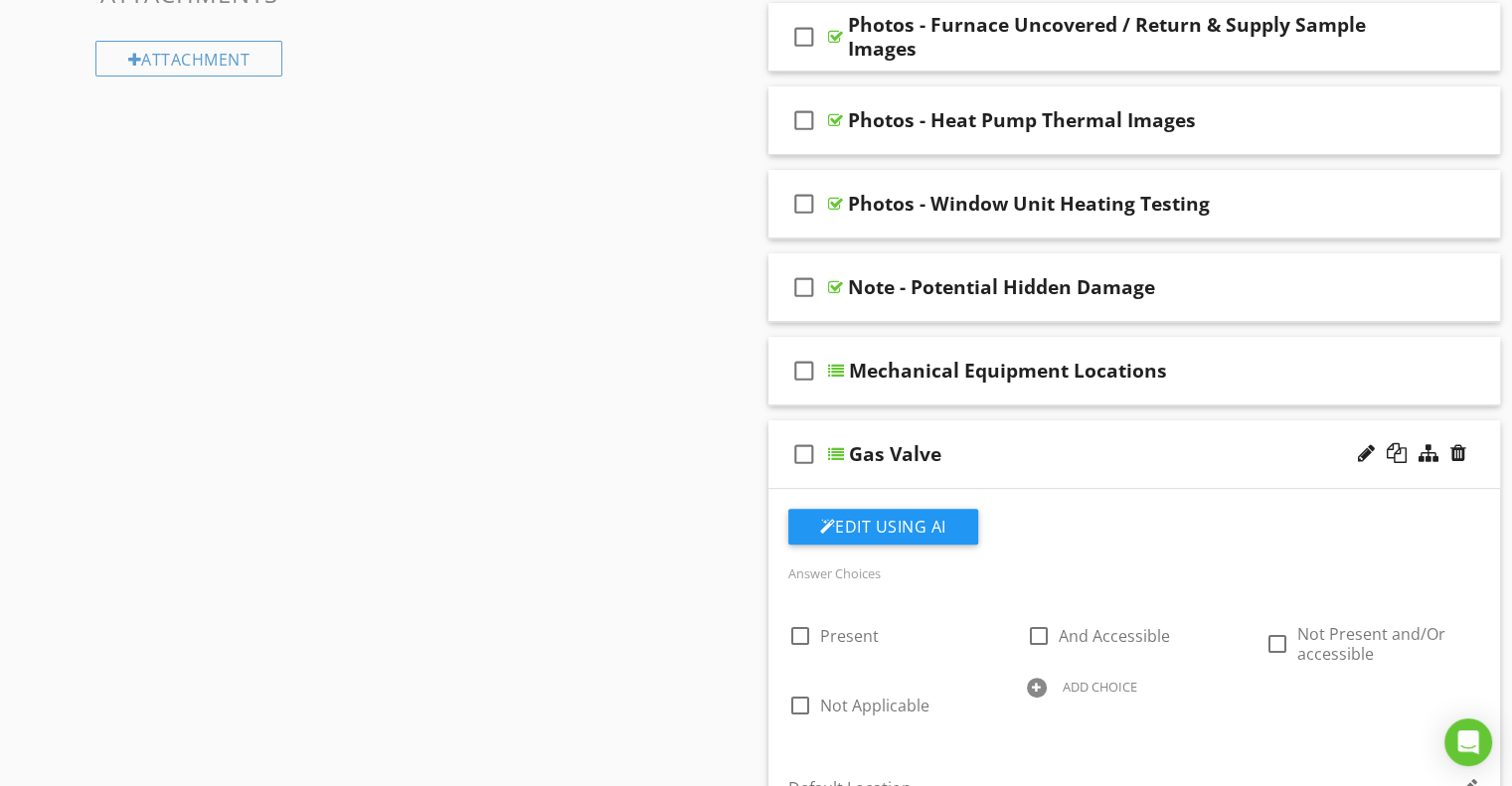 click on "Comments
New
Informational   check_box_outline_blank     Select All       check_box_outline_blank
Types of Systems
check_box_outline_blank
Energy Sources
check_box_outline_blank
Comments
check_box_outline_blank
Reference Photos - Furnace Uncovered / Return & Supply Samples
check_box_outline_blank
Photos - Furnace Uncovered / Return & Supply Sample Images
check_box_outline_blank
Photos - Furnace Uncovered / Return & Supply Sample Images
check_box_outline_blank
Photos - Heat Pump Thermal Images
check_box_outline_blank
Photos - Window Unit Heating Testing
check_box_outline_blank
Note - Potential Hidden Damage" at bounding box center [1134, 3564] 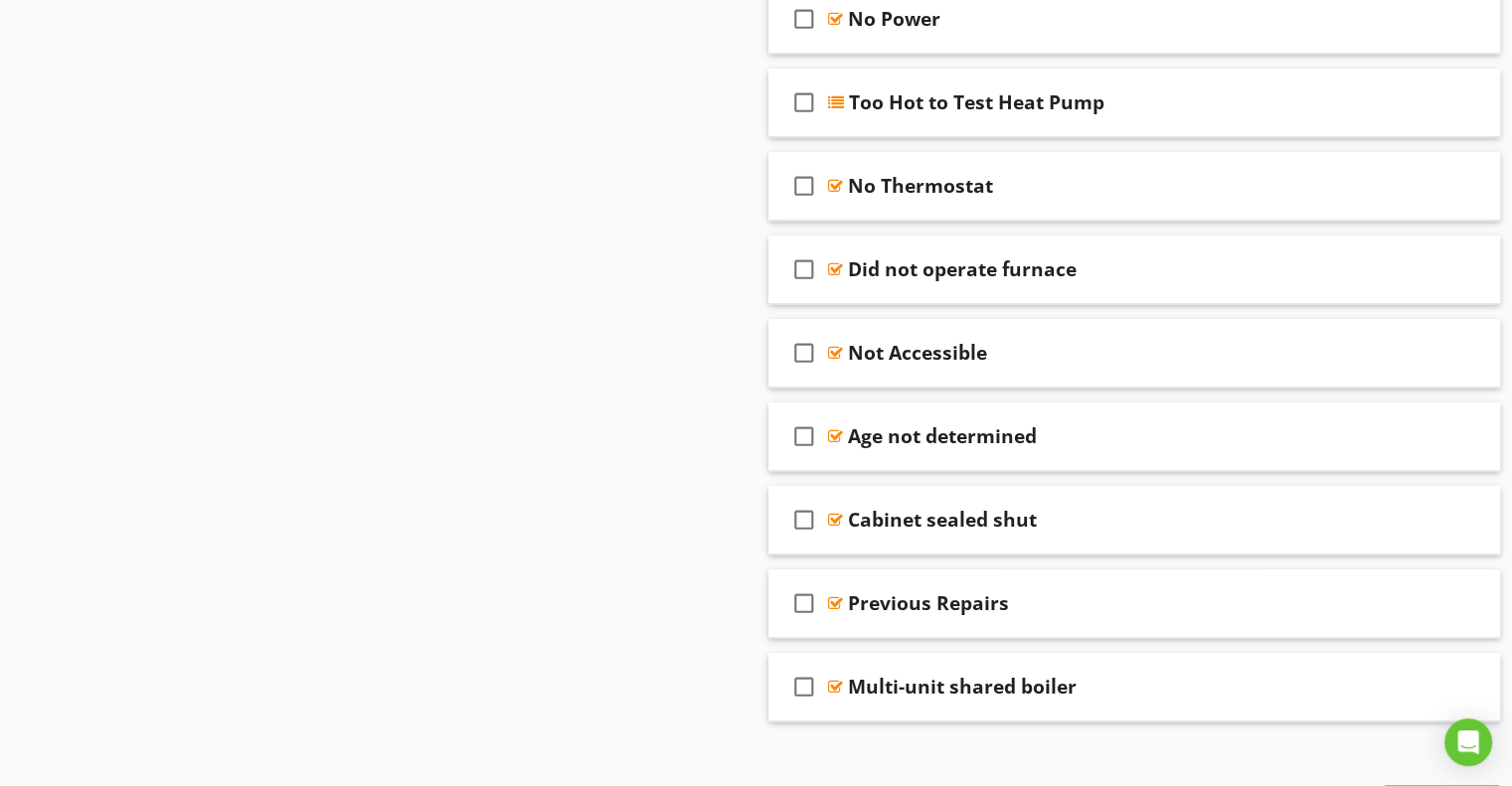 scroll, scrollTop: 2010, scrollLeft: 0, axis: vertical 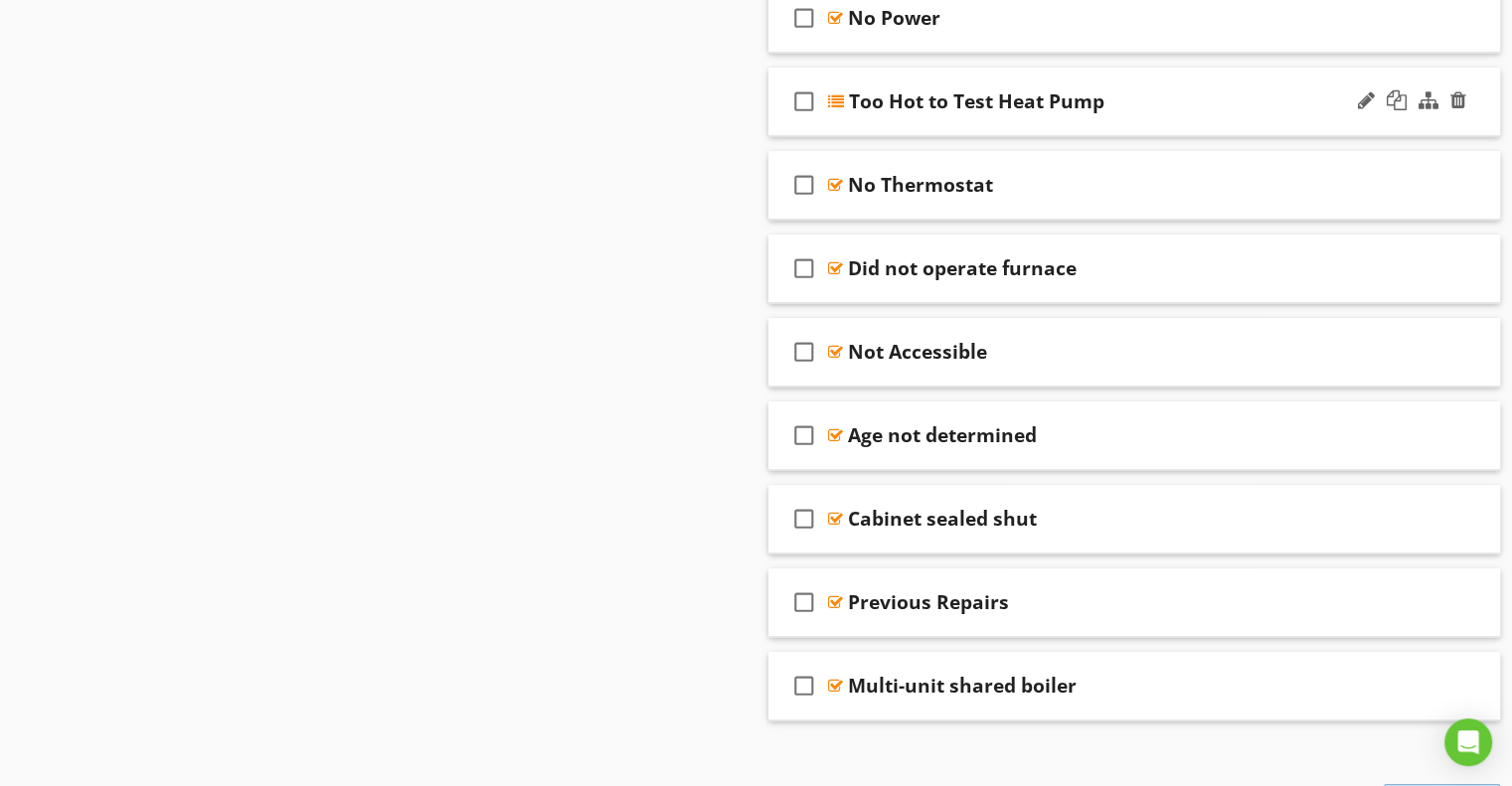 click on "Too Hot to Test Heat Pump" at bounding box center (976, 101) 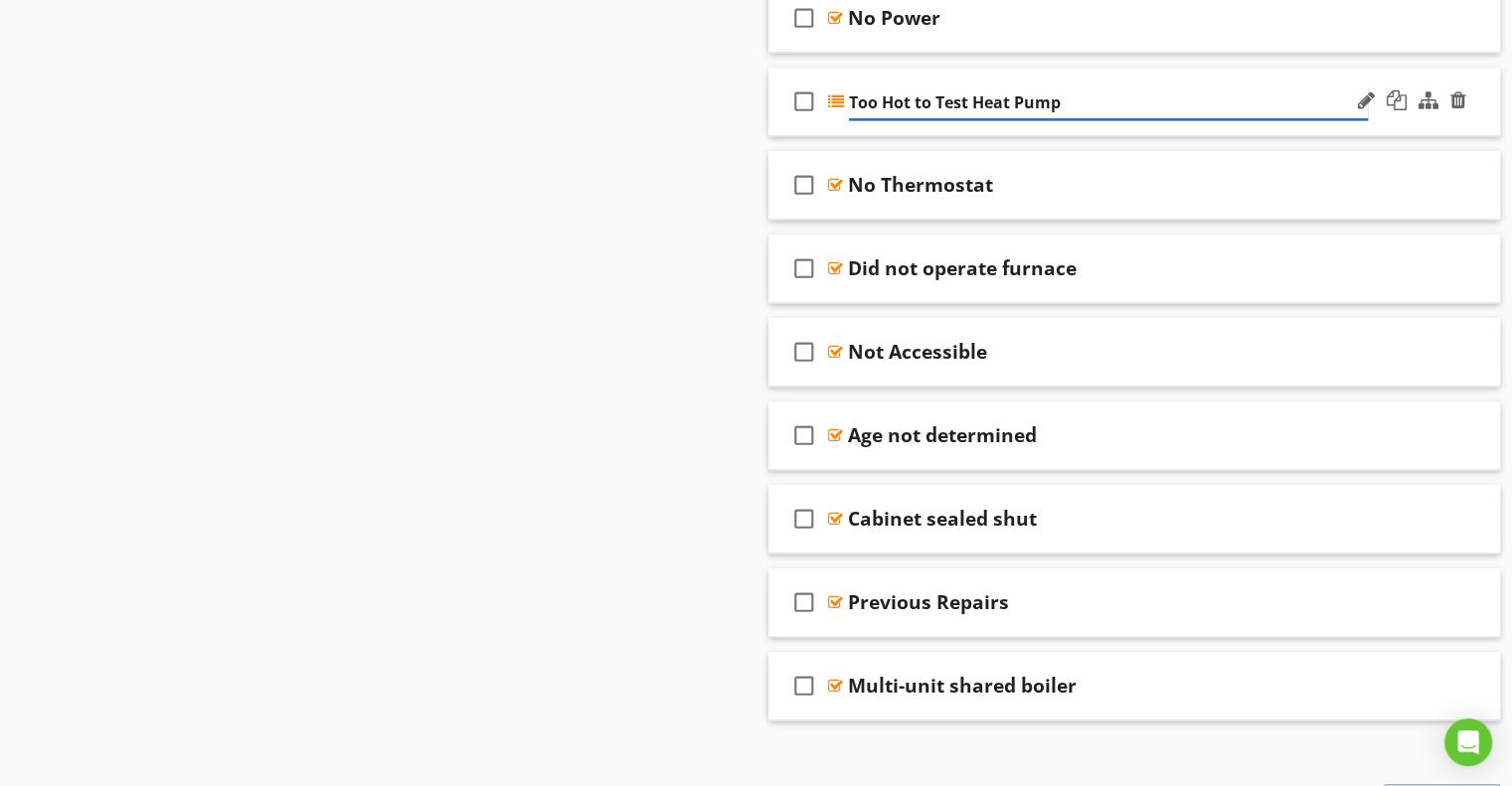 click on "Too Hot to Test Heat Pump" at bounding box center (1108, 102) 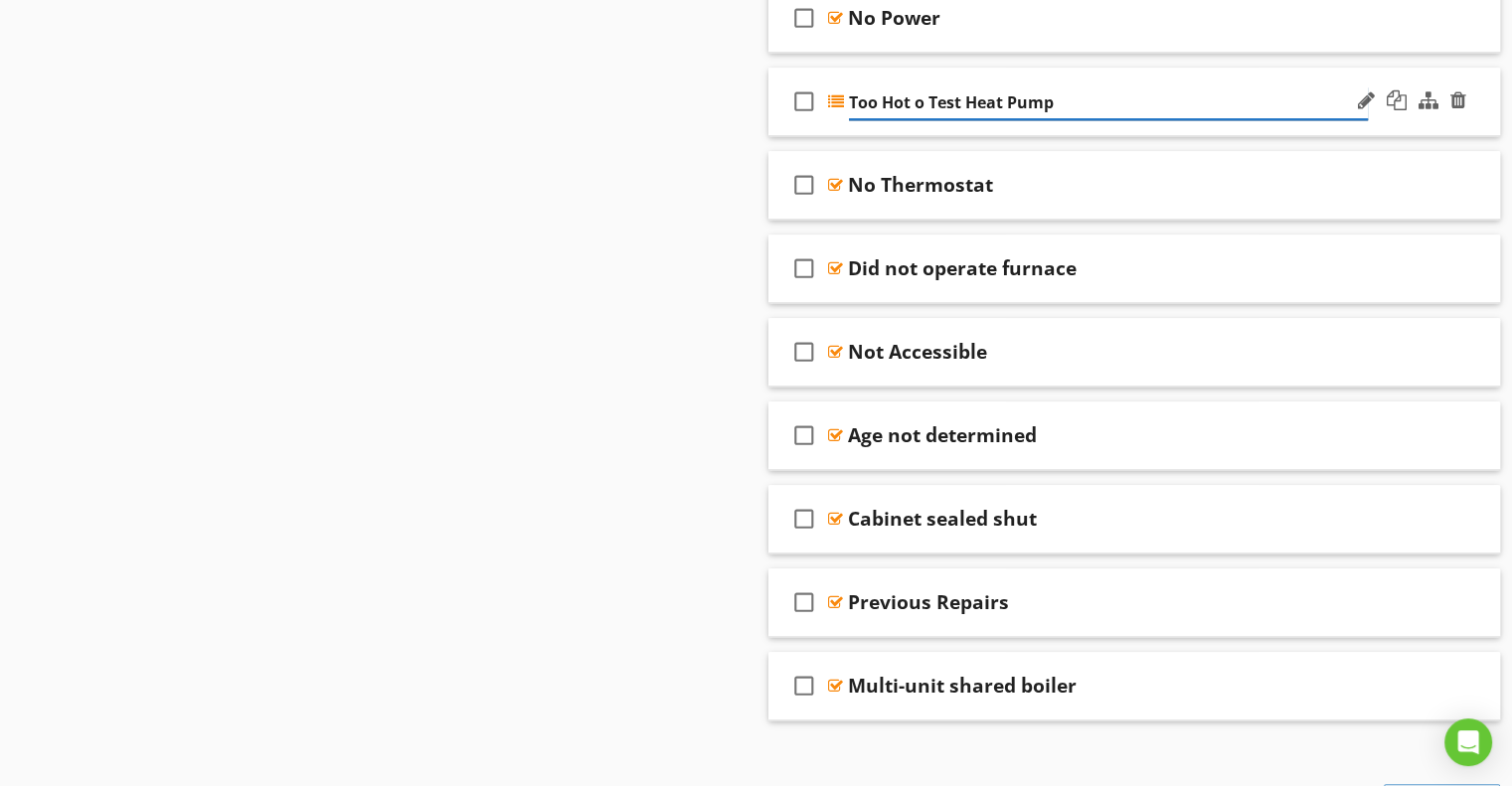 type on "Too Hot To Test Heat Pump" 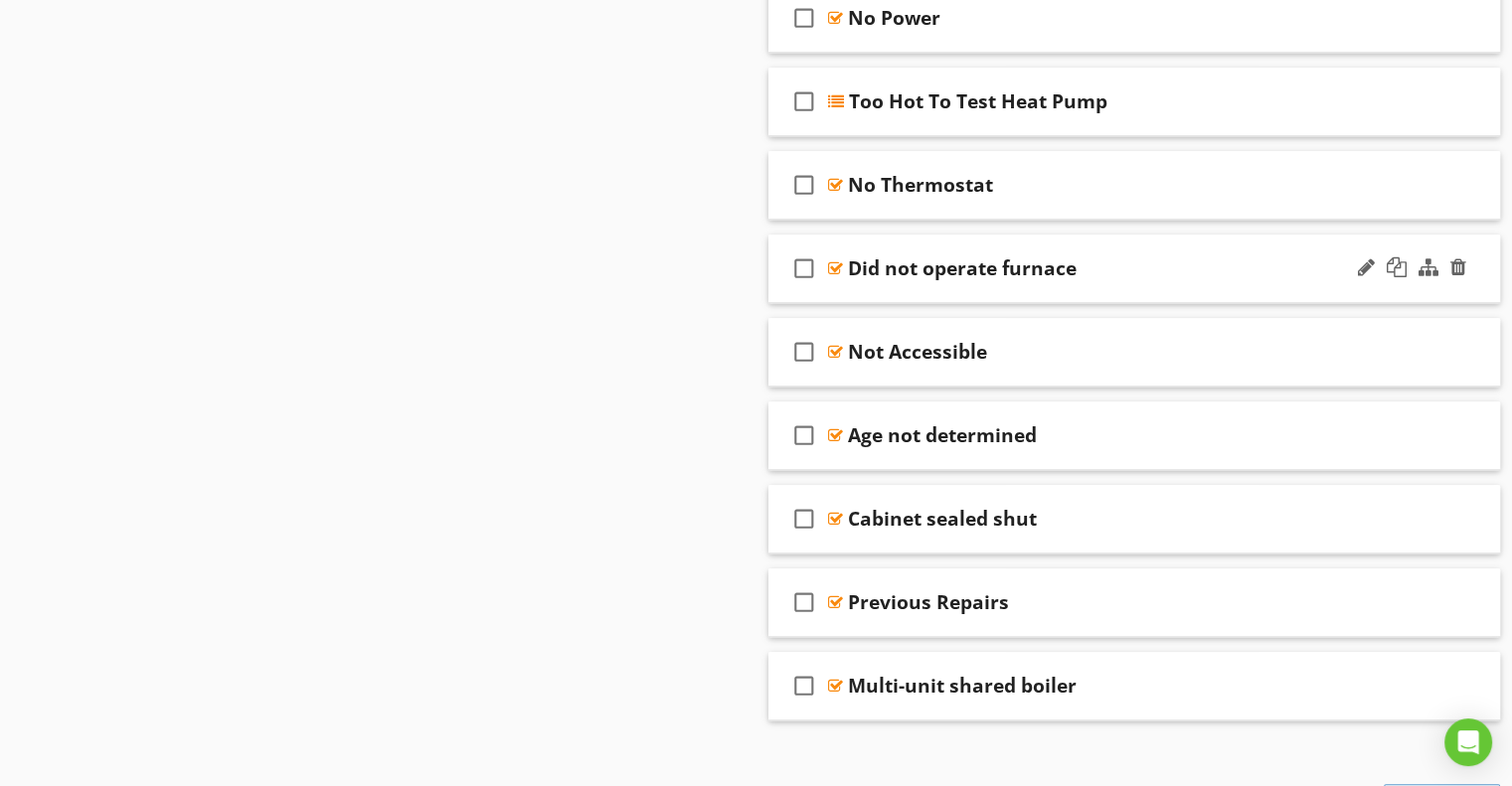 click on "Did not operate furnace" at bounding box center [962, 268] 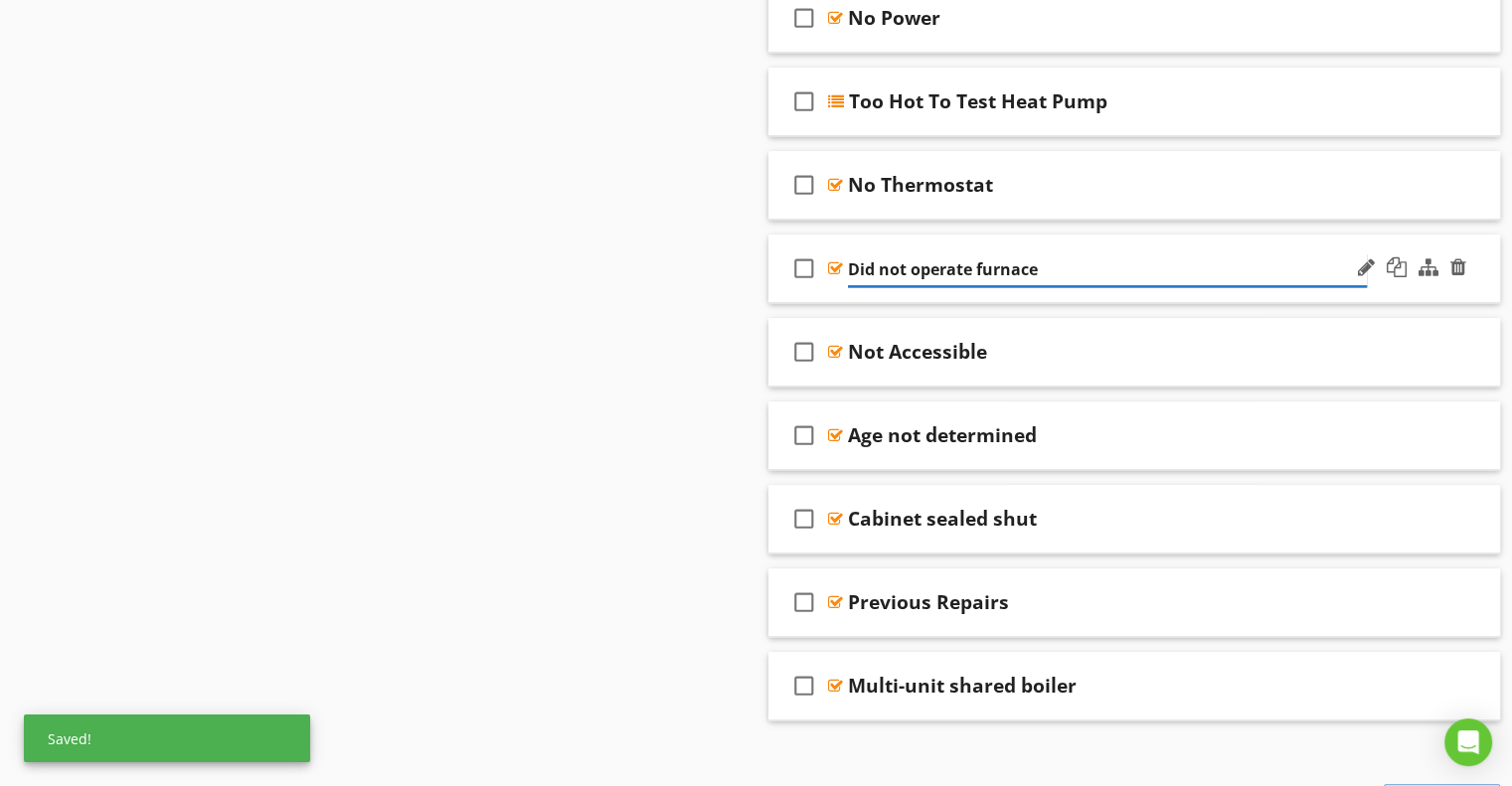 click on "Did not operate furnace" at bounding box center (1107, 269) 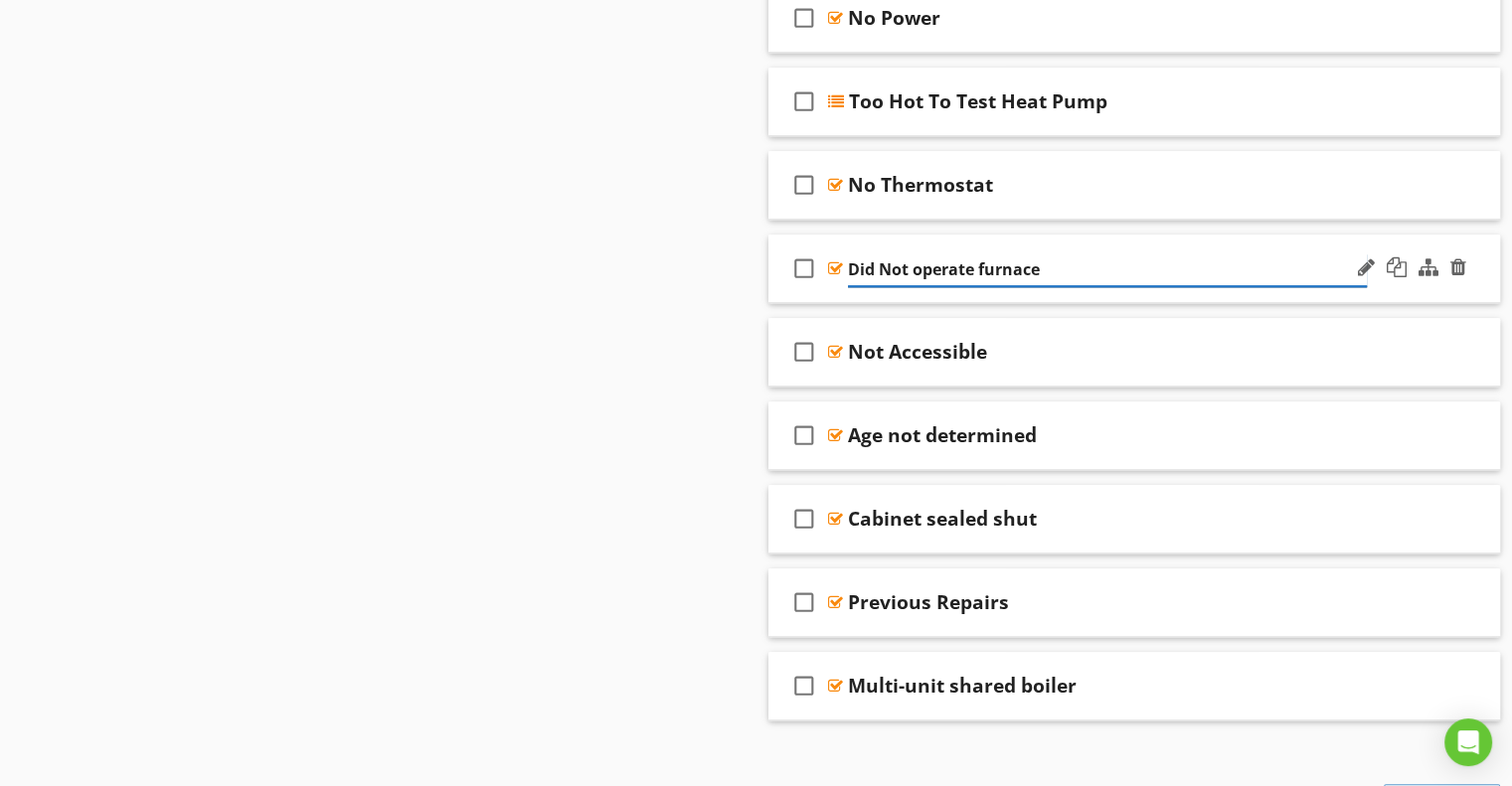 click on "Did Not operate furnace" at bounding box center (1107, 269) 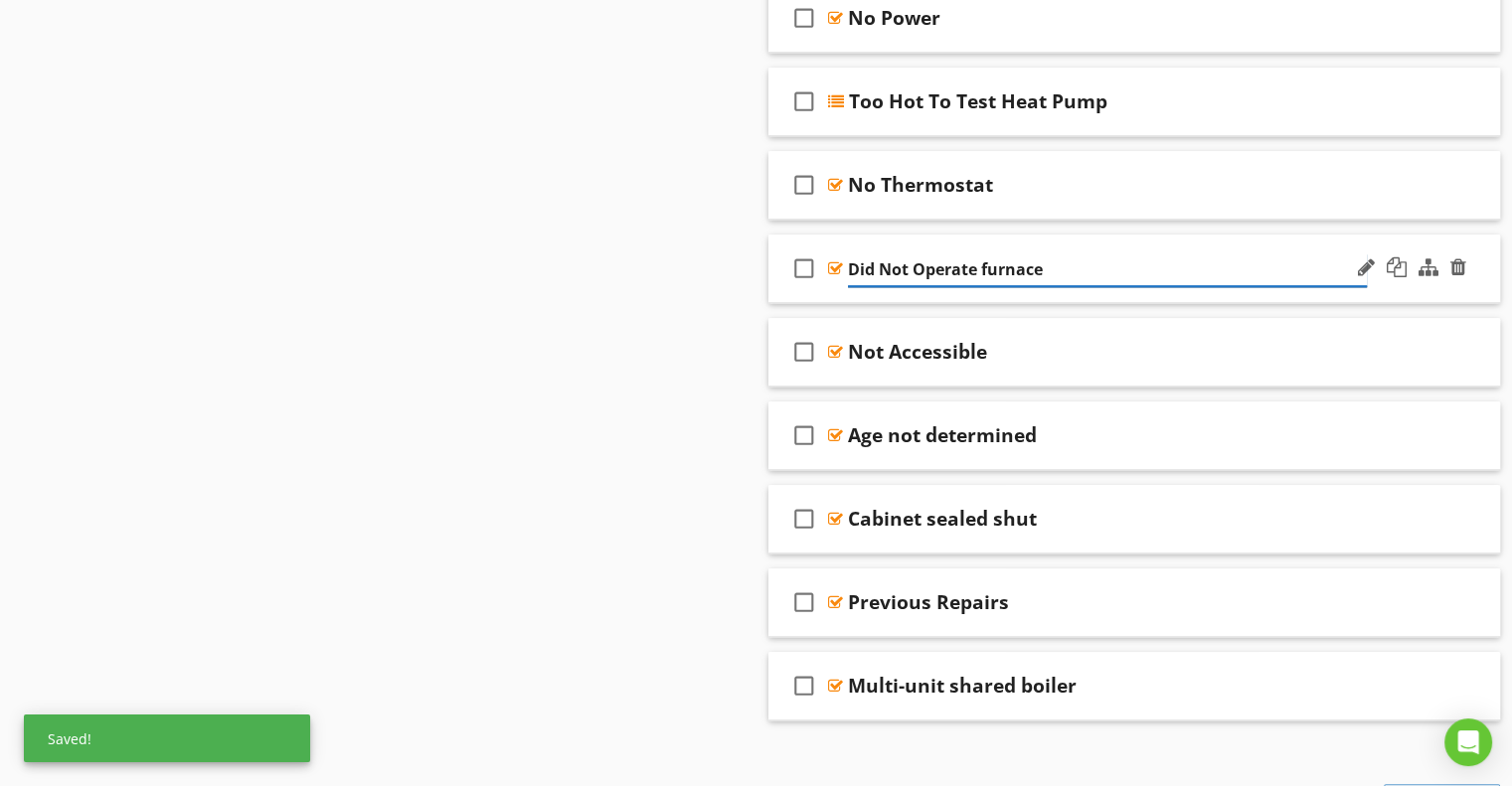 click on "Did Not Operate furnace" at bounding box center (1107, 269) 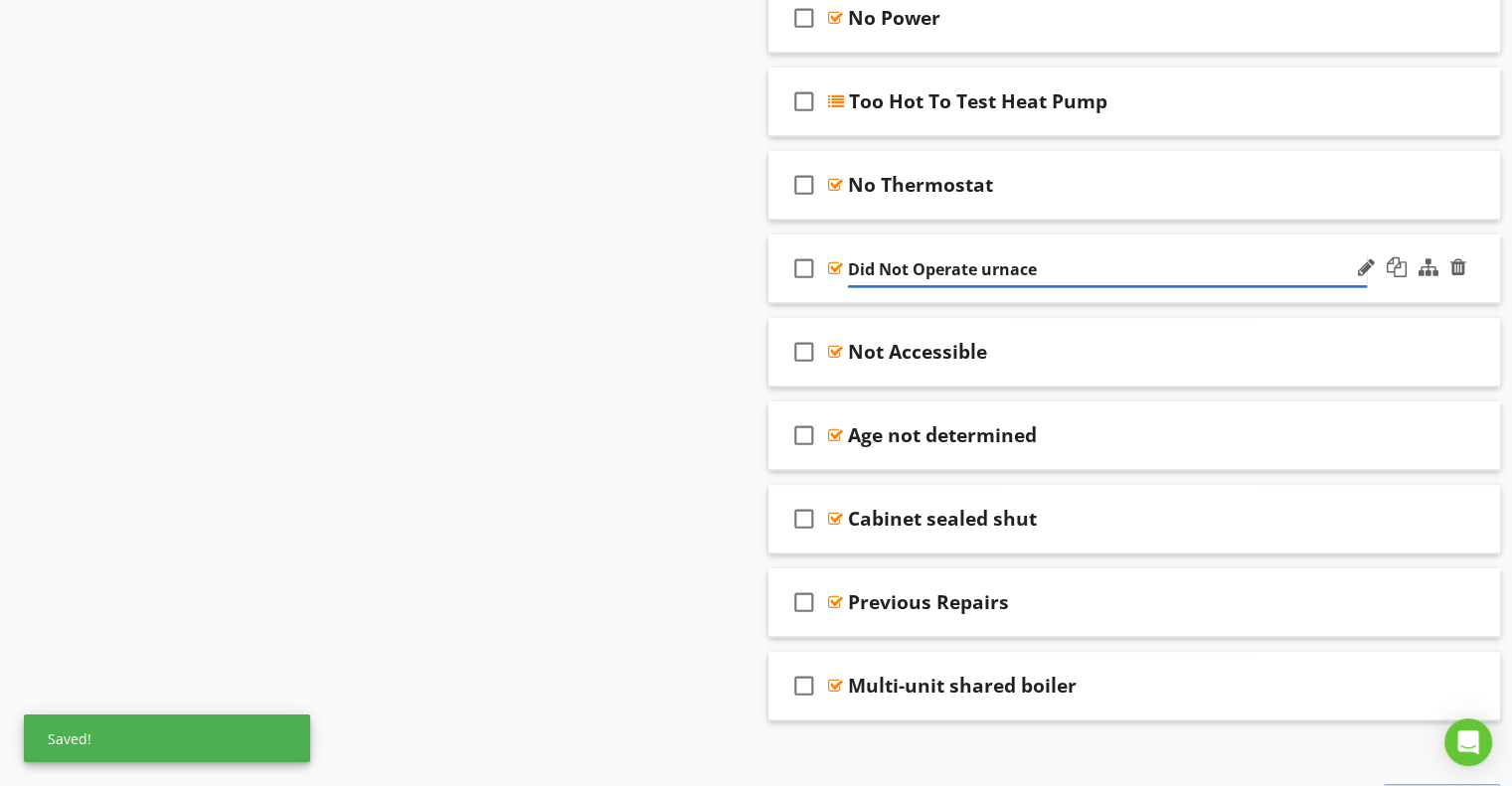 type on "Did Not Operate Furnace" 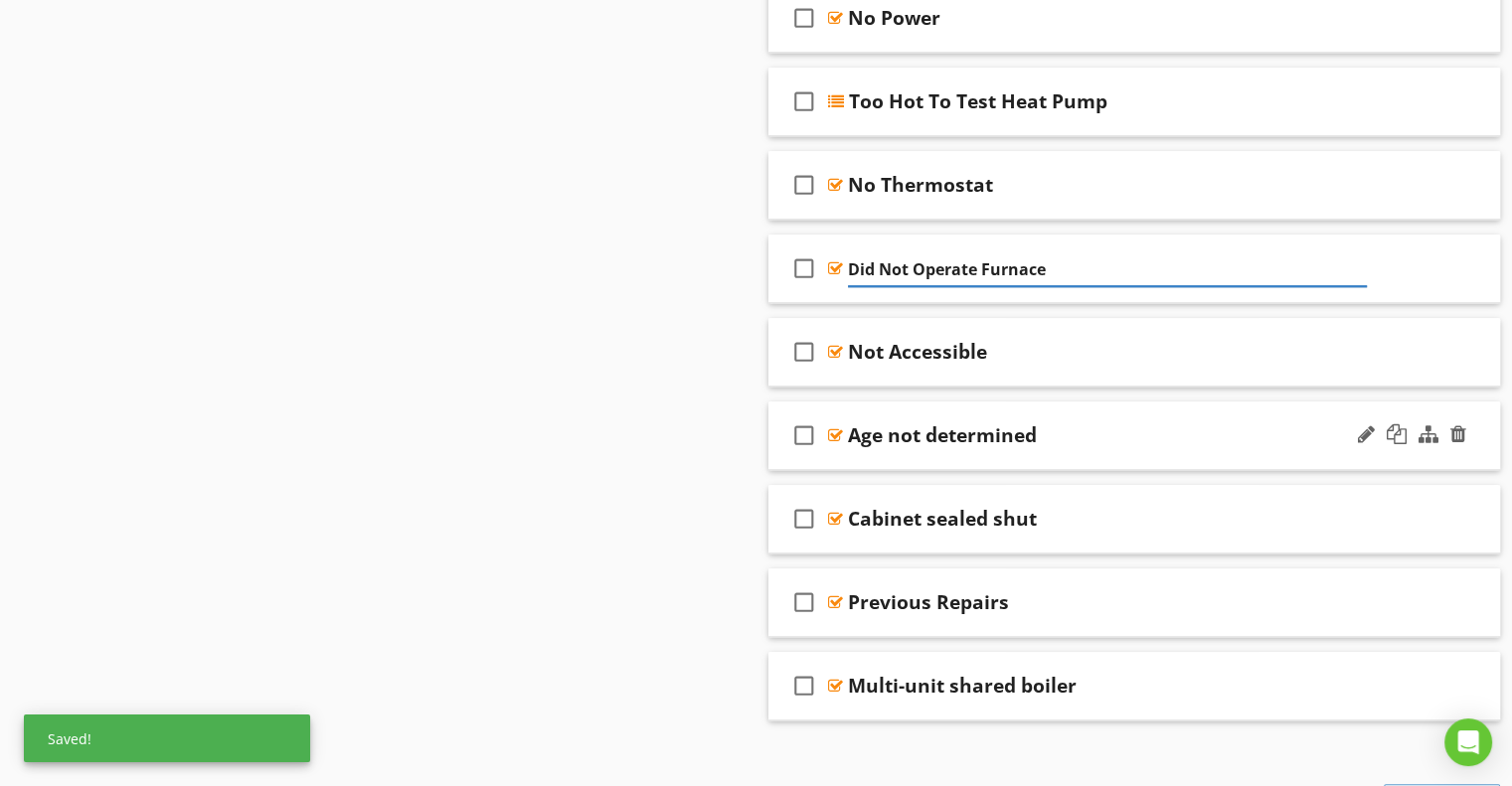 click on "Age not determined" at bounding box center (942, 435) 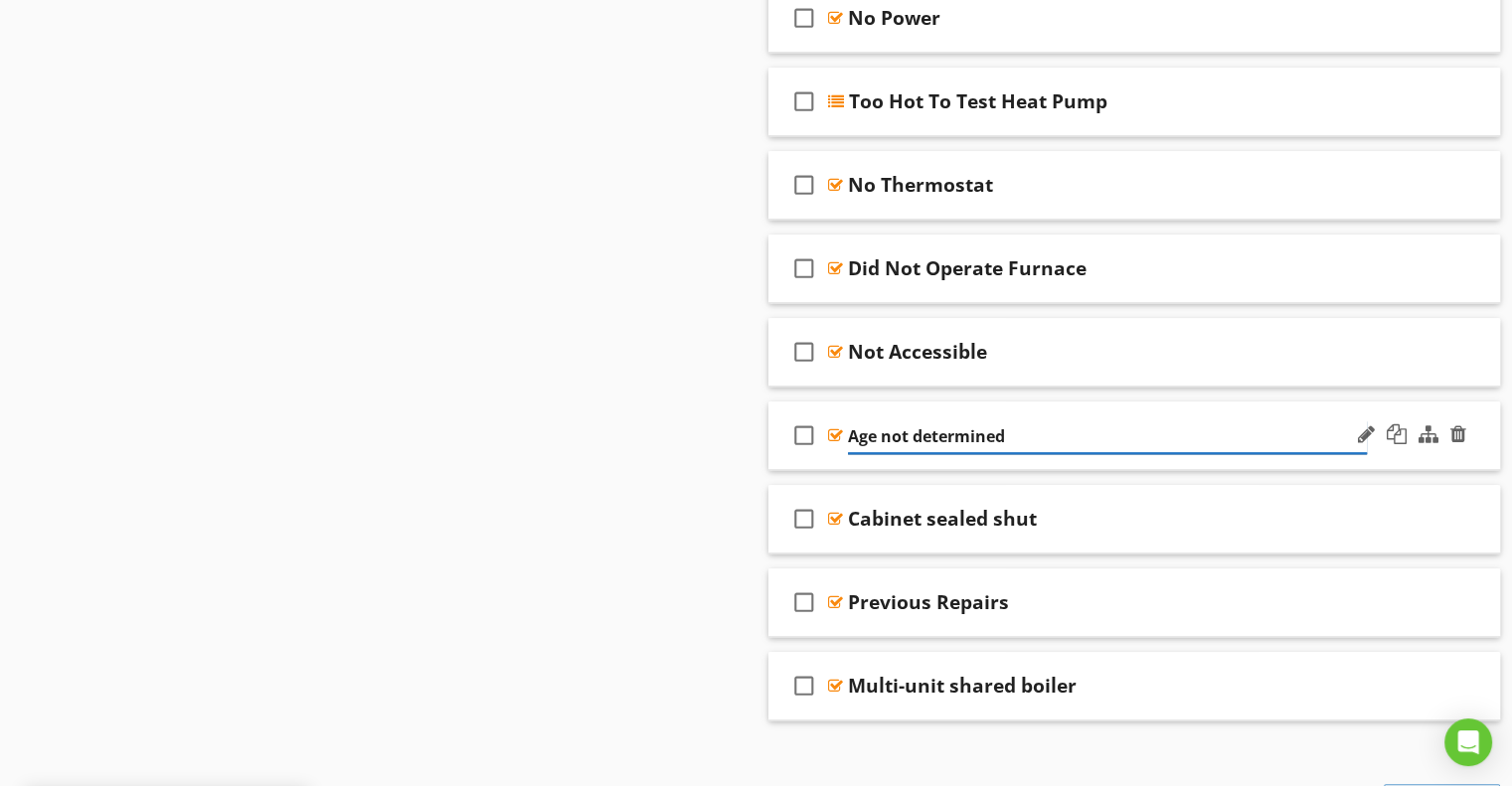 click on "Age not determined" at bounding box center [1107, 436] 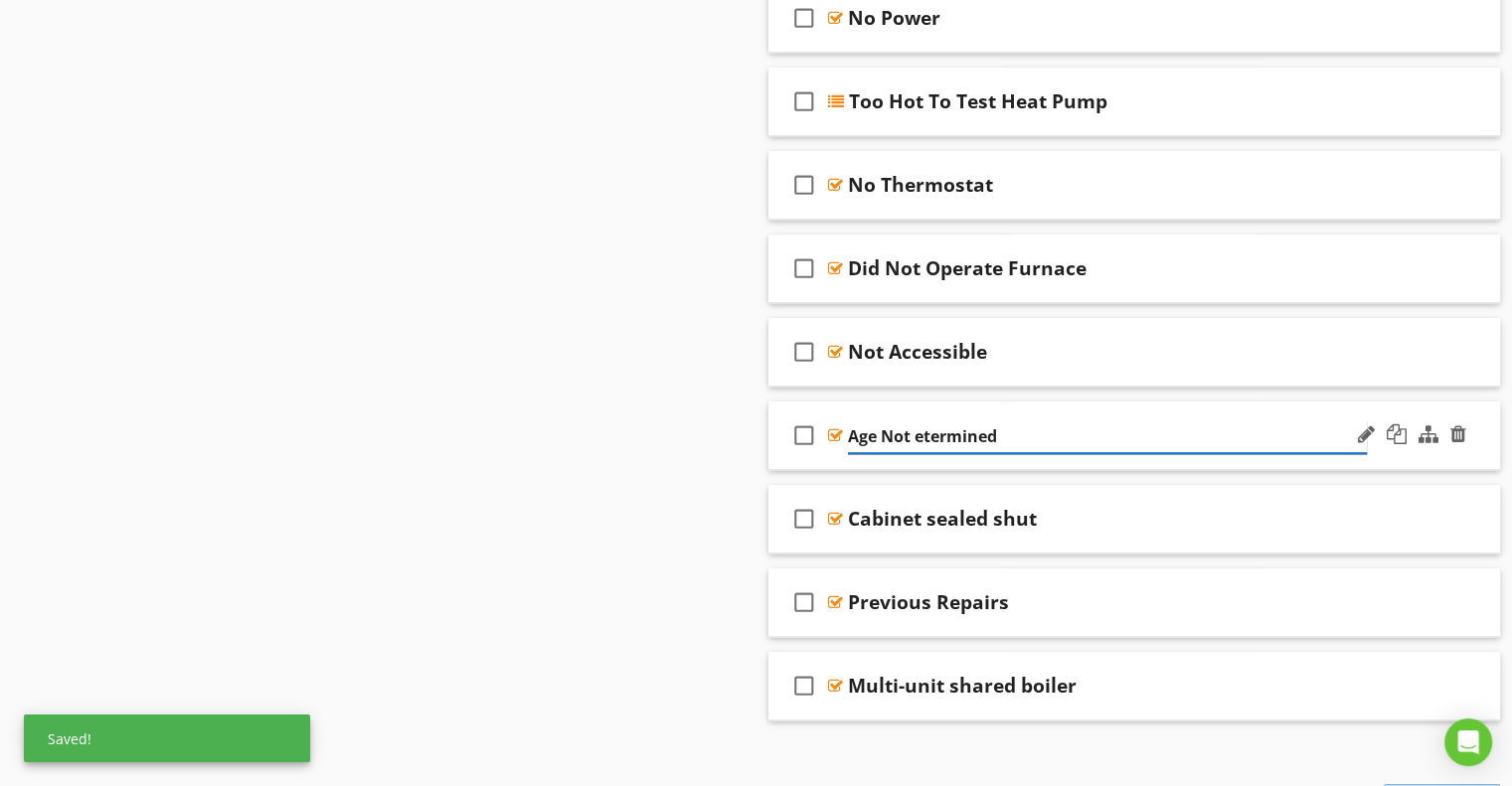 type on "Age Not Determined" 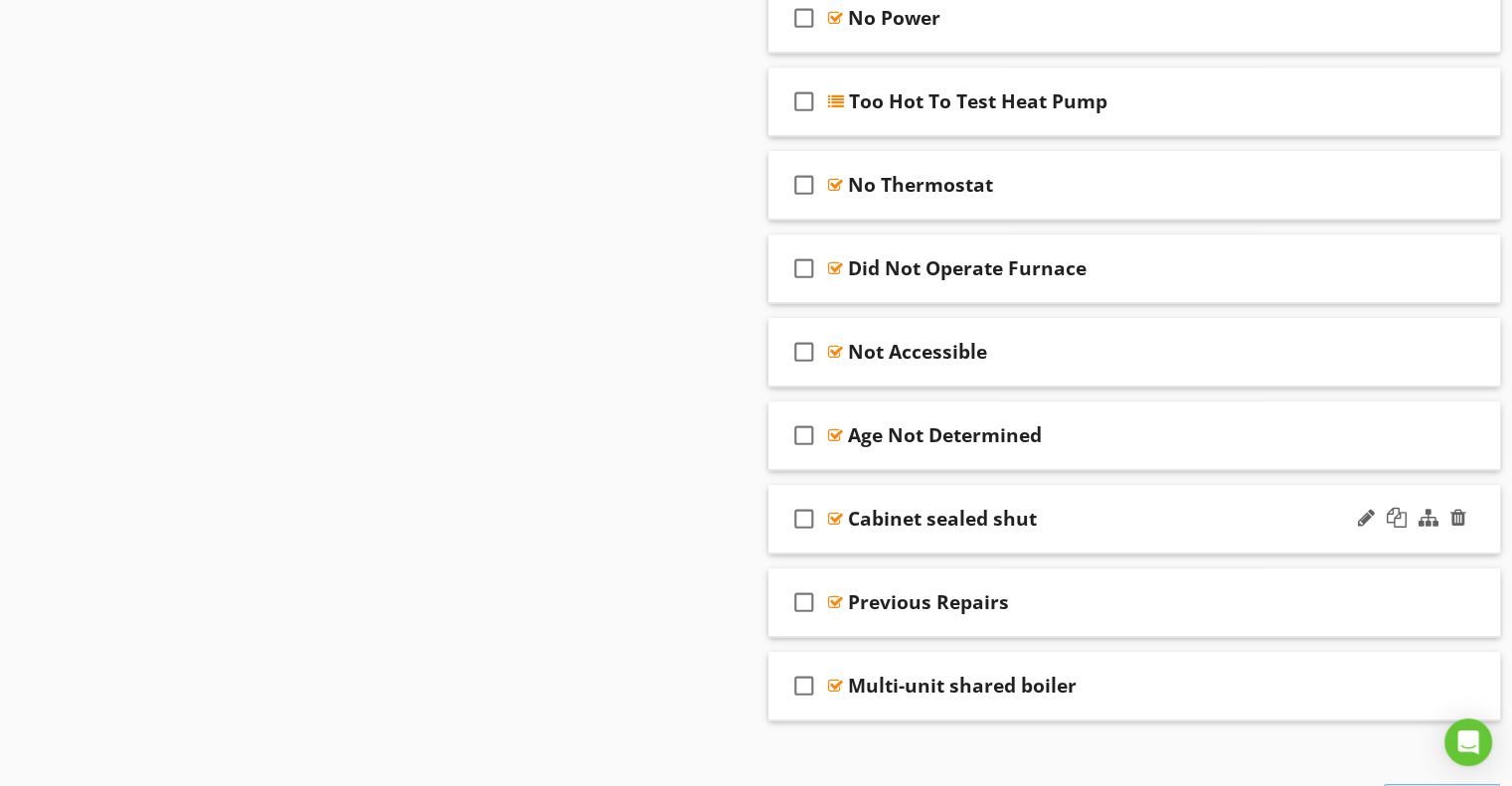 click on "Cabinet sealed shut" at bounding box center [942, 519] 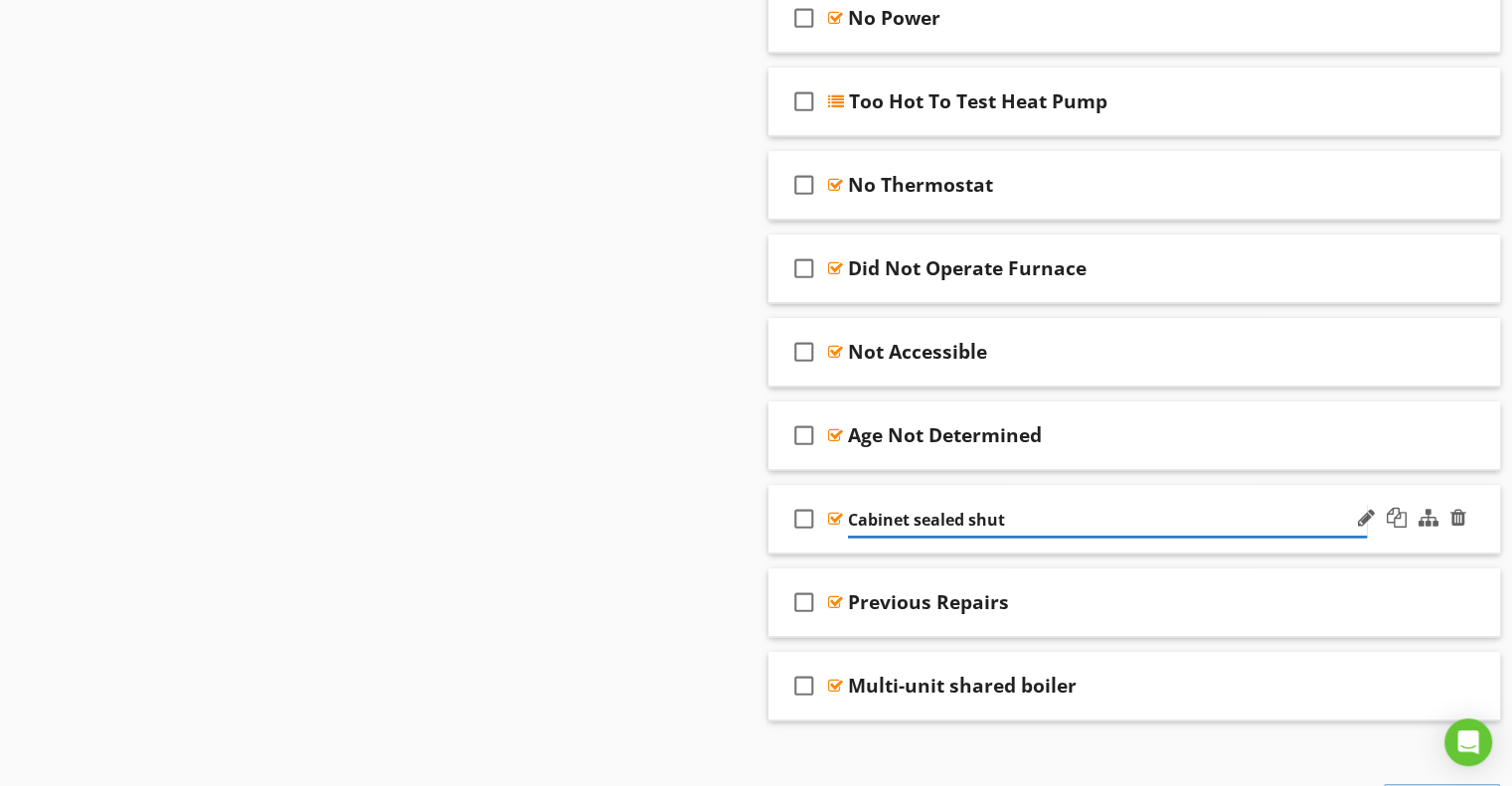 click on "Cabinet sealed shut" at bounding box center [1107, 520] 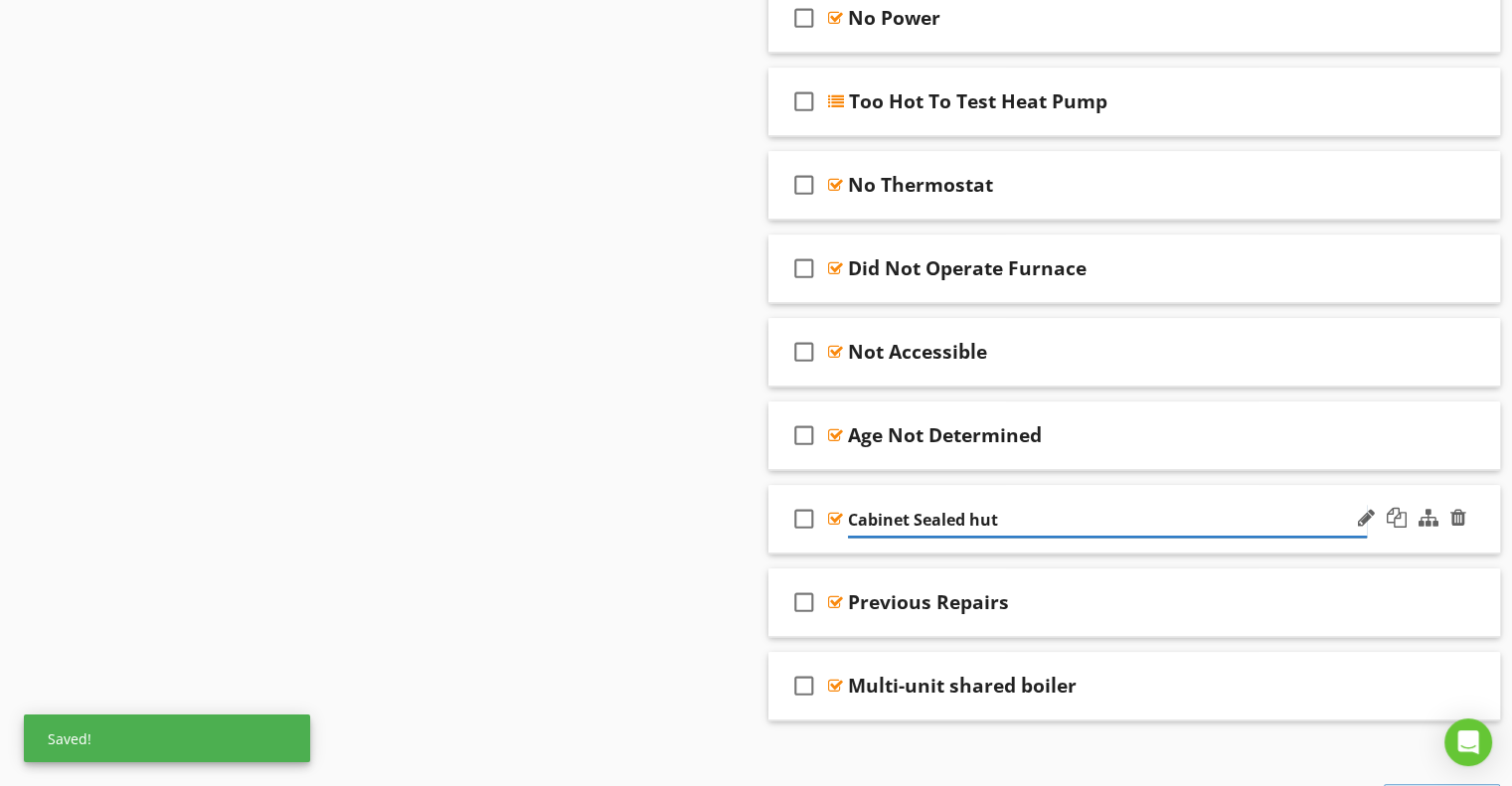 type on "Cabinet Sealed Shut" 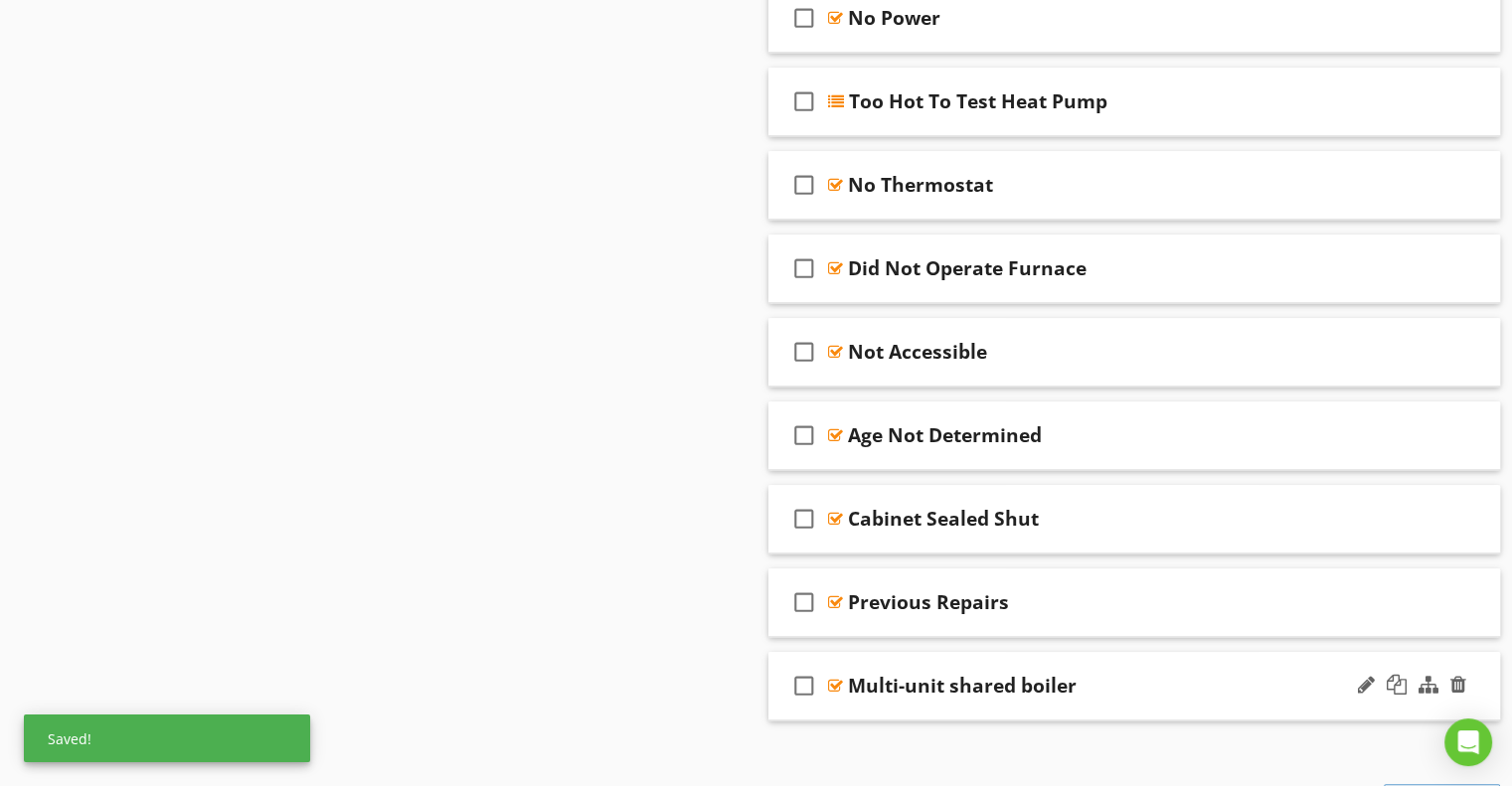 click on "Multi-unit shared boiler" at bounding box center [962, 686] 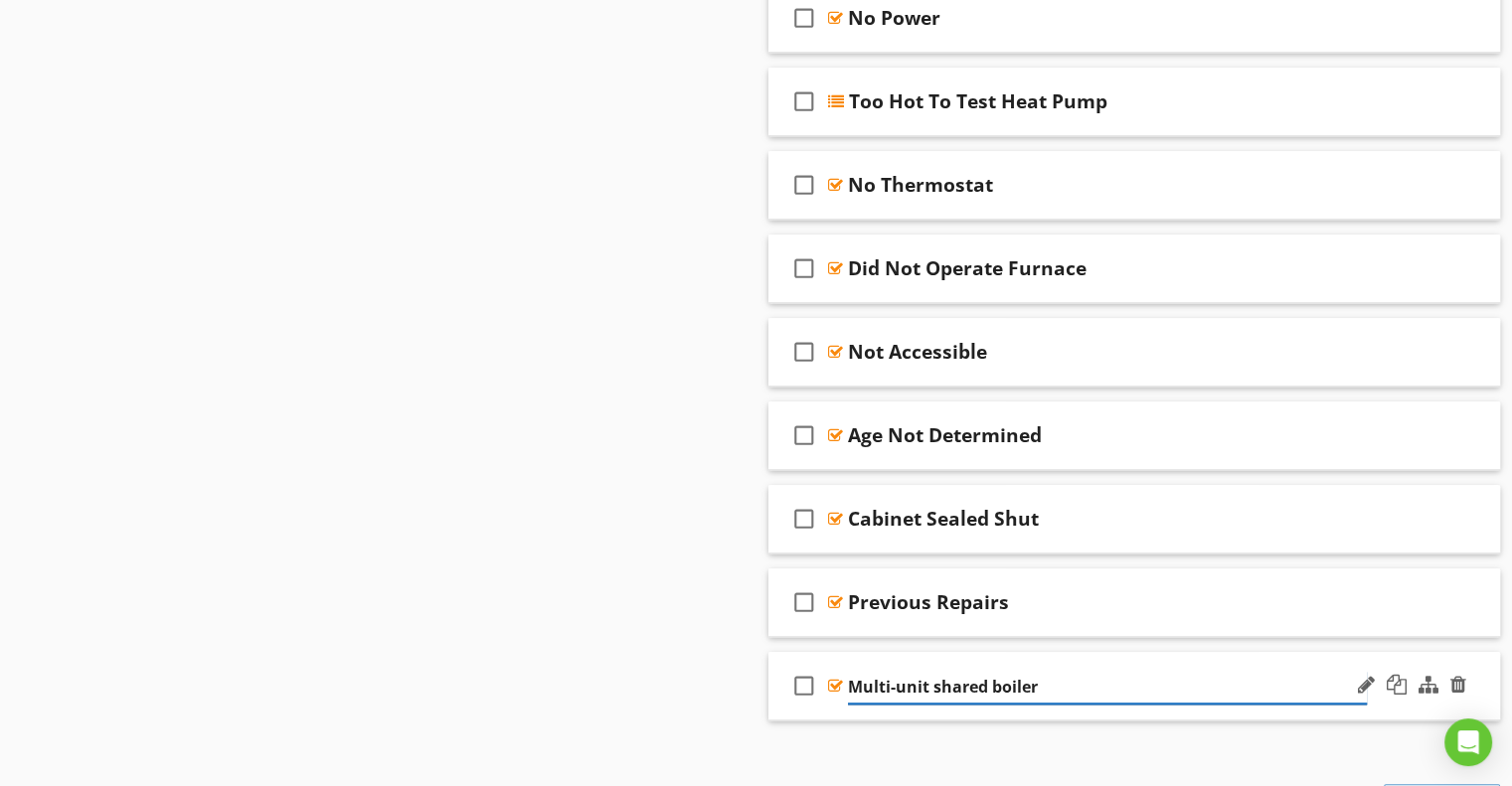 click on "Multi-unit shared boiler" at bounding box center [1107, 687] 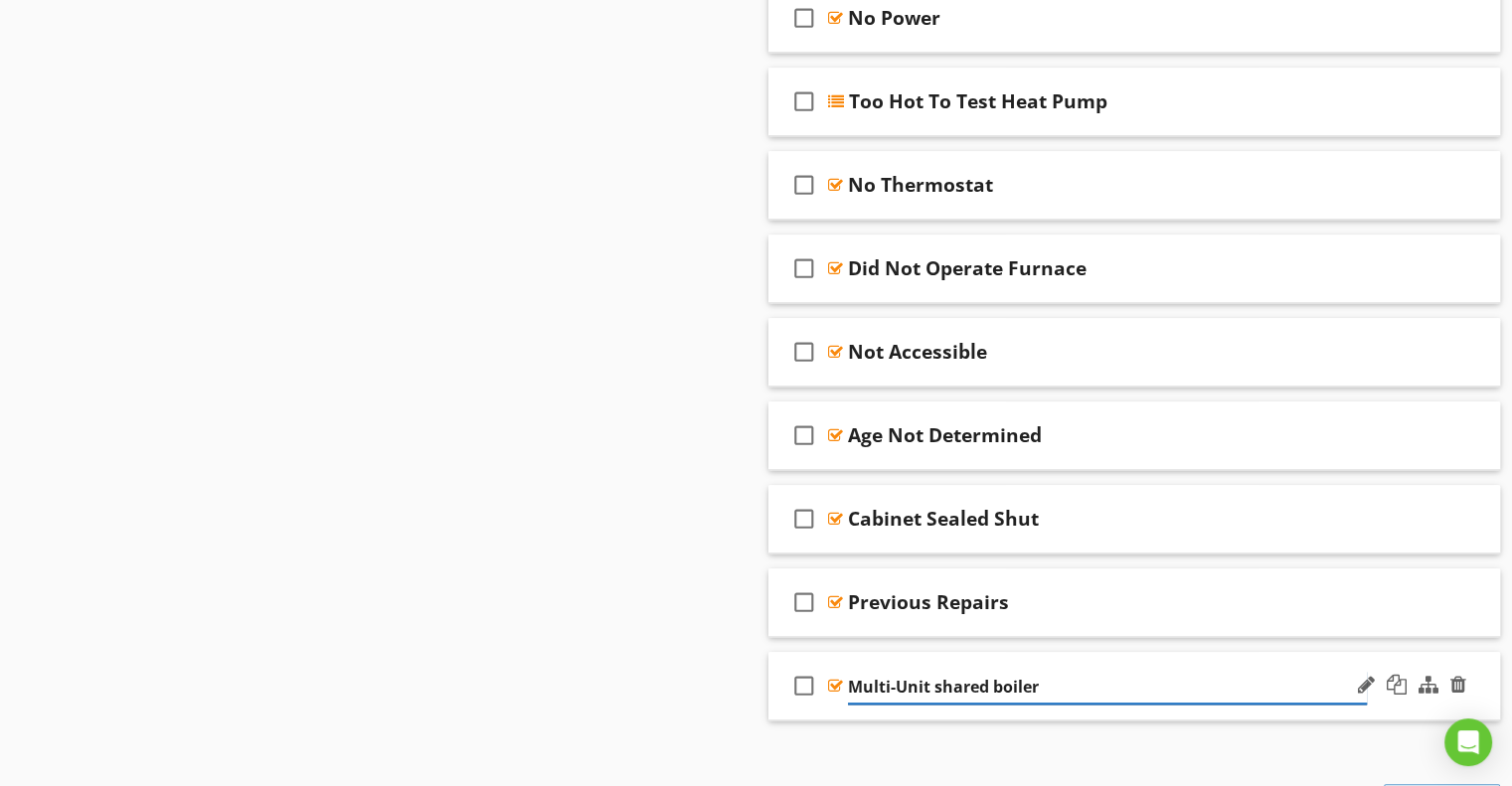 click on "Multi-Unit shared boiler" at bounding box center (1107, 687) 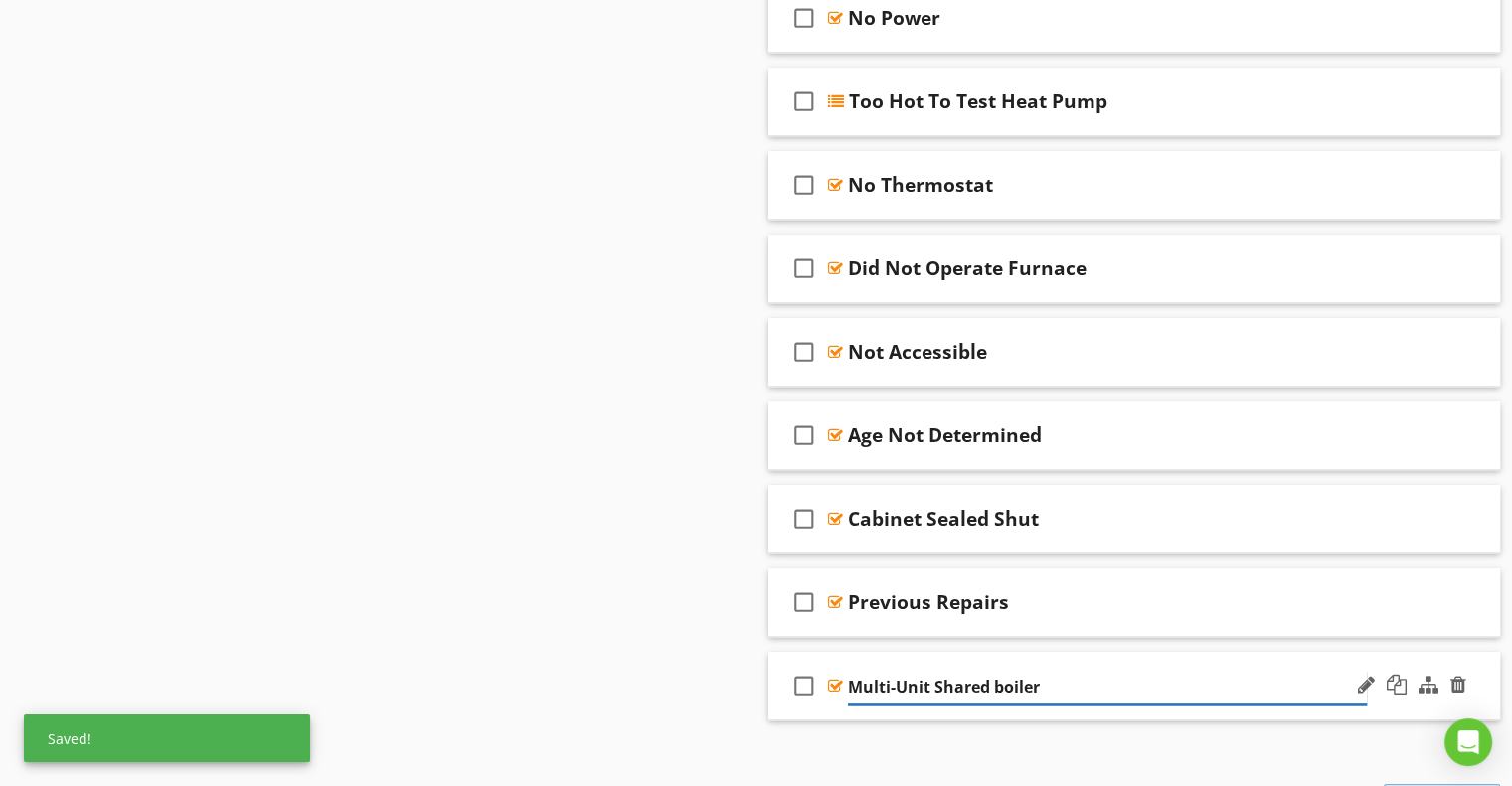 click on "Multi-Unit Shared boiler" at bounding box center [1107, 687] 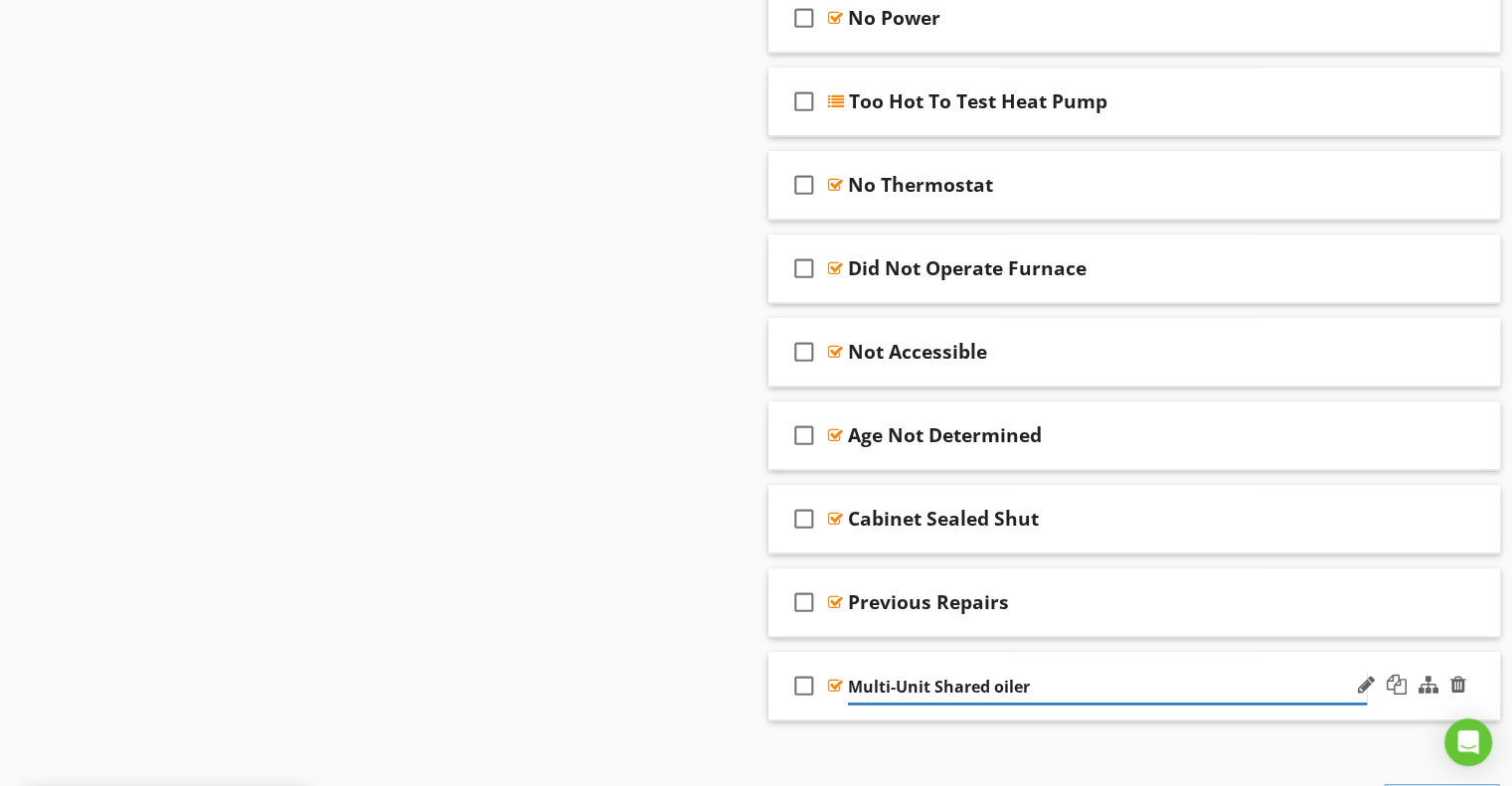 type on "Multi-Unit Shared Boiler" 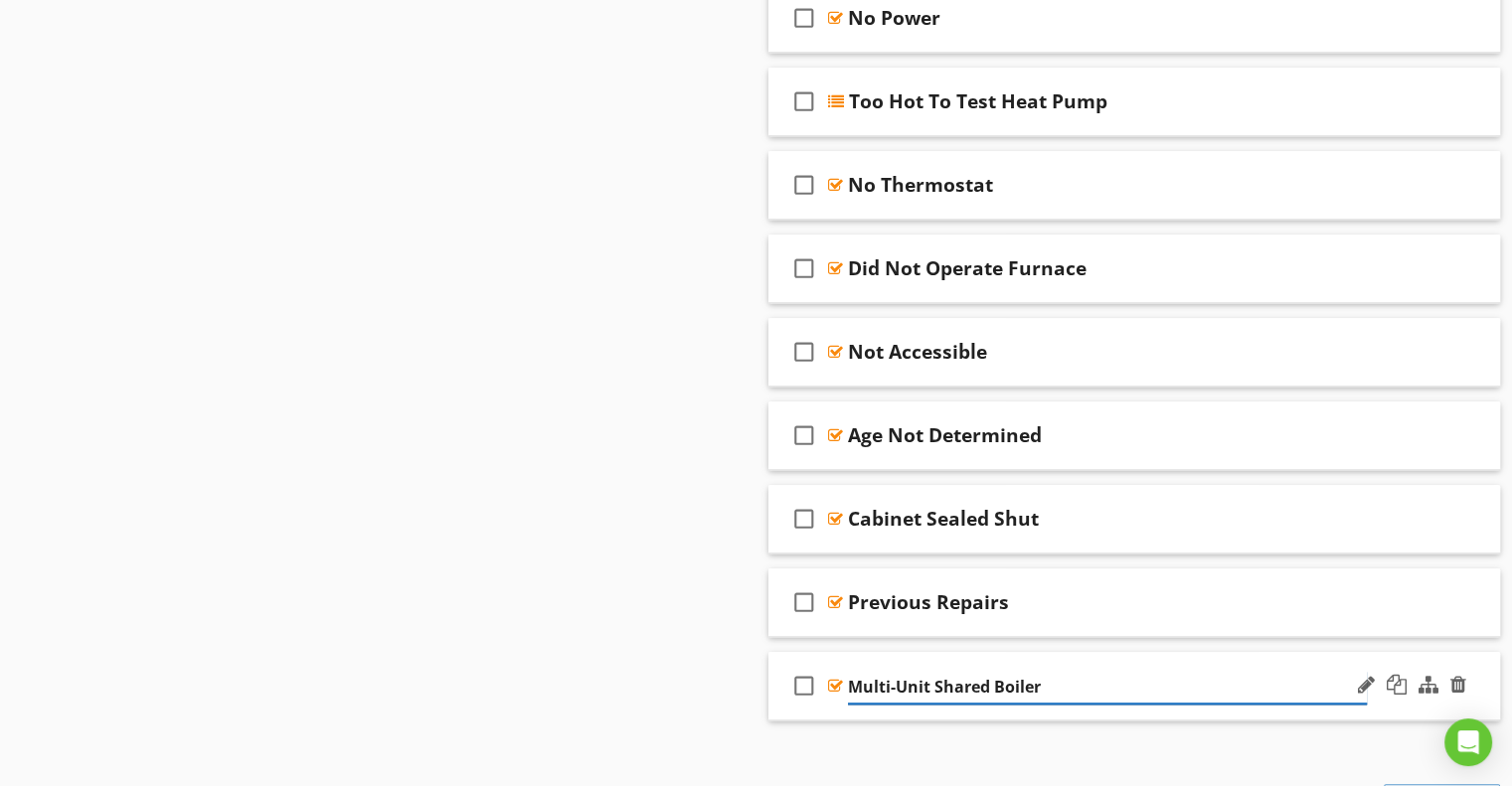 click on "Multi-Unit Shared Boiler" at bounding box center [1107, 687] 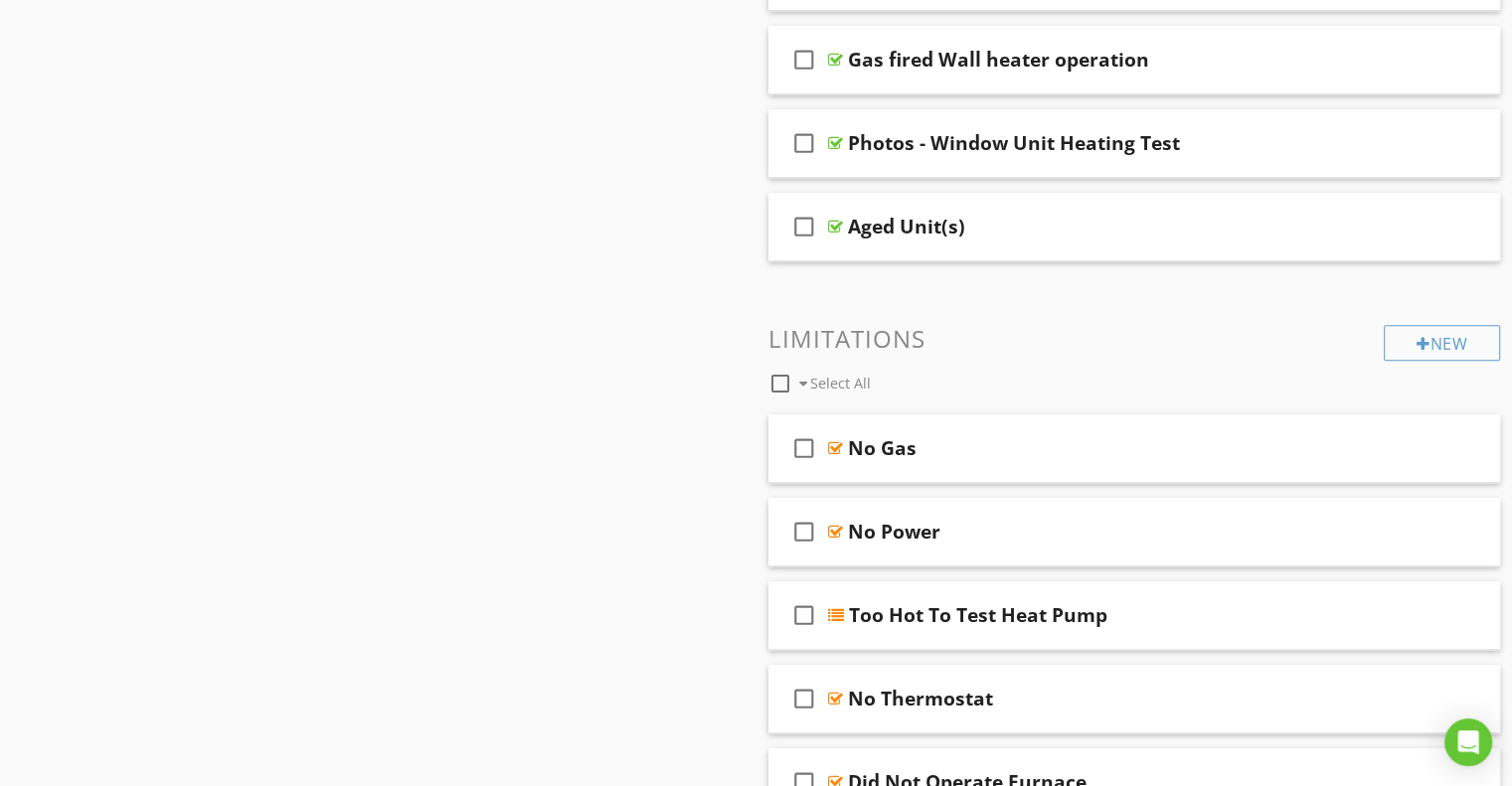 scroll, scrollTop: 1497, scrollLeft: 0, axis: vertical 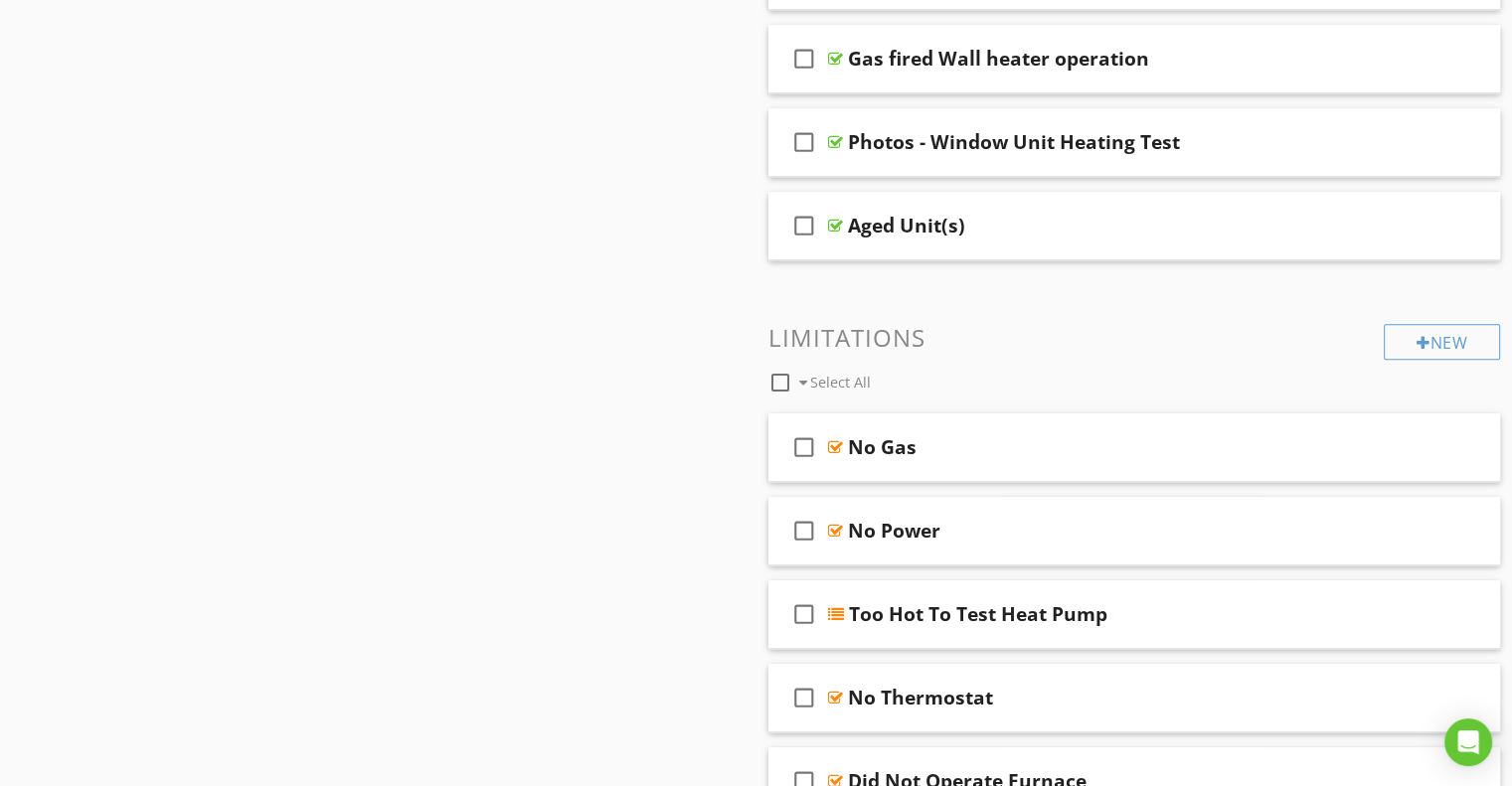 click on "Sections
Information           I. Structural Systems           II. Electrical Systems           III. Heating, Ventilation and Air Conditioning Systems           IV. Plumbing Systems           V. Appliances           VI. Optional Systems
Section
Attachments
Attachment
Items
A. Heating Equipment           B. Cooling Equipment           C. Duct Systems, Chases, and Vents           D. Other
Item
Comments
New
Informational   check_box_outline_blank     Select All       check_box_outline_blank
Types of Systems
check_box_outline_blank
Energy Sources
check_box_outline_blank
Comments
check_box_outline_blank                   check_box_outline_blank" at bounding box center [756, 2454] 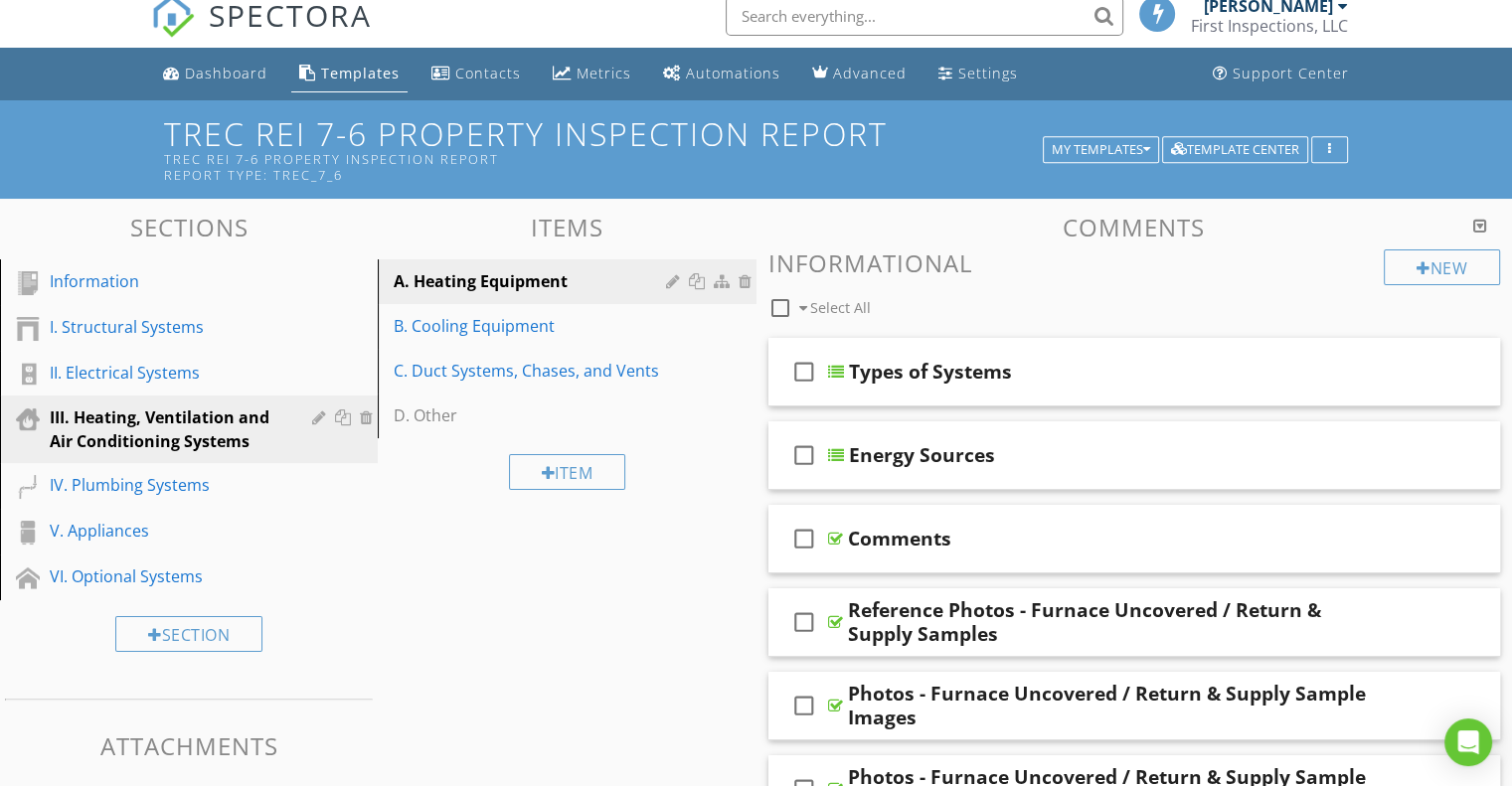 scroll, scrollTop: 0, scrollLeft: 0, axis: both 